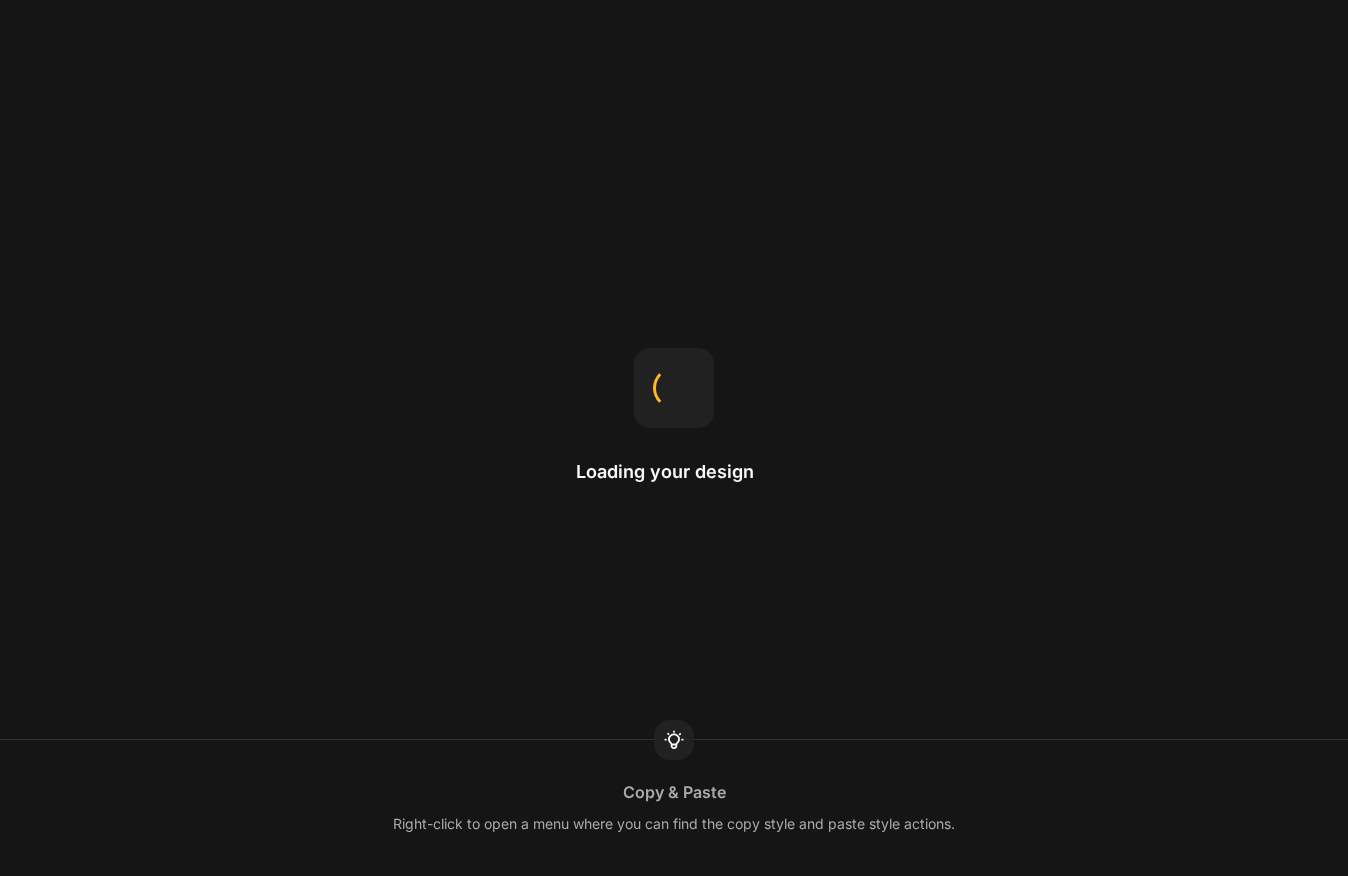 scroll, scrollTop: 0, scrollLeft: 0, axis: both 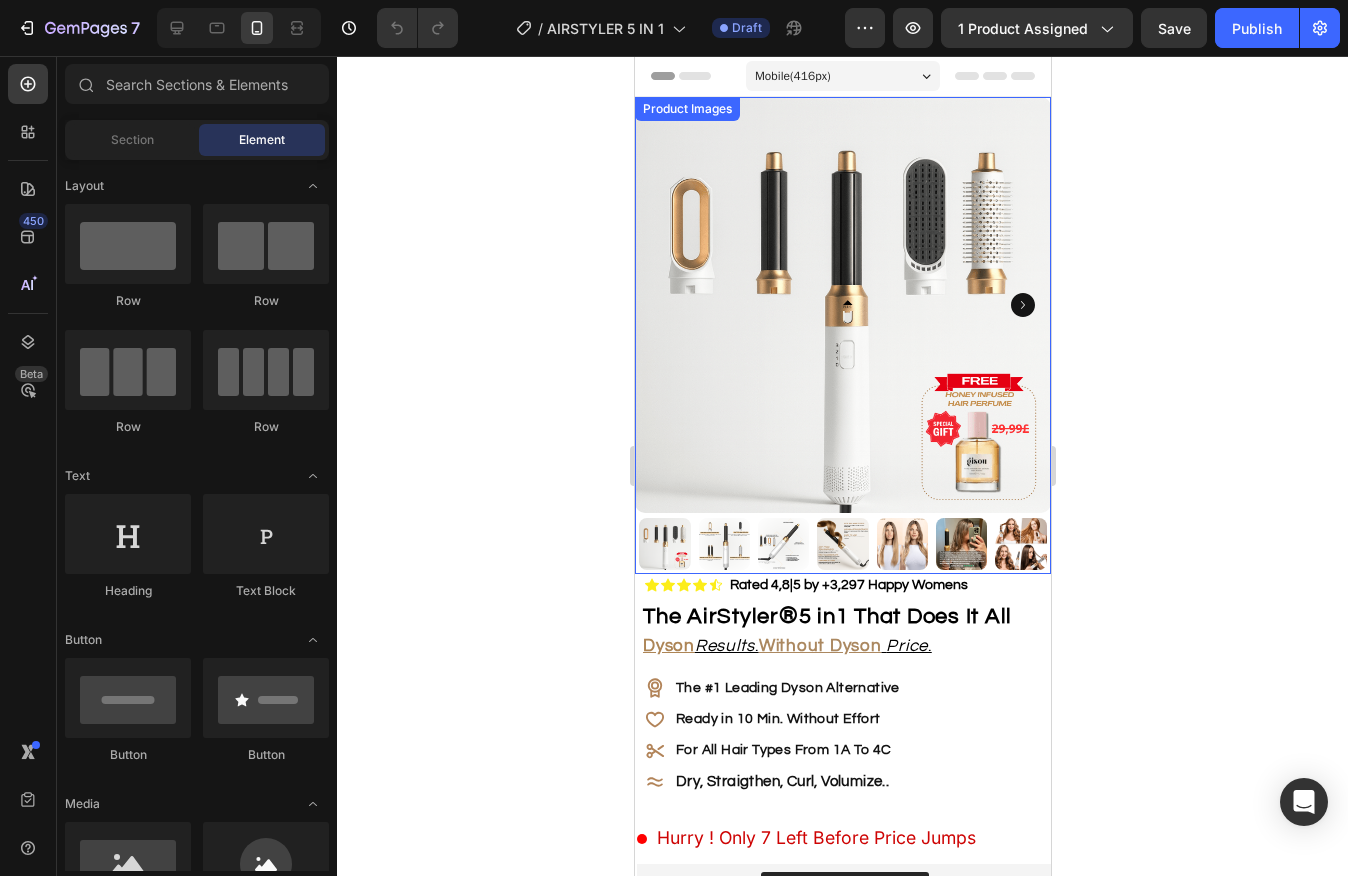 click 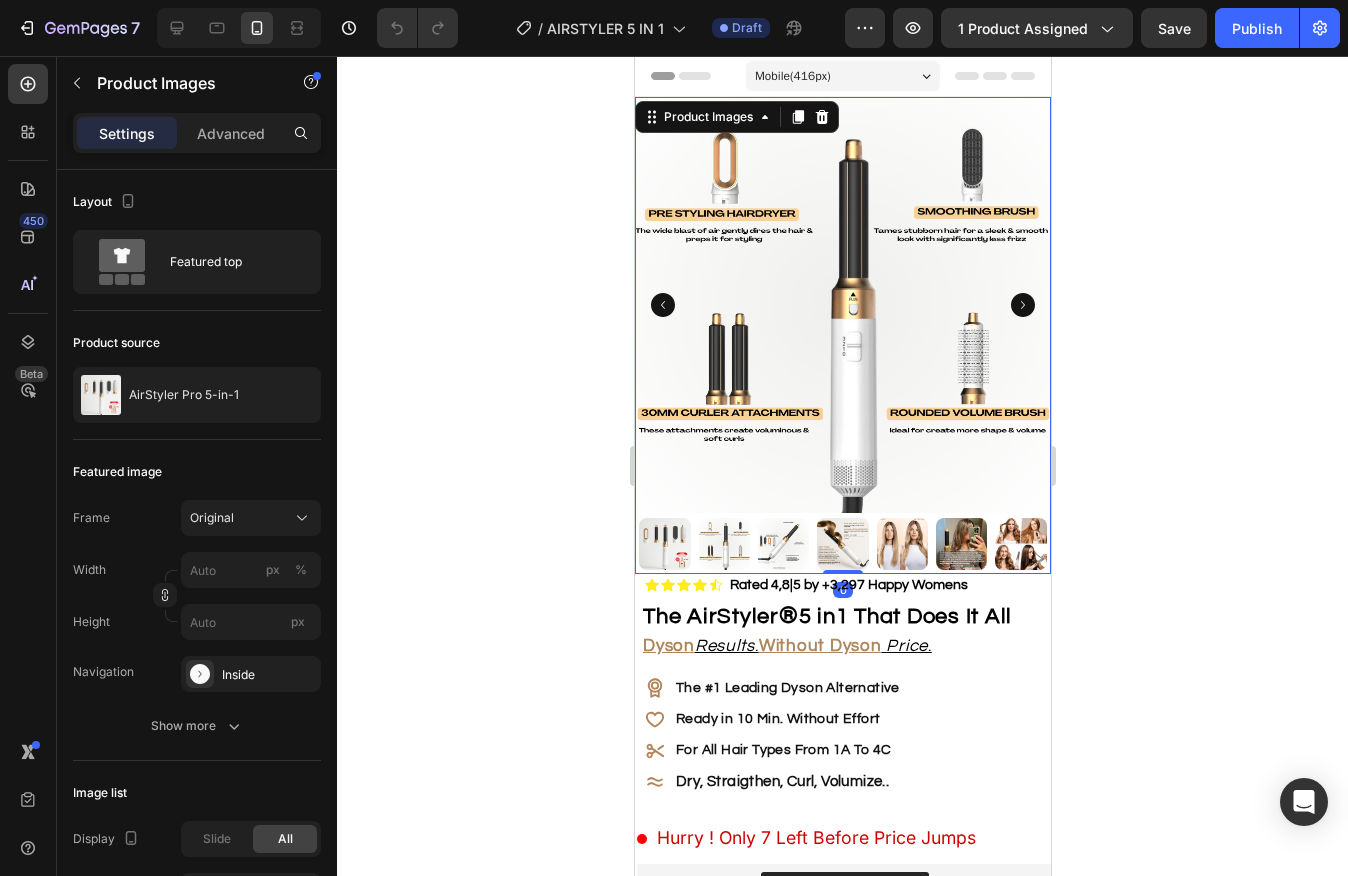 click 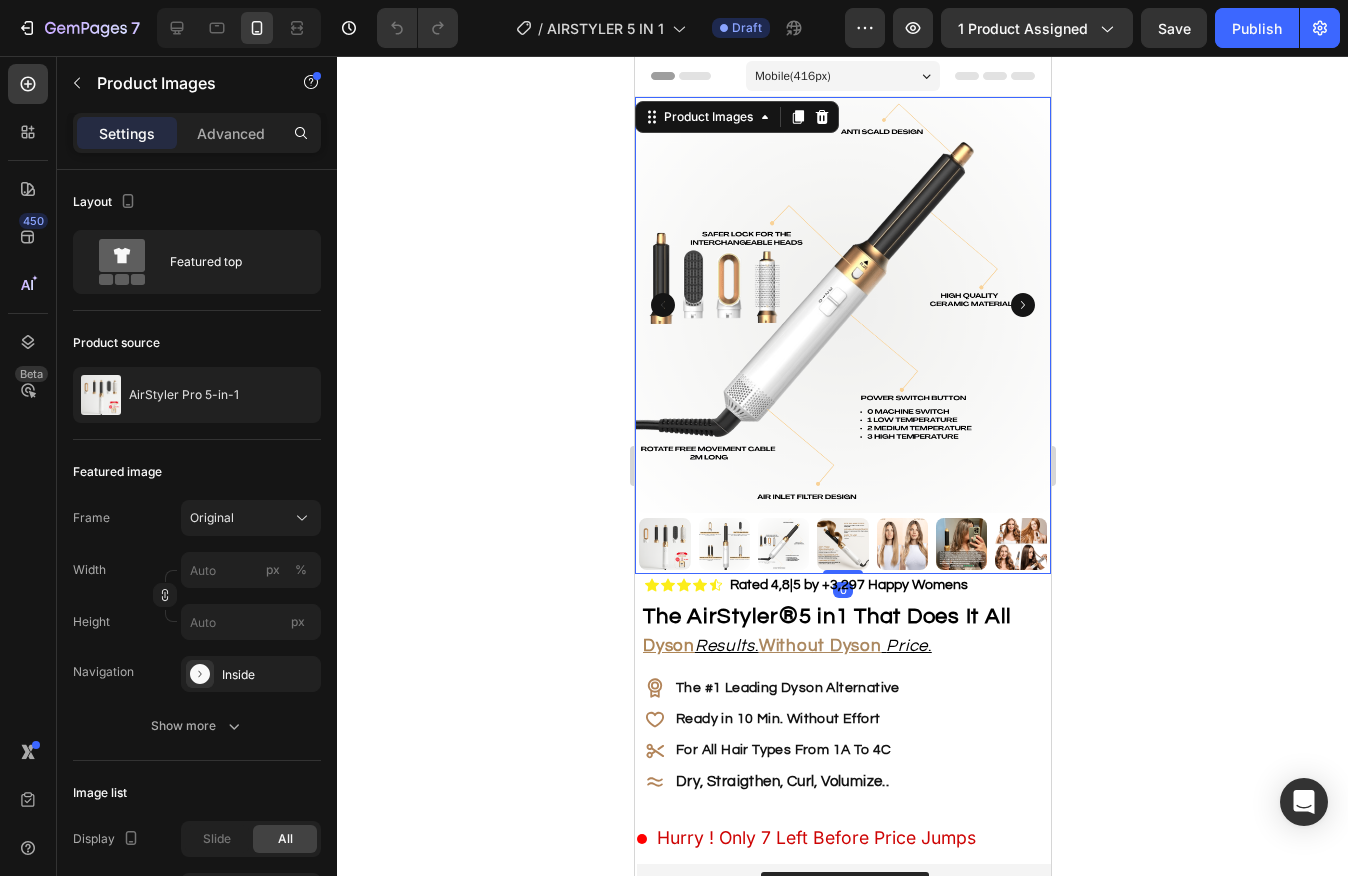 click 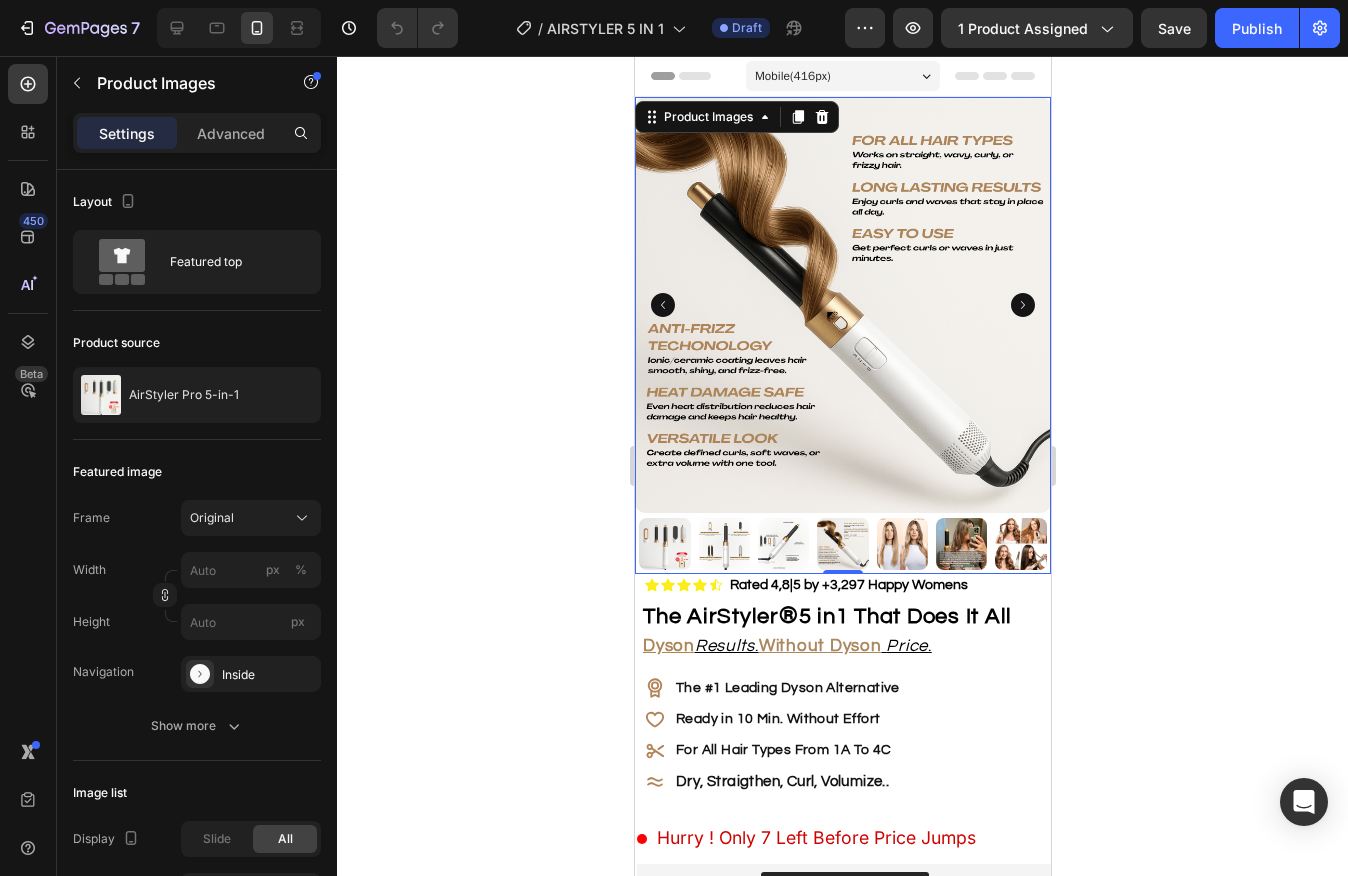 click 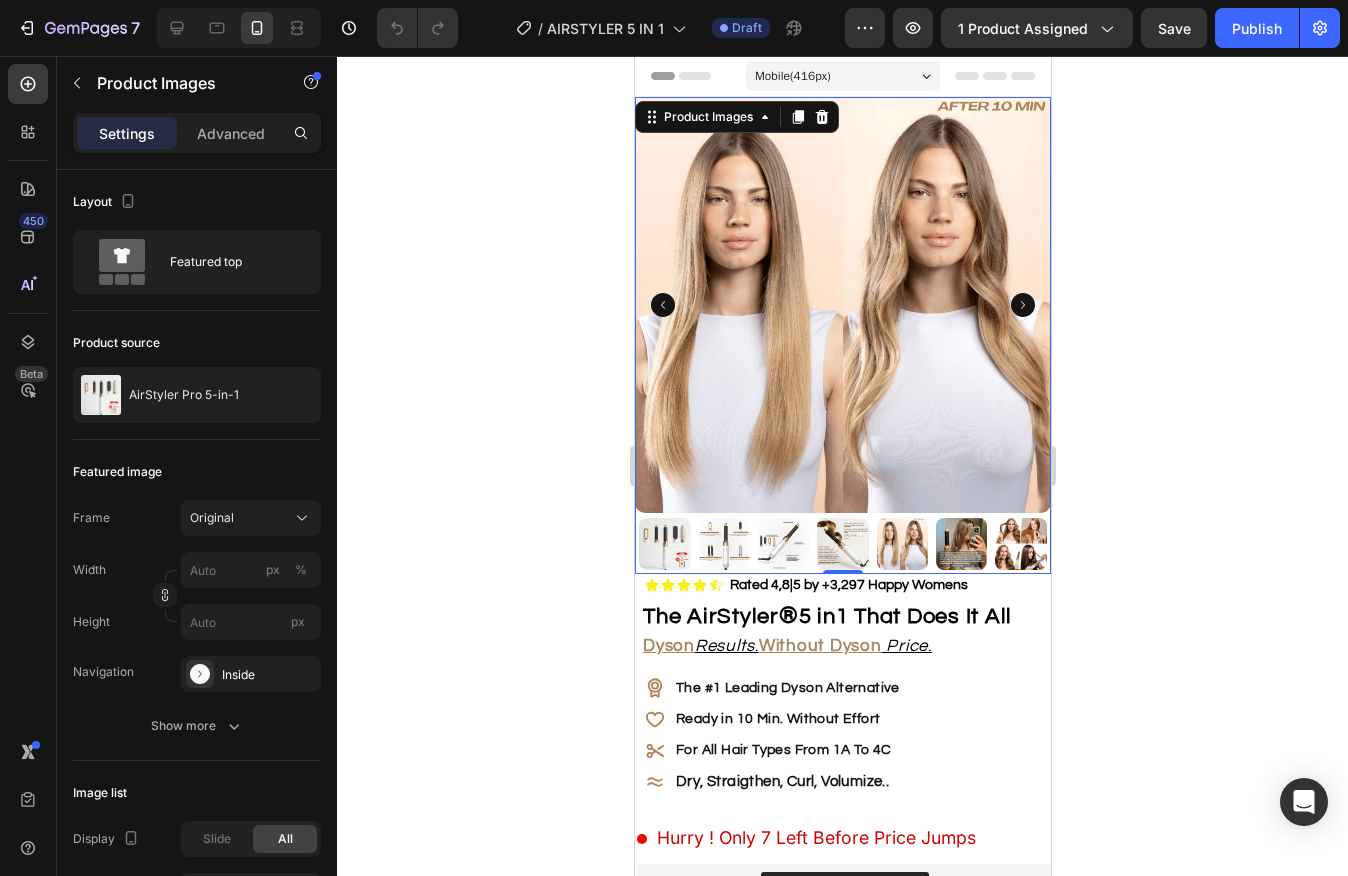 click 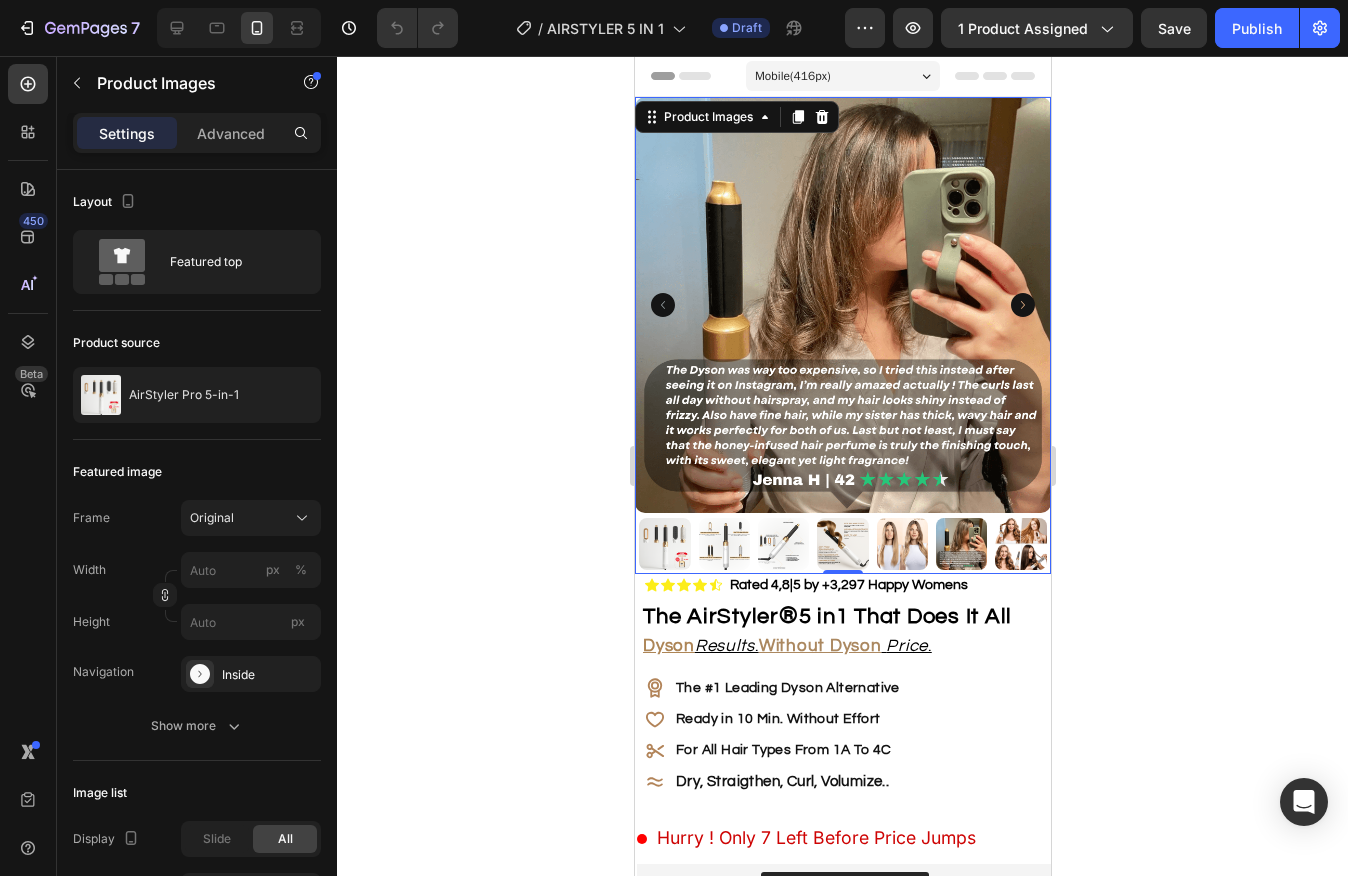 click 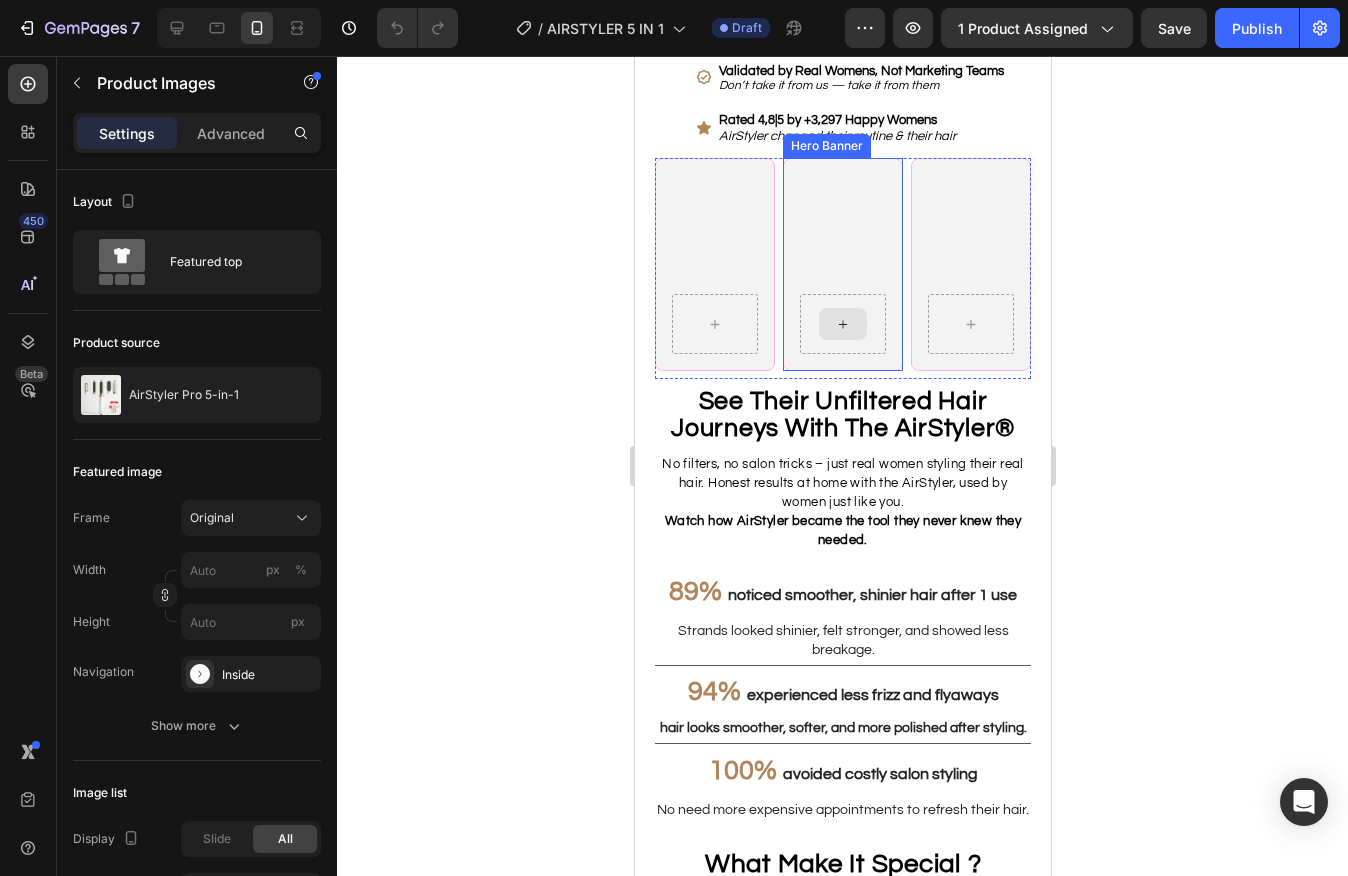 scroll, scrollTop: 1856, scrollLeft: 0, axis: vertical 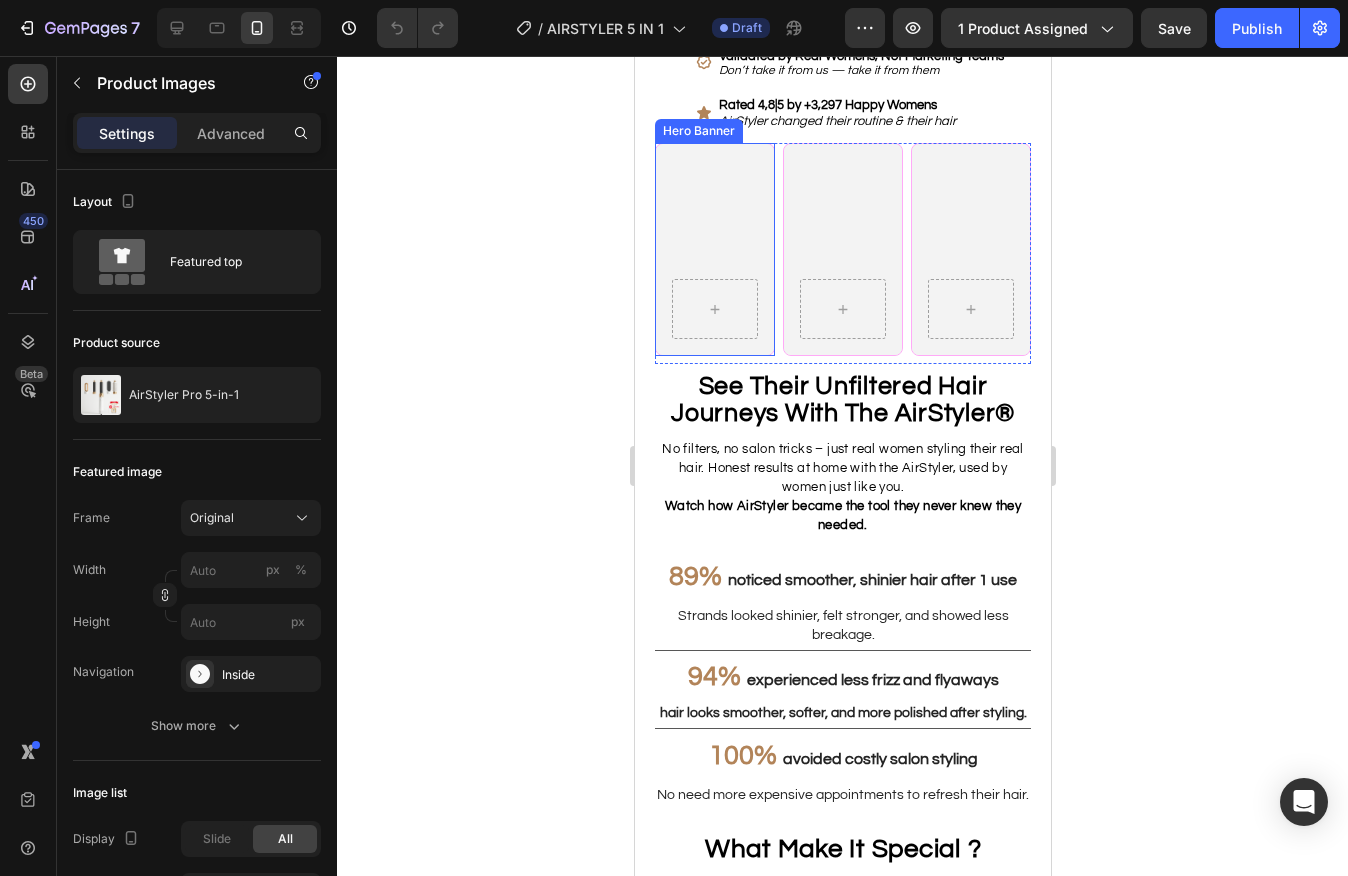 click at bounding box center (714, 249) 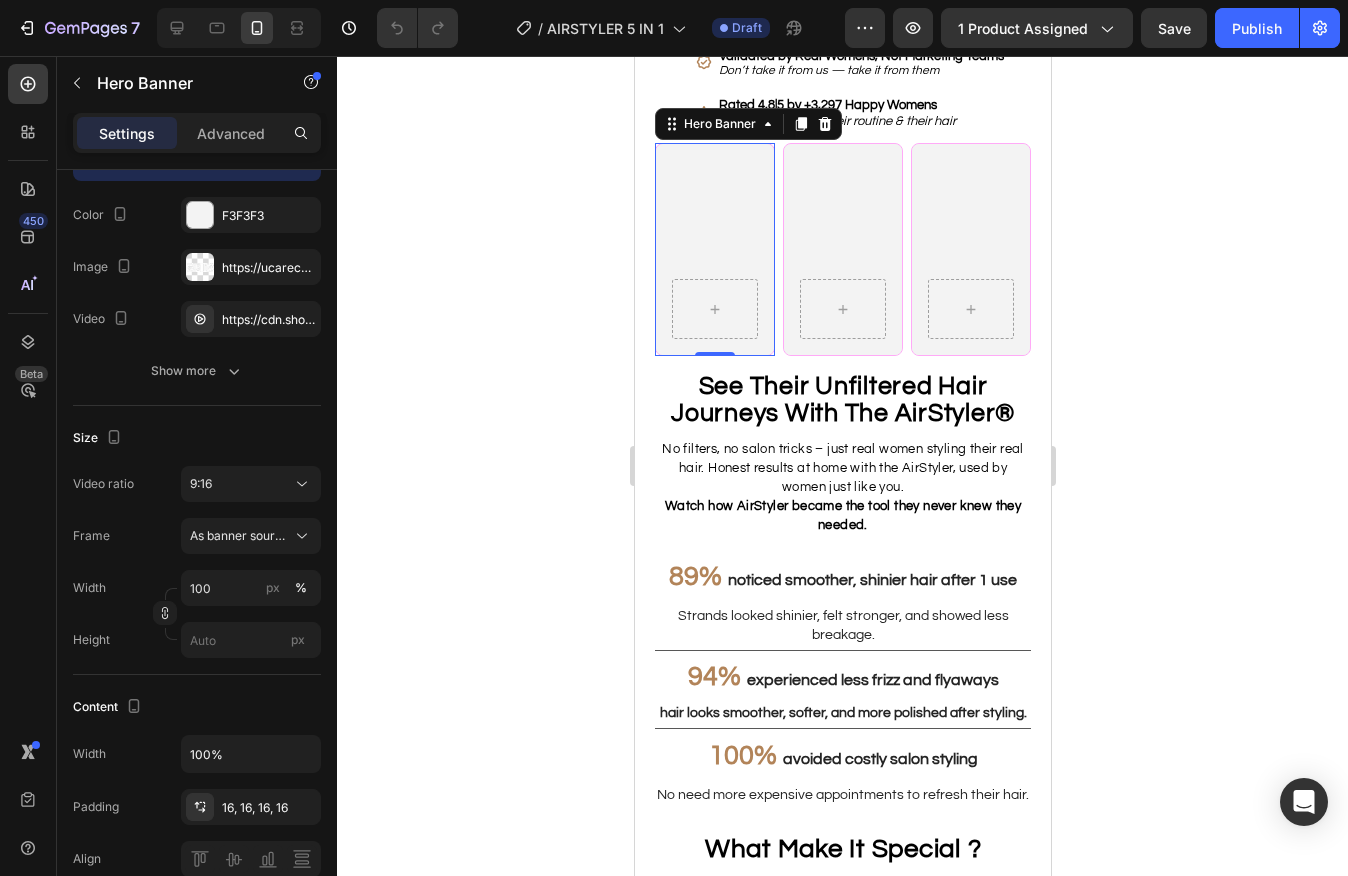 scroll, scrollTop: 0, scrollLeft: 0, axis: both 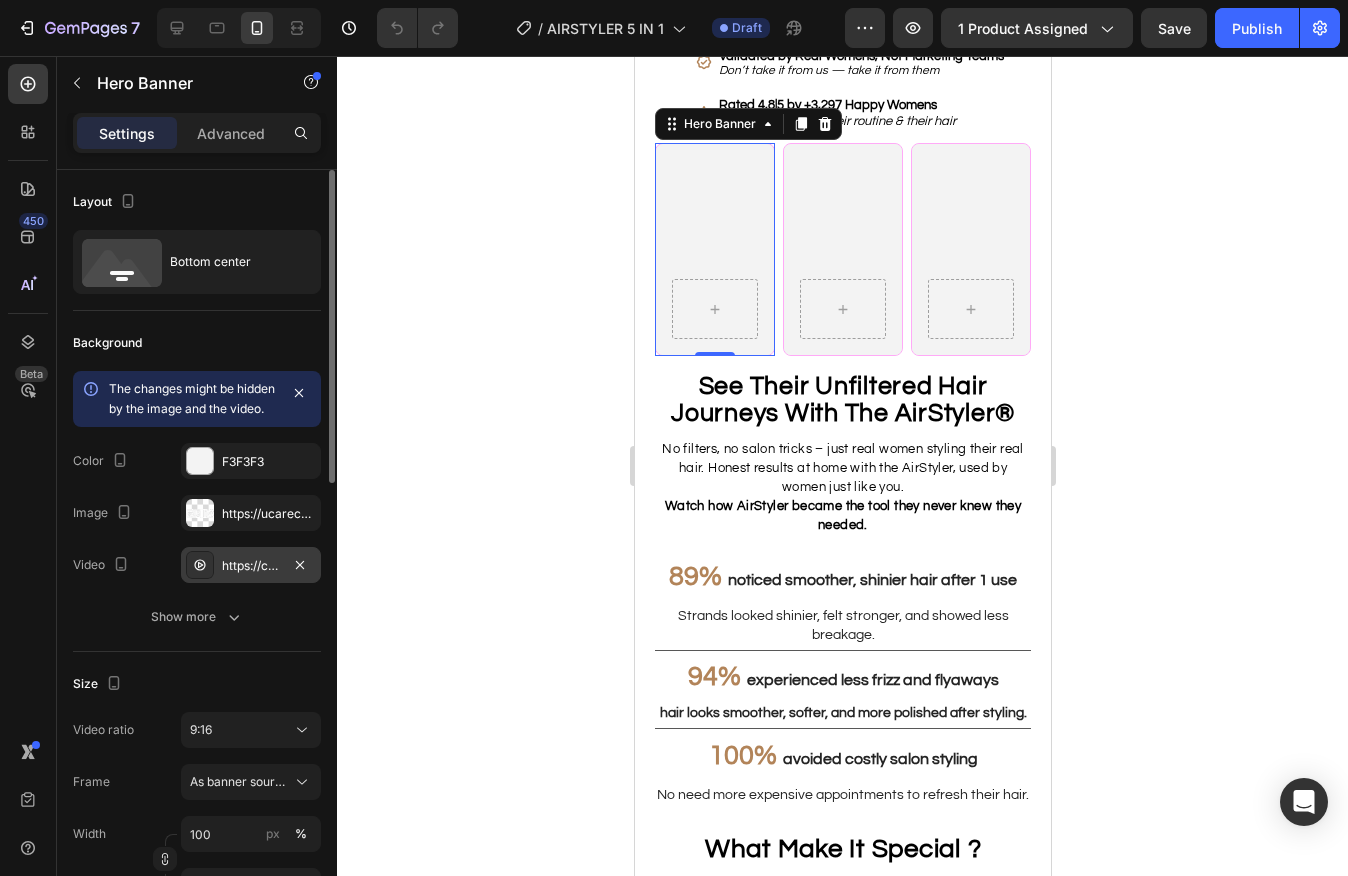 click on "https://cdn.shopify.com/videos/c/o/v/9ebf4748431546fe82570af4b614cde7.mov" at bounding box center [251, 566] 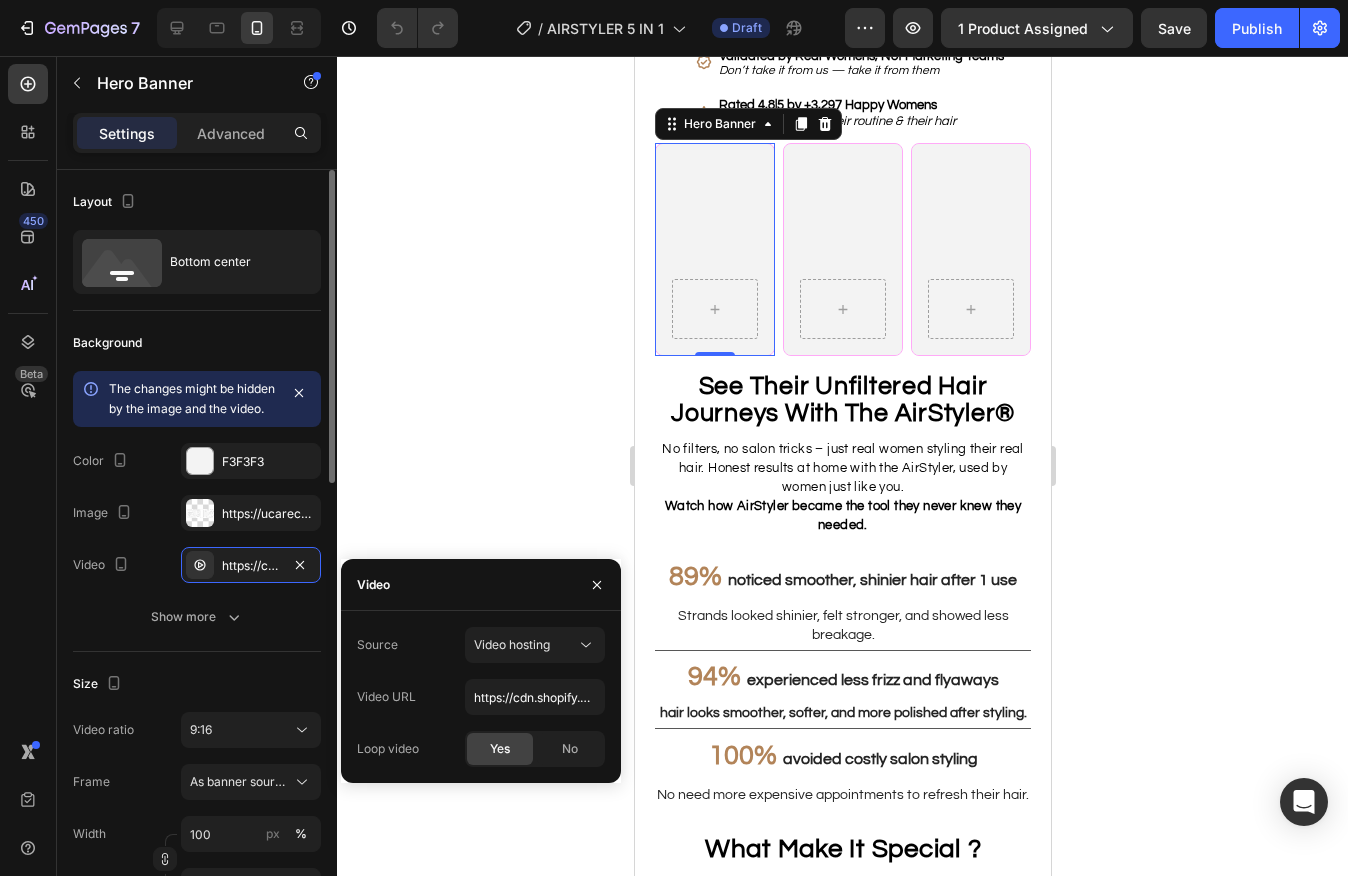 click 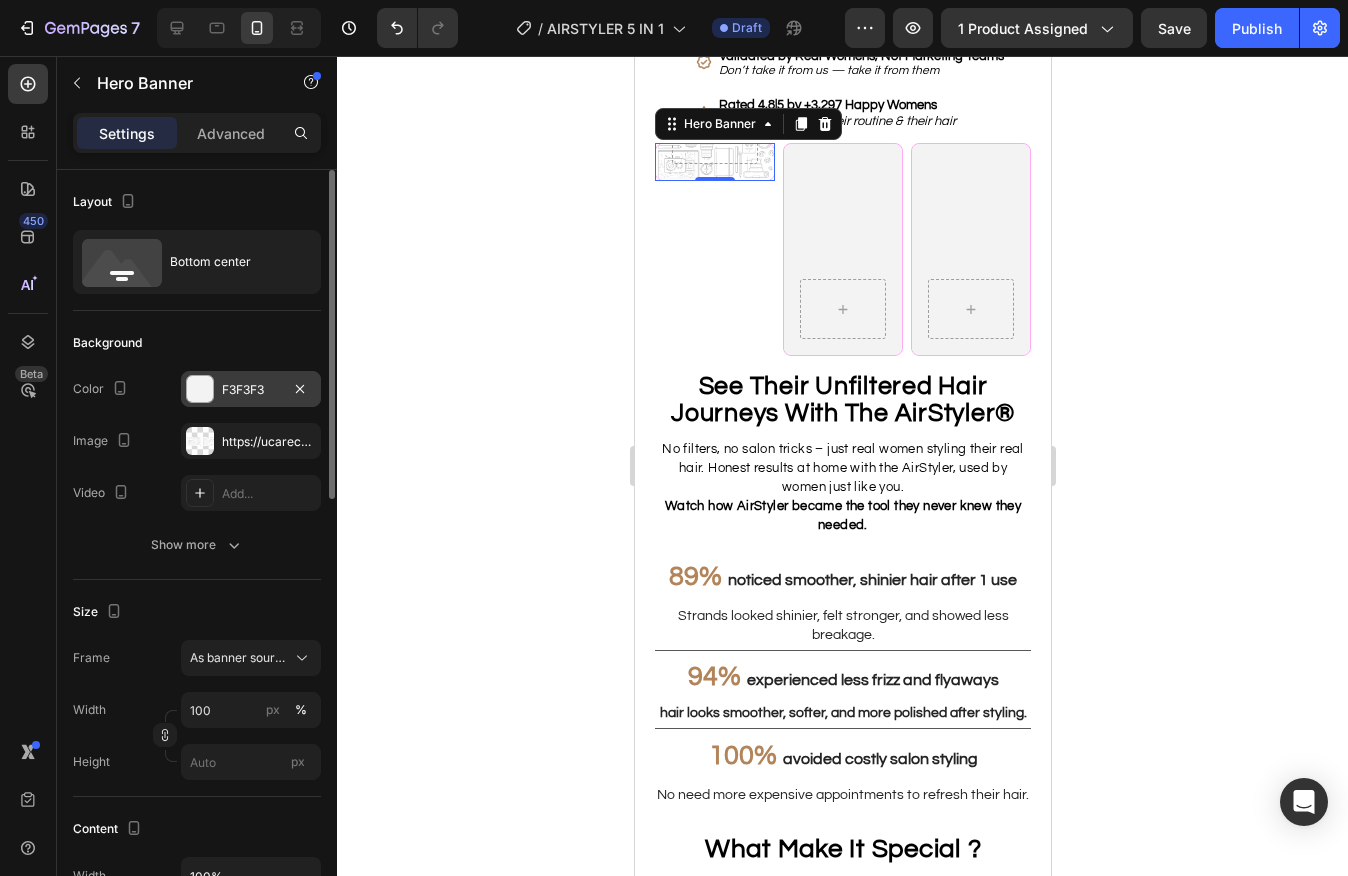 click on "Add..." at bounding box center [269, 494] 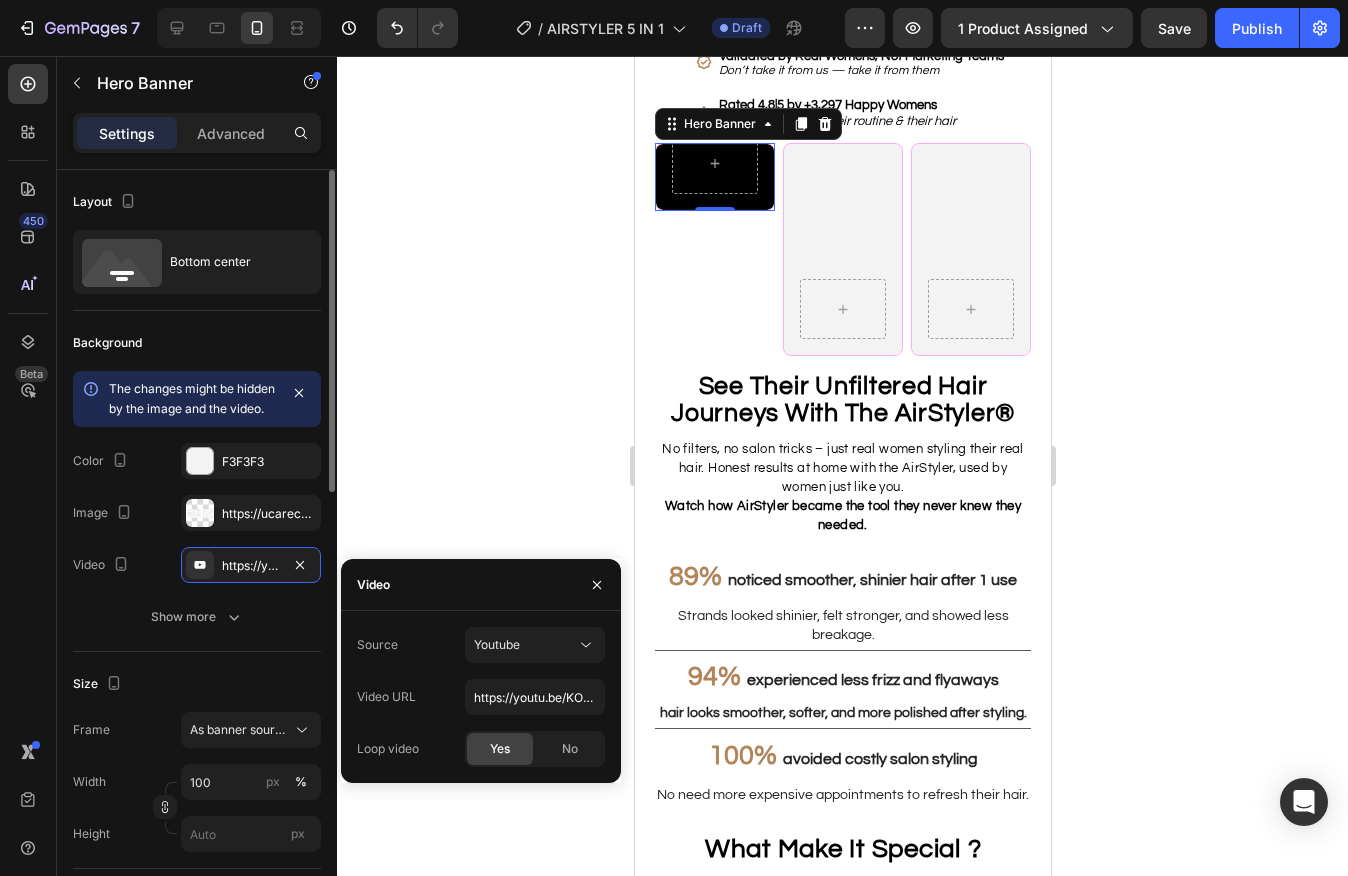 click 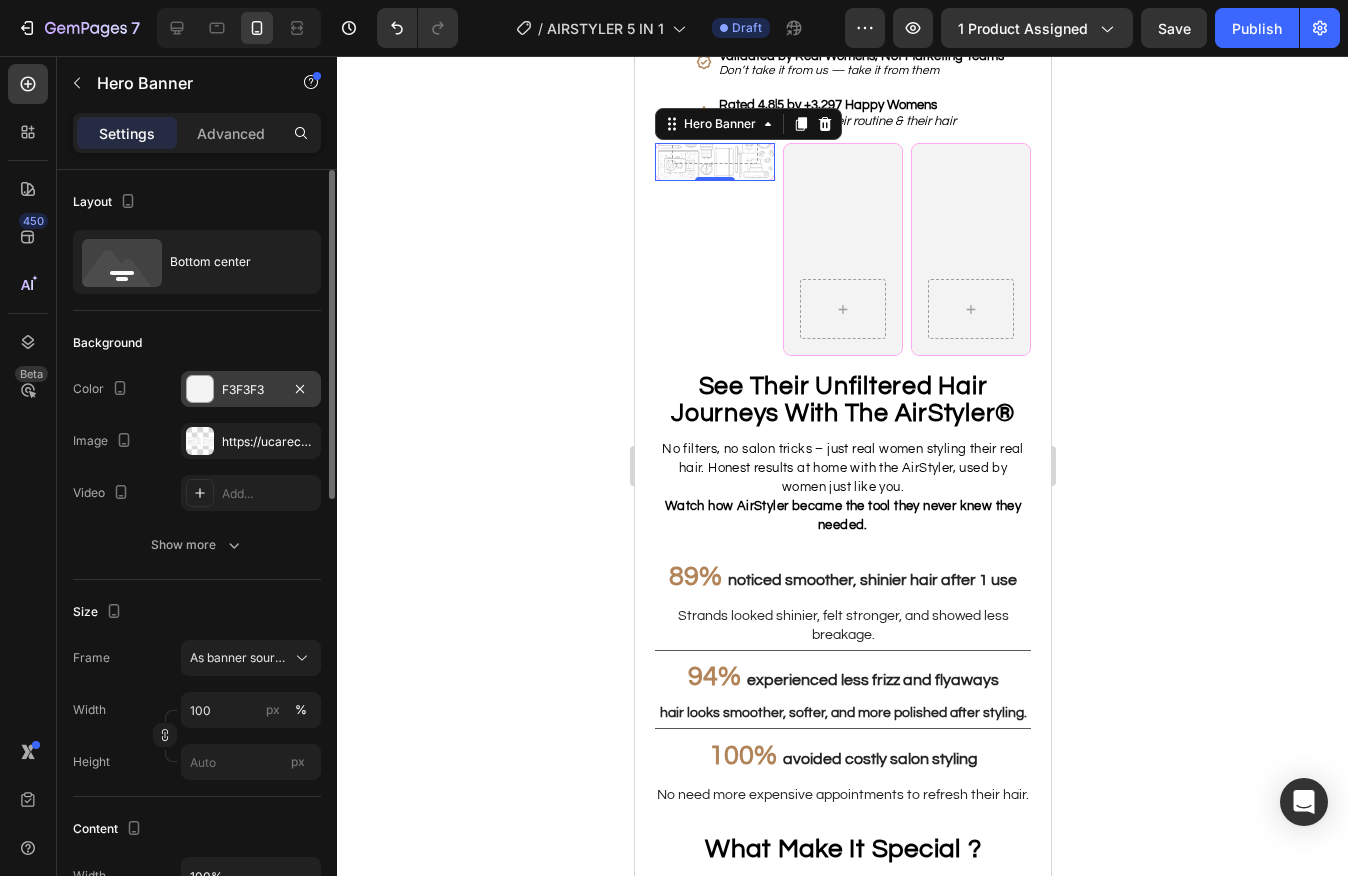 click on "Add..." at bounding box center (269, 494) 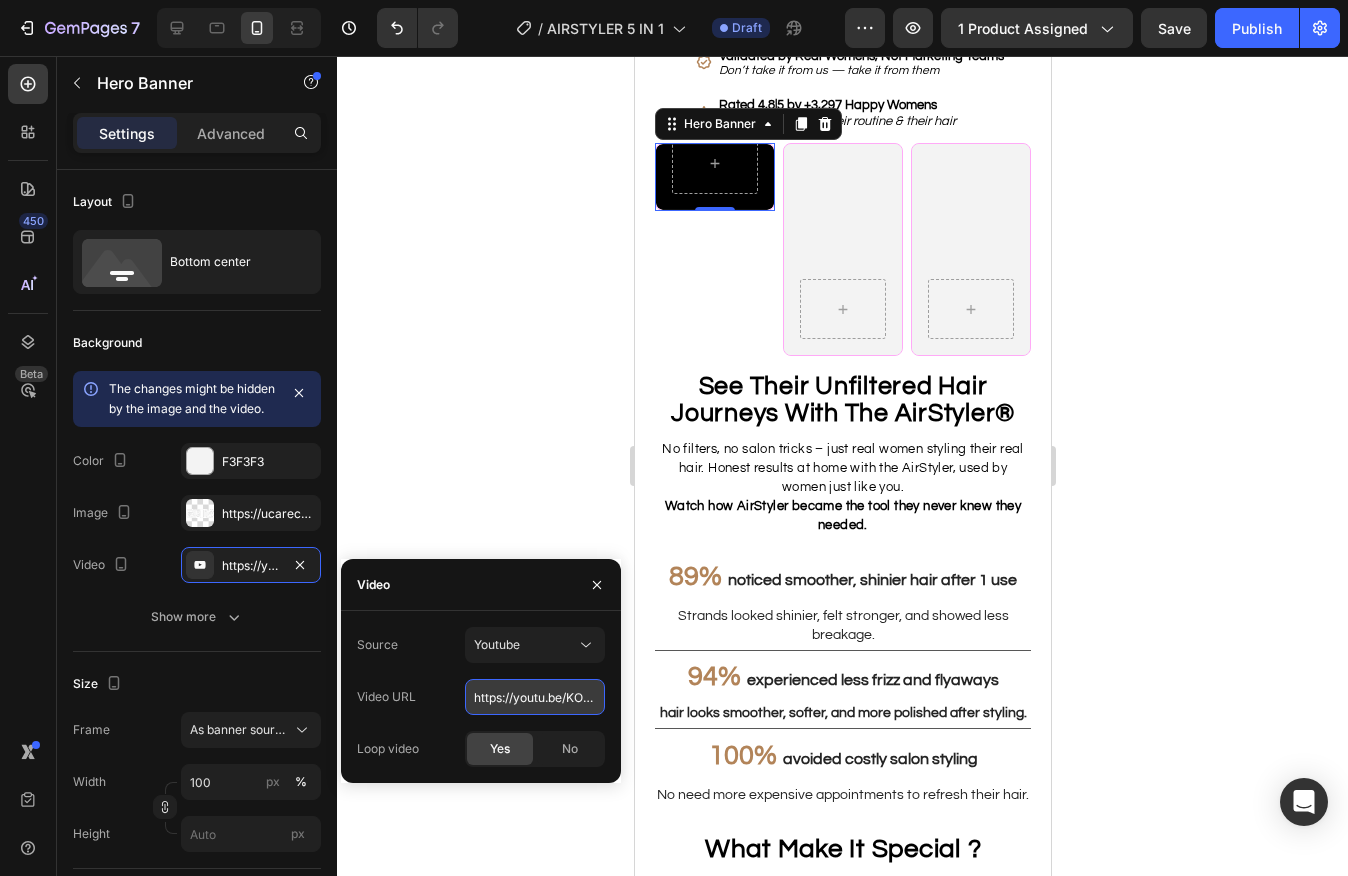 click on "https://youtu.be/KOxfzBp72uk" at bounding box center (535, 697) 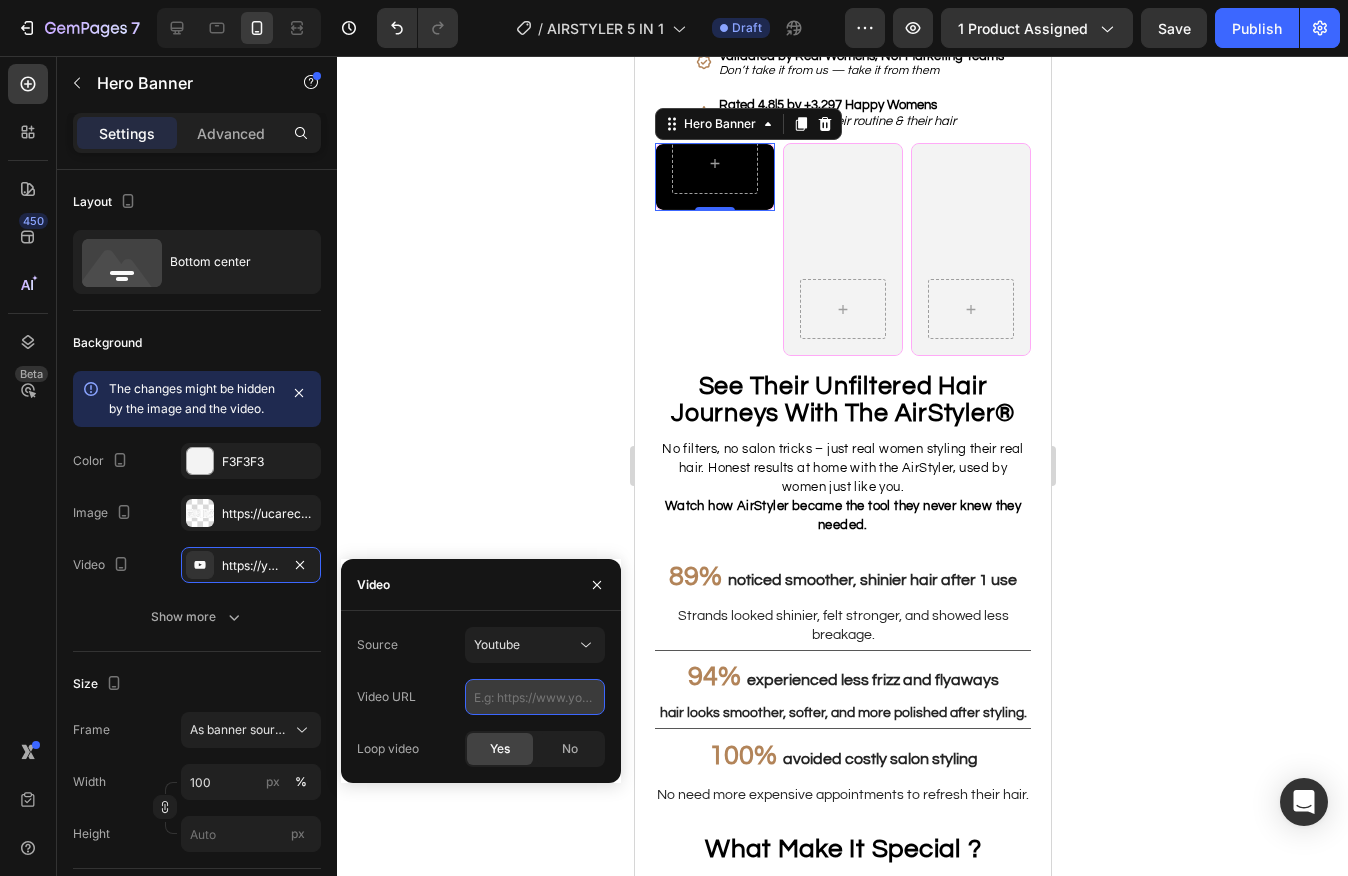 paste on "https://cdn.shopify.com/videos/c/o/v/5355fc8eb7344e59bd94c12e362435b7.mov" 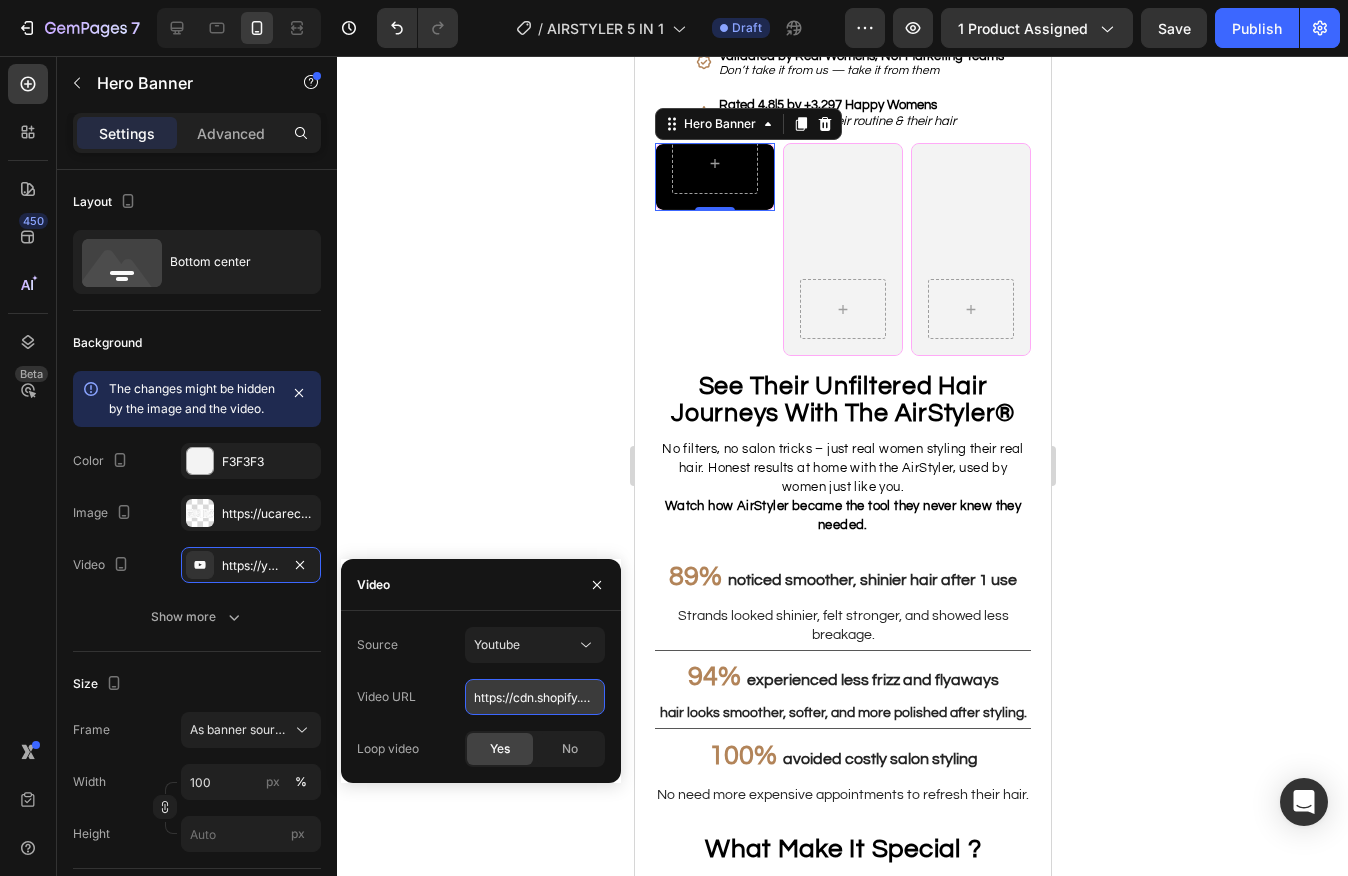 scroll, scrollTop: 0, scrollLeft: 344, axis: horizontal 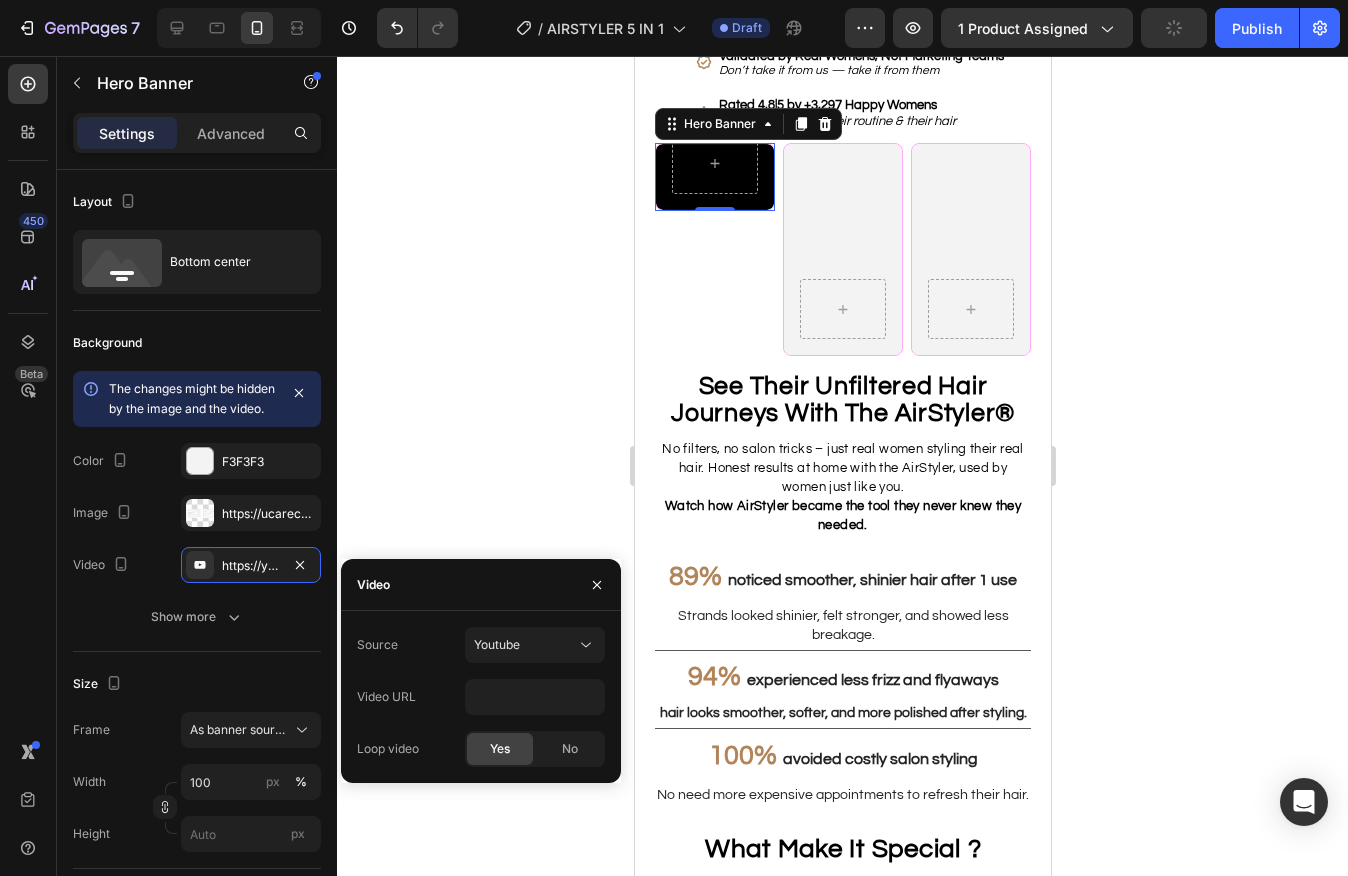 click 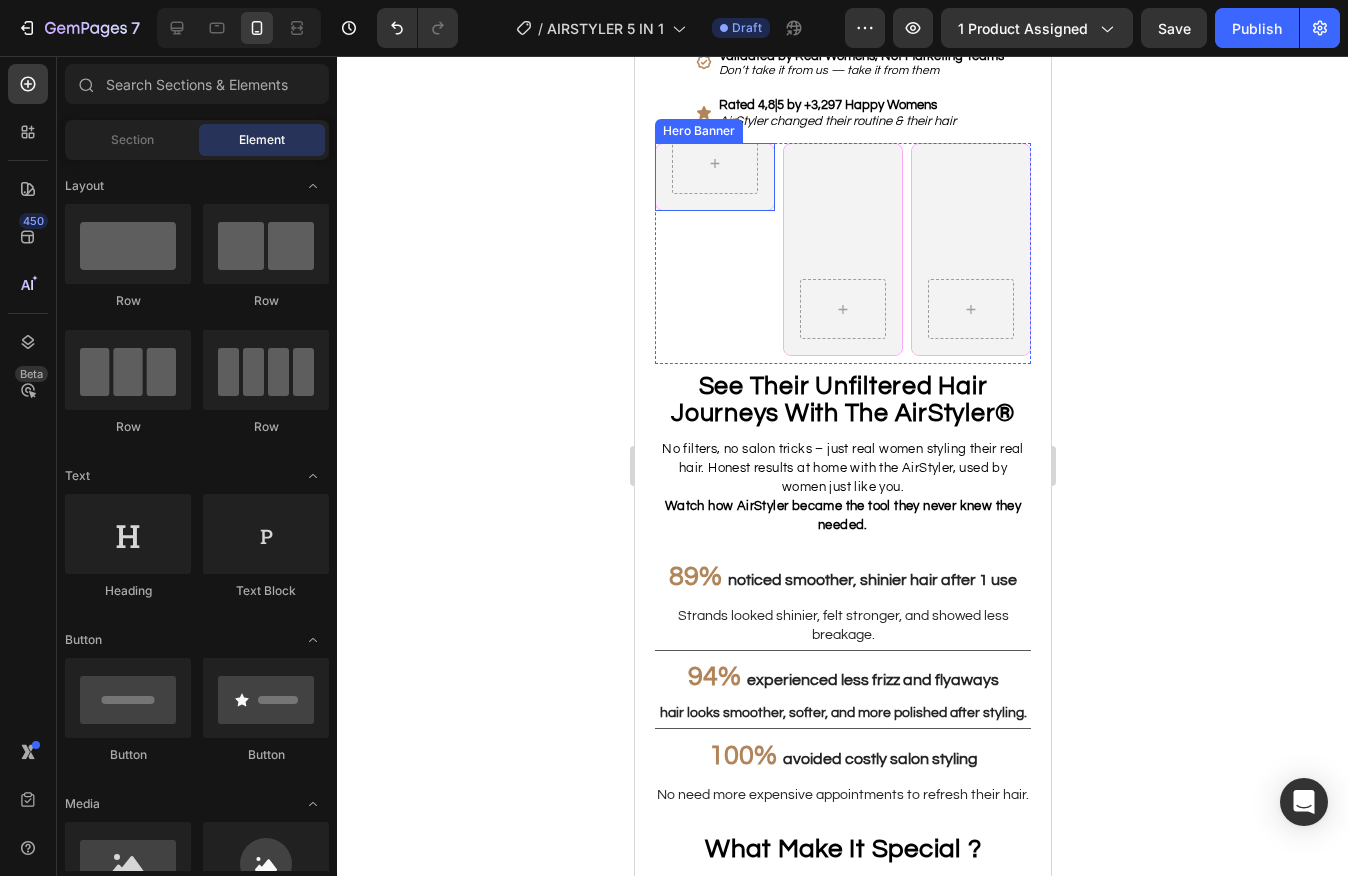 click at bounding box center (714, 164) 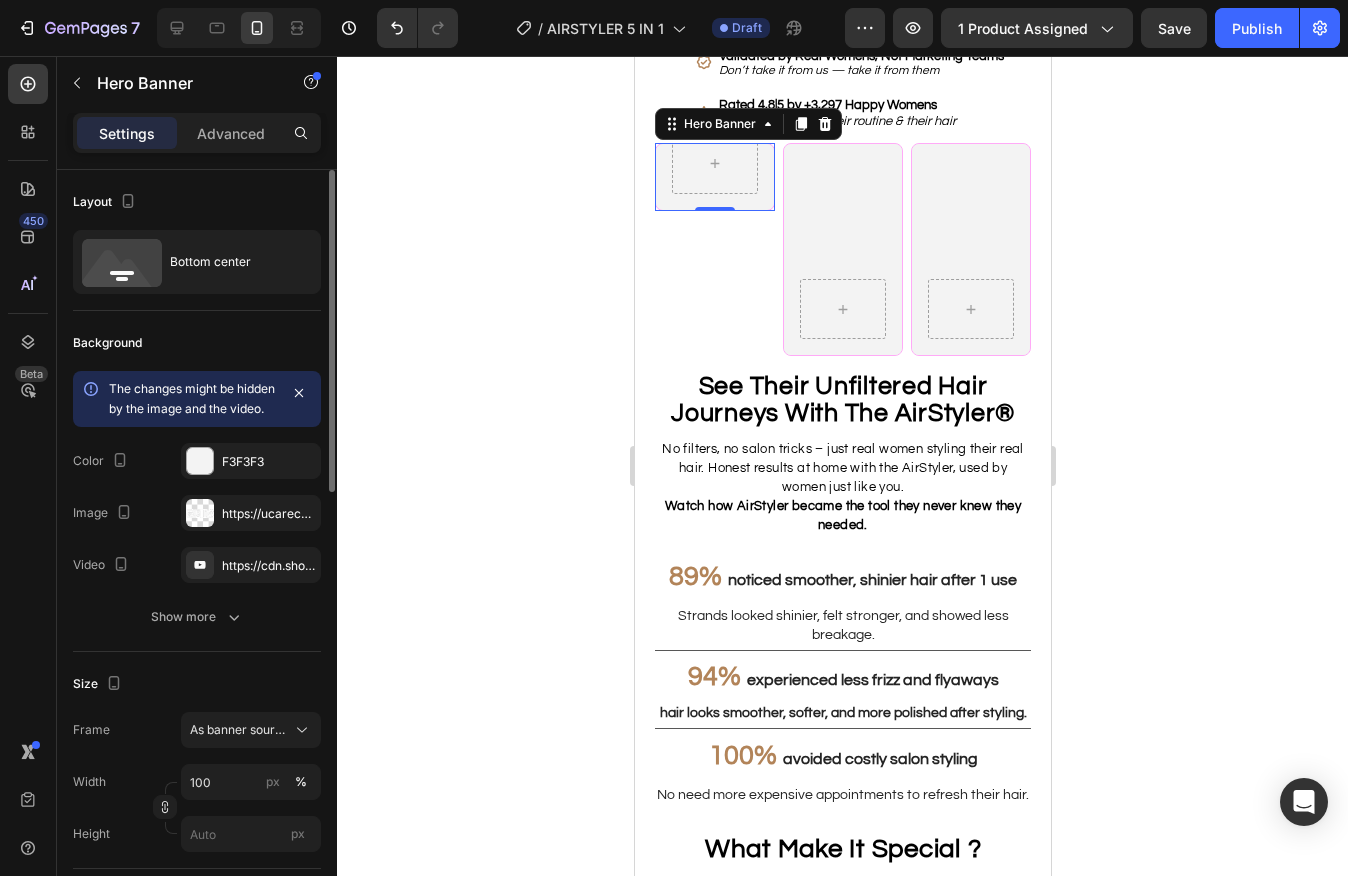 click 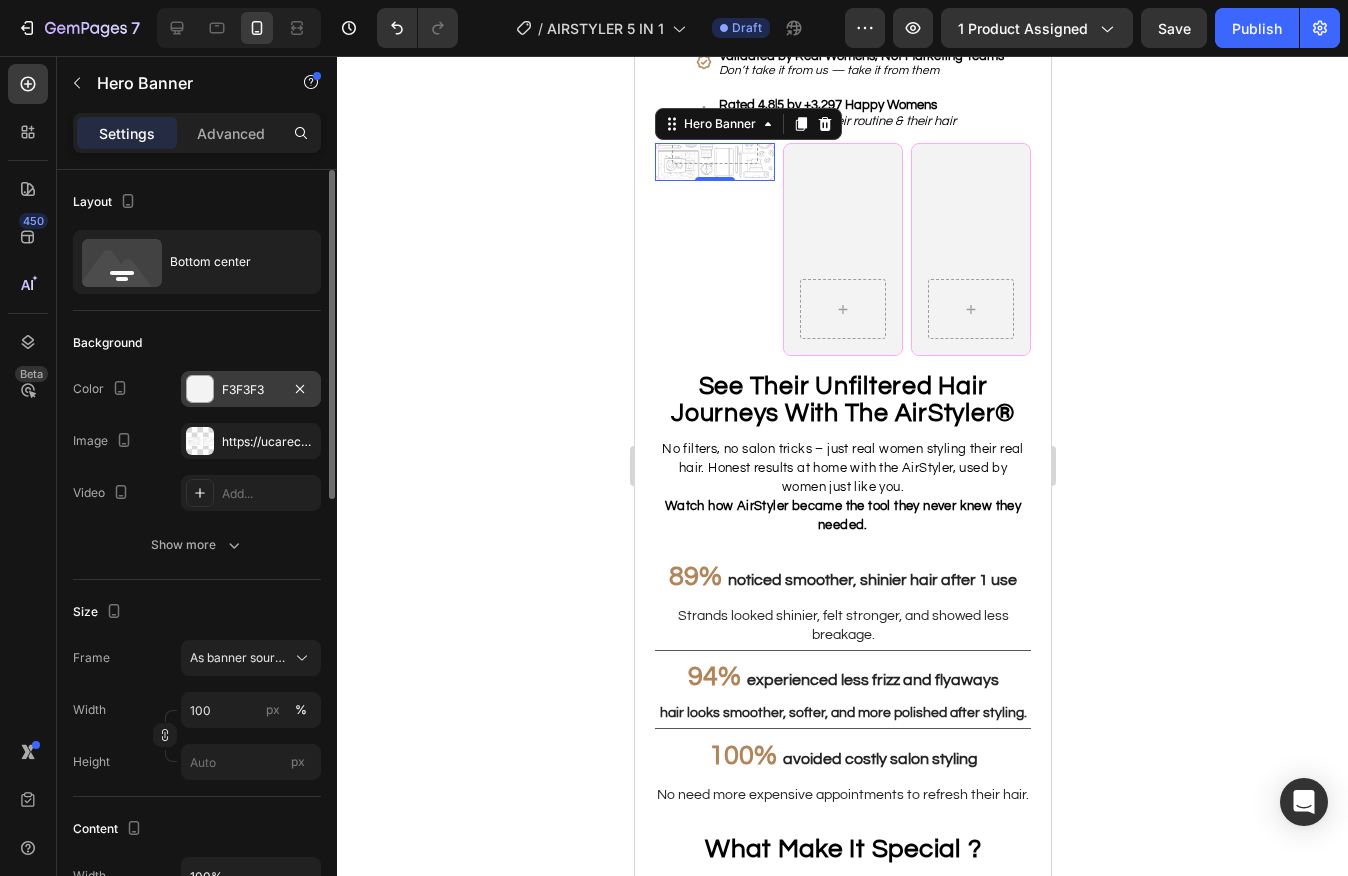 click 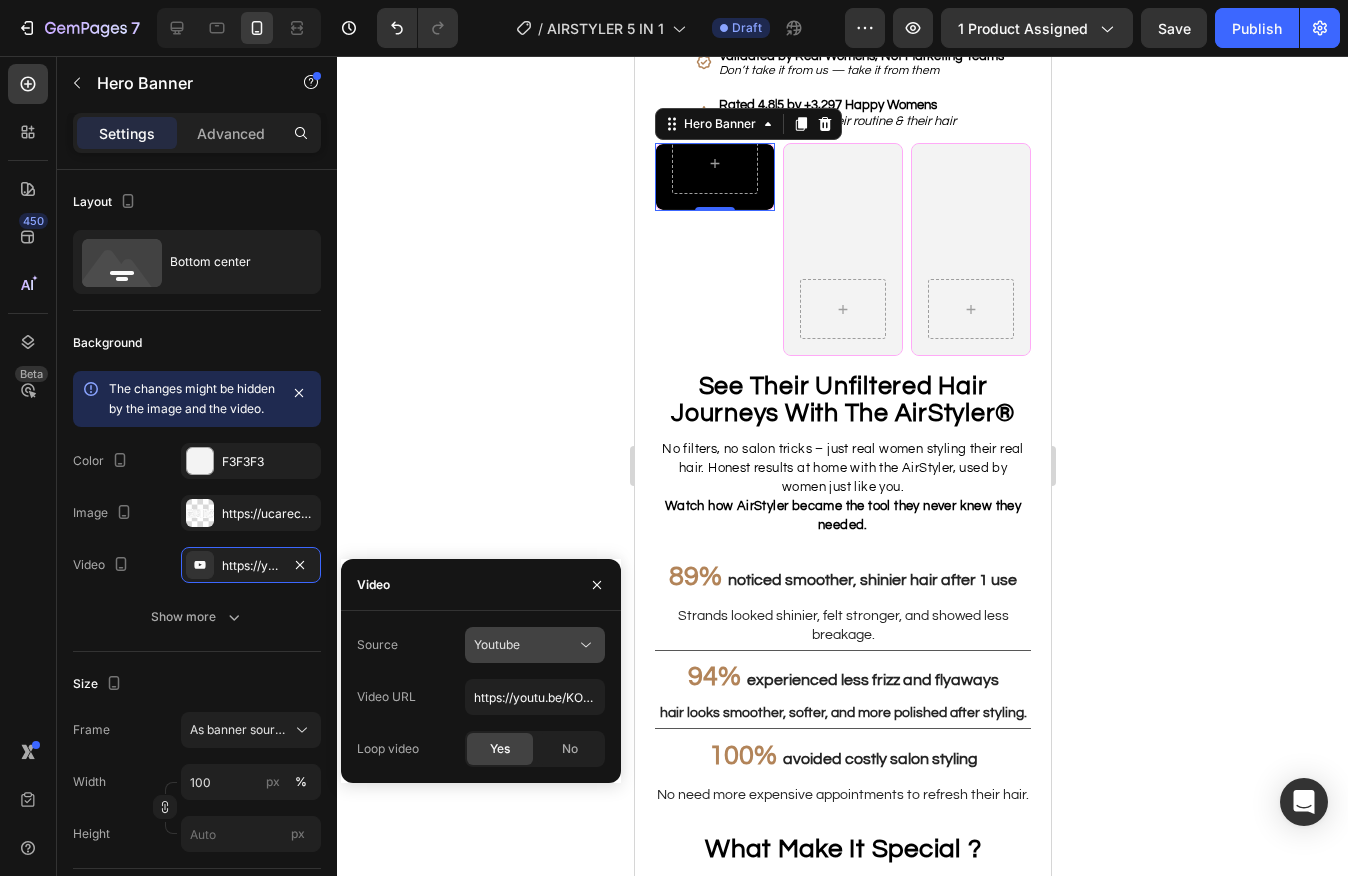 click on "Youtube" at bounding box center [525, 645] 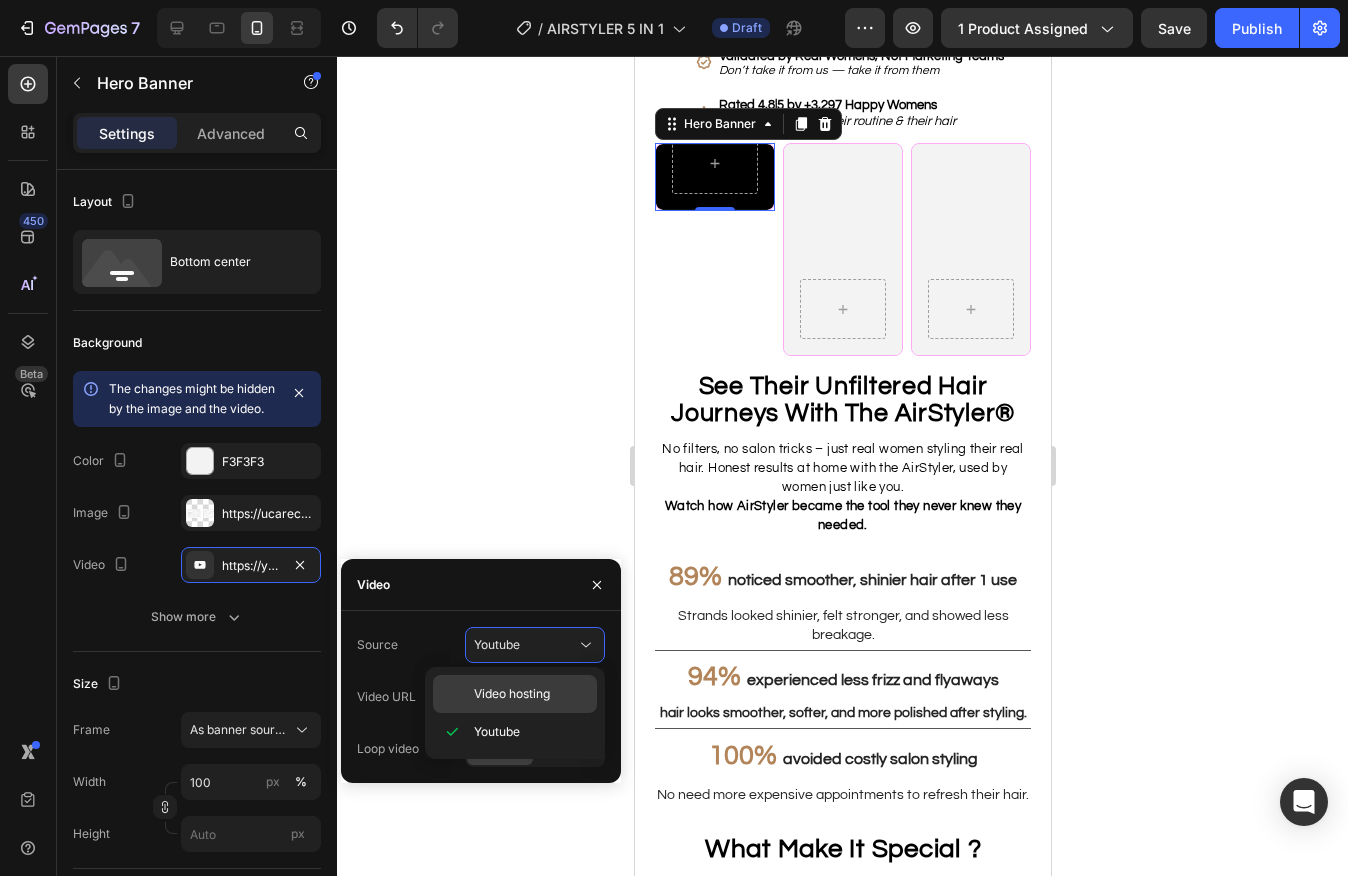 click on "Video hosting" at bounding box center (512, 694) 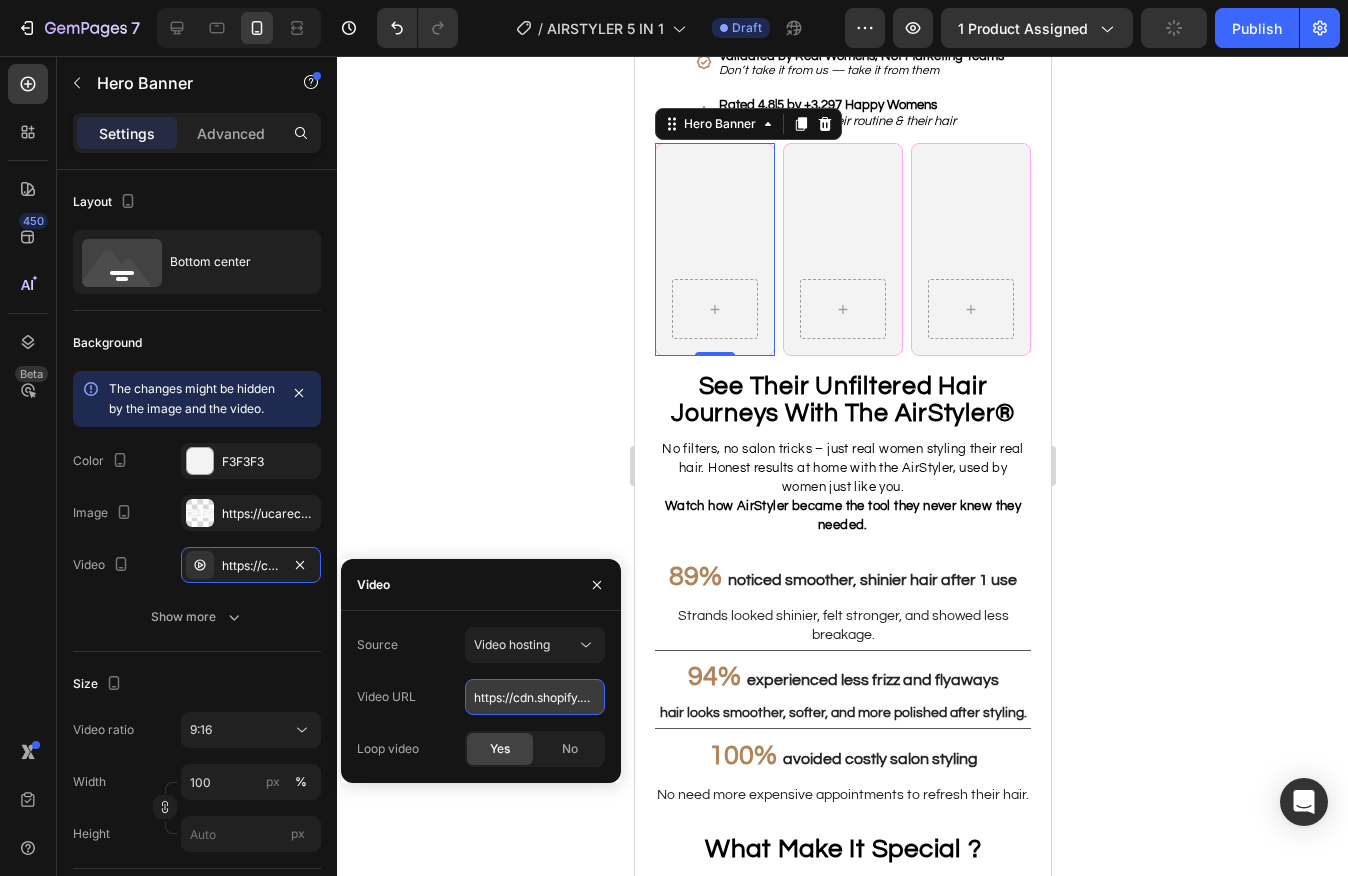 click on "https://cdn.shopify.com/videos/c/o/v/92a407d4e0c94a288eb54cac18c387dc.mp4" at bounding box center (535, 697) 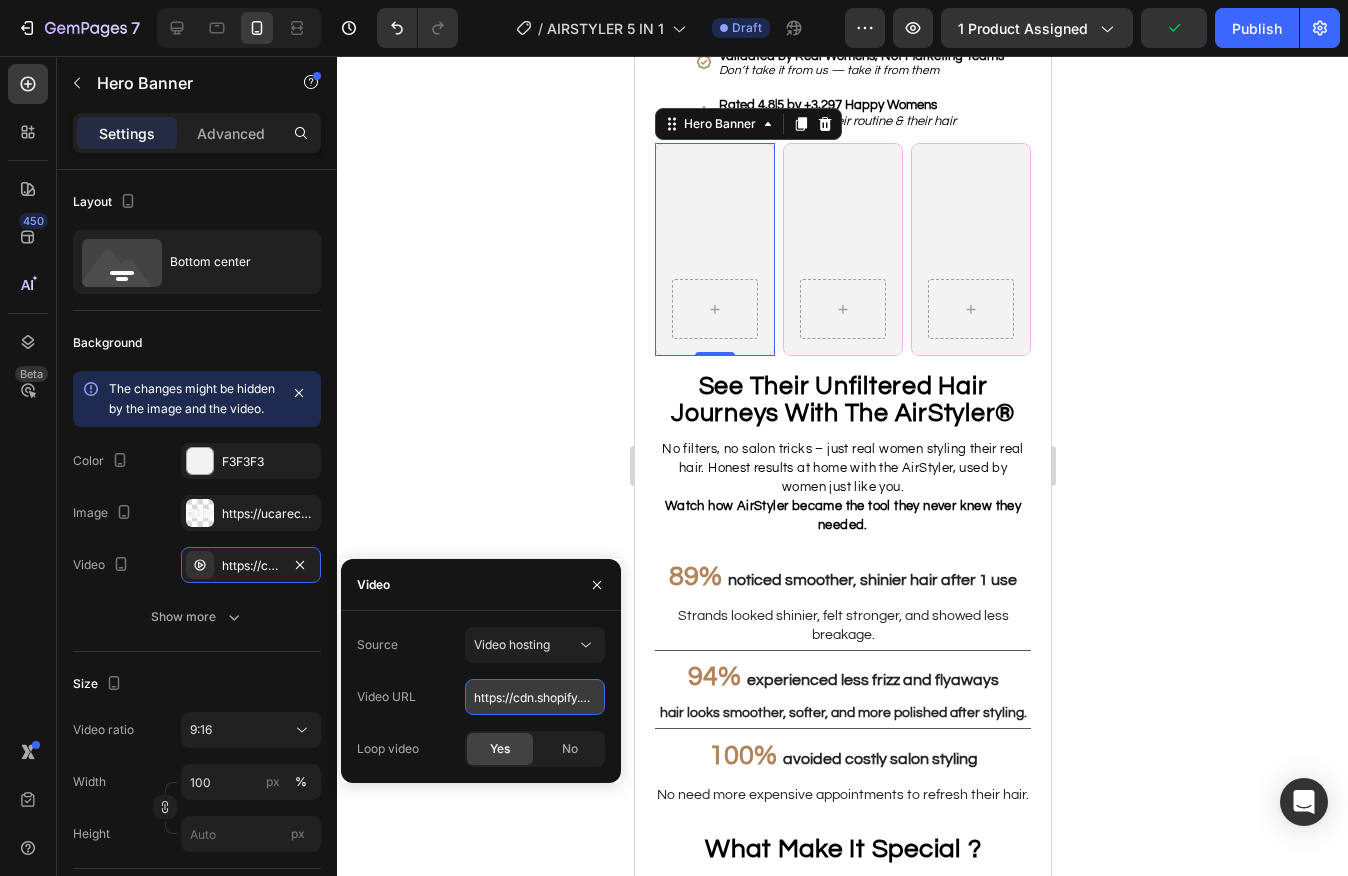 click on "https://cdn.shopify.com/videos/c/o/v/92a407d4e0c94a288eb54cac18c387dc.mp4" at bounding box center (535, 697) 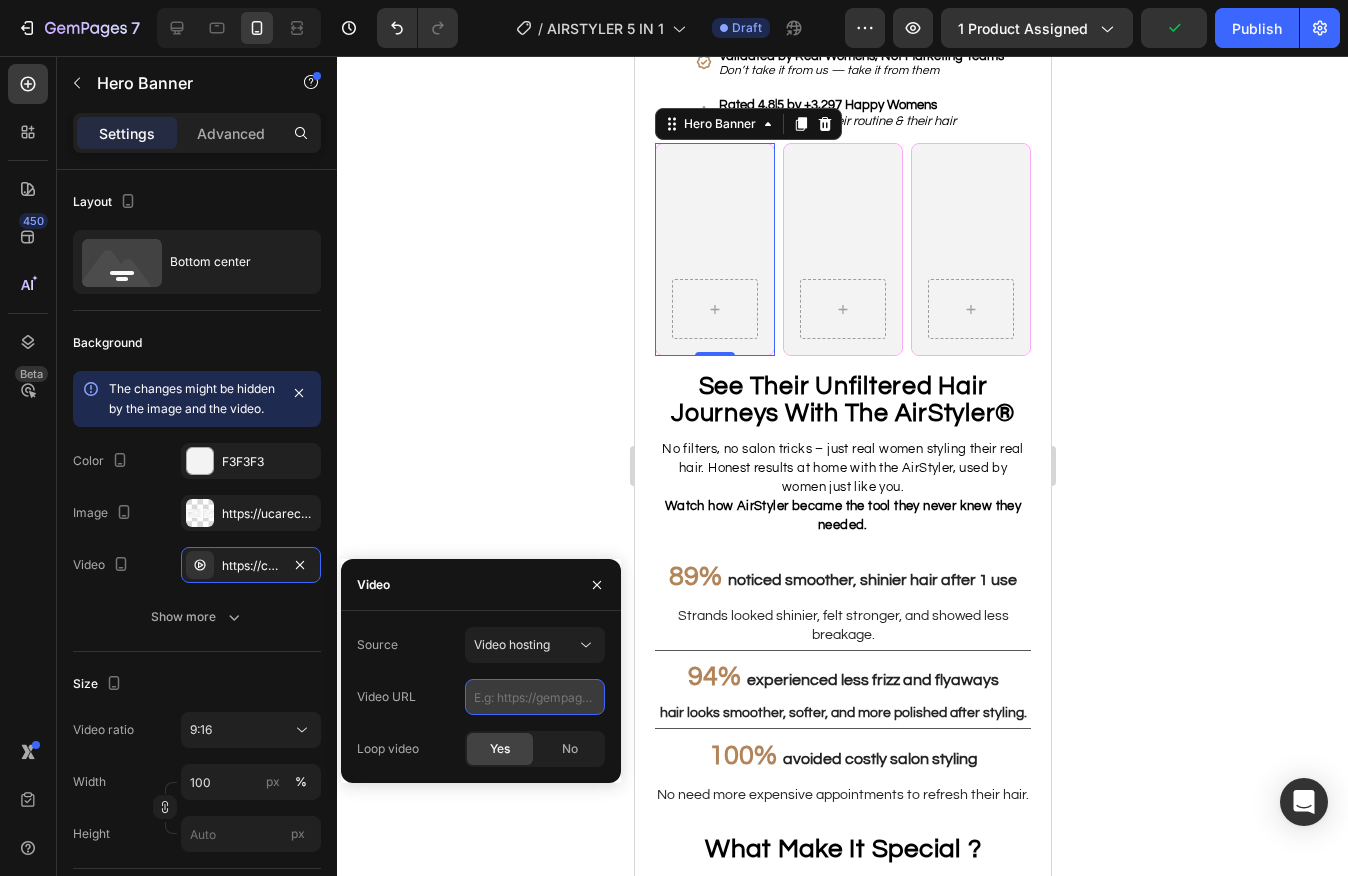 paste on "https://cdn.shopify.com/videos/c/o/v/5355fc8eb7344e59bd94c12e362435b7.mov" 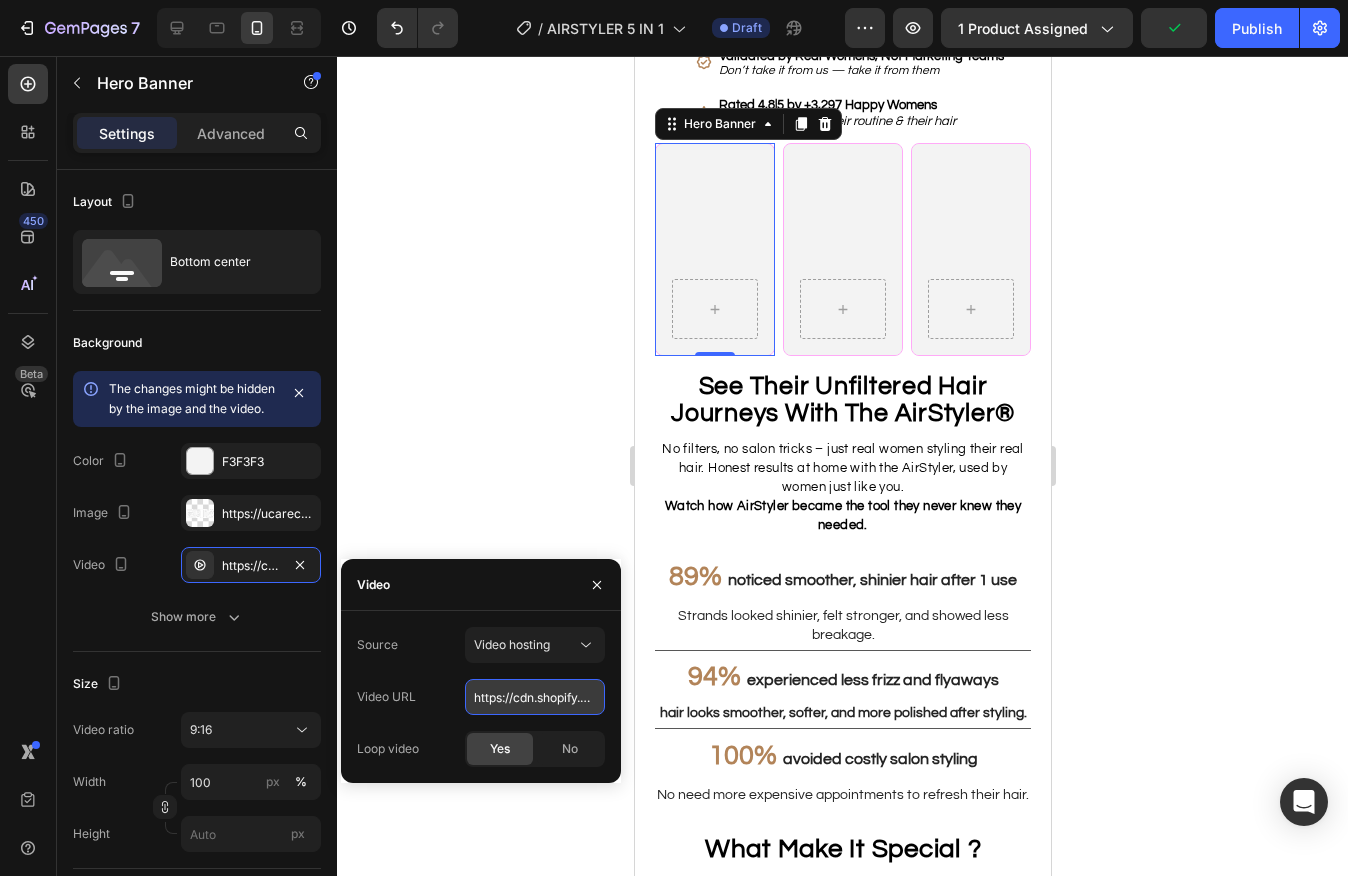 scroll, scrollTop: 0, scrollLeft: 344, axis: horizontal 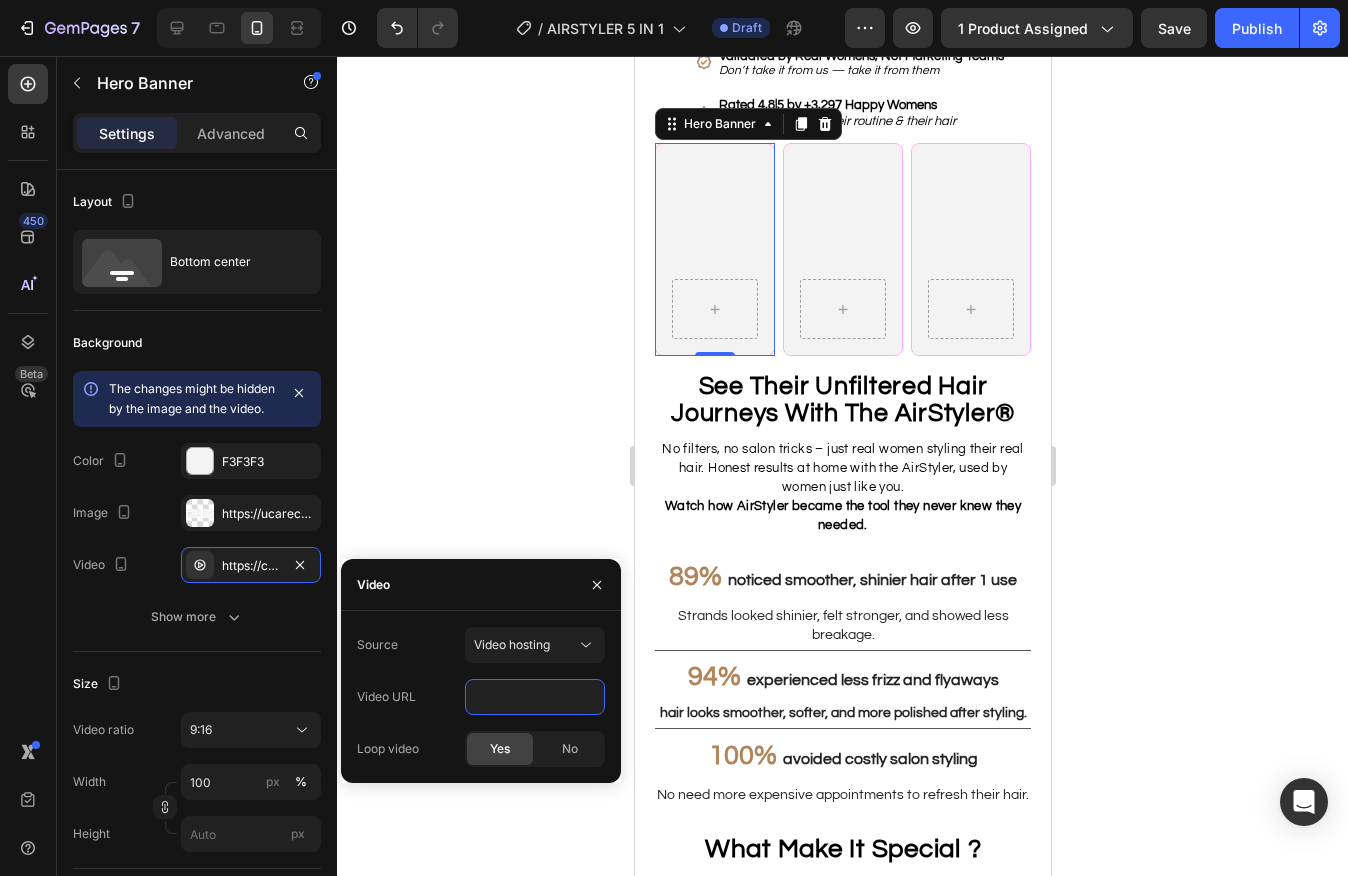 type on "https://cdn.shopify.com/videos/c/o/v/5355fc8eb7344e59bd94c12e362435b7.mov" 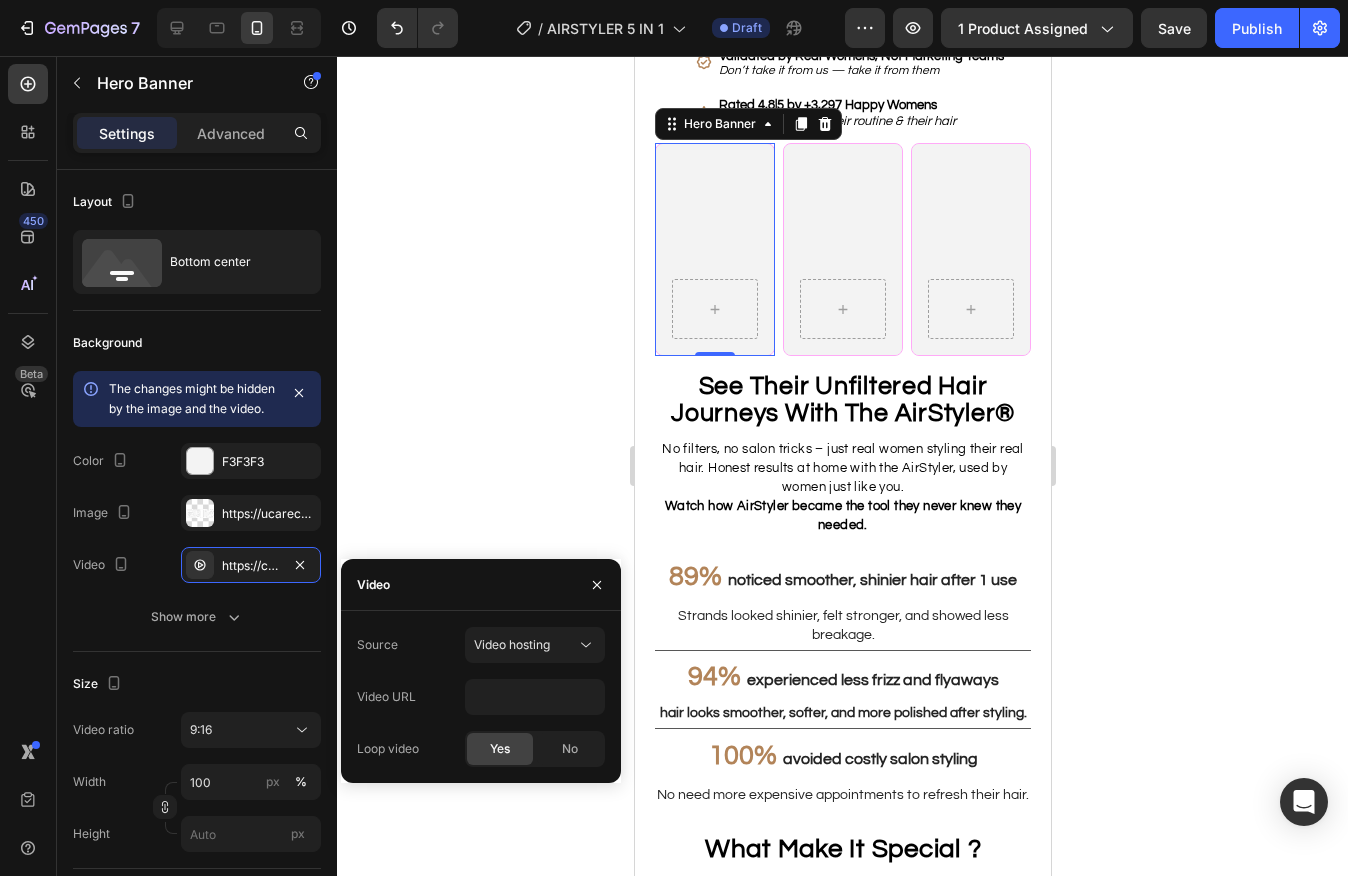 click on "Video" at bounding box center (481, 585) 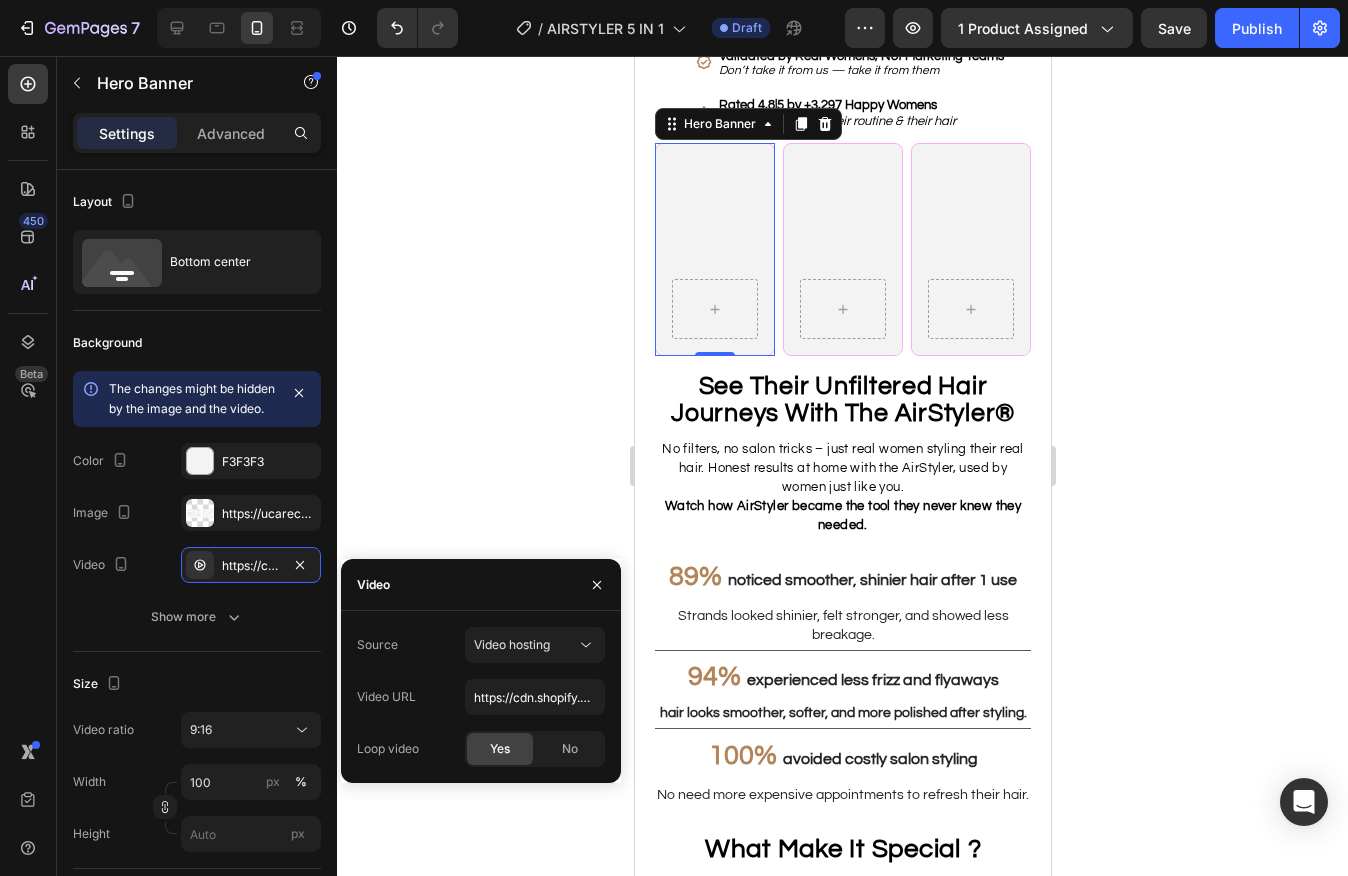 click 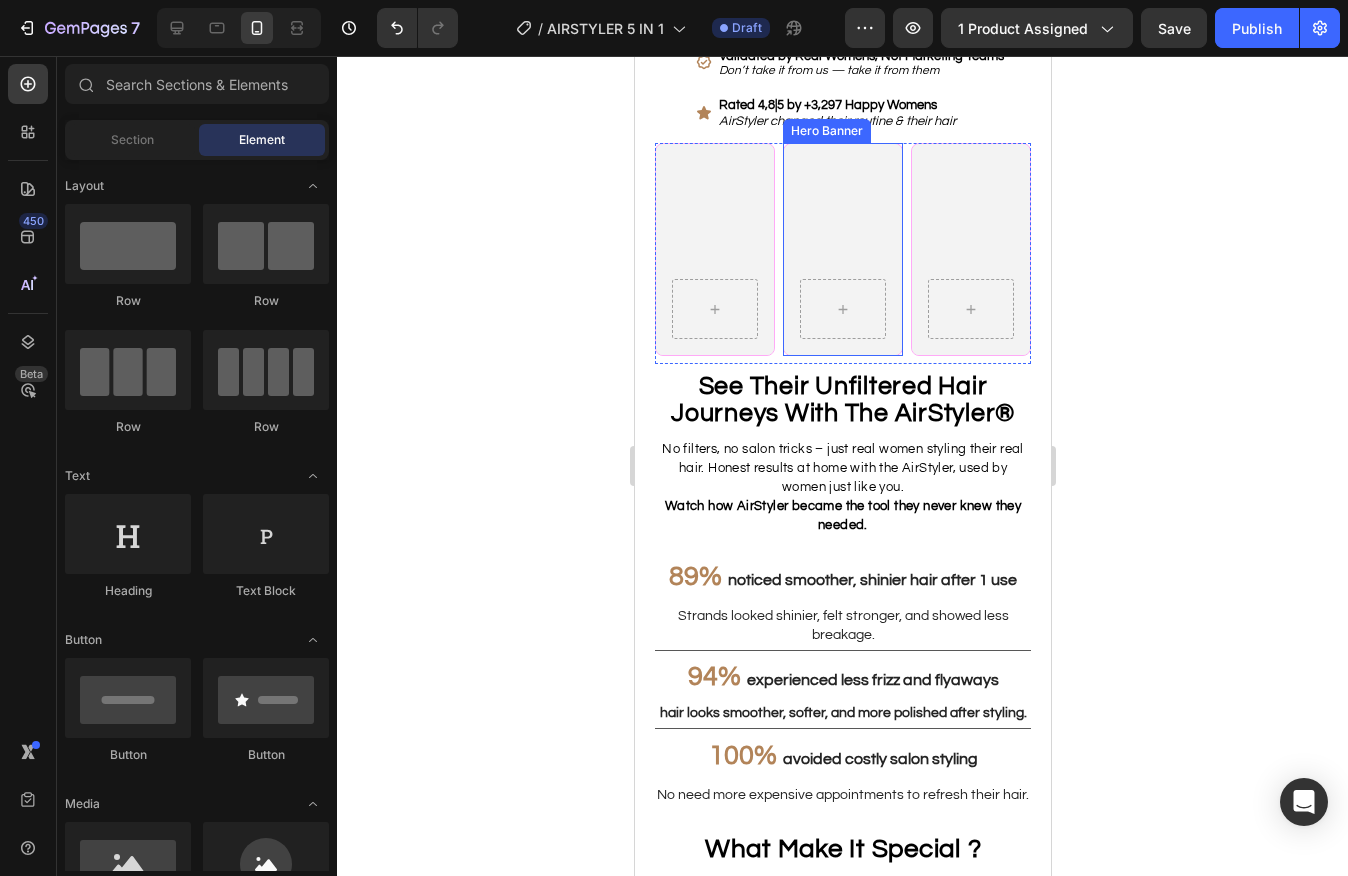 click at bounding box center [842, 249] 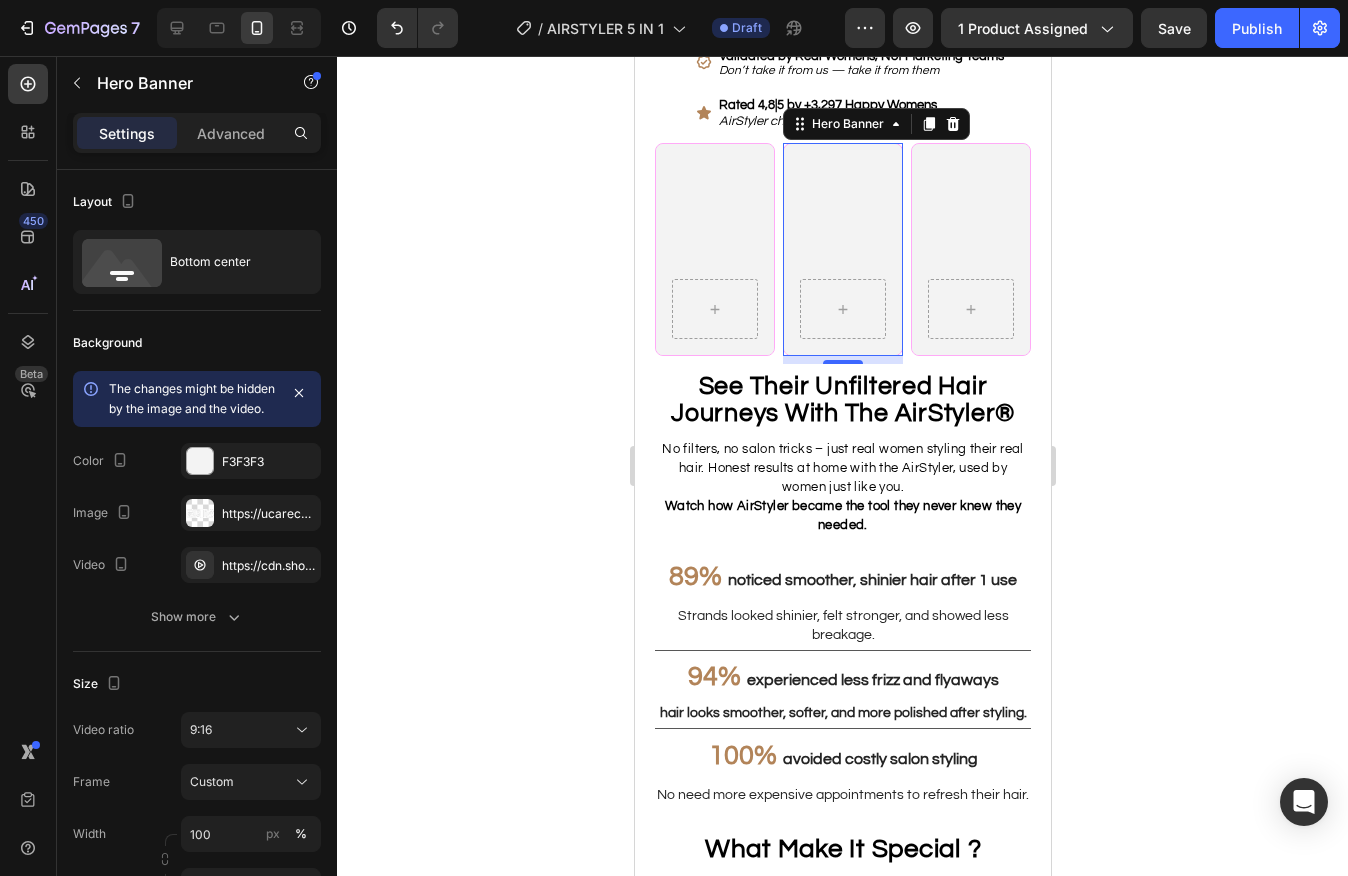 click at bounding box center [842, 309] 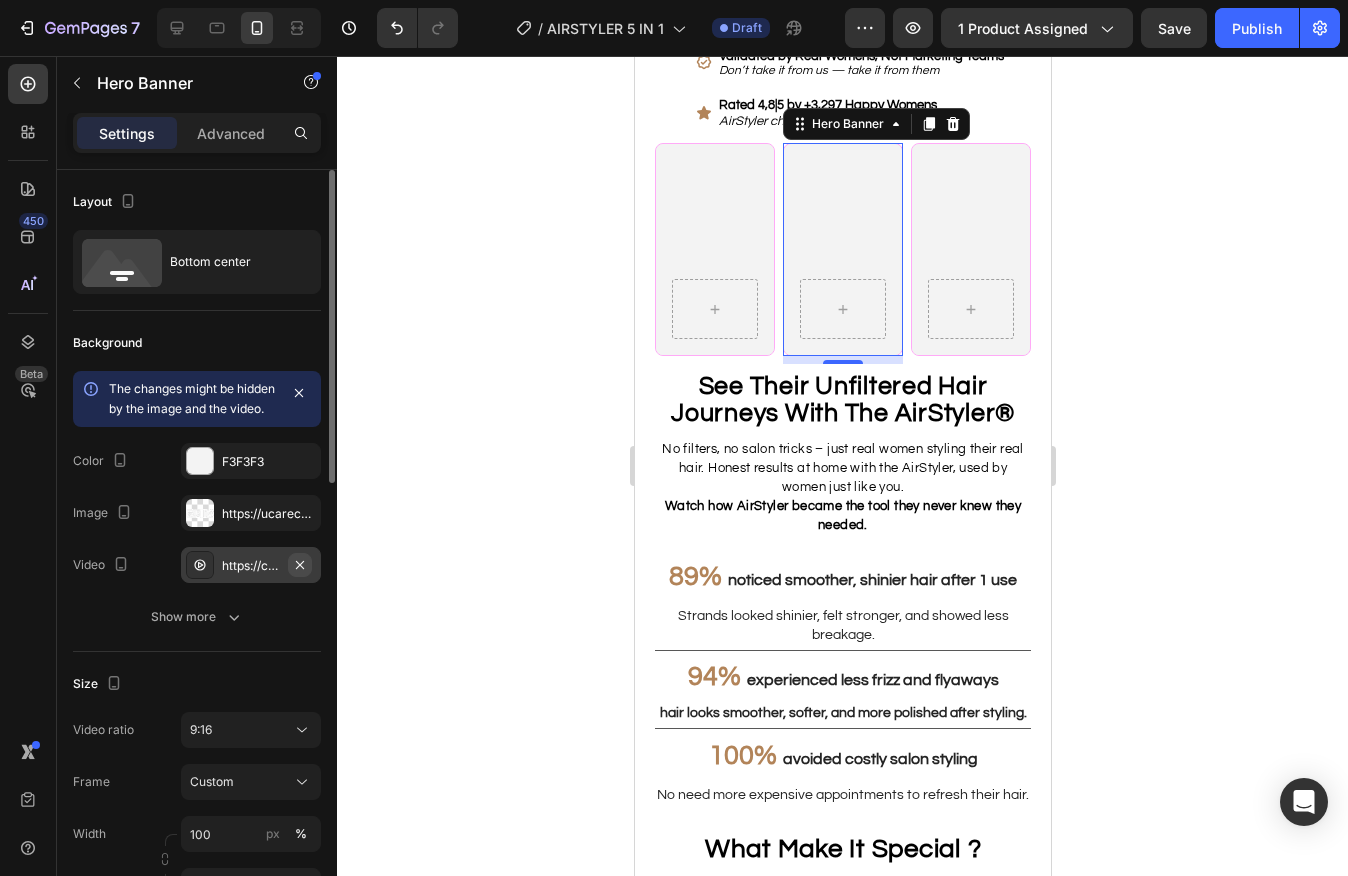 click 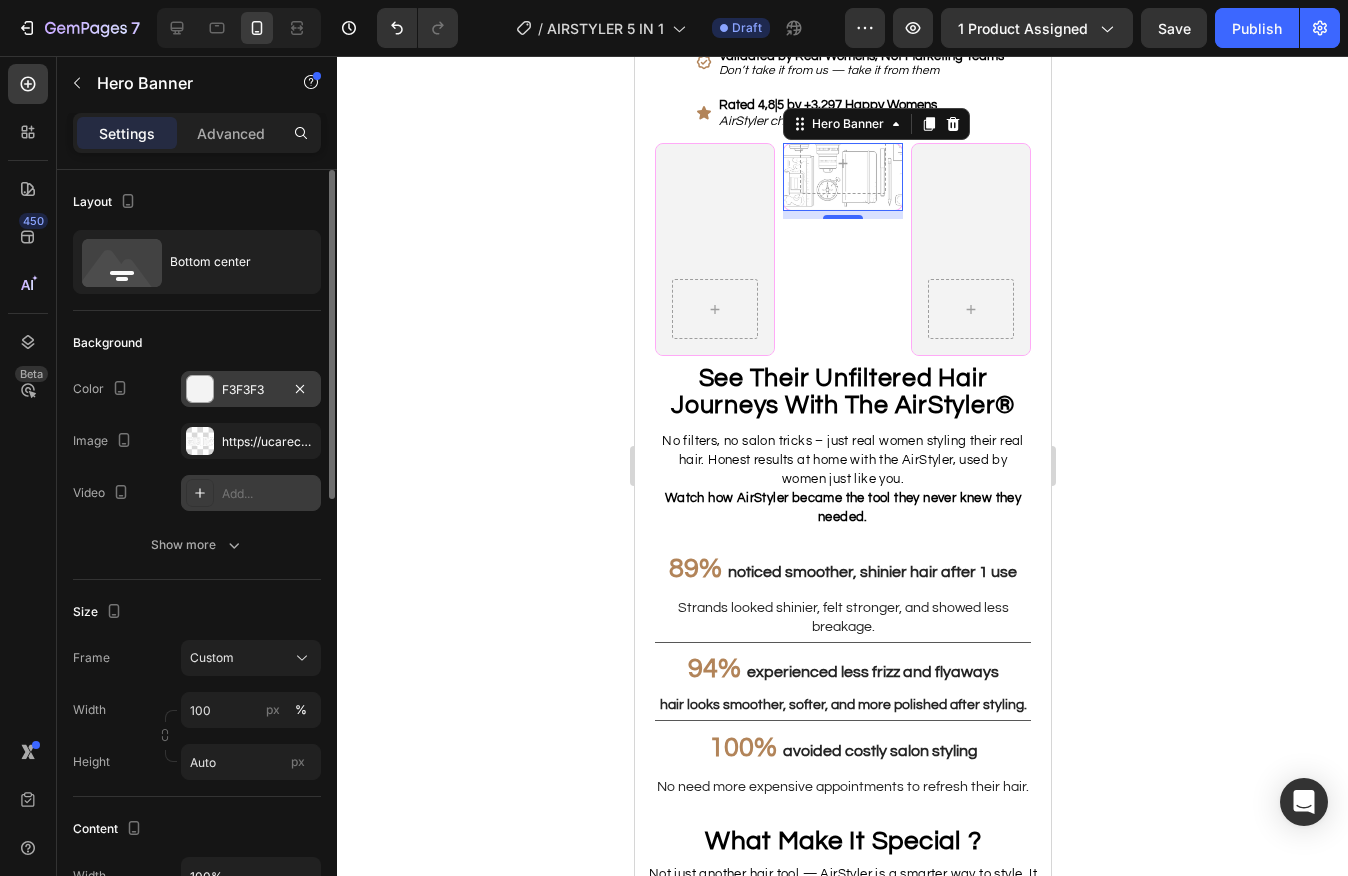 click on "Add..." at bounding box center [269, 494] 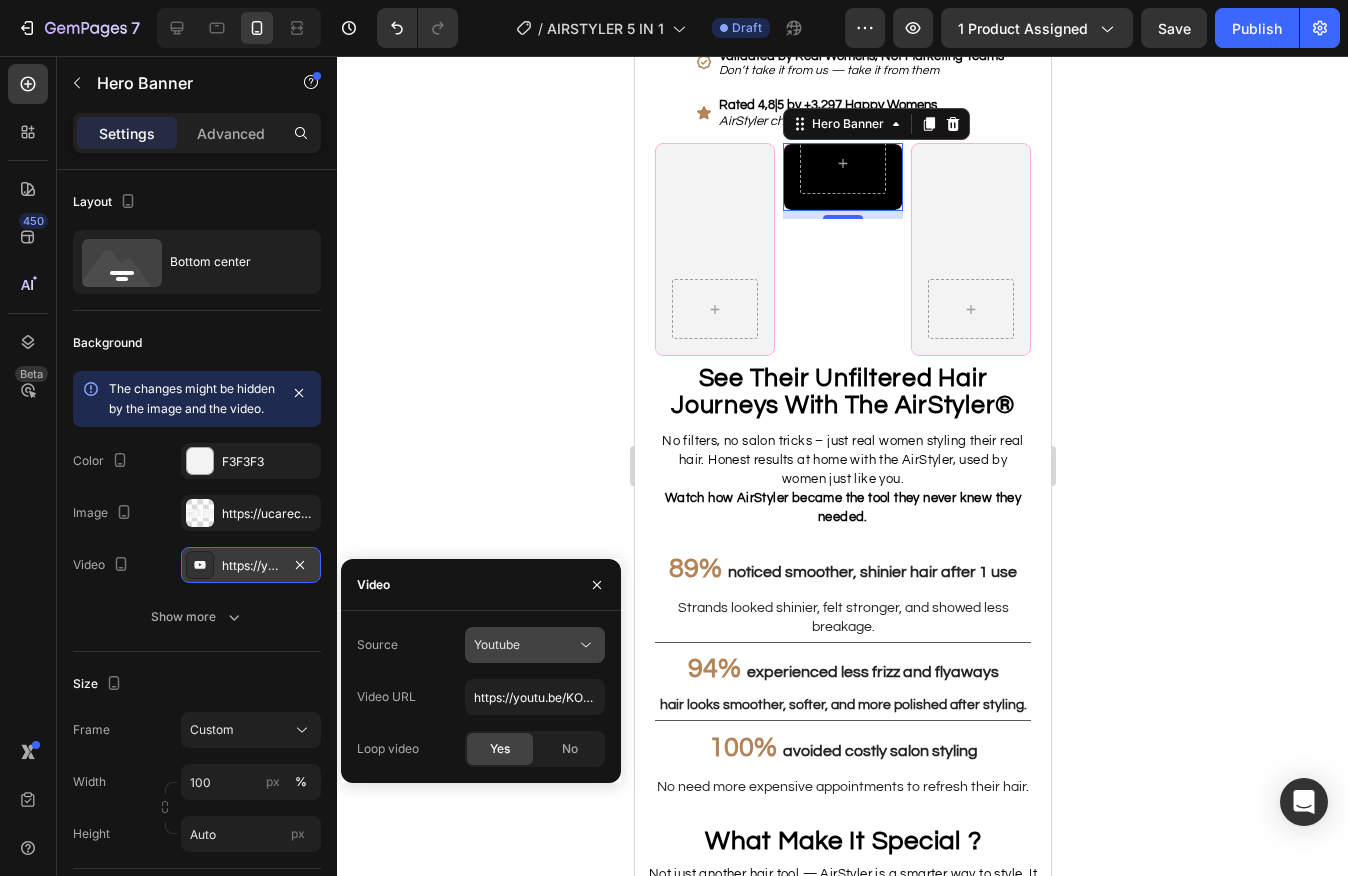 click 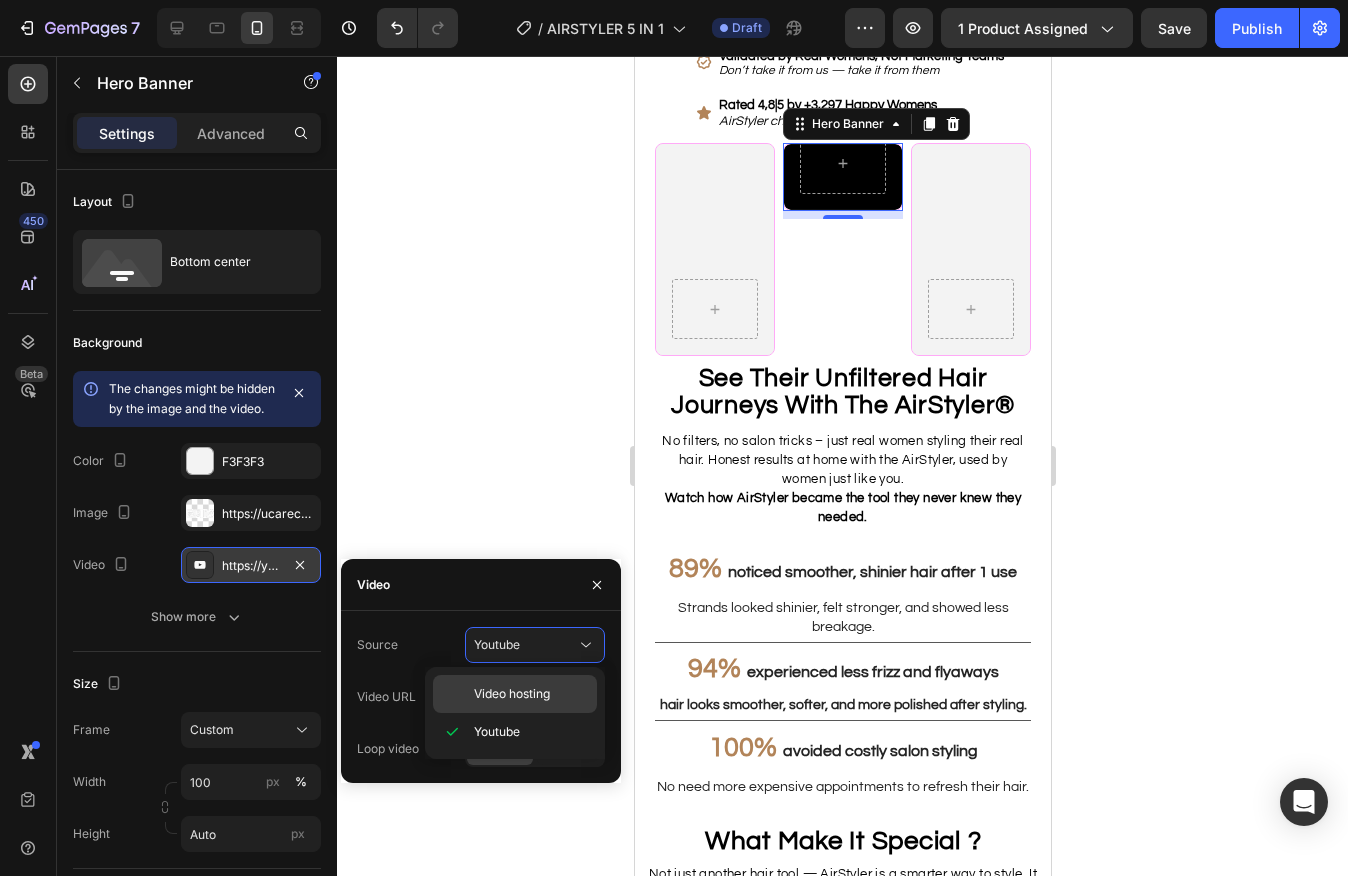 drag, startPoint x: 508, startPoint y: 692, endPoint x: 536, endPoint y: 704, distance: 30.463093 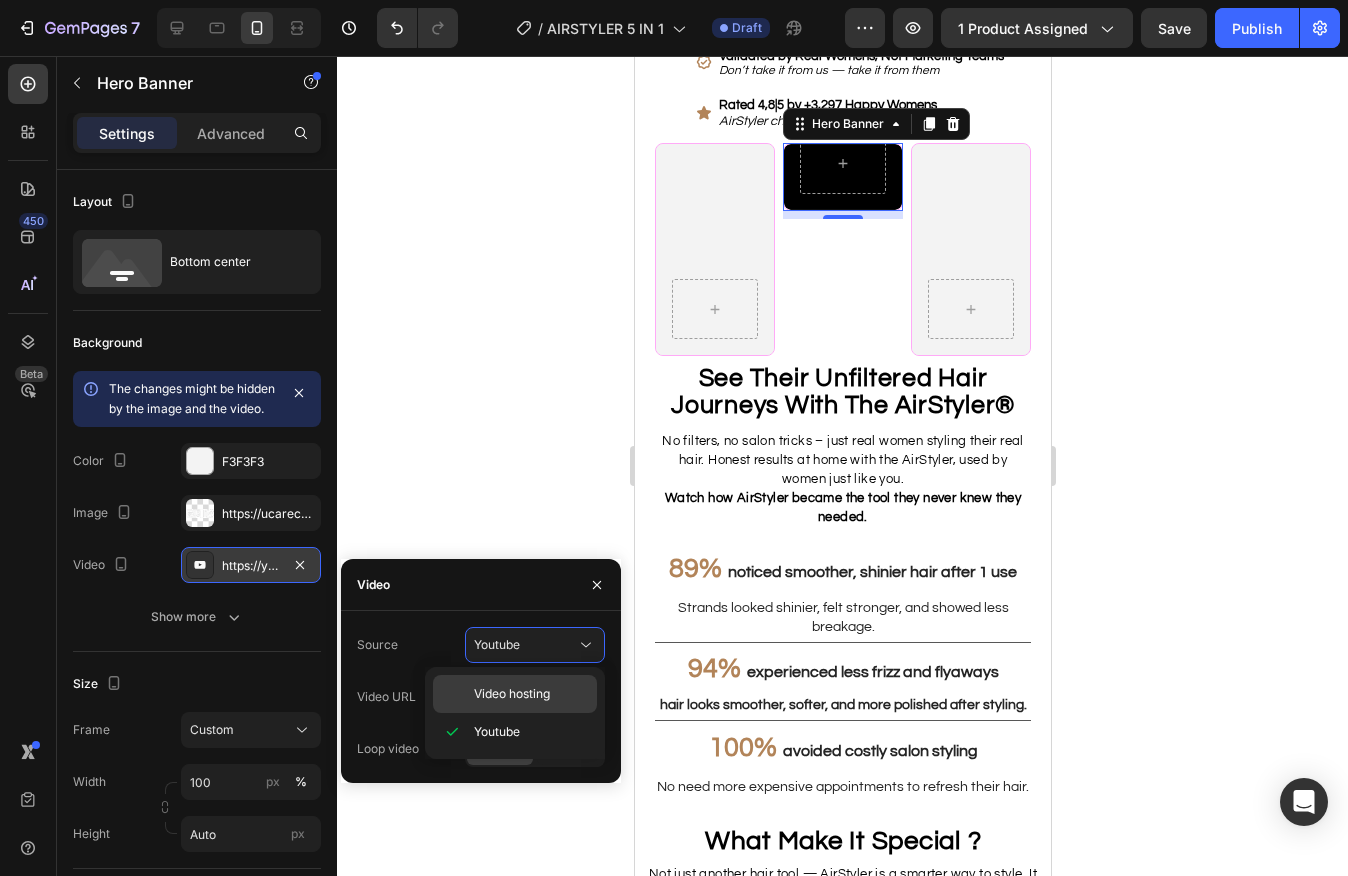 click on "Video hosting" at bounding box center [512, 694] 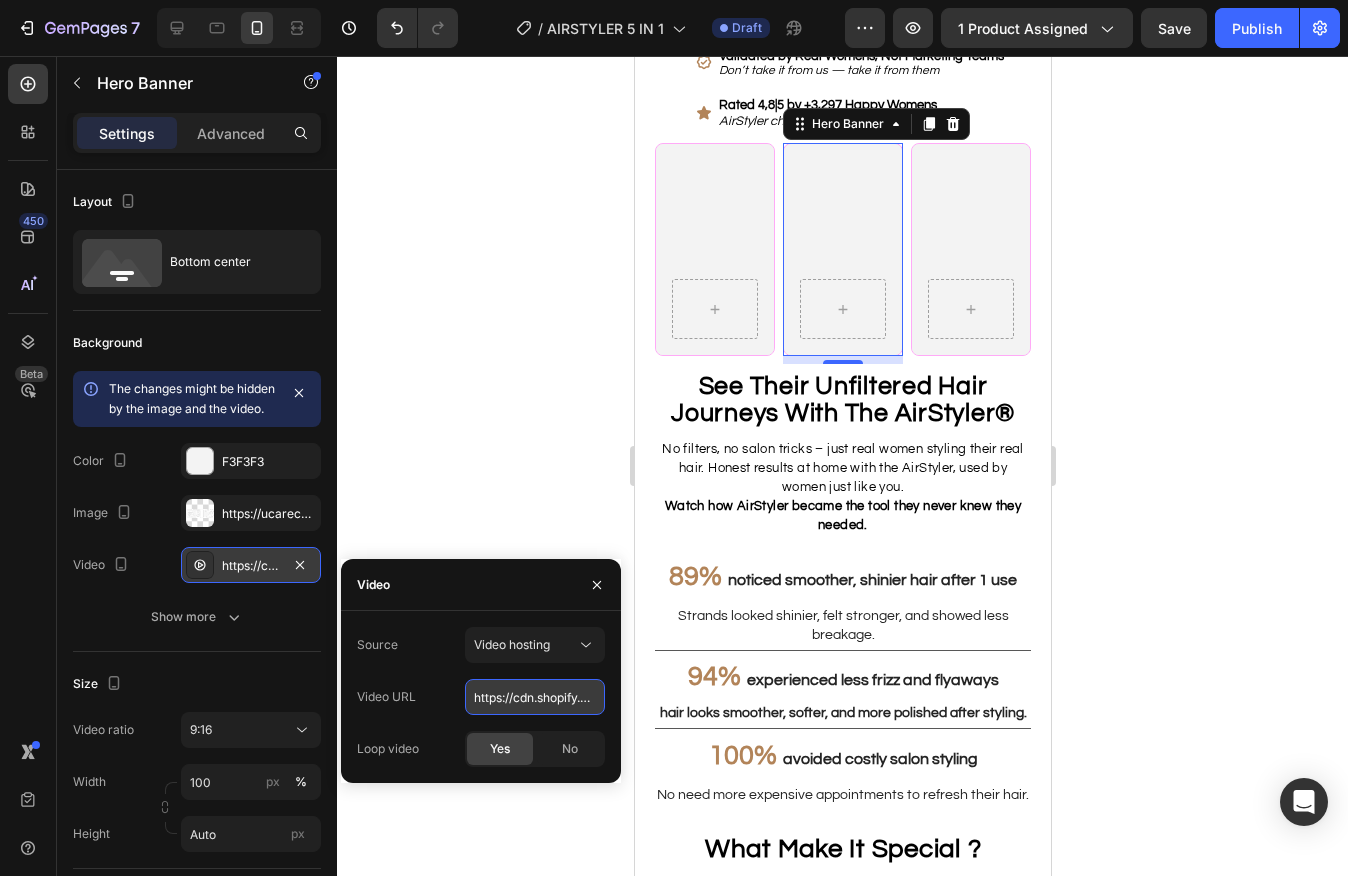 click on "https://cdn.shopify.com/videos/c/o/v/92a407d4e0c94a288eb54cac18c387dc.mp4" at bounding box center [535, 697] 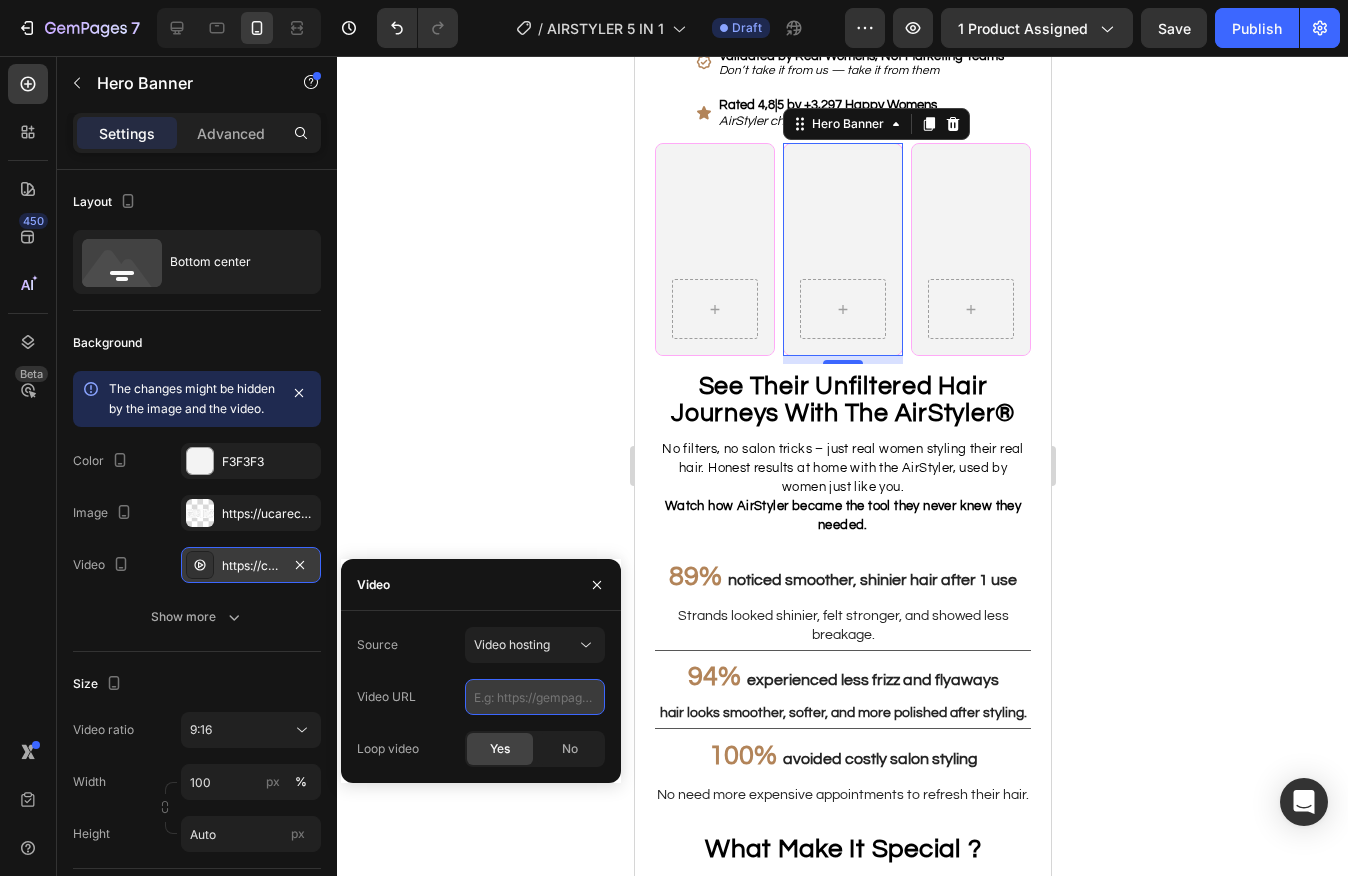 paste on "https://cdn.shopify.com/videos/c/o/v/7d888cc529d2480aa86a21b61e8cd055.mp4" 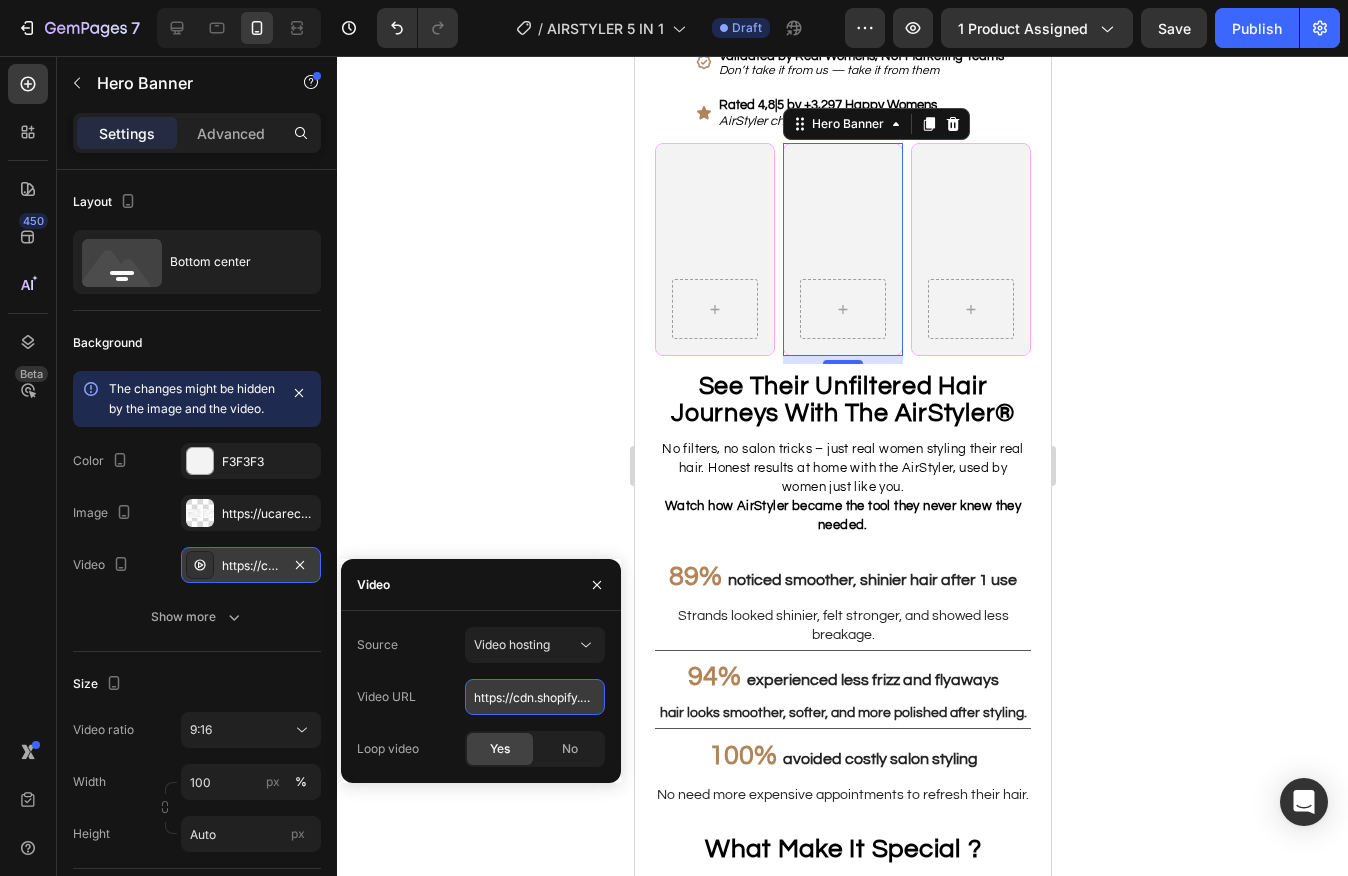 scroll, scrollTop: 0, scrollLeft: 347, axis: horizontal 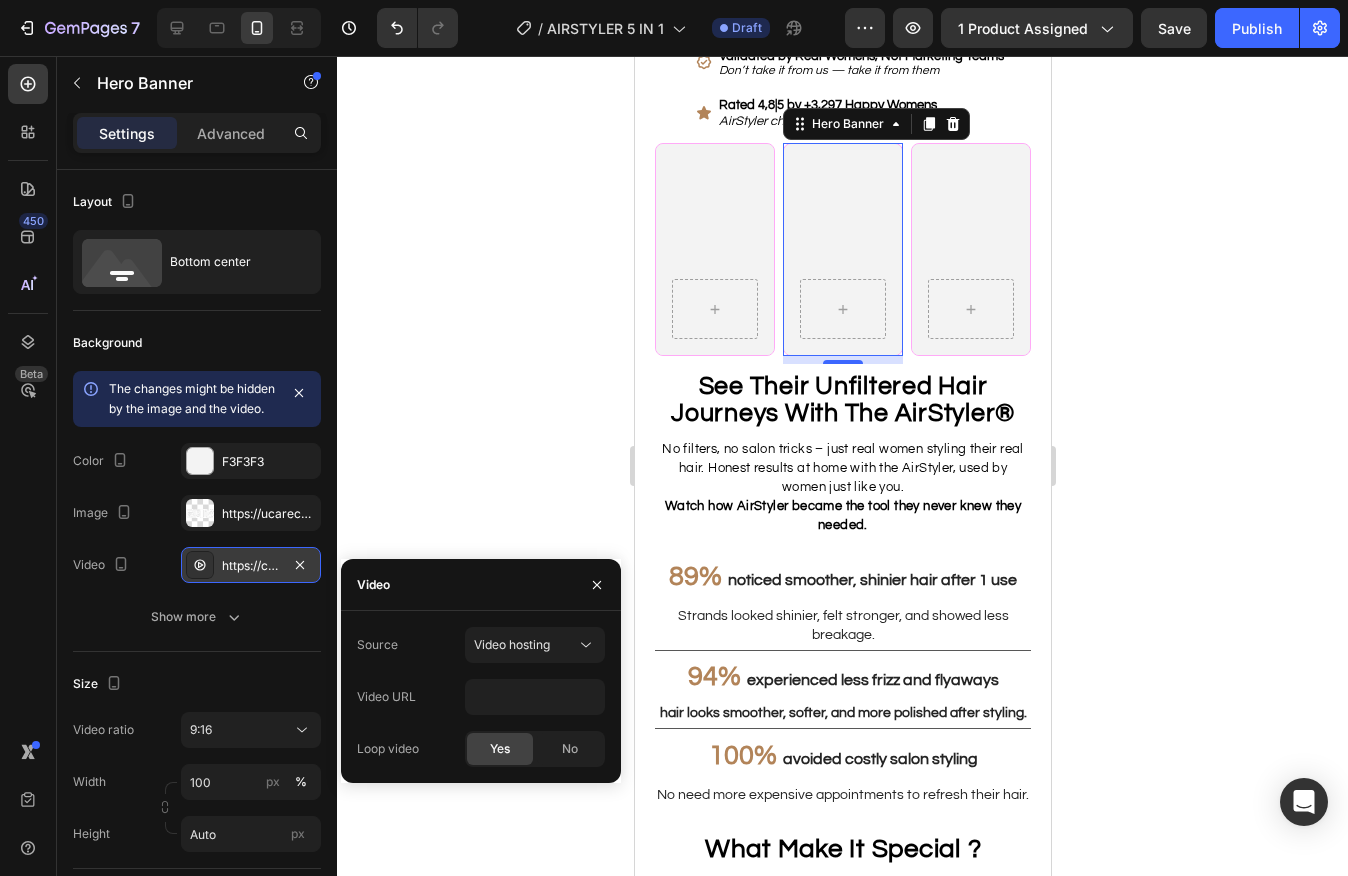 click 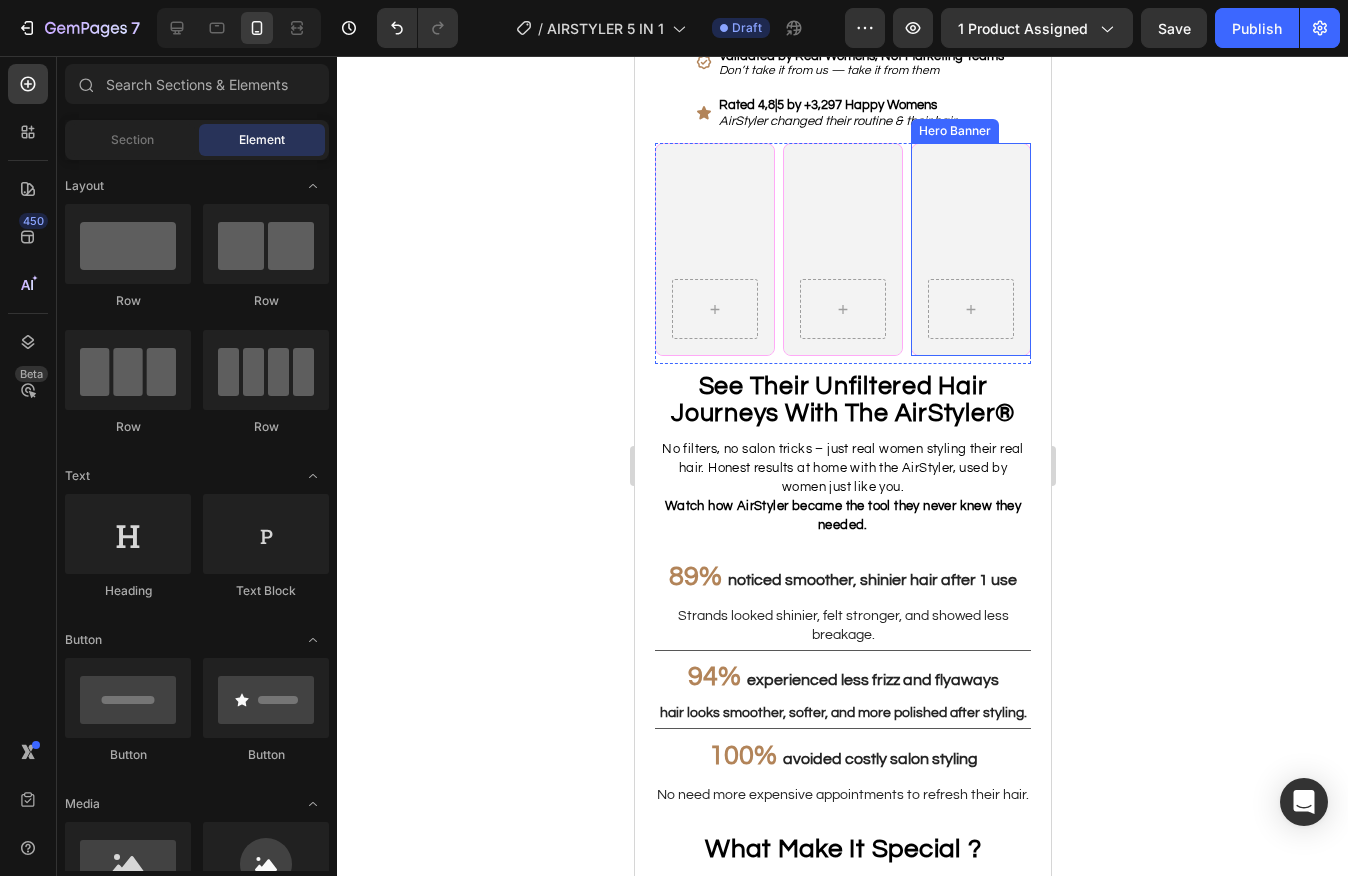 click at bounding box center (970, 249) 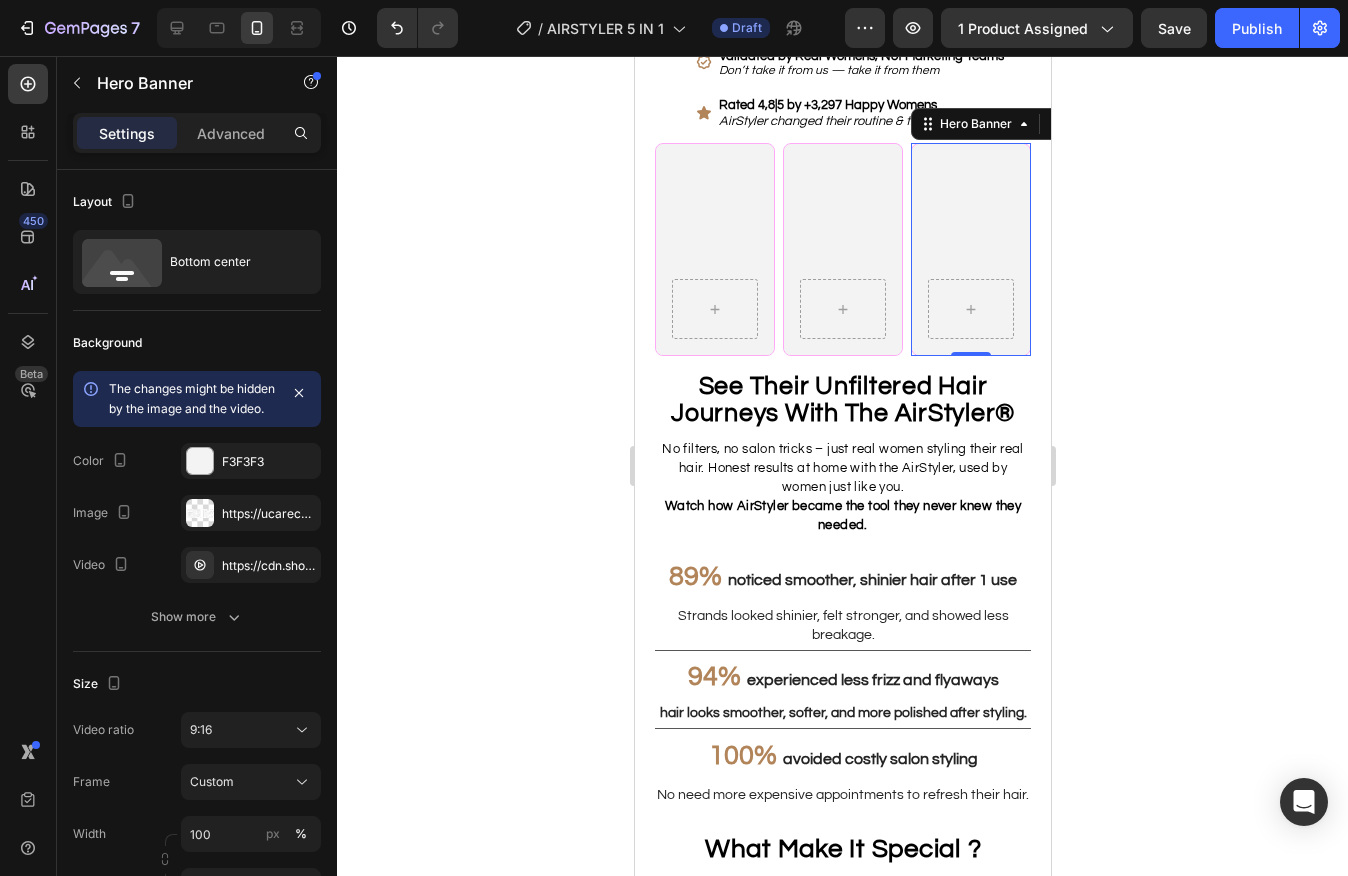 click at bounding box center [970, 249] 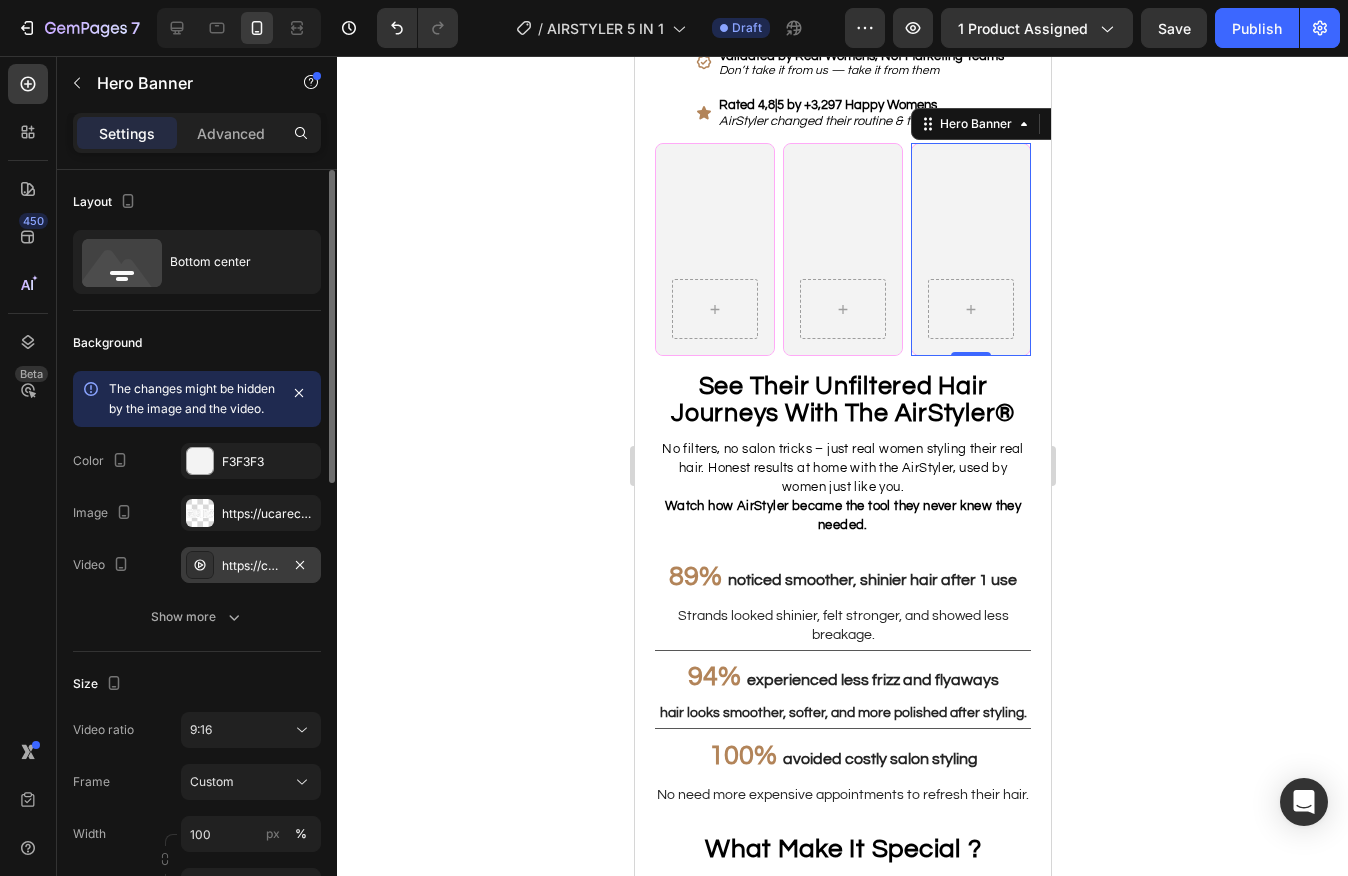 click on "https://cdn.shopify.com/videos/c/o/v/754e83d5bea441b7a1c211253ae25694.mov" at bounding box center [251, 566] 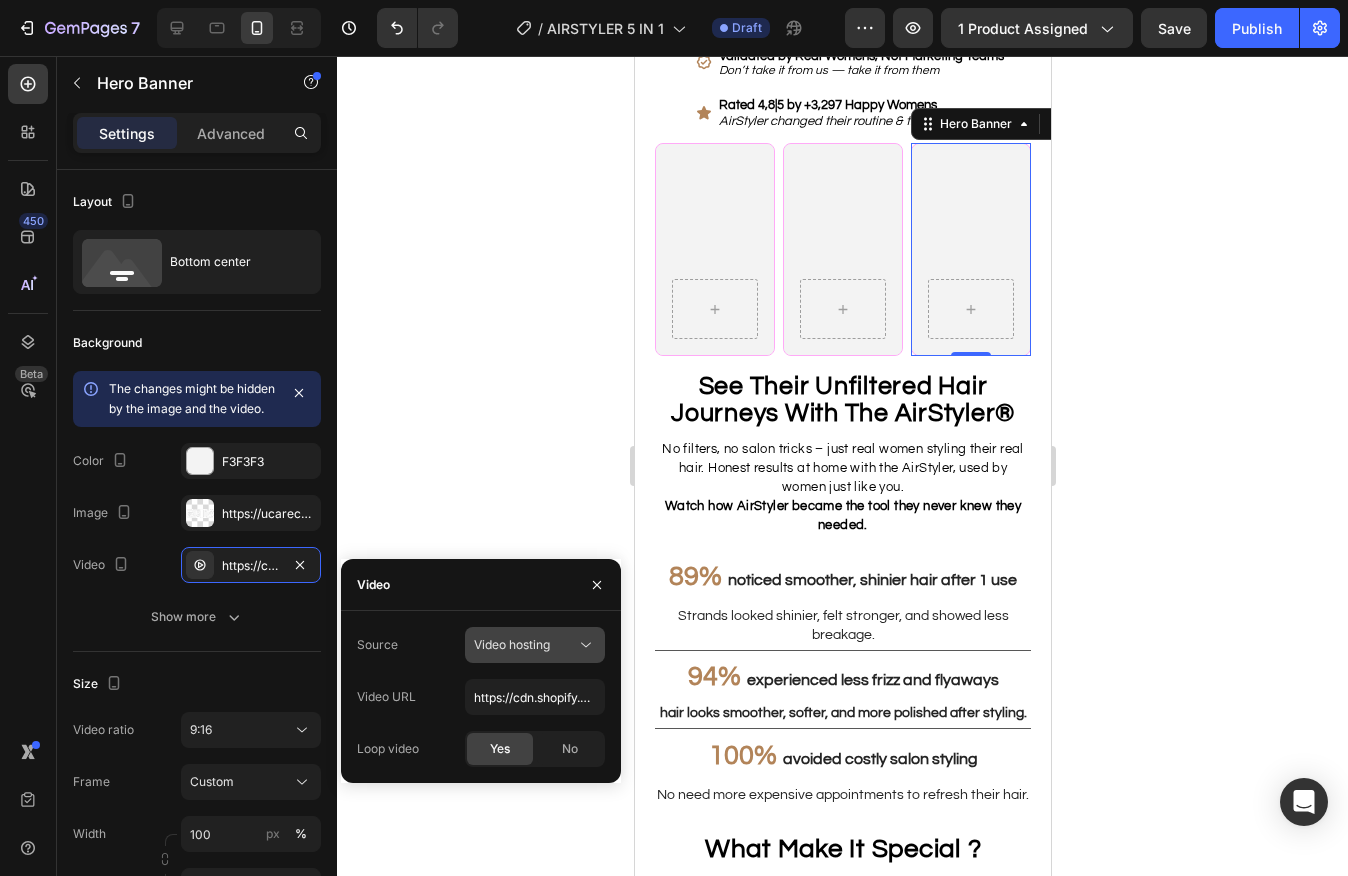 click 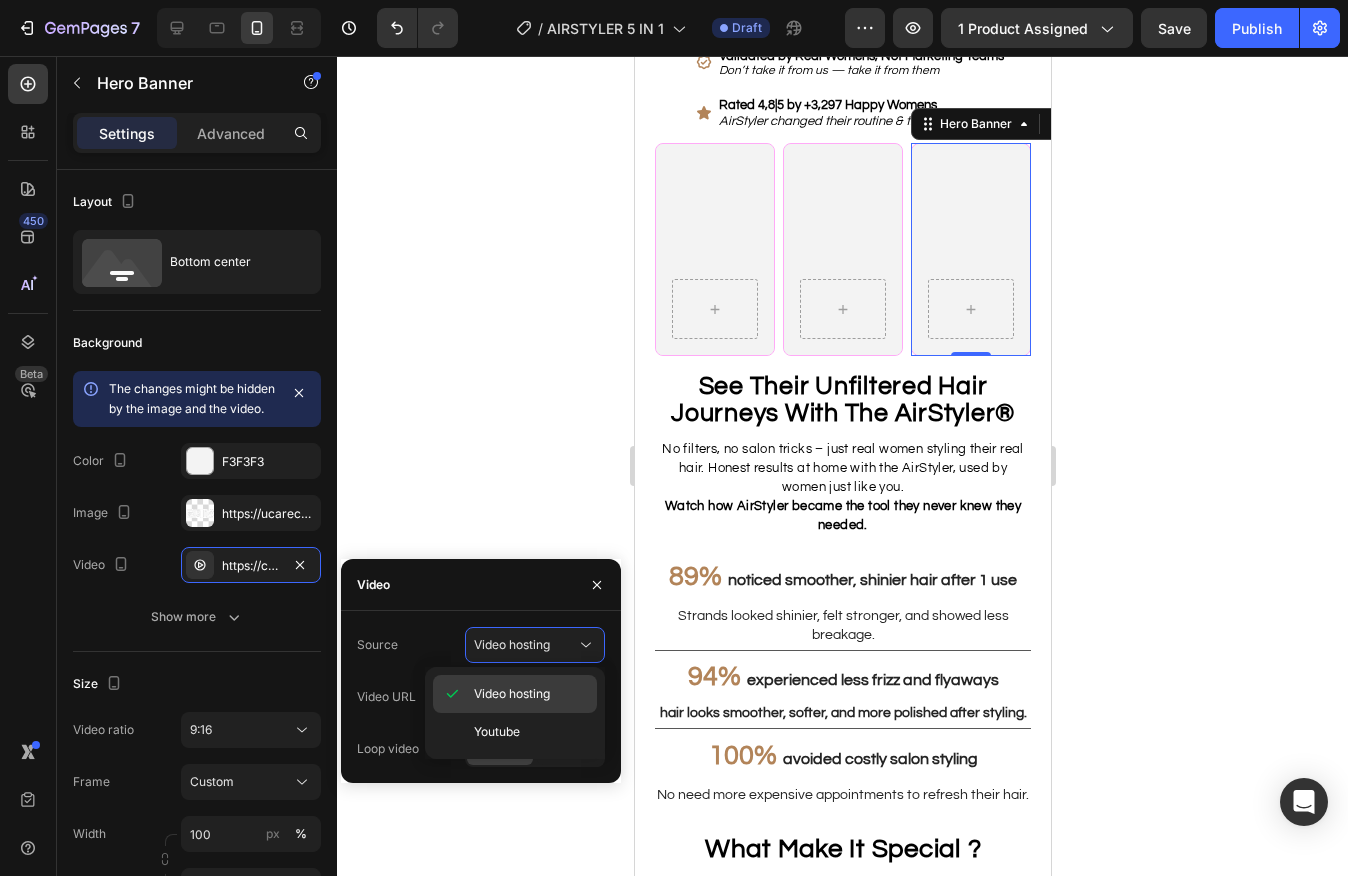 click on "Video hosting" at bounding box center [512, 694] 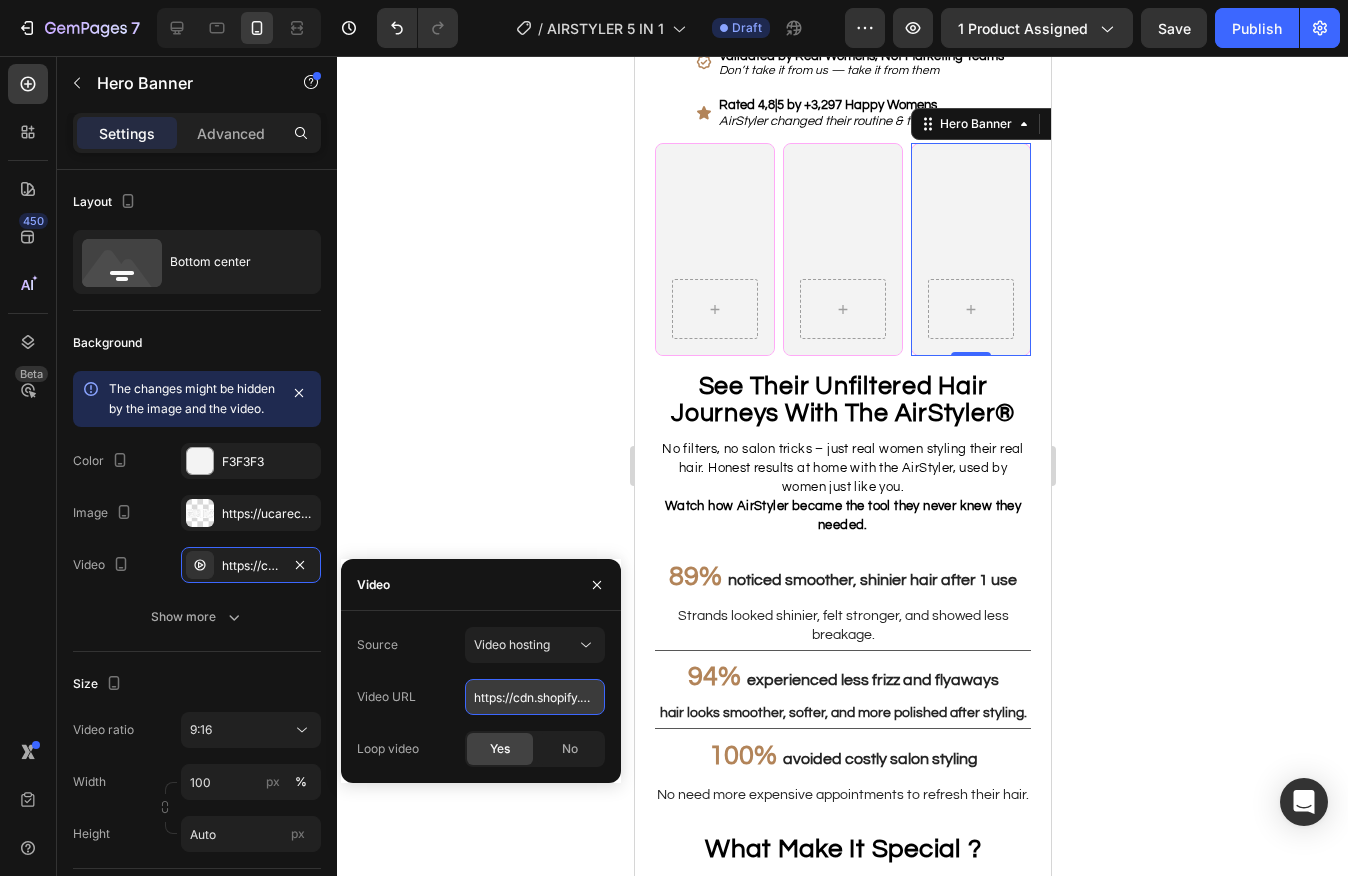 click on "https://cdn.shopify.com/videos/c/o/v/754e83d5bea441b7a1c211253ae25694.mov" at bounding box center (535, 697) 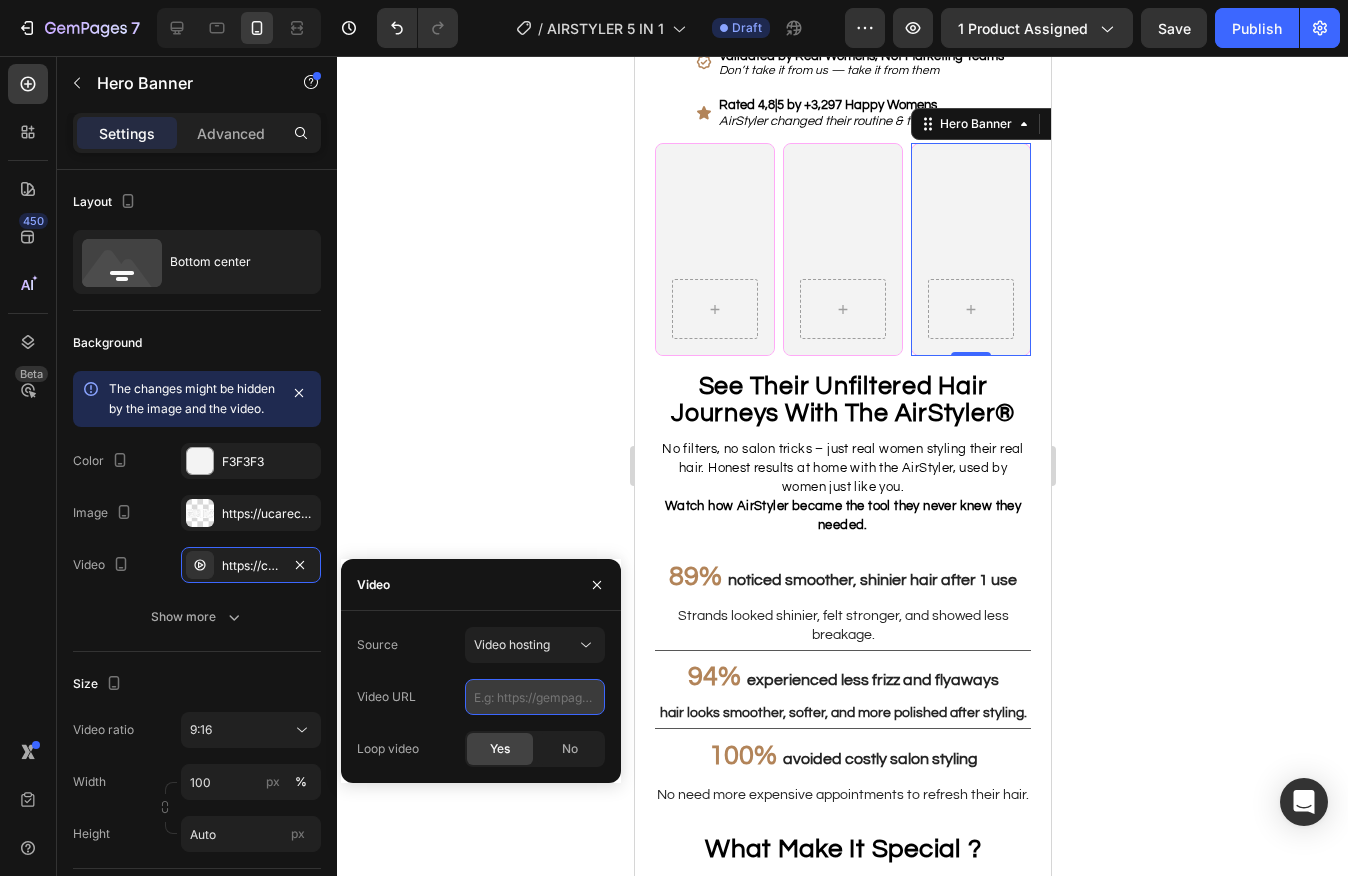 paste on "https://cdn.shopify.com/videos/c/o/v/b3b6859ec09d41f18925b5b89c07fafe.mov" 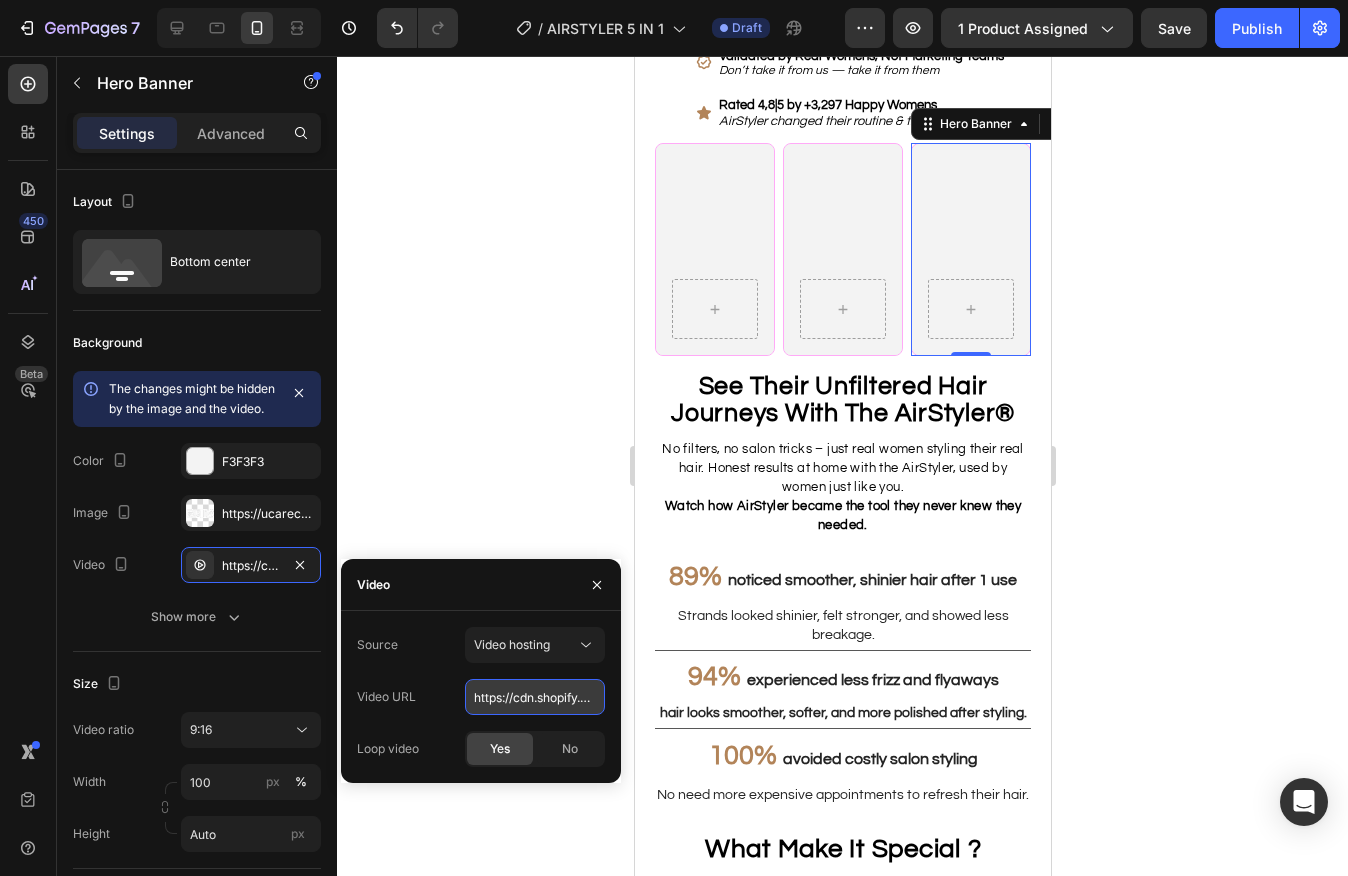 scroll, scrollTop: 0, scrollLeft: 338, axis: horizontal 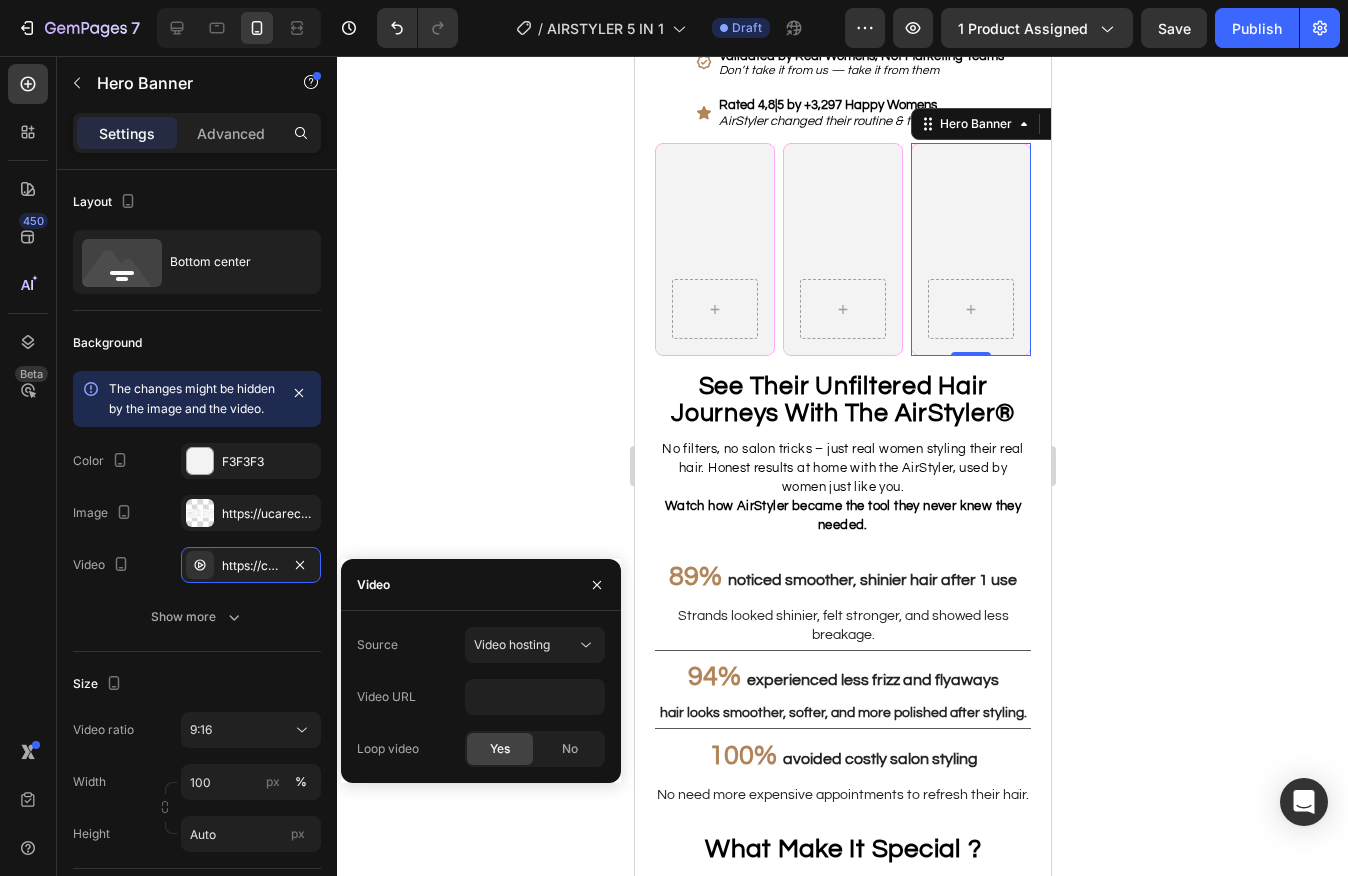 click 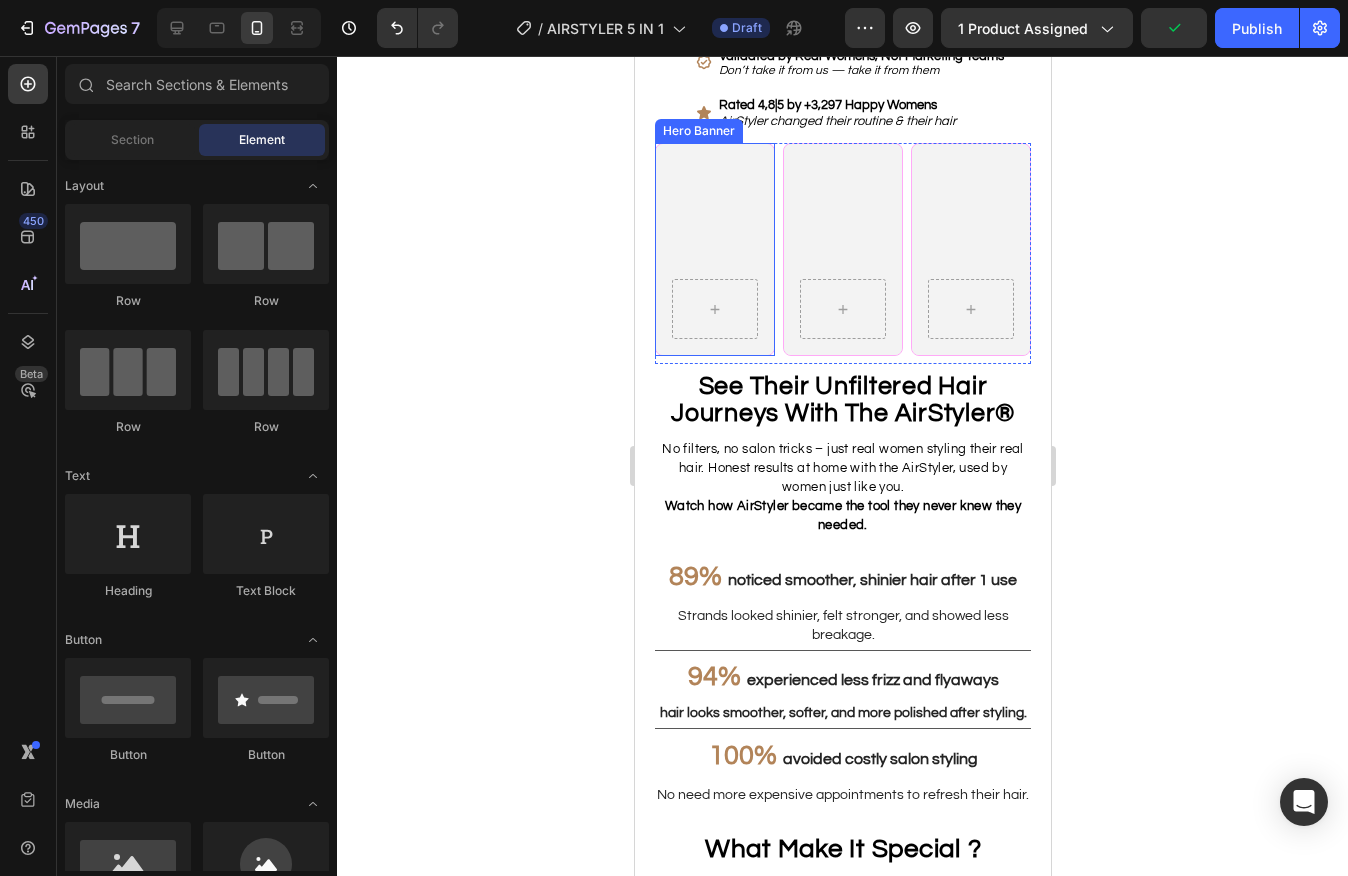 click at bounding box center (714, 249) 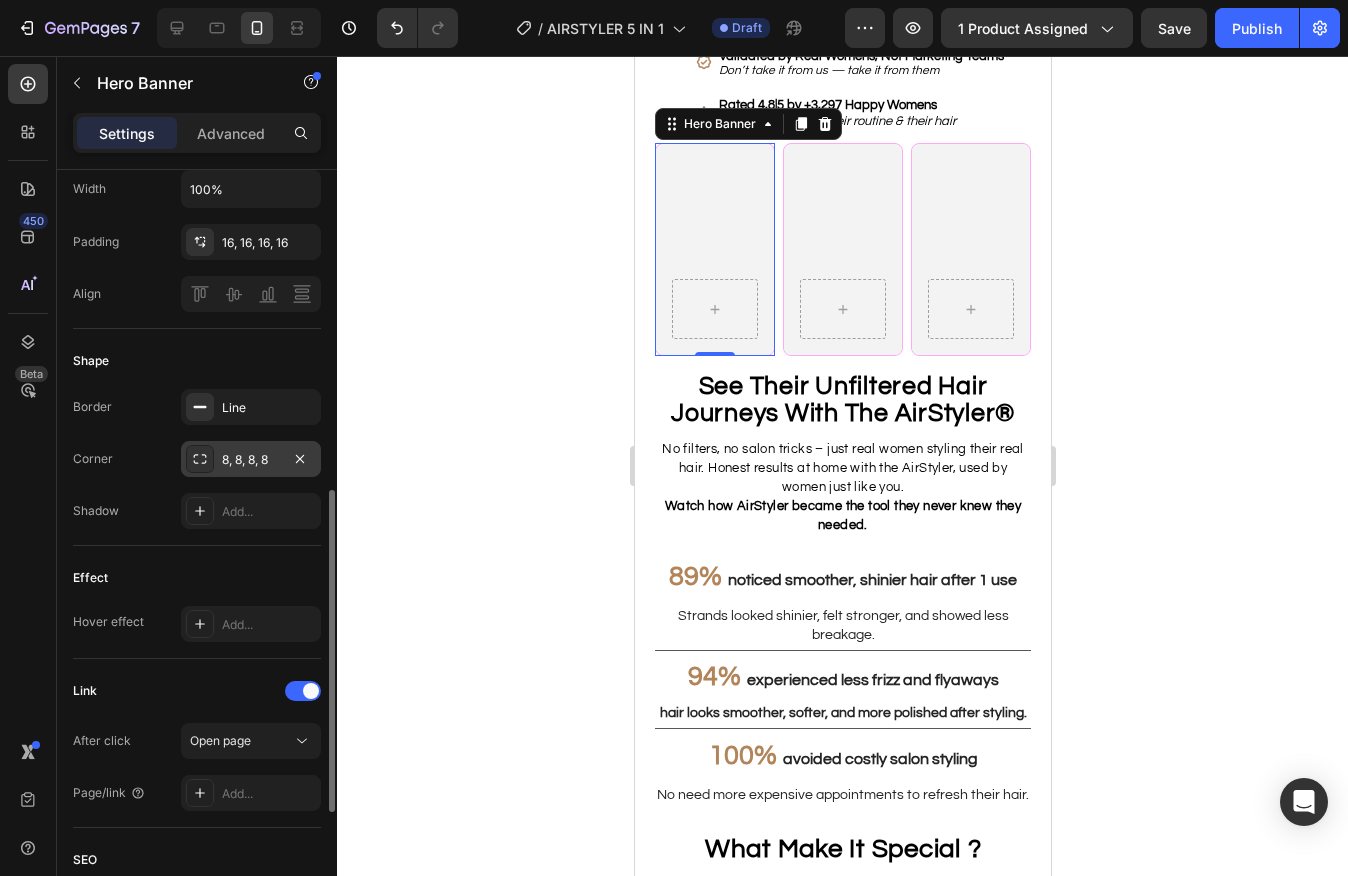 scroll, scrollTop: 756, scrollLeft: 0, axis: vertical 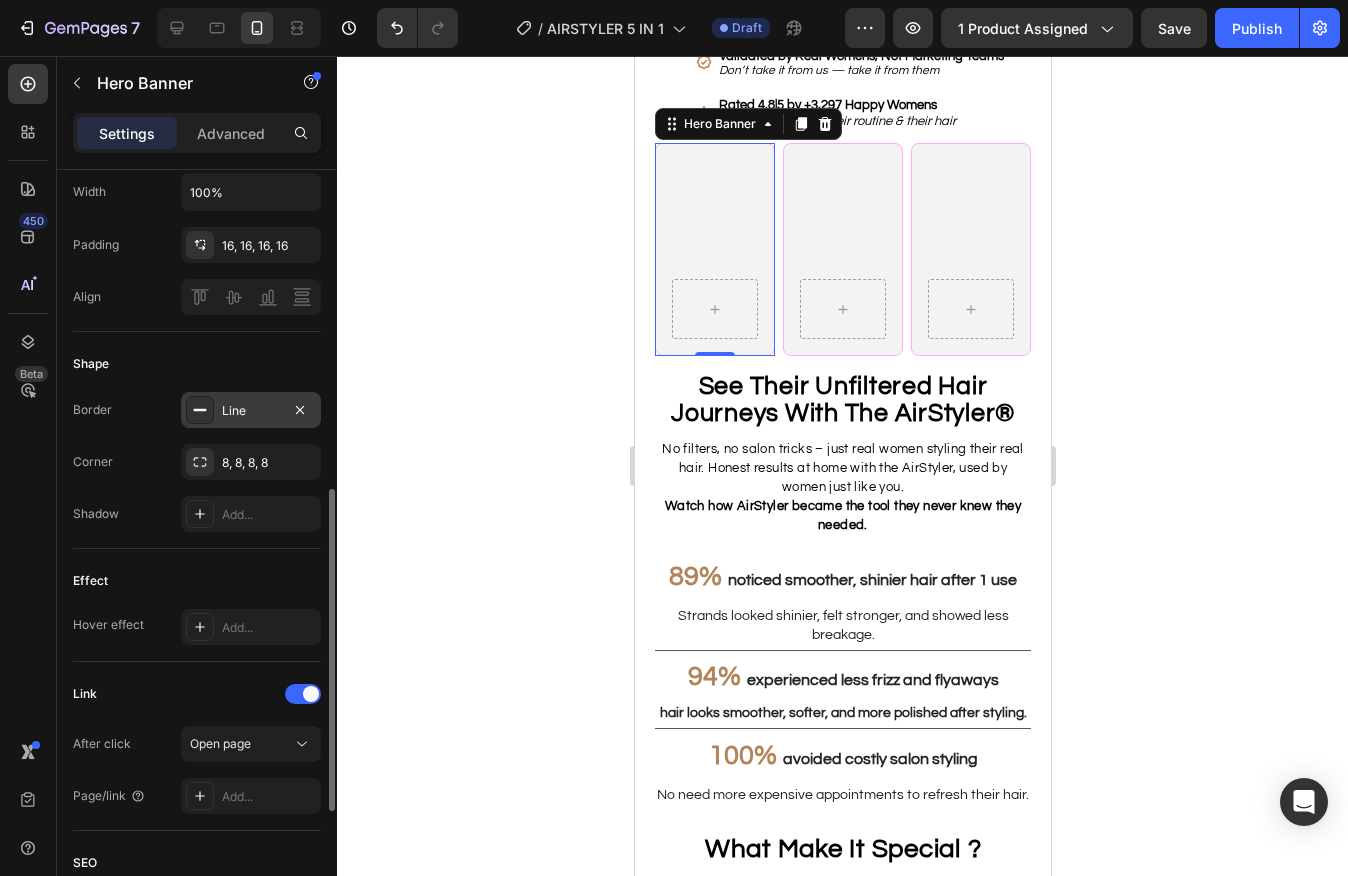 click on "Line" at bounding box center (251, 410) 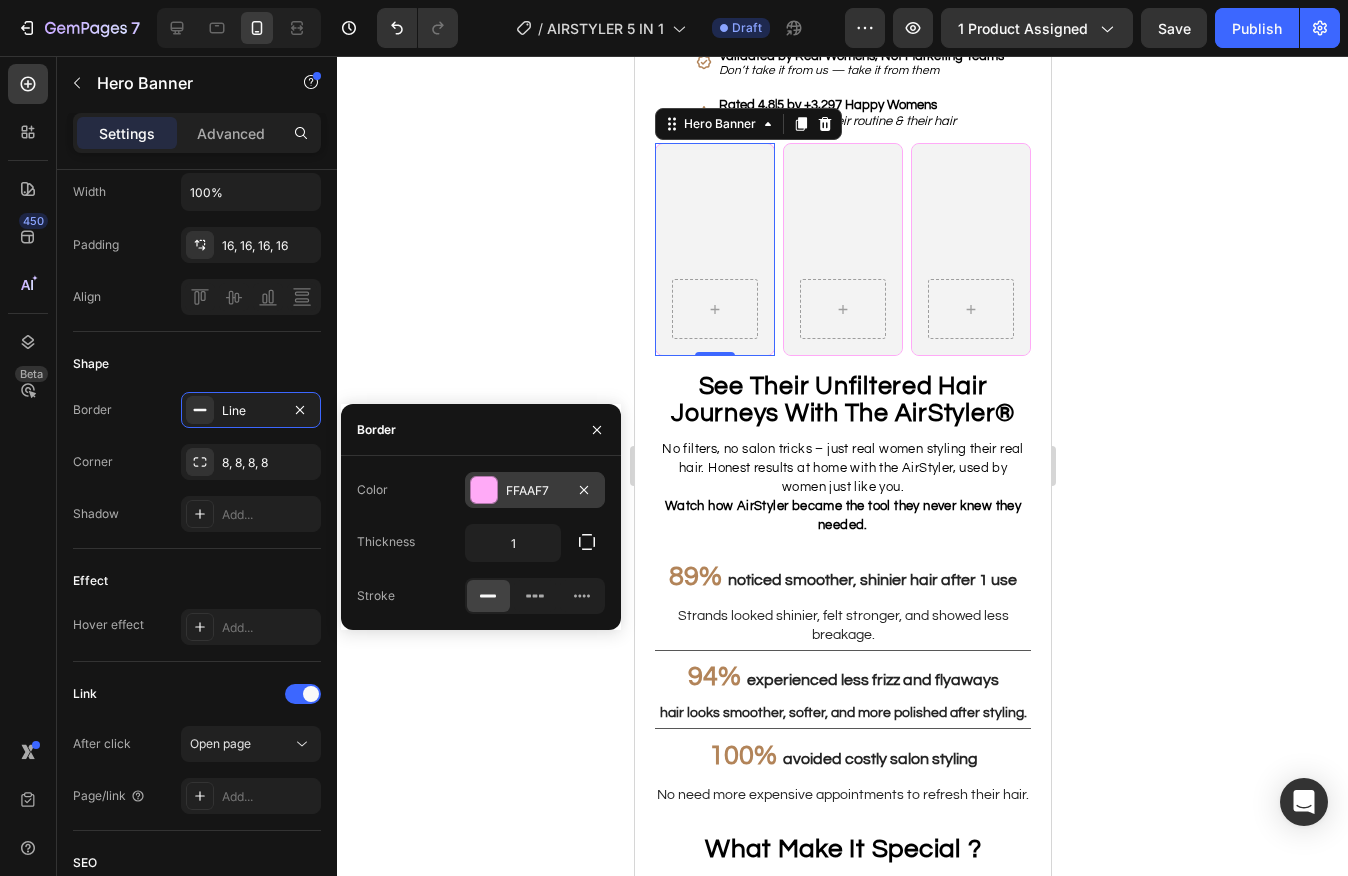click on "FFAAF7" at bounding box center [535, 490] 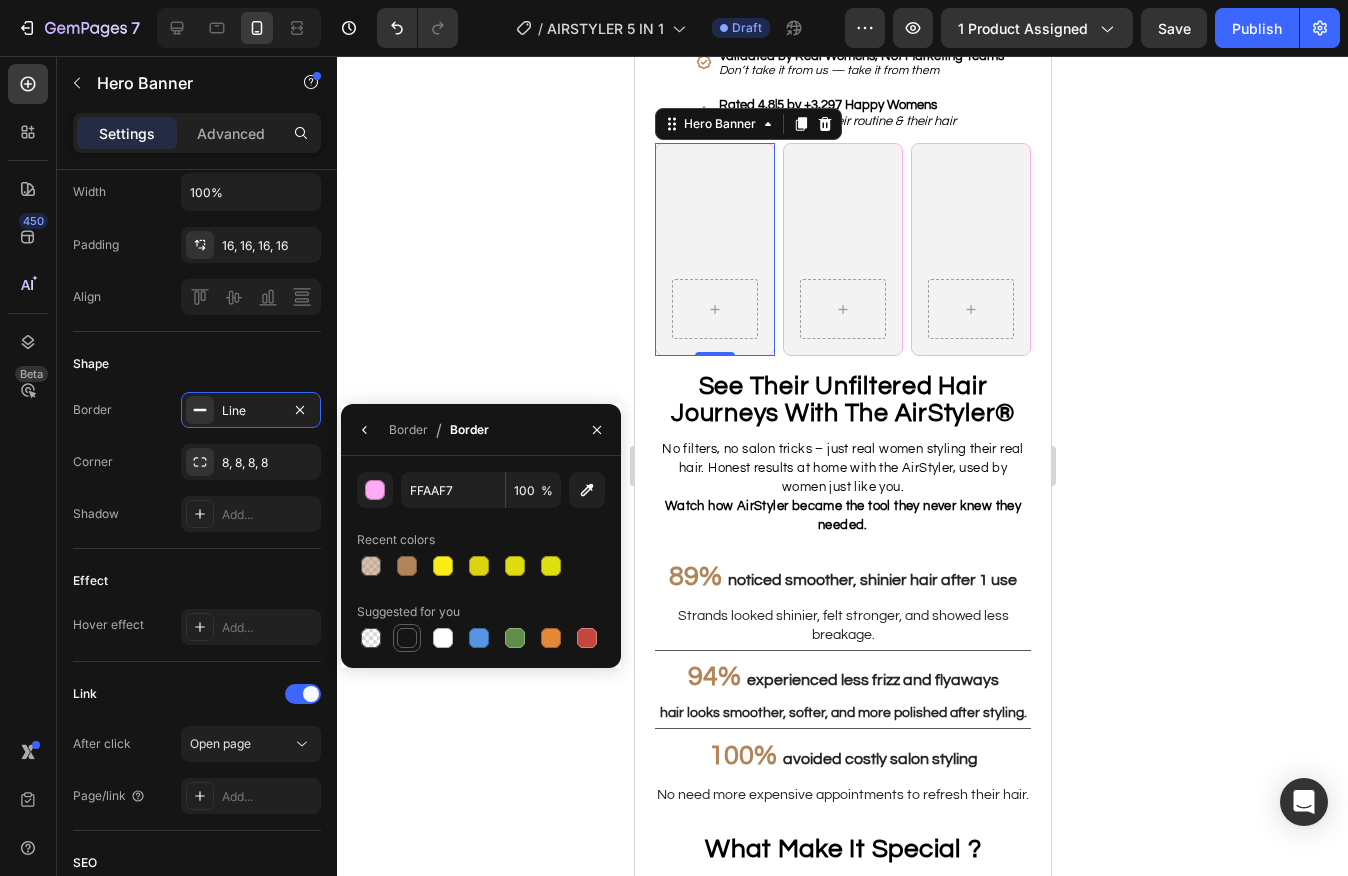 click at bounding box center [407, 638] 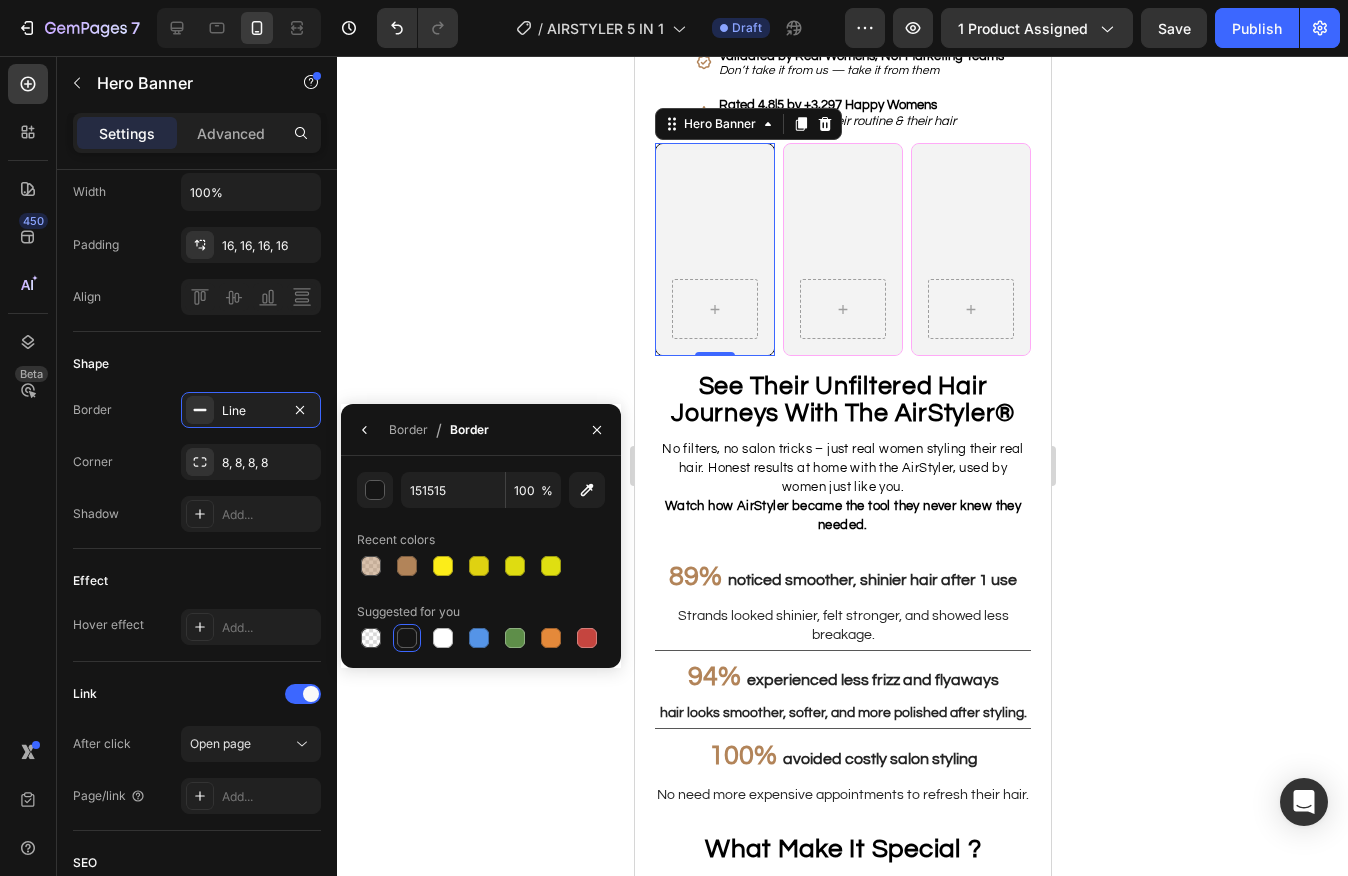 click 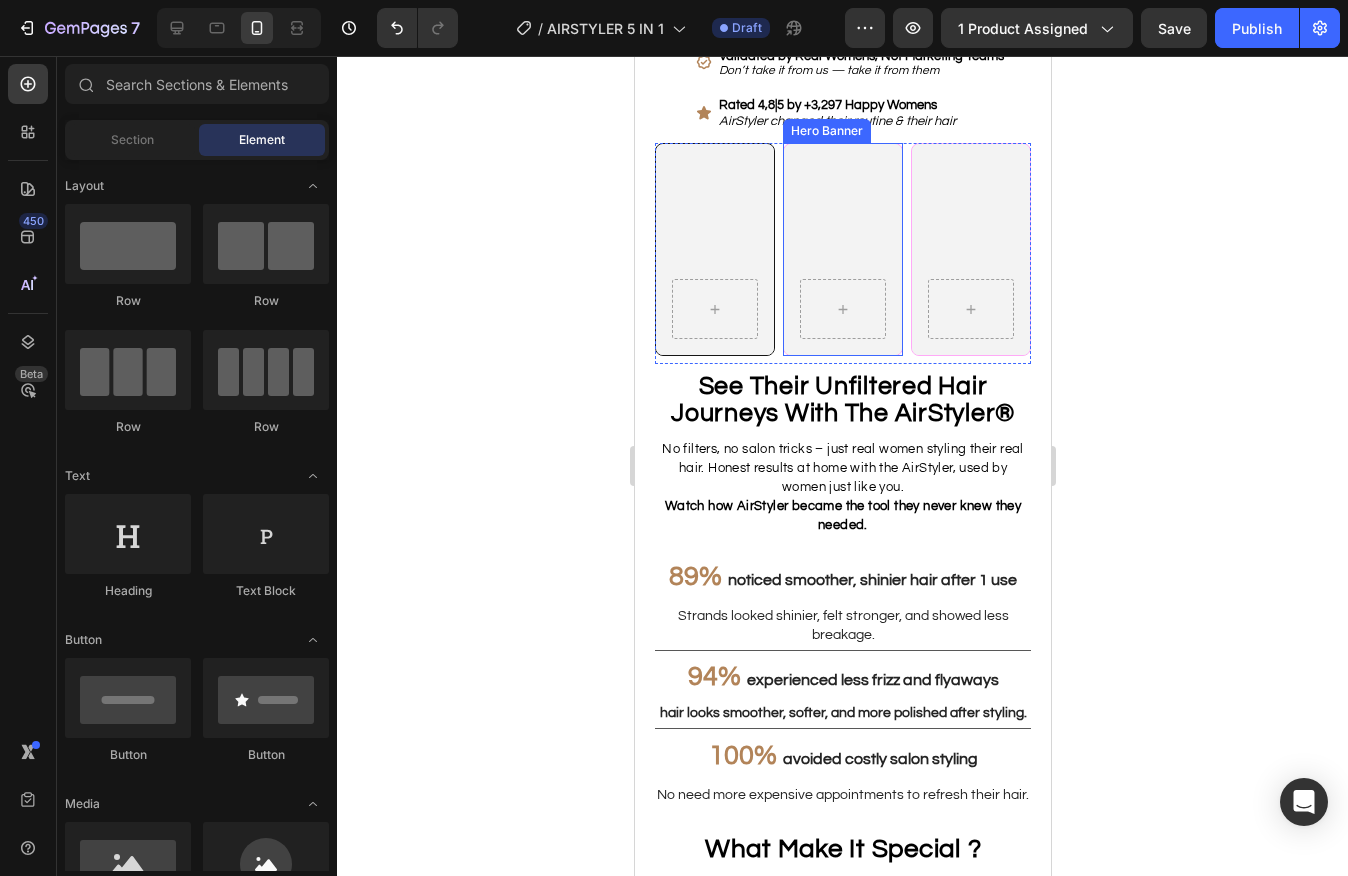 click at bounding box center (842, 249) 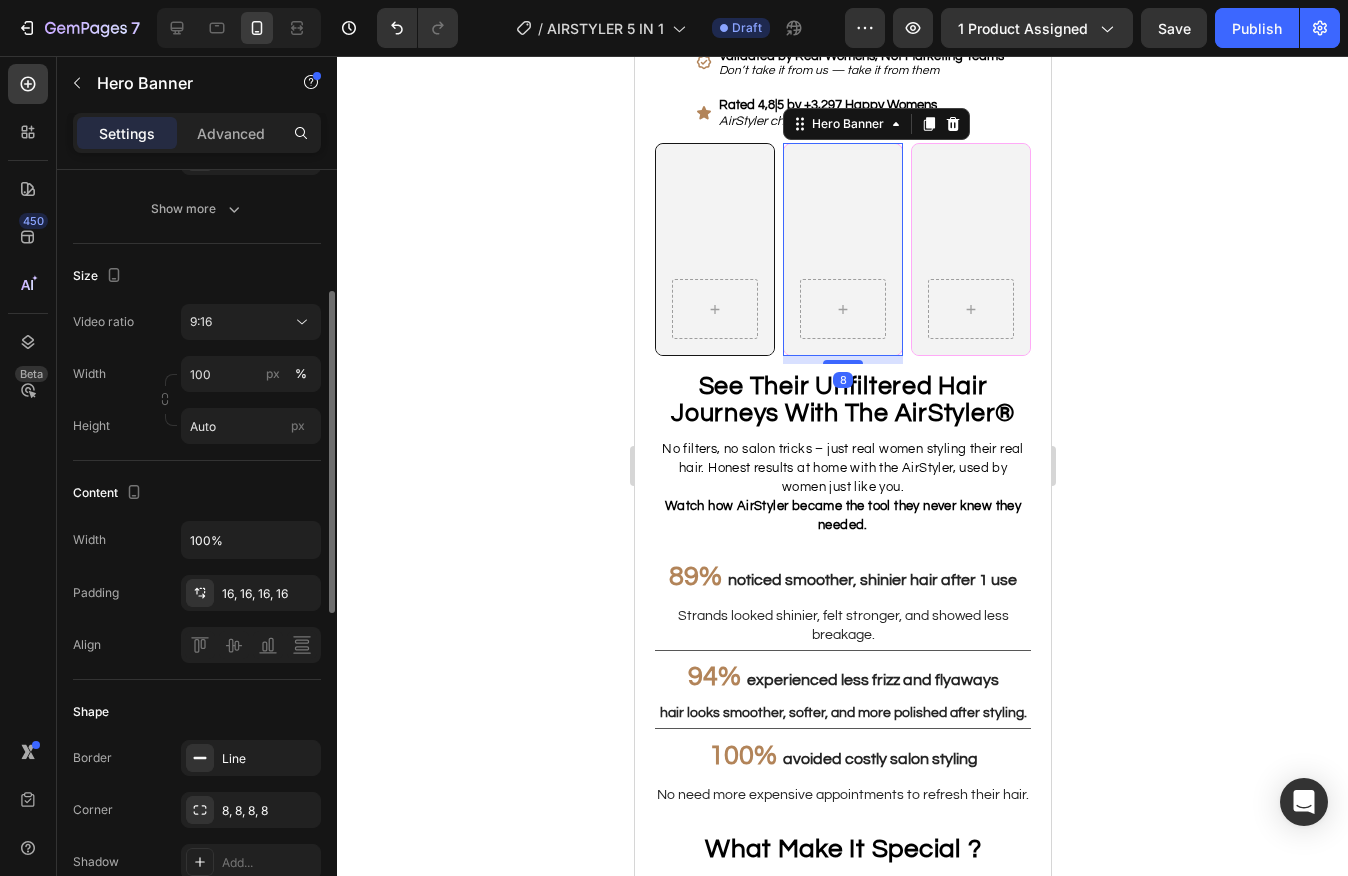 scroll, scrollTop: 416, scrollLeft: 0, axis: vertical 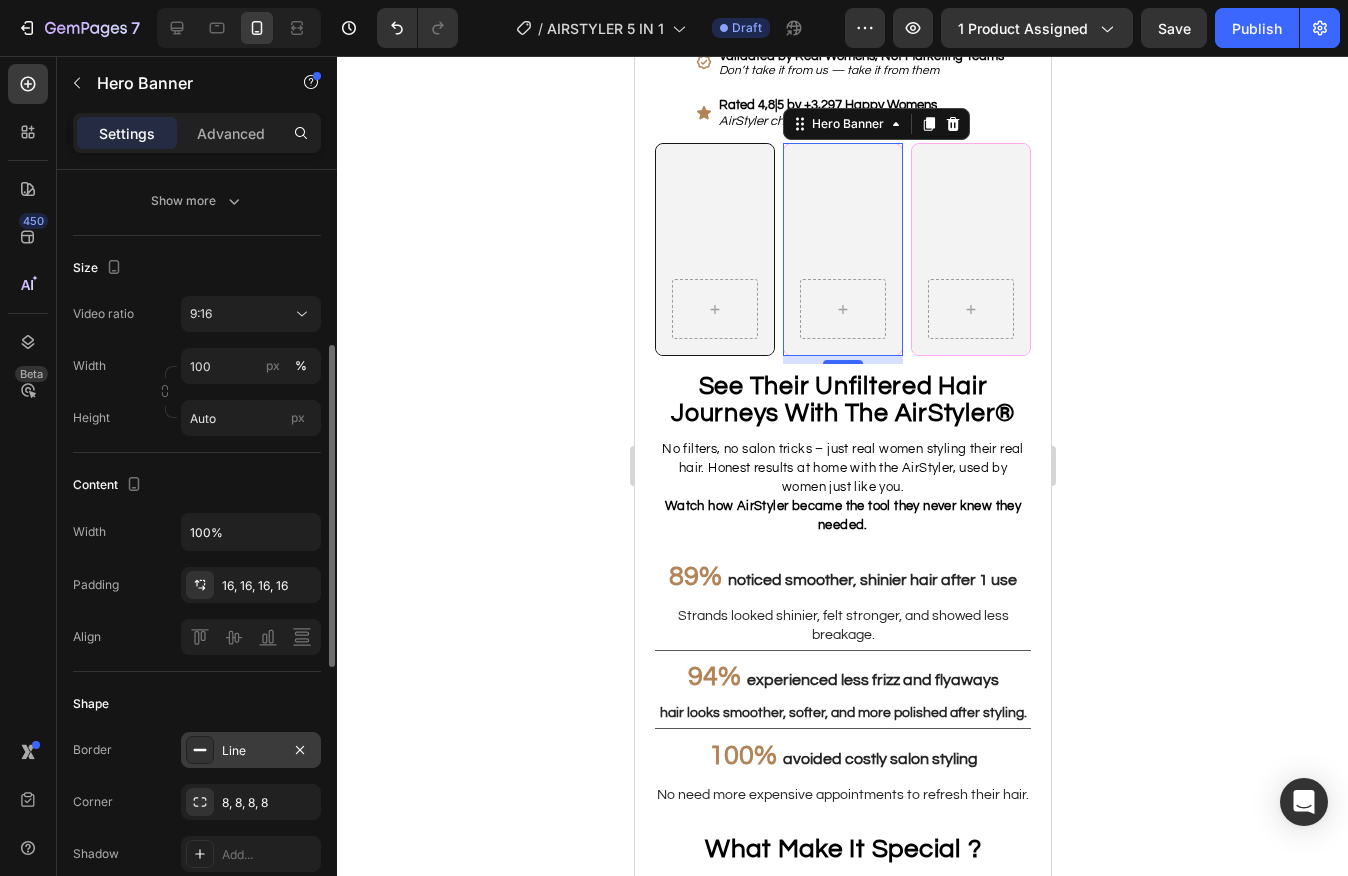 click on "Line" at bounding box center [251, 751] 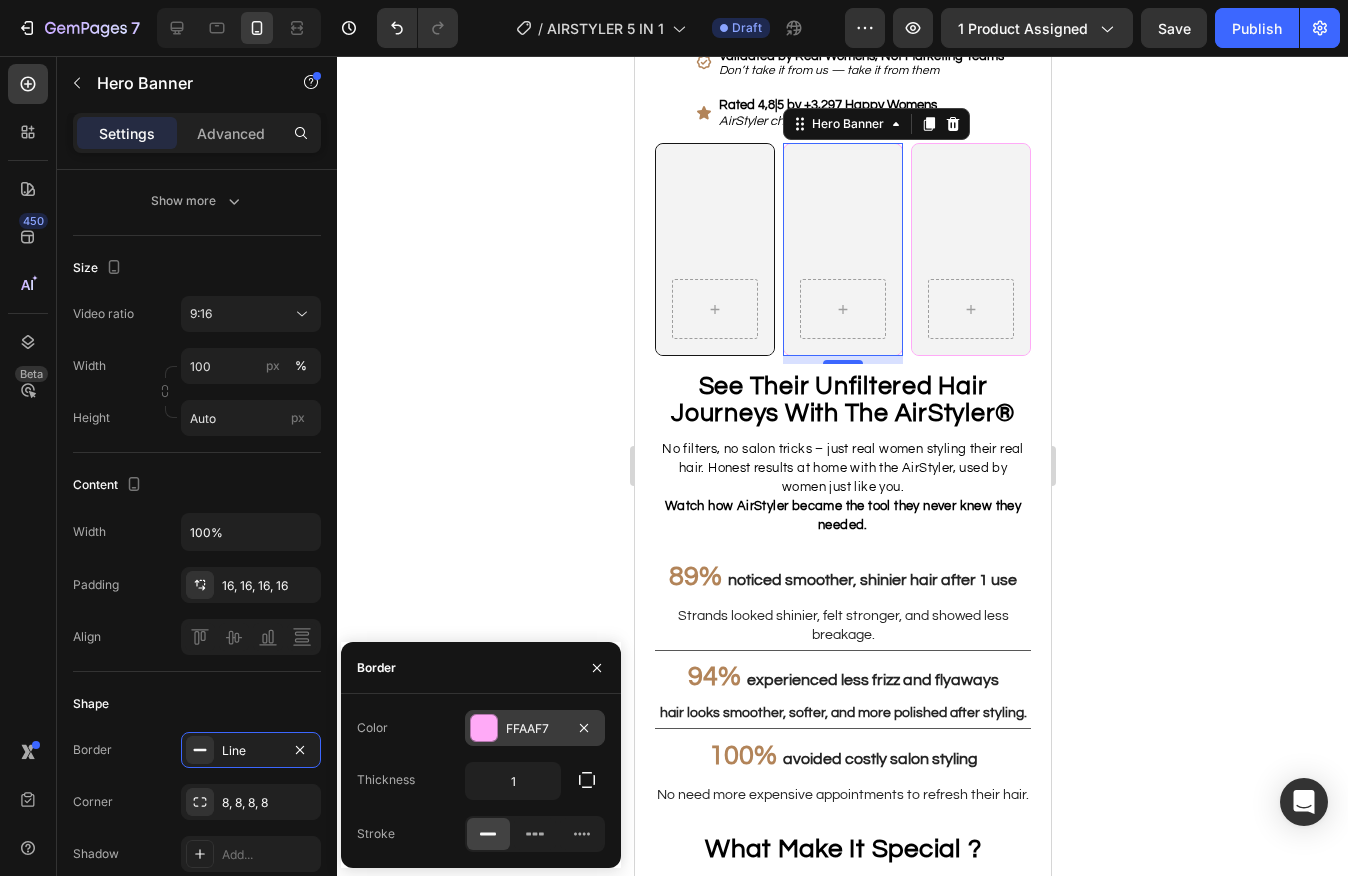 click at bounding box center (484, 728) 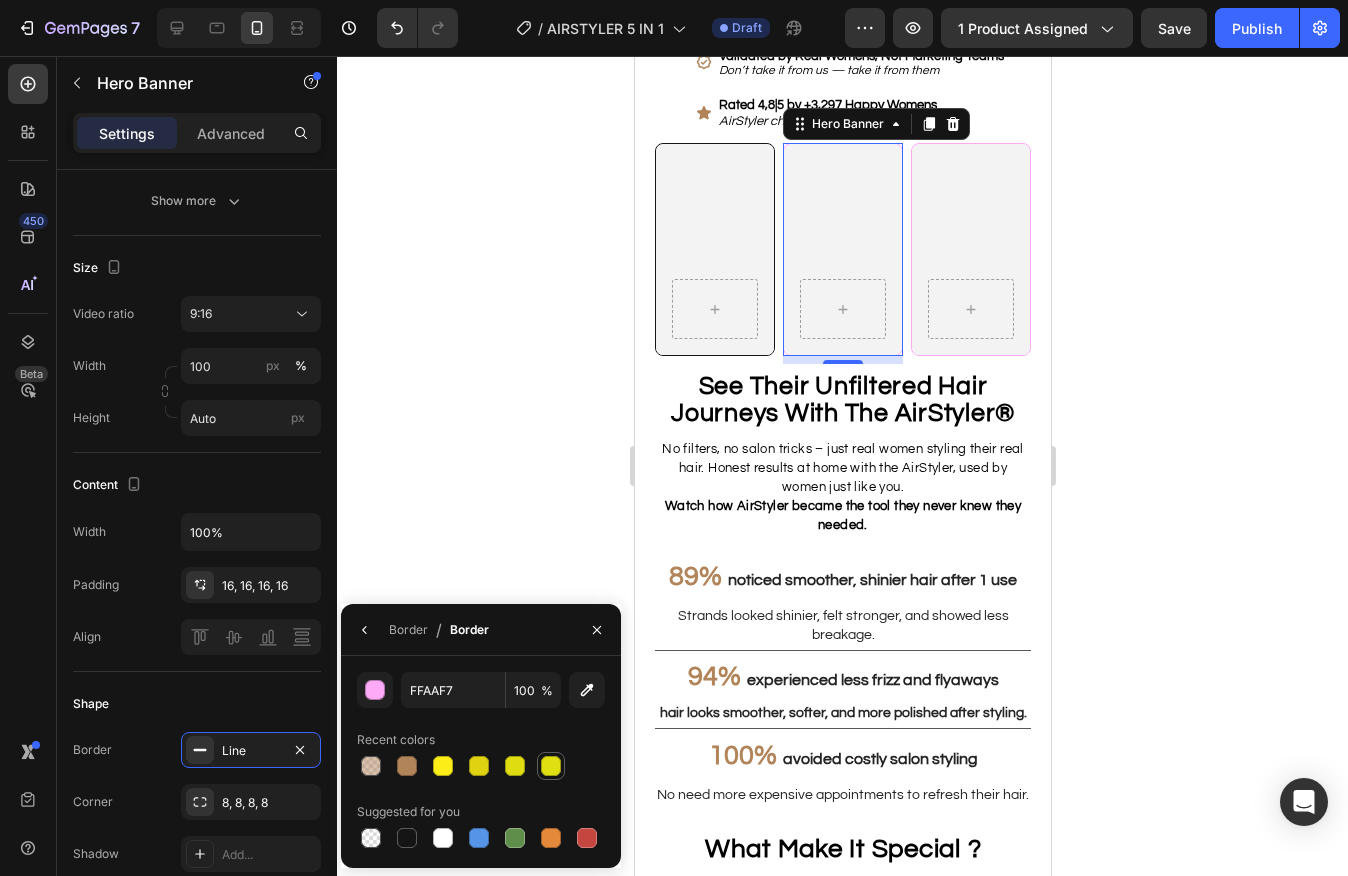 drag, startPoint x: 405, startPoint y: 839, endPoint x: 547, endPoint y: 779, distance: 154.15576 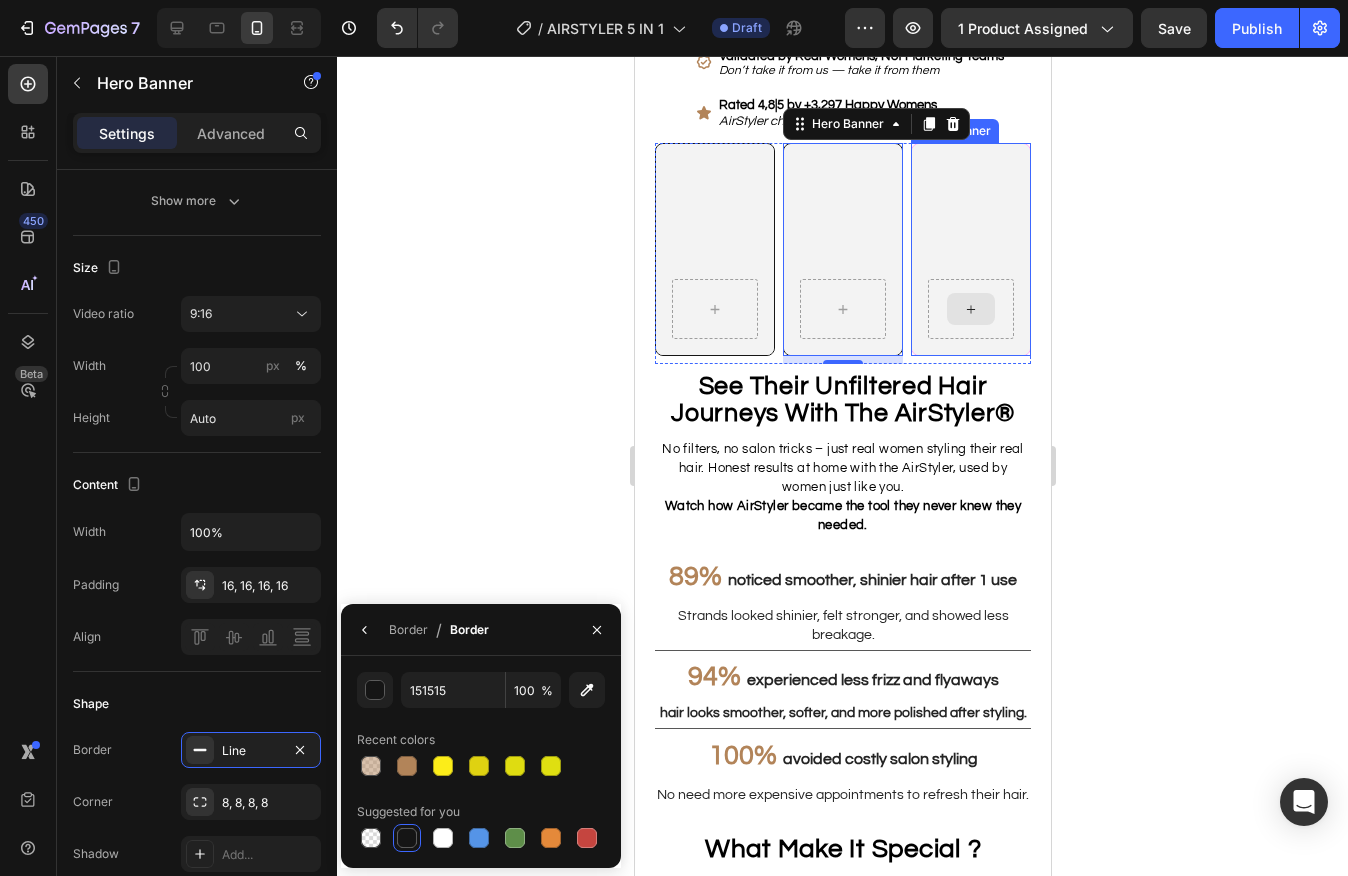 click at bounding box center [970, 309] 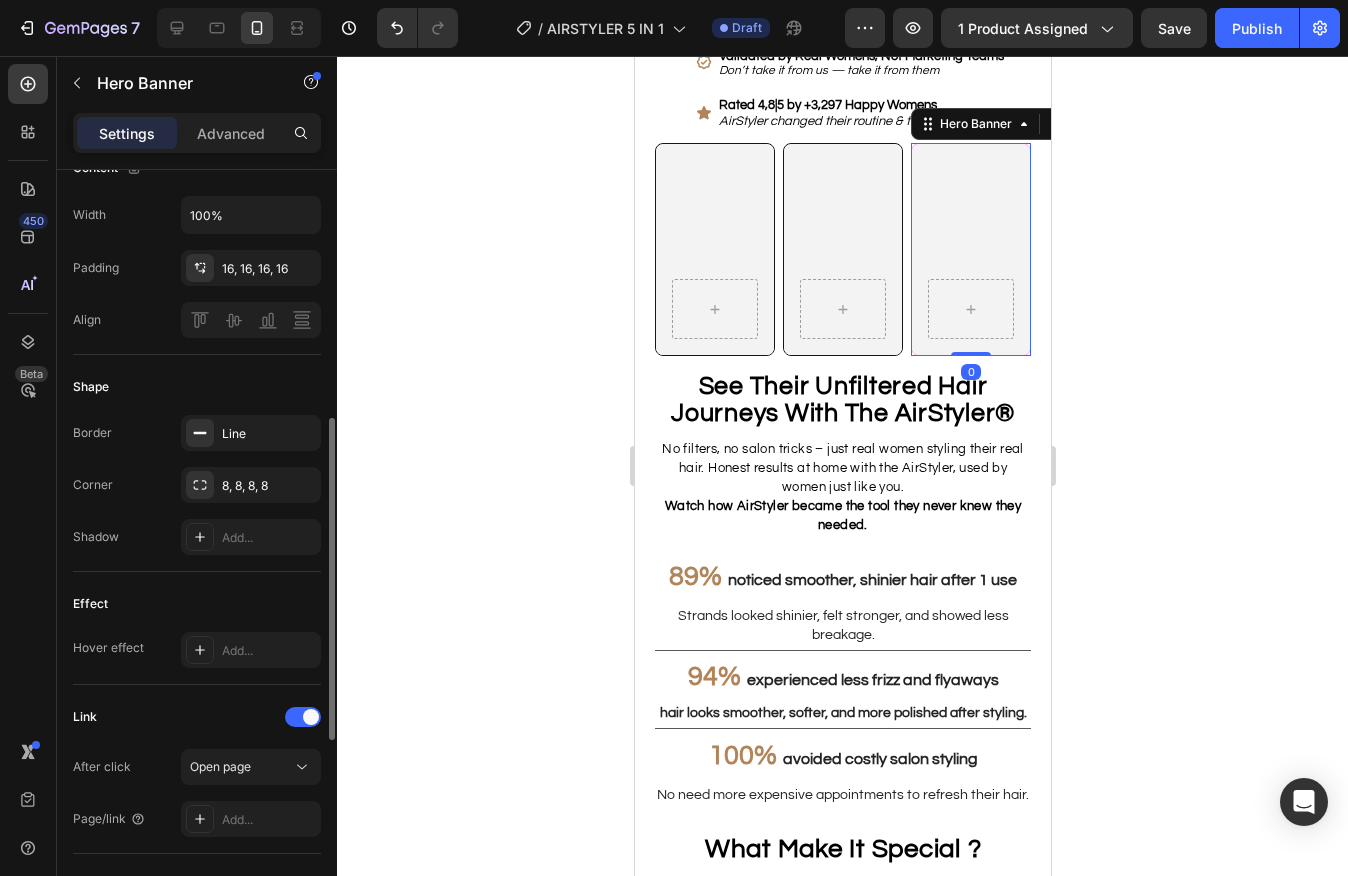 scroll, scrollTop: 735, scrollLeft: 0, axis: vertical 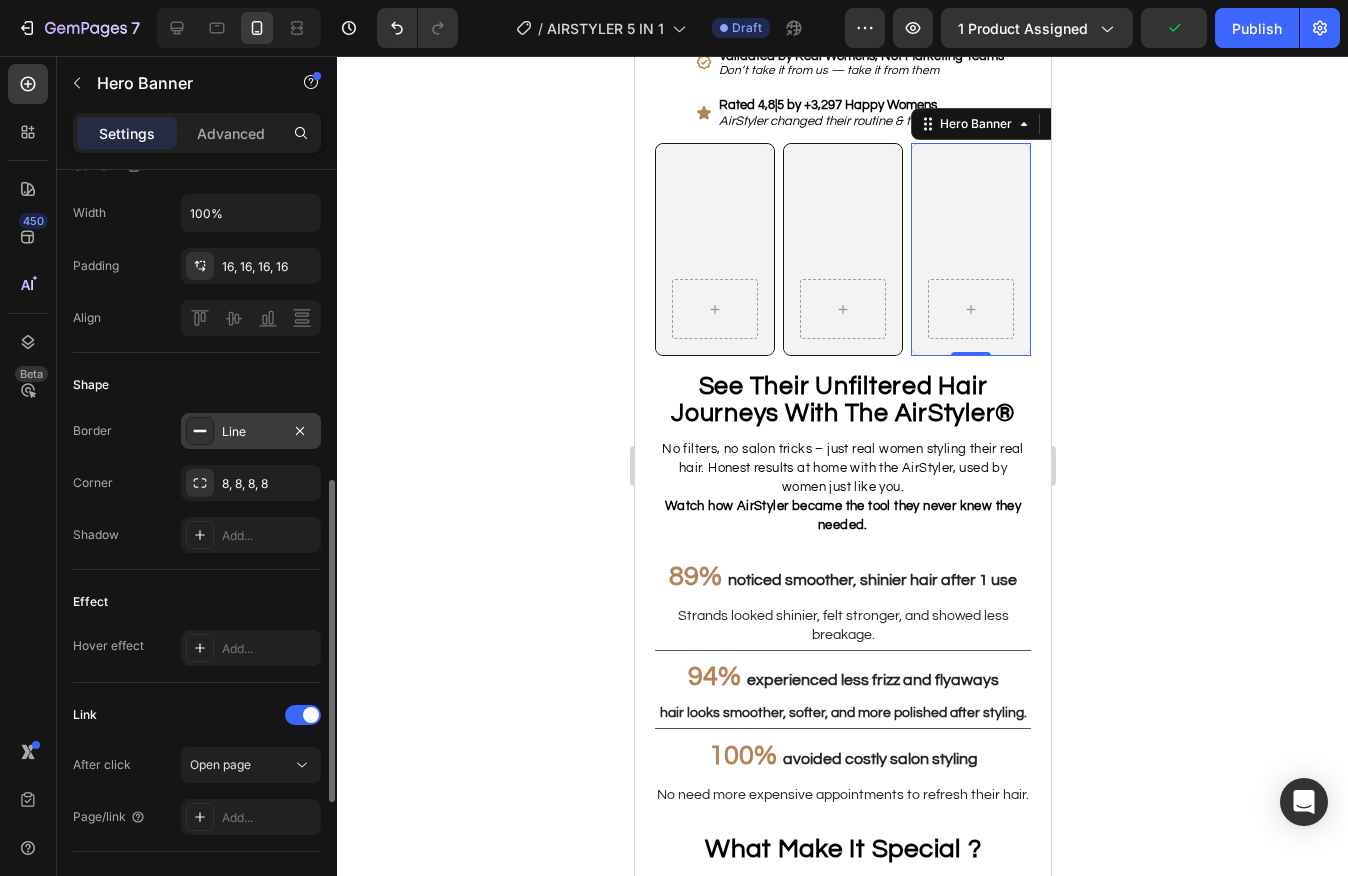 click on "Line" at bounding box center (251, 432) 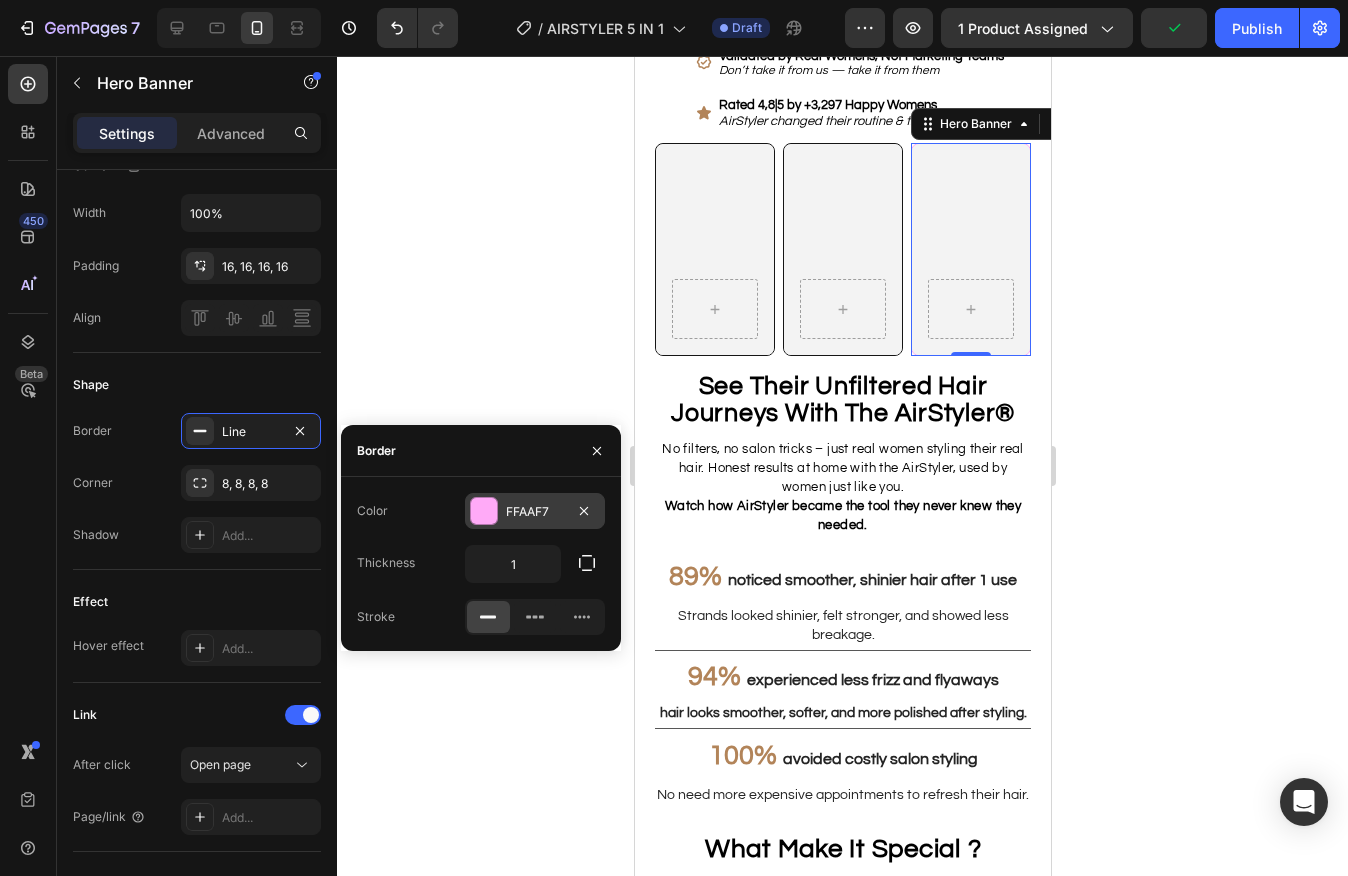 click at bounding box center [484, 511] 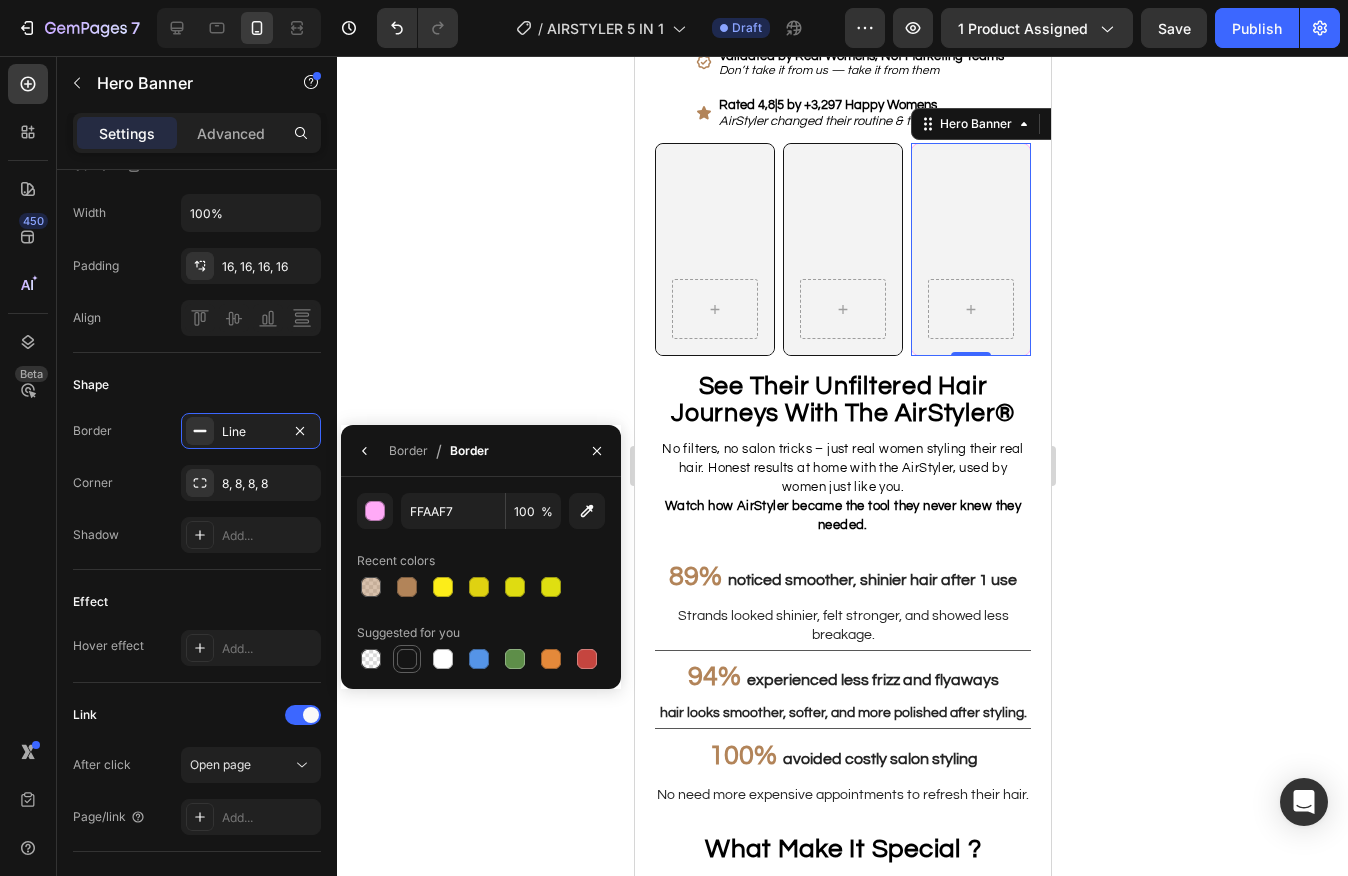 click at bounding box center [407, 659] 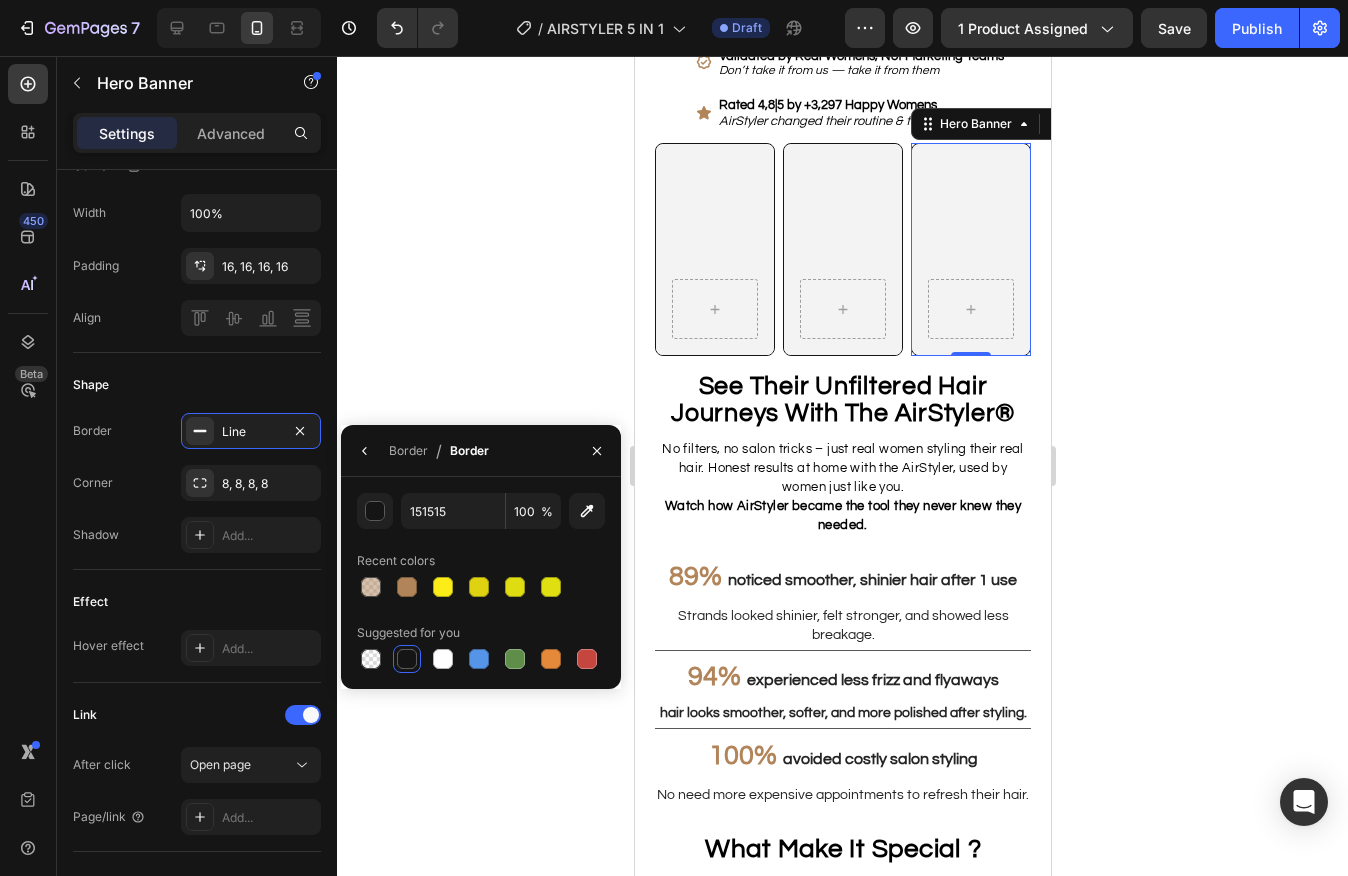 click 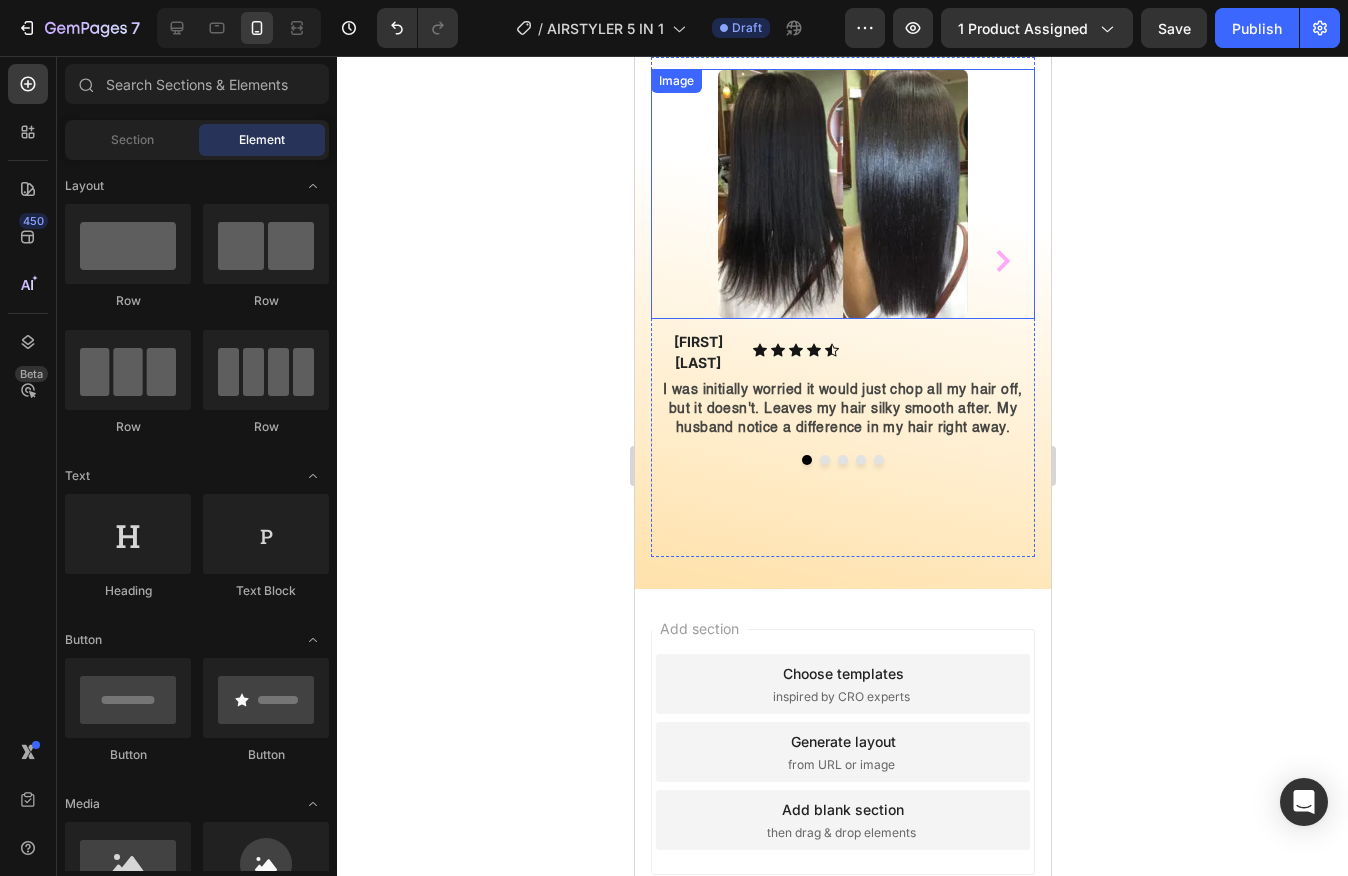 scroll, scrollTop: 3898, scrollLeft: 0, axis: vertical 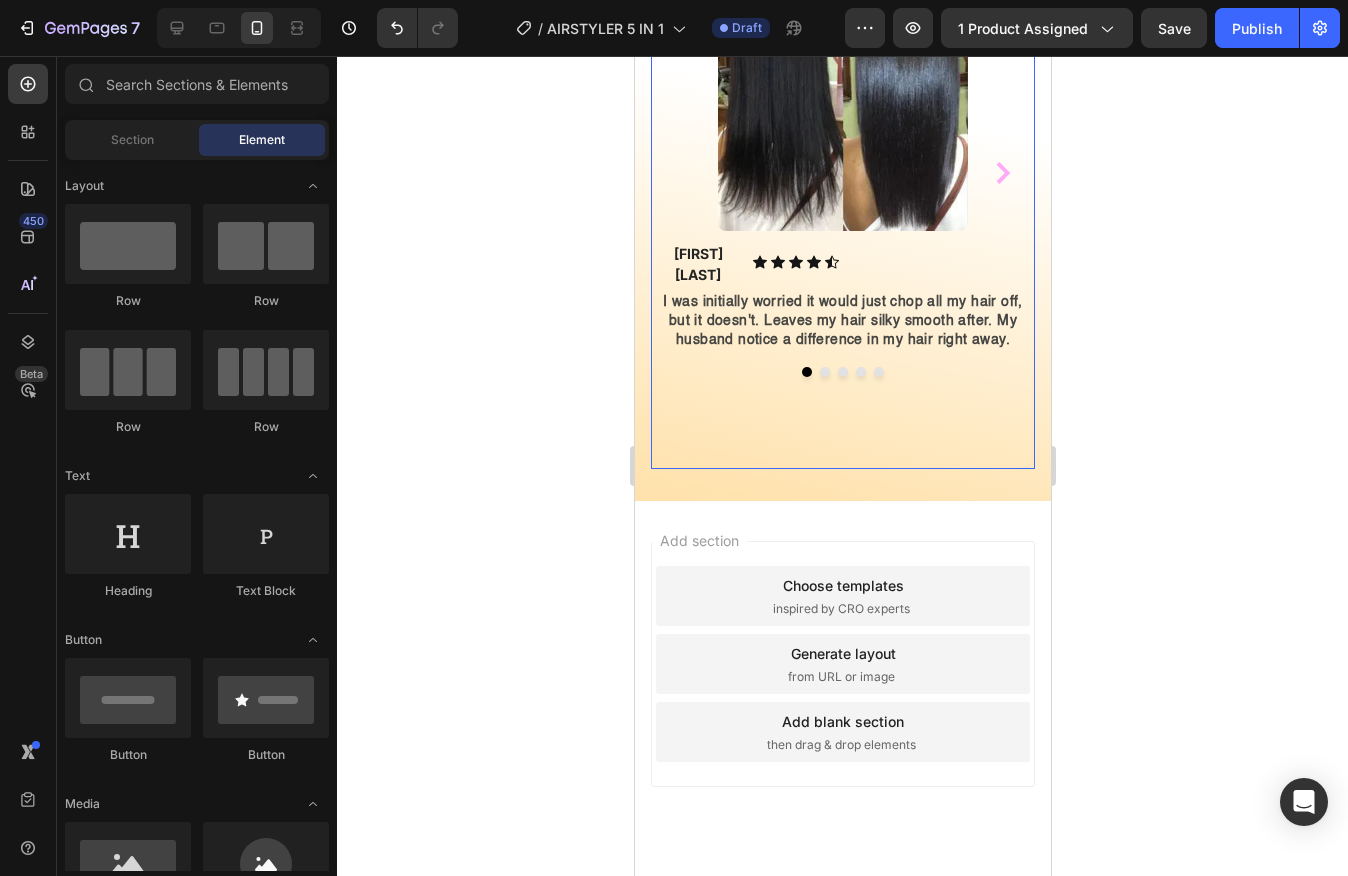 click on "Image Violet M. Text block                Icon                Icon                Icon                Icon
Icon Icon List Hoz Row I was initially worried it would just chop all my hair off, but it doesn't. Leaves my hair silky smooth after. My husband notice a difference in my hair right away. Text Block Image Lisa L. Text block                Icon                Icon                Icon                Icon
Icon Icon List Hoz Row Saved me from a haircut. My hair looks freshly cut WITHOUT being shorter. If your hairdresser likes to chop your hair when all you needed was your split ends, this is for you!! Text Block Image Jenny T. Text block                Icon                Icon                Icon                Icon
Icon Icon List Hoz Row I've been in desperate need of a trim and I absolutely HATE going to the salon. This has been a lifesaver!! My hair felt instantly smoother and healthier Text Block Image Annet R. Text block                Icon Icon Icon" at bounding box center (842, 219) 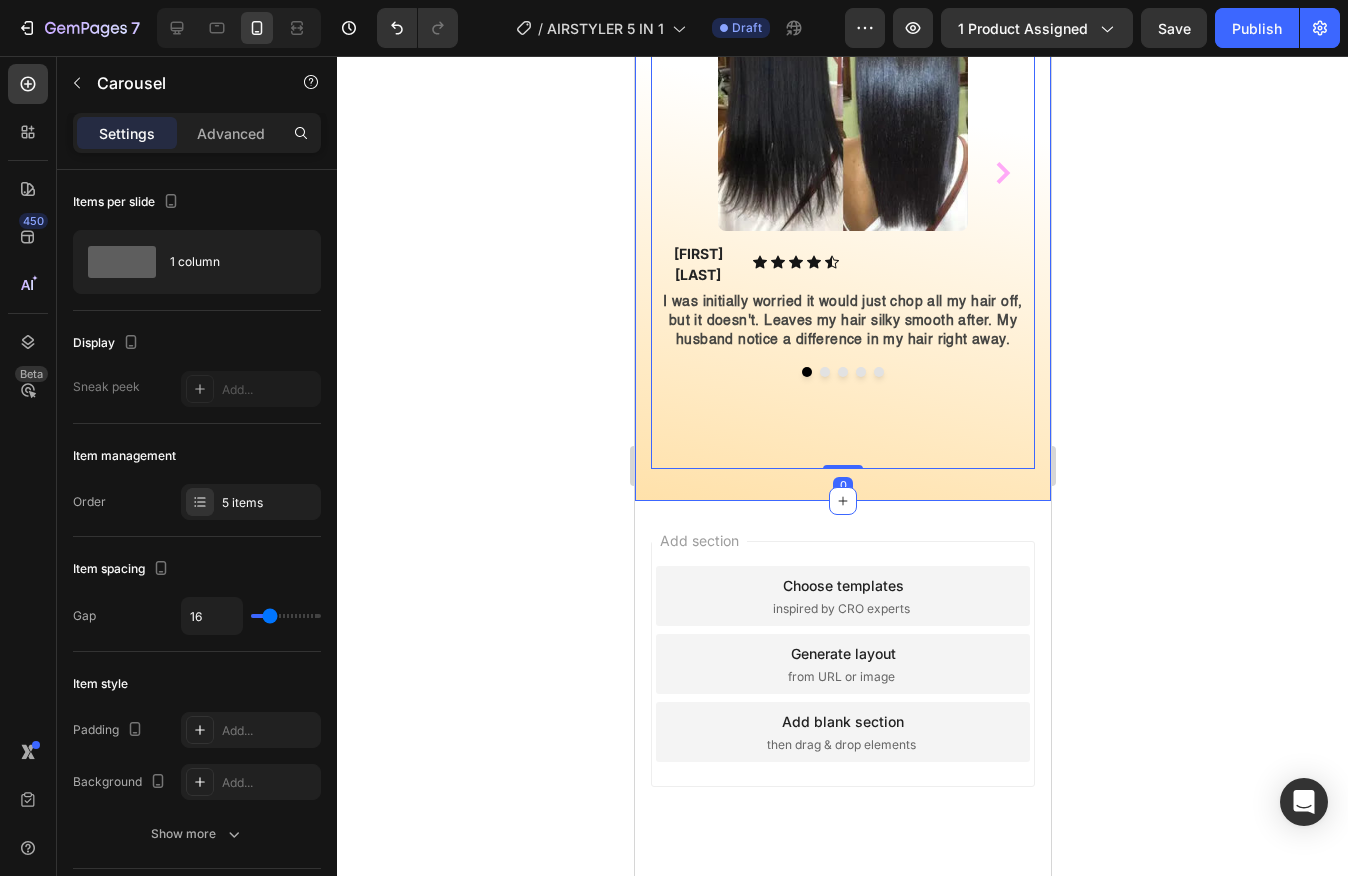 click on "Image Violet M. Text block                Icon                Icon                Icon                Icon
Icon Icon List Hoz Row I was initially worried it would just chop all my hair off, but it doesn't. Leaves my hair silky smooth after. My husband notice a difference in my hair right away. Text Block Image Lisa L. Text block                Icon                Icon                Icon                Icon
Icon Icon List Hoz Row Saved me from a haircut. My hair looks freshly cut WITHOUT being shorter. If your hairdresser likes to chop your hair when all you needed was your split ends, this is for you!! Text Block Image Jenny T. Text block                Icon                Icon                Icon                Icon
Icon Icon List Hoz Row Text Block Image Annet R. Text block                Icon                Icon                Icon" at bounding box center (842, 201) 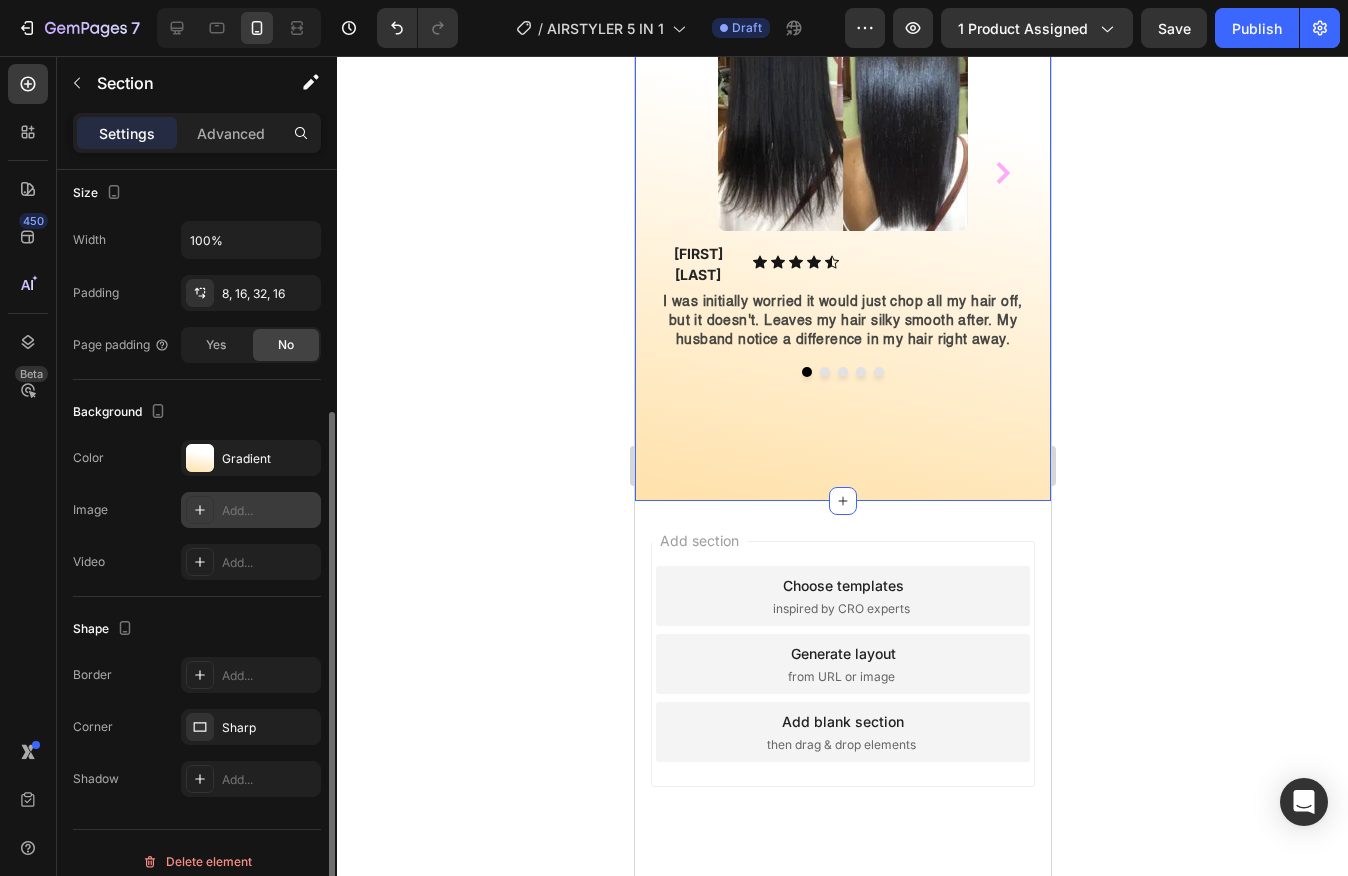scroll, scrollTop: 405, scrollLeft: 0, axis: vertical 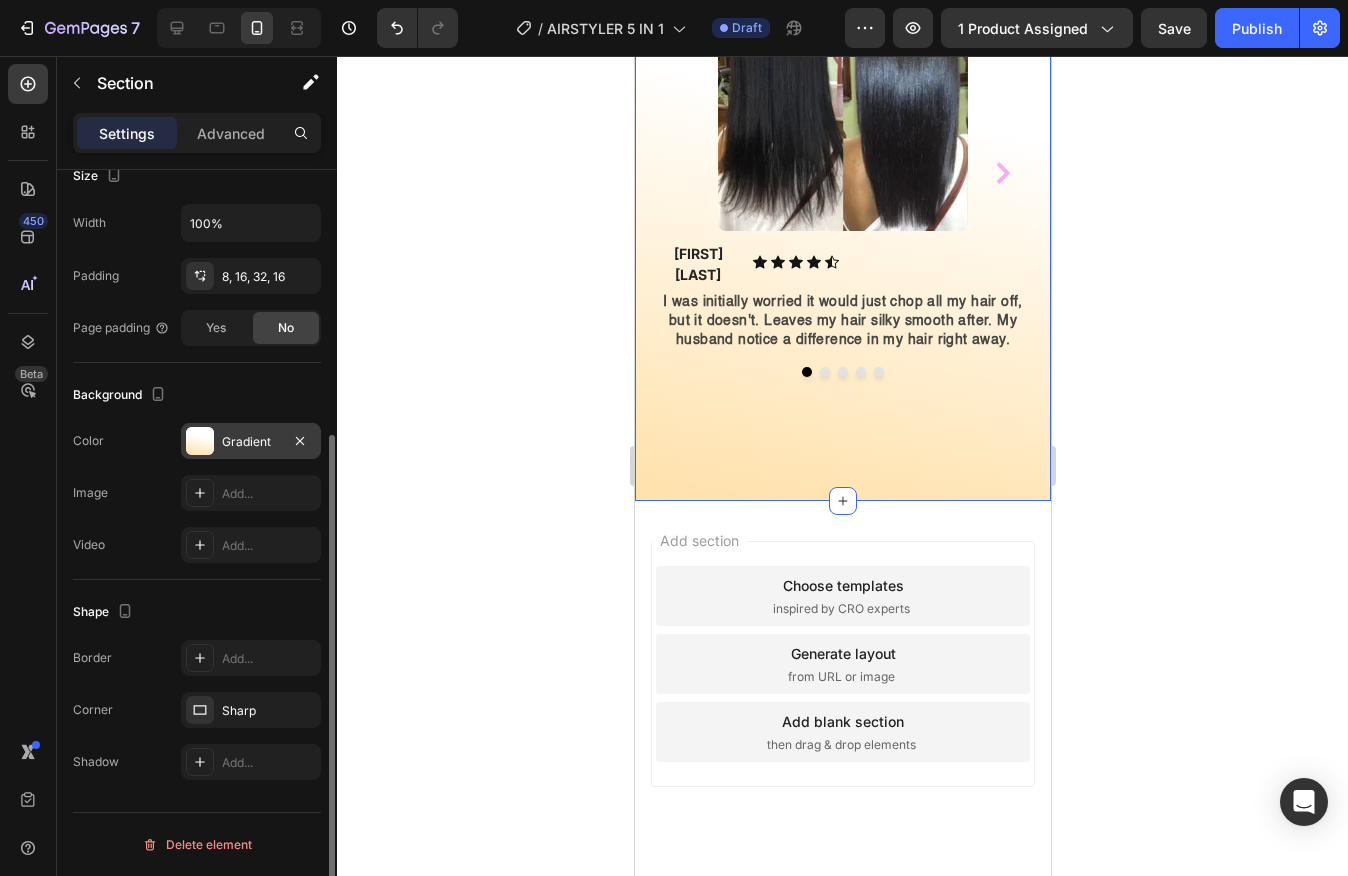 click at bounding box center (200, 441) 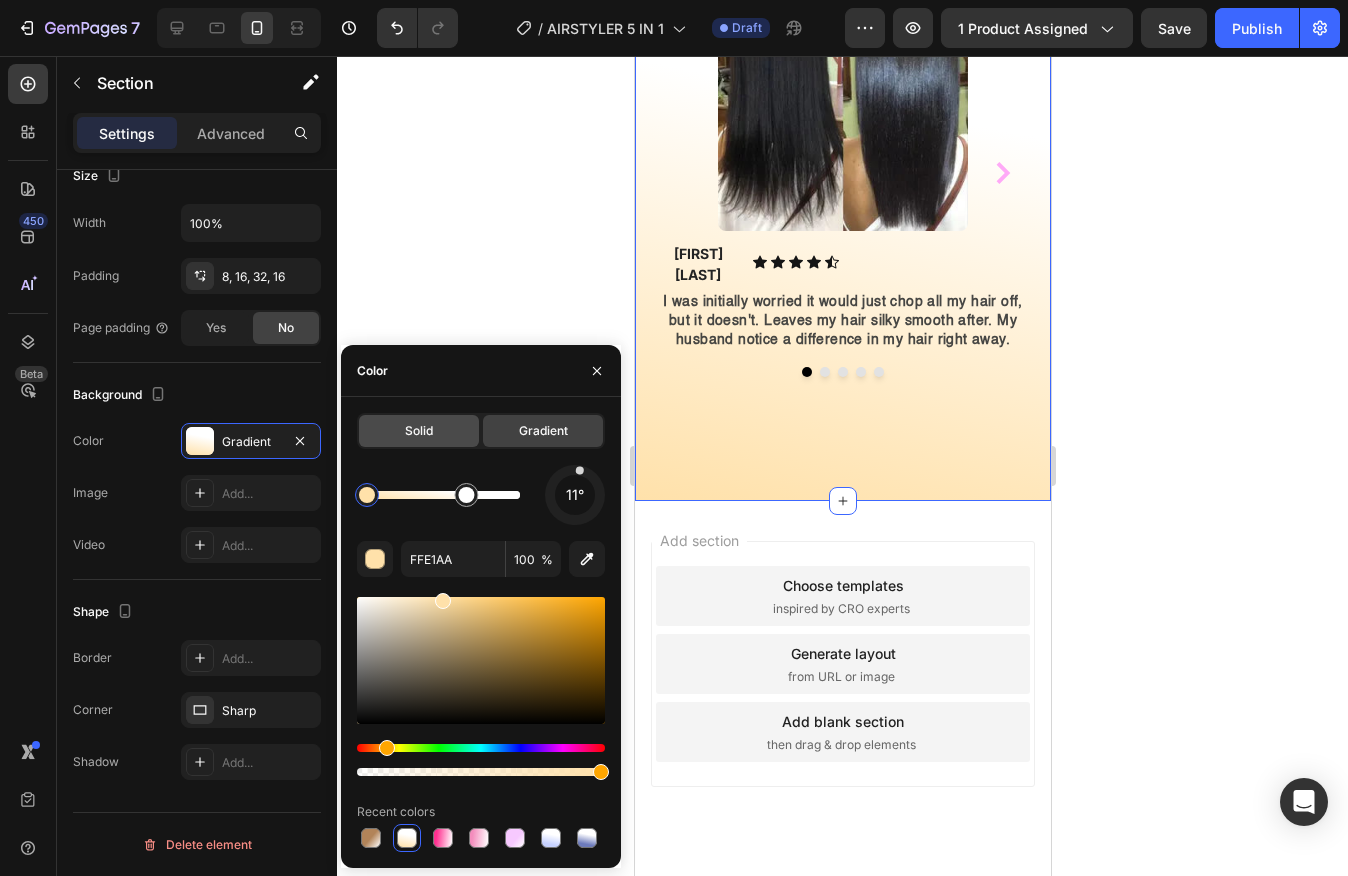 click on "Solid" 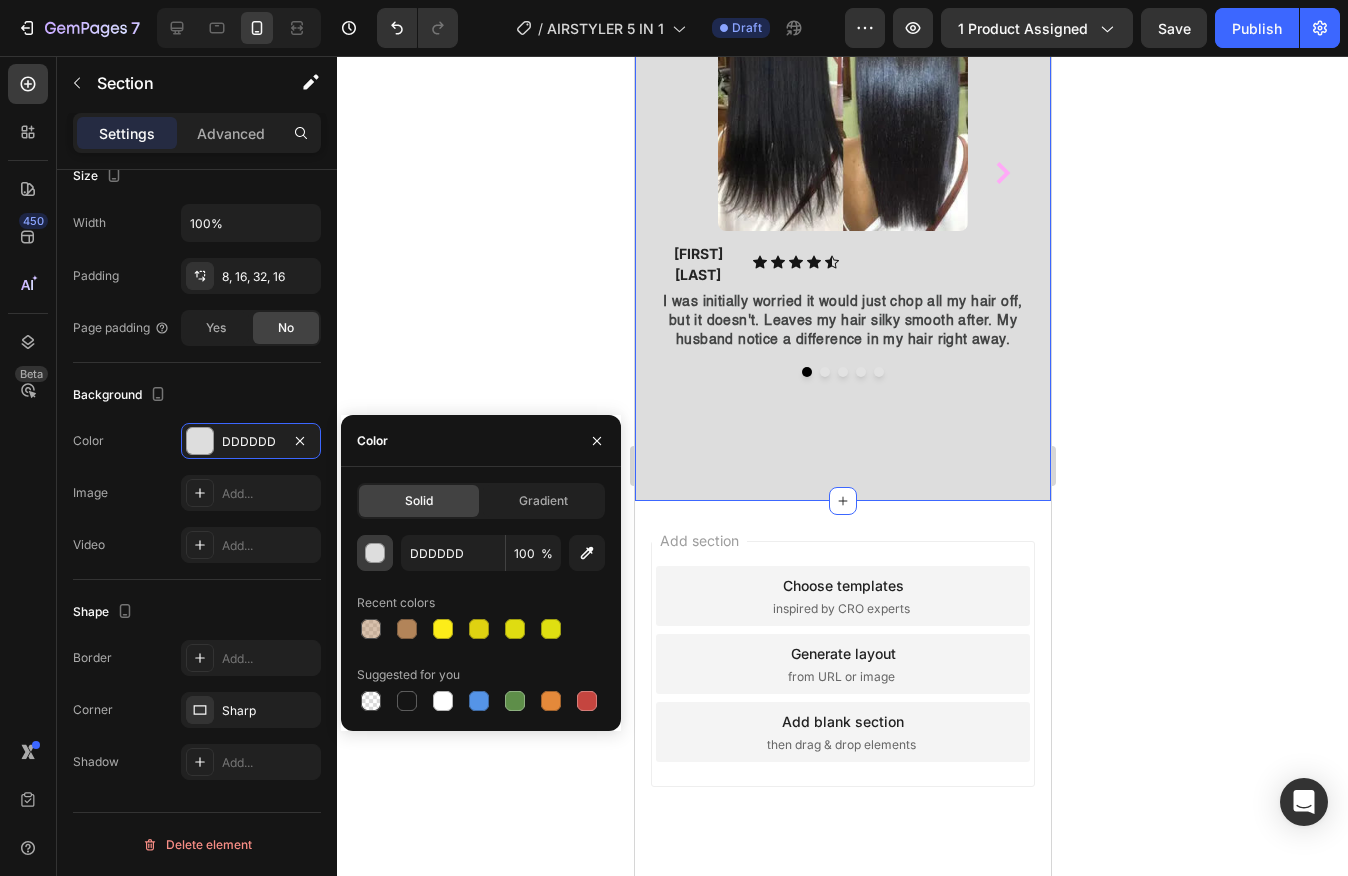 click at bounding box center (375, 553) 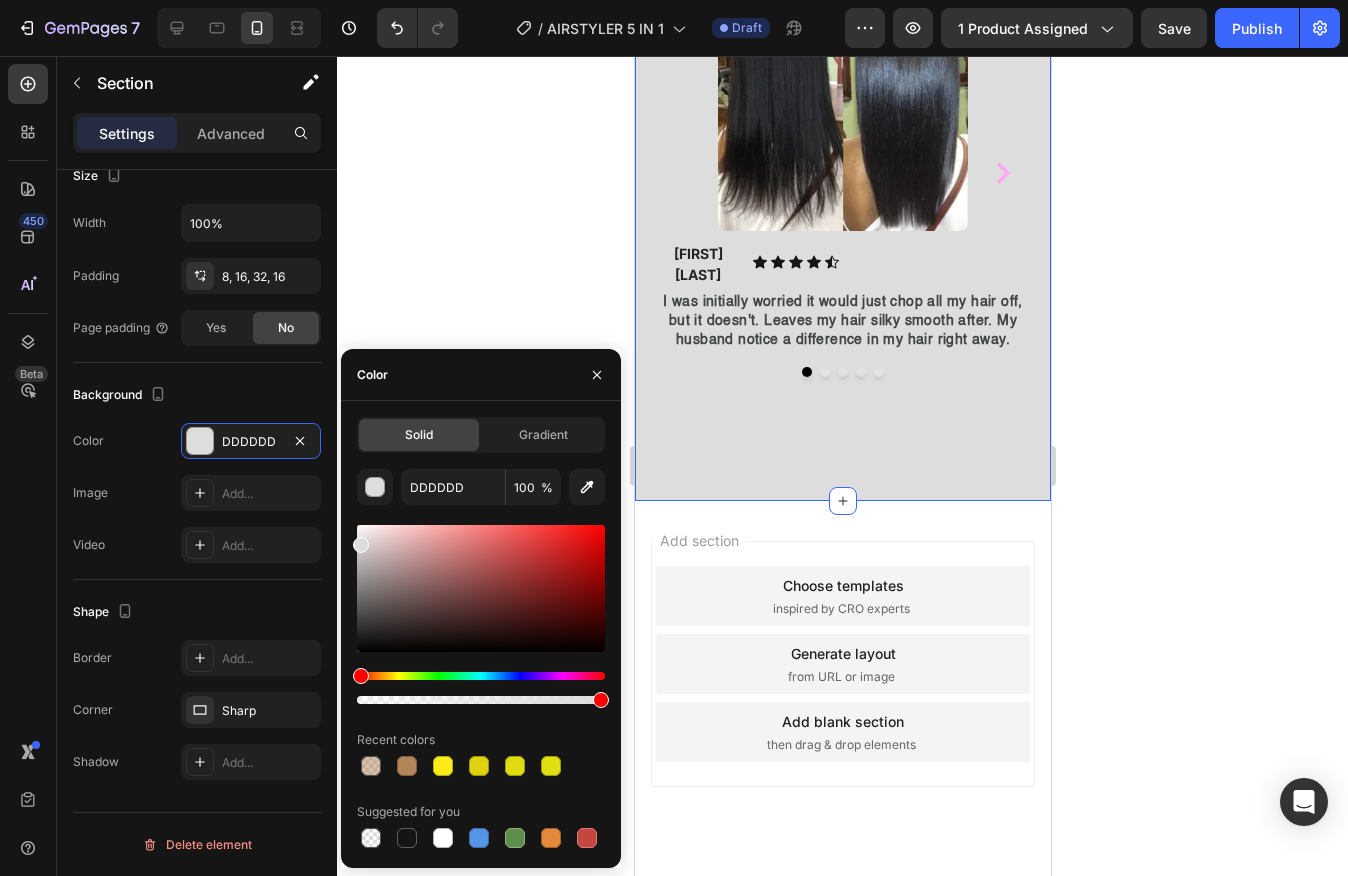 click at bounding box center (376, 488) 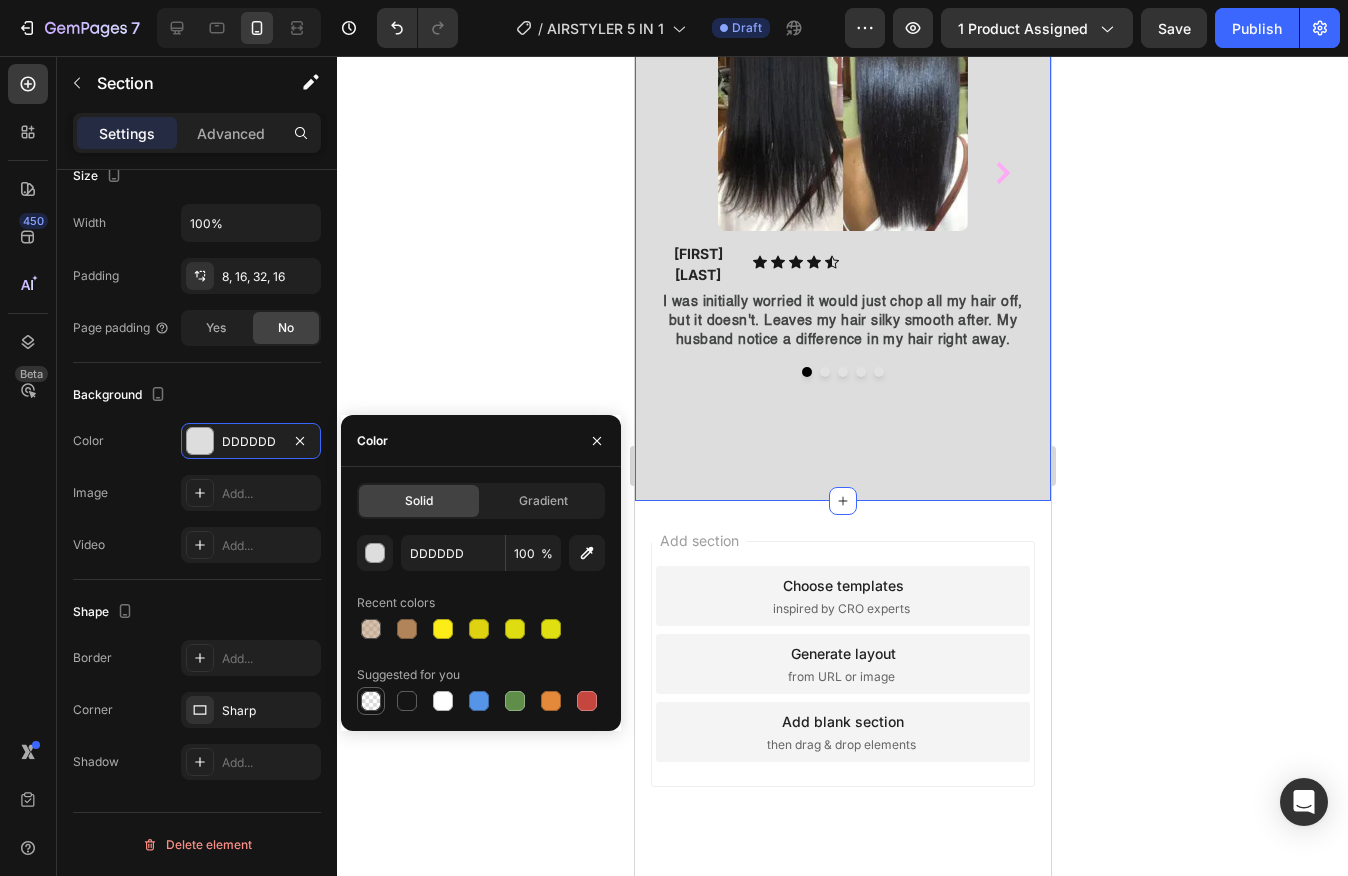 click at bounding box center (371, 701) 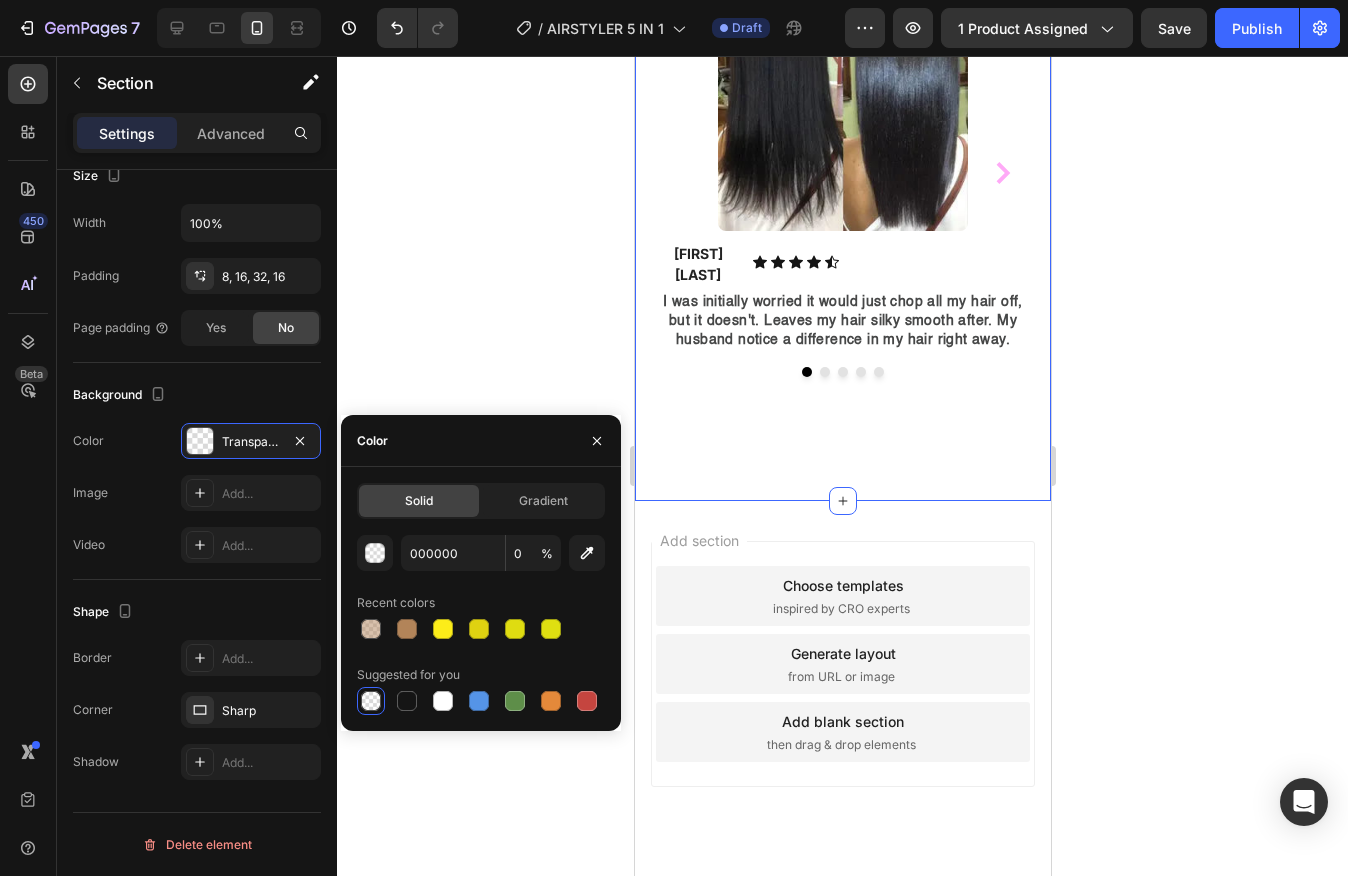click 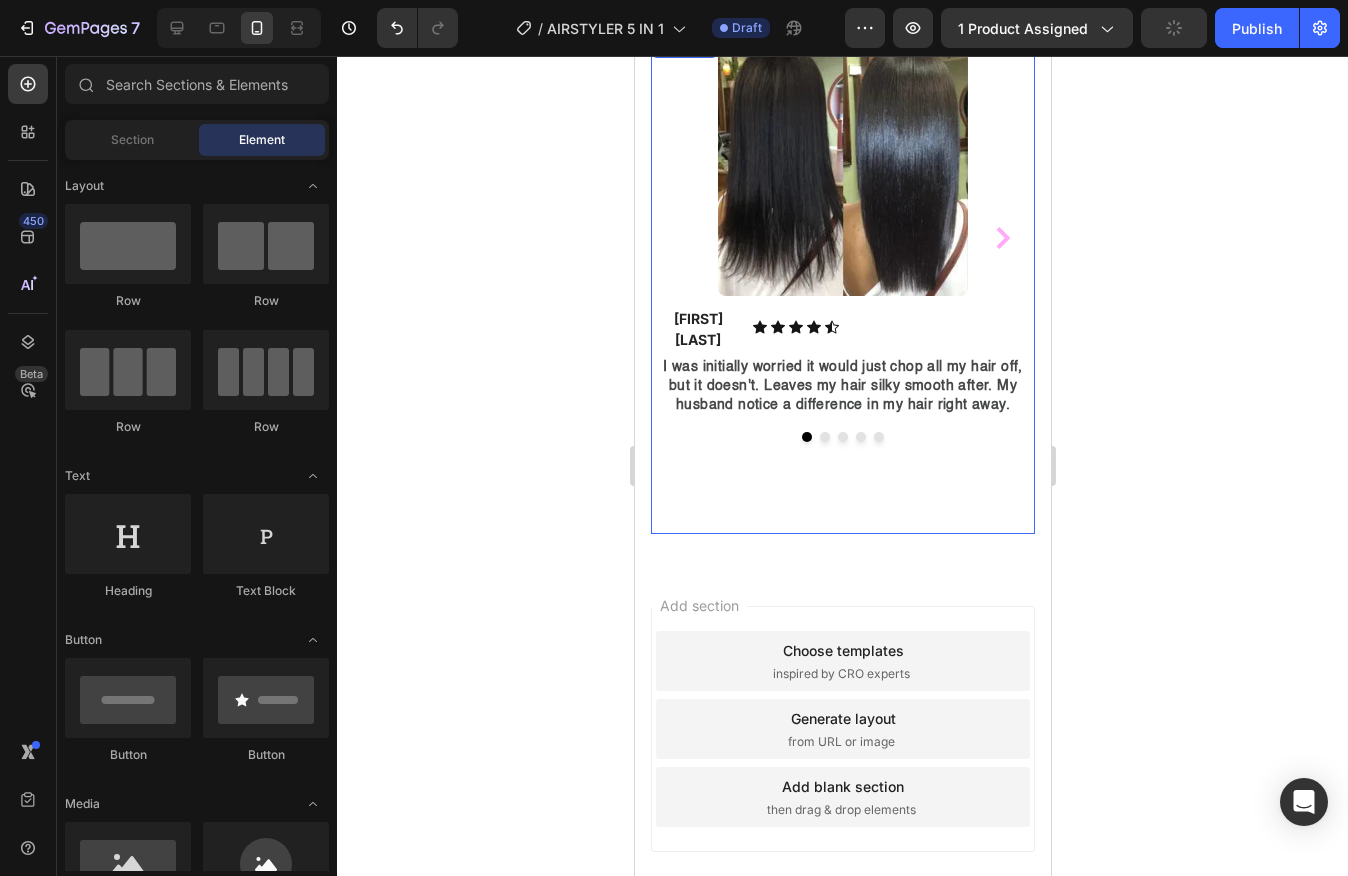 scroll, scrollTop: 3843, scrollLeft: 0, axis: vertical 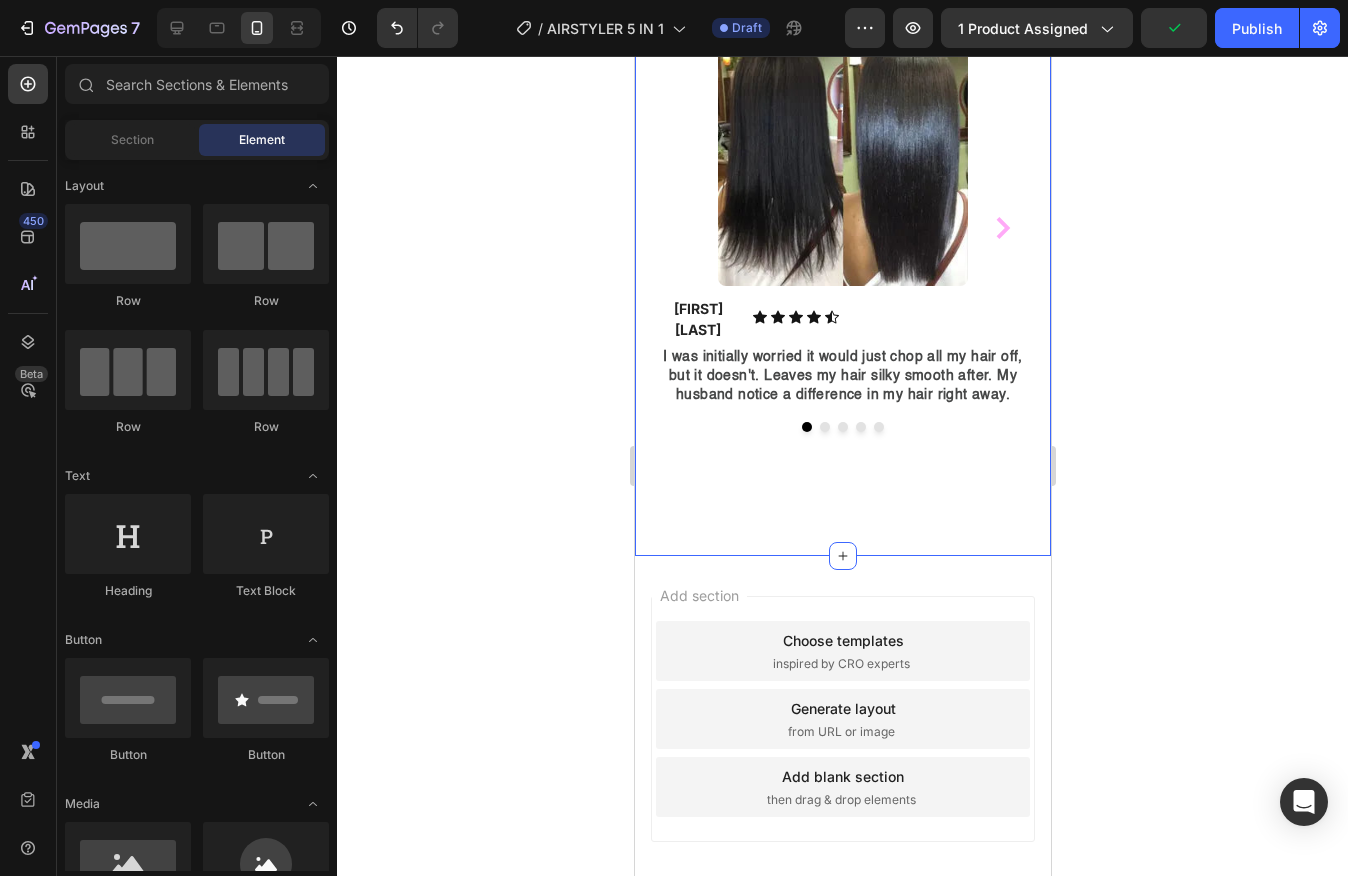 click on "Image Violet M. Text block                Icon                Icon                Icon                Icon
Icon Icon List Hoz Row I was initially worried it would just chop all my hair off, but it doesn't. Leaves my hair silky smooth after. My husband notice a difference in my hair right away. Text Block Image Lisa L. Text block                Icon                Icon                Icon                Icon
Icon Icon List Hoz Row Saved me from a haircut. My hair looks freshly cut WITHOUT being shorter. If your hairdresser likes to chop your hair when all you needed was your split ends, this is for you!! Text Block Image Jenny T. Text block                Icon                Icon                Icon                Icon
Icon Icon List Hoz Row Text Block Image Annet R. Text block                Icon                Icon                Icon" at bounding box center (842, 256) 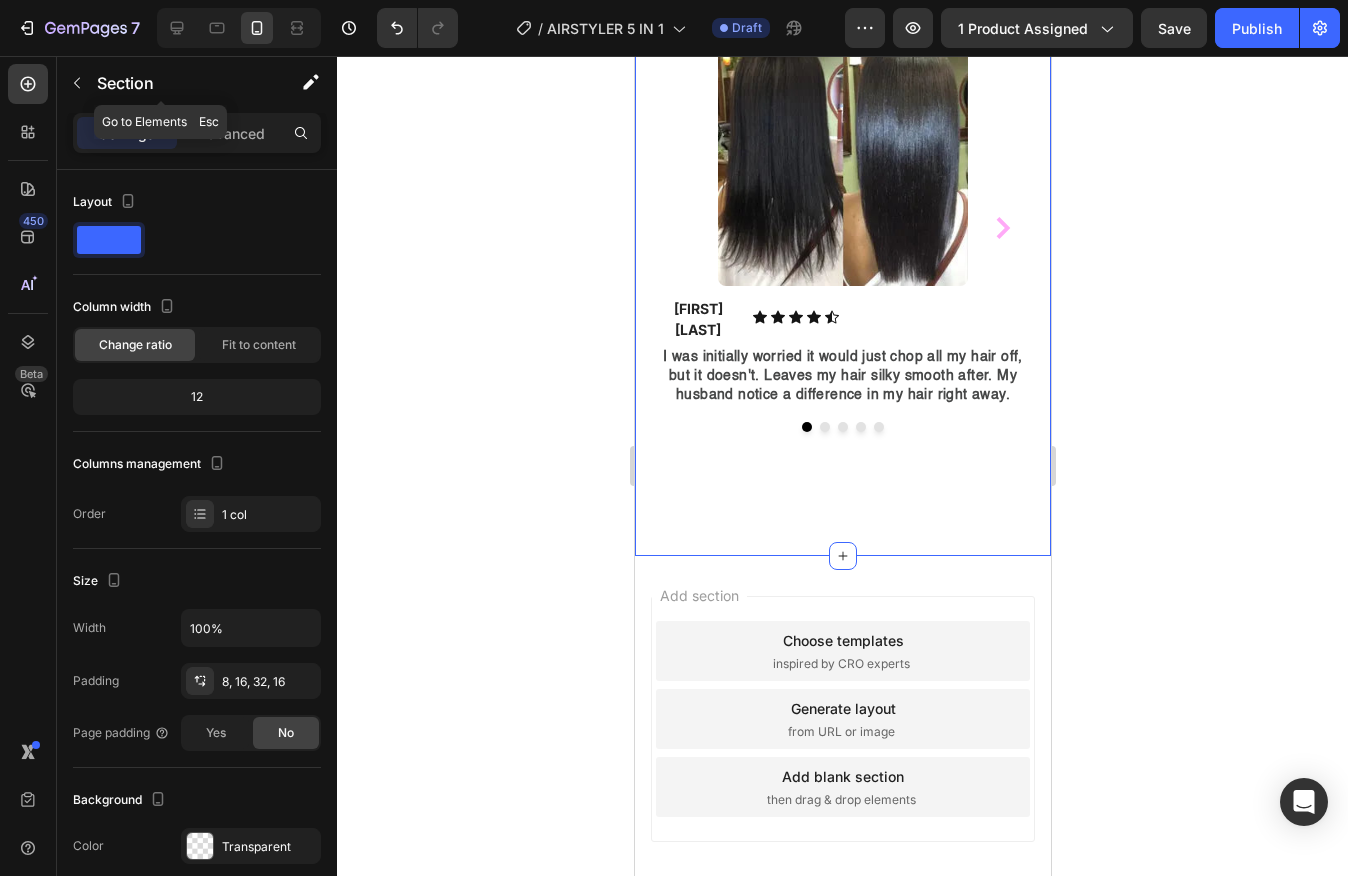 click at bounding box center [77, 83] 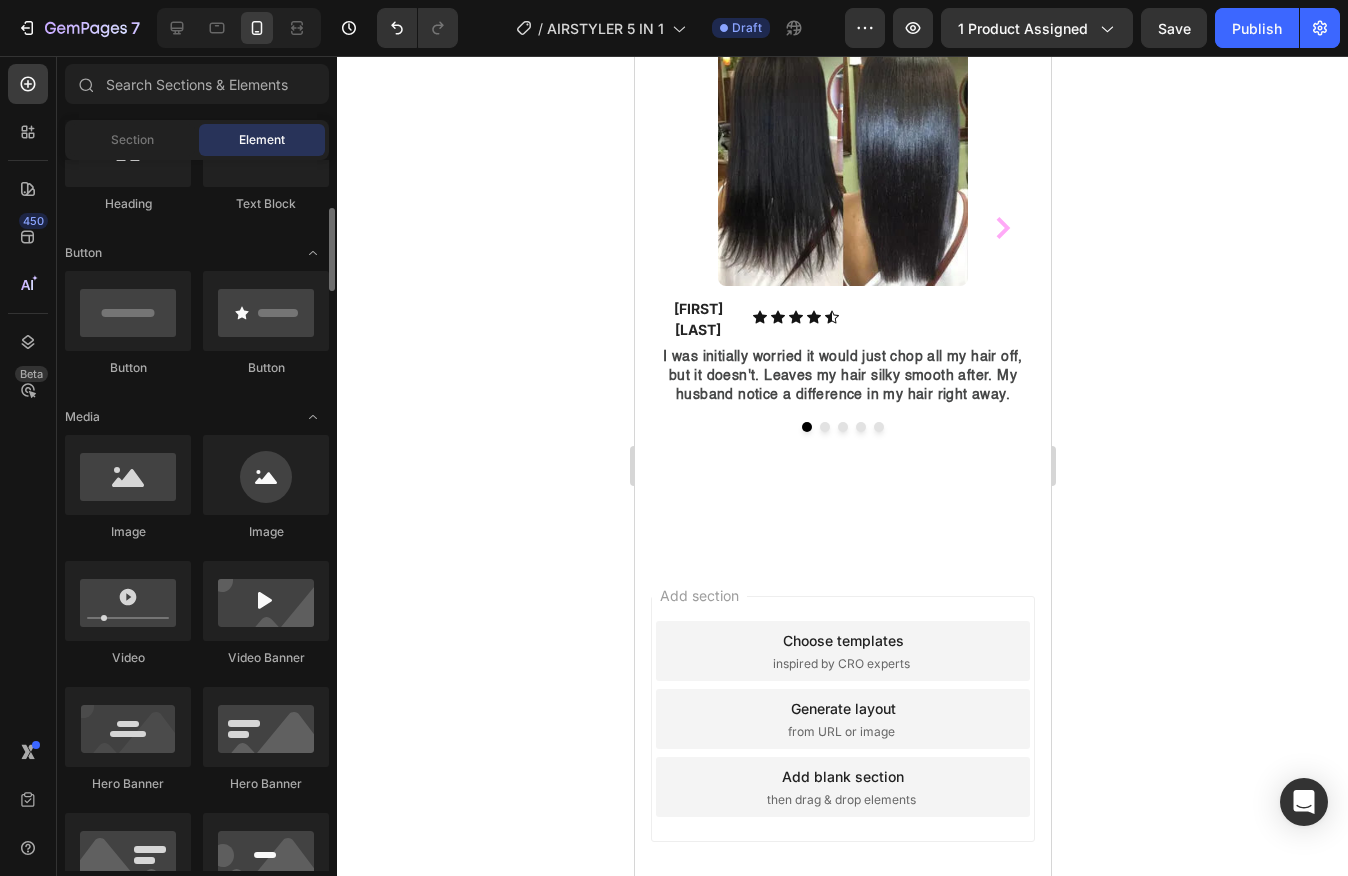 scroll, scrollTop: 390, scrollLeft: 0, axis: vertical 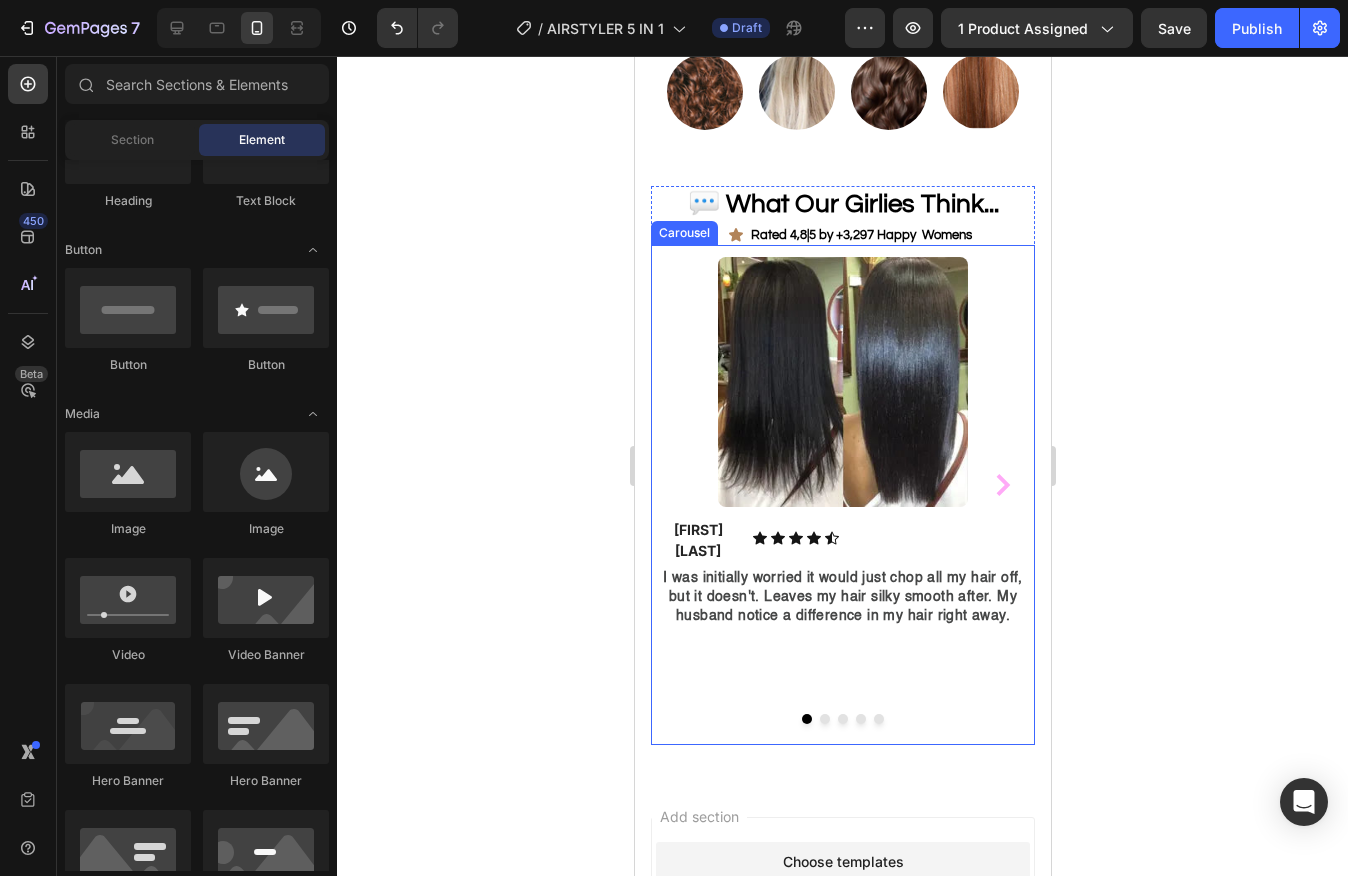 click 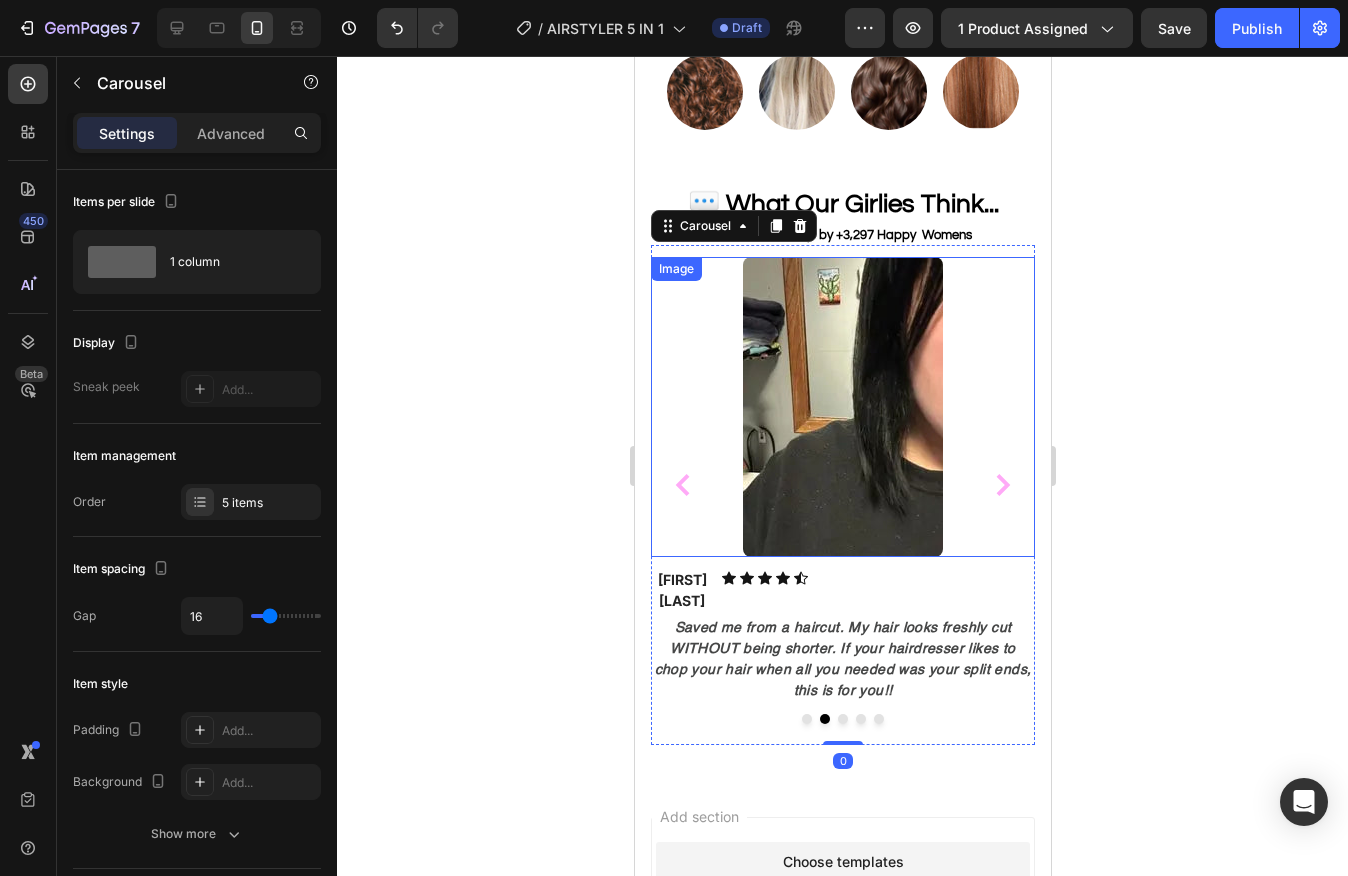 click at bounding box center (842, 407) 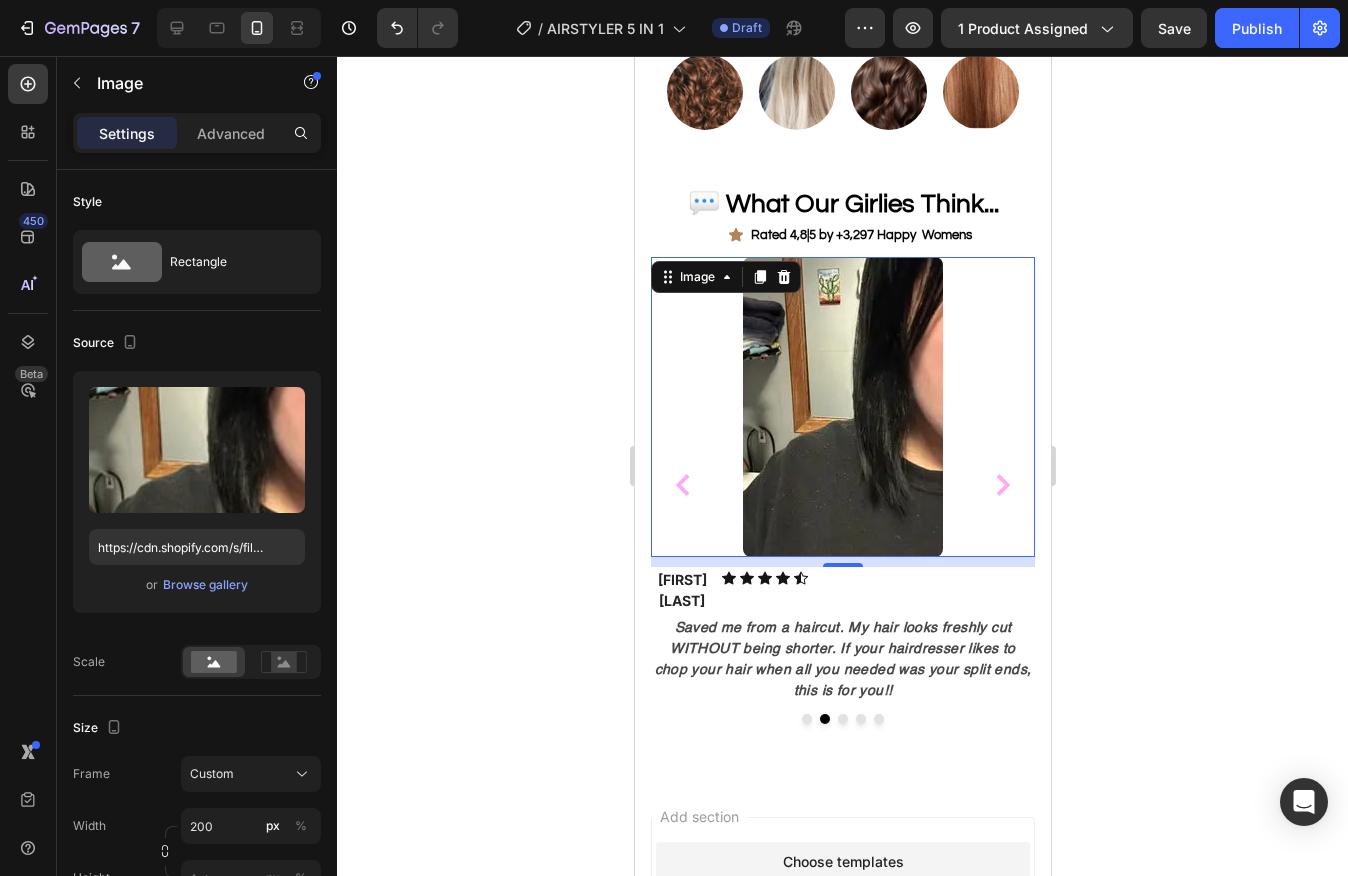 click at bounding box center (842, 407) 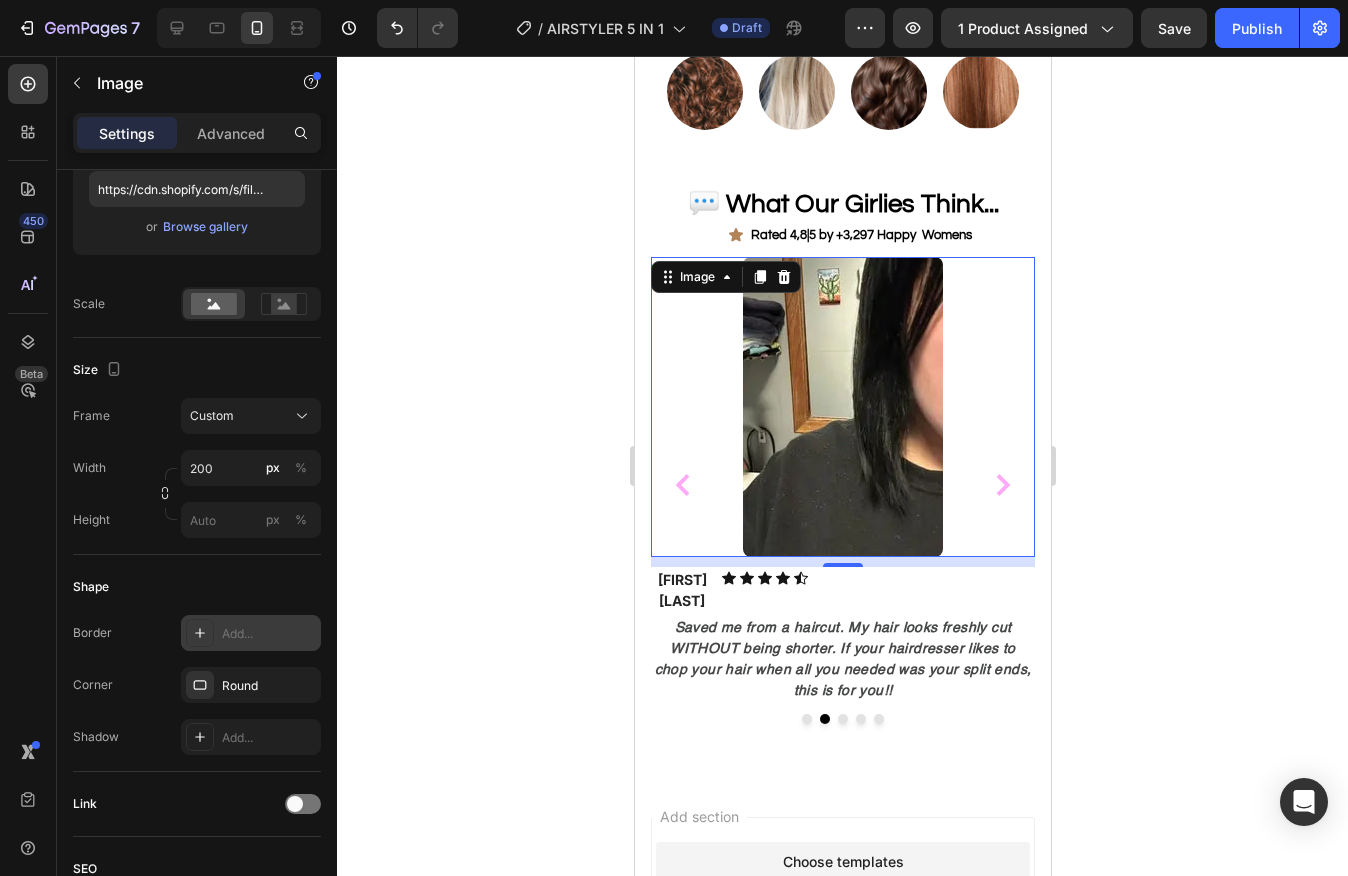 scroll, scrollTop: 0, scrollLeft: 0, axis: both 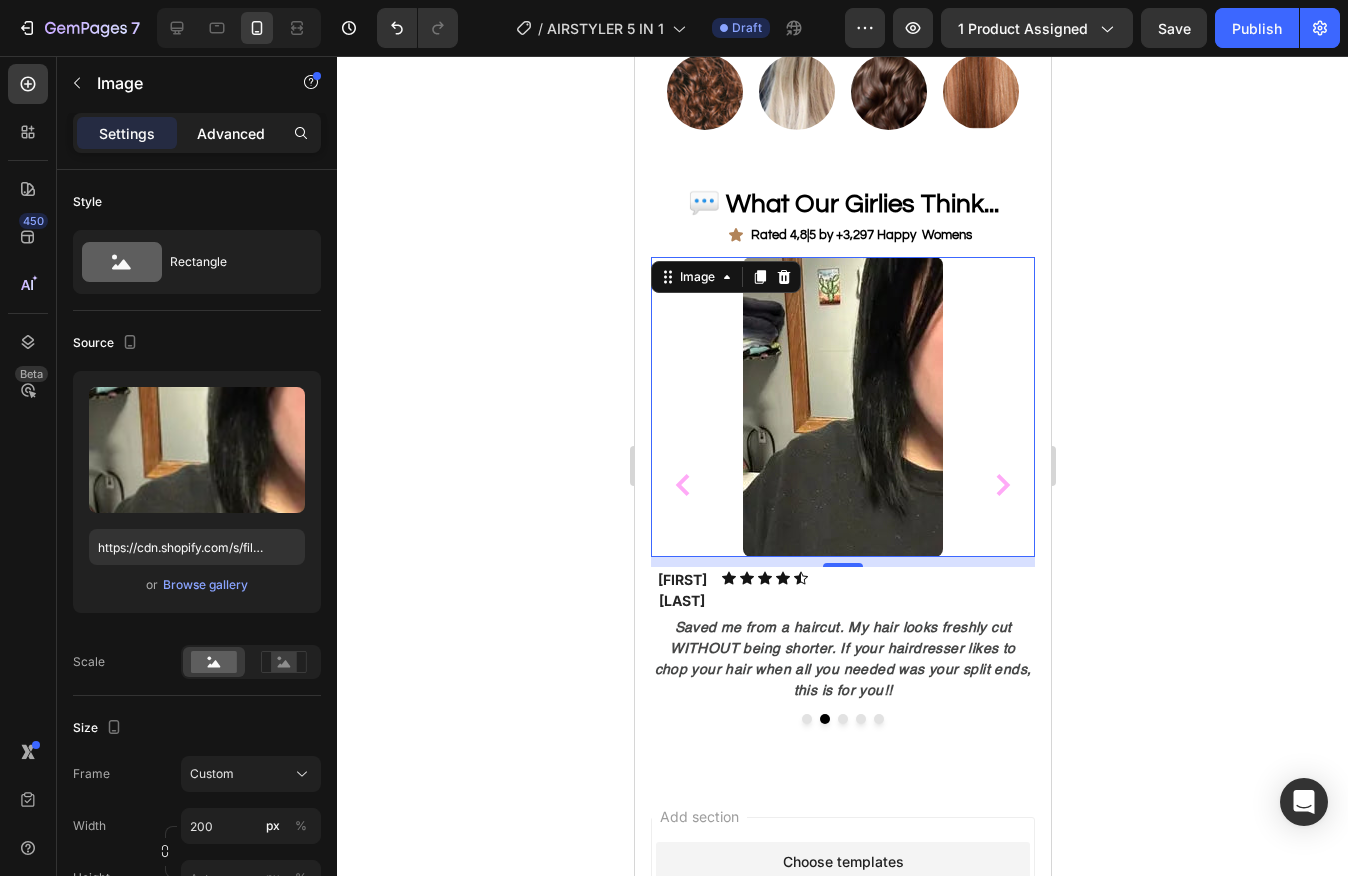 click on "Advanced" at bounding box center [231, 133] 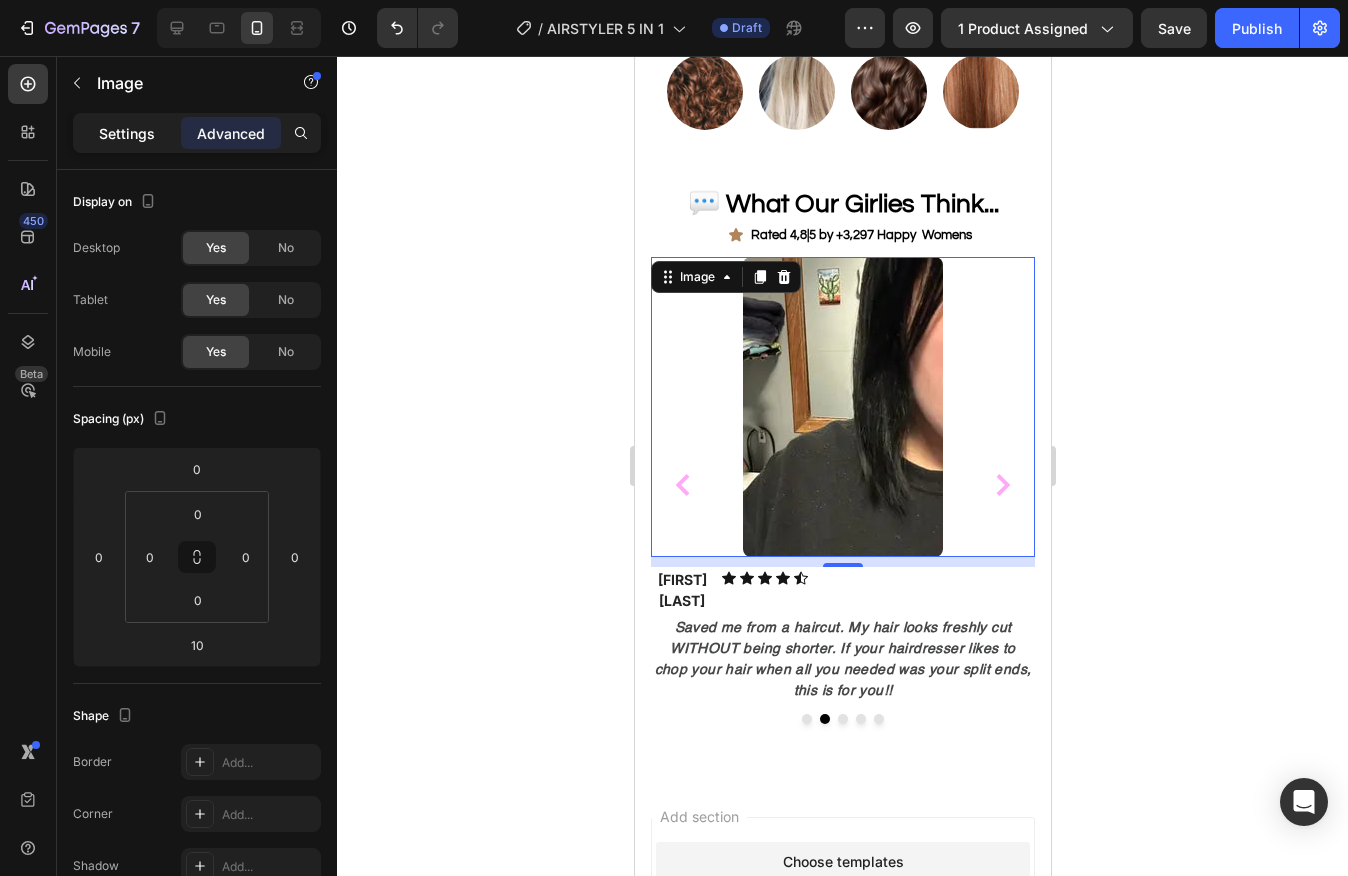 click on "Settings" 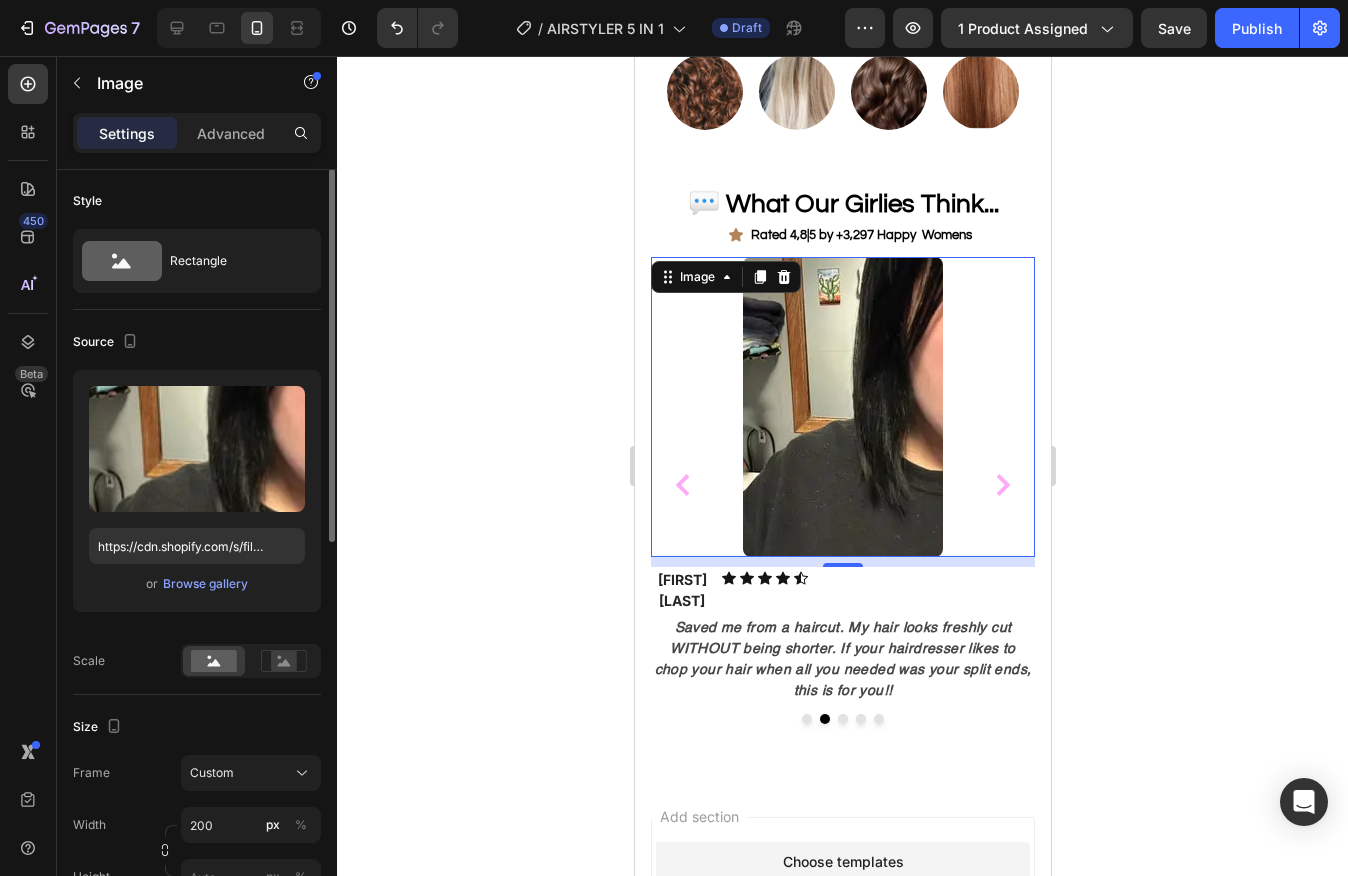 scroll, scrollTop: 0, scrollLeft: 0, axis: both 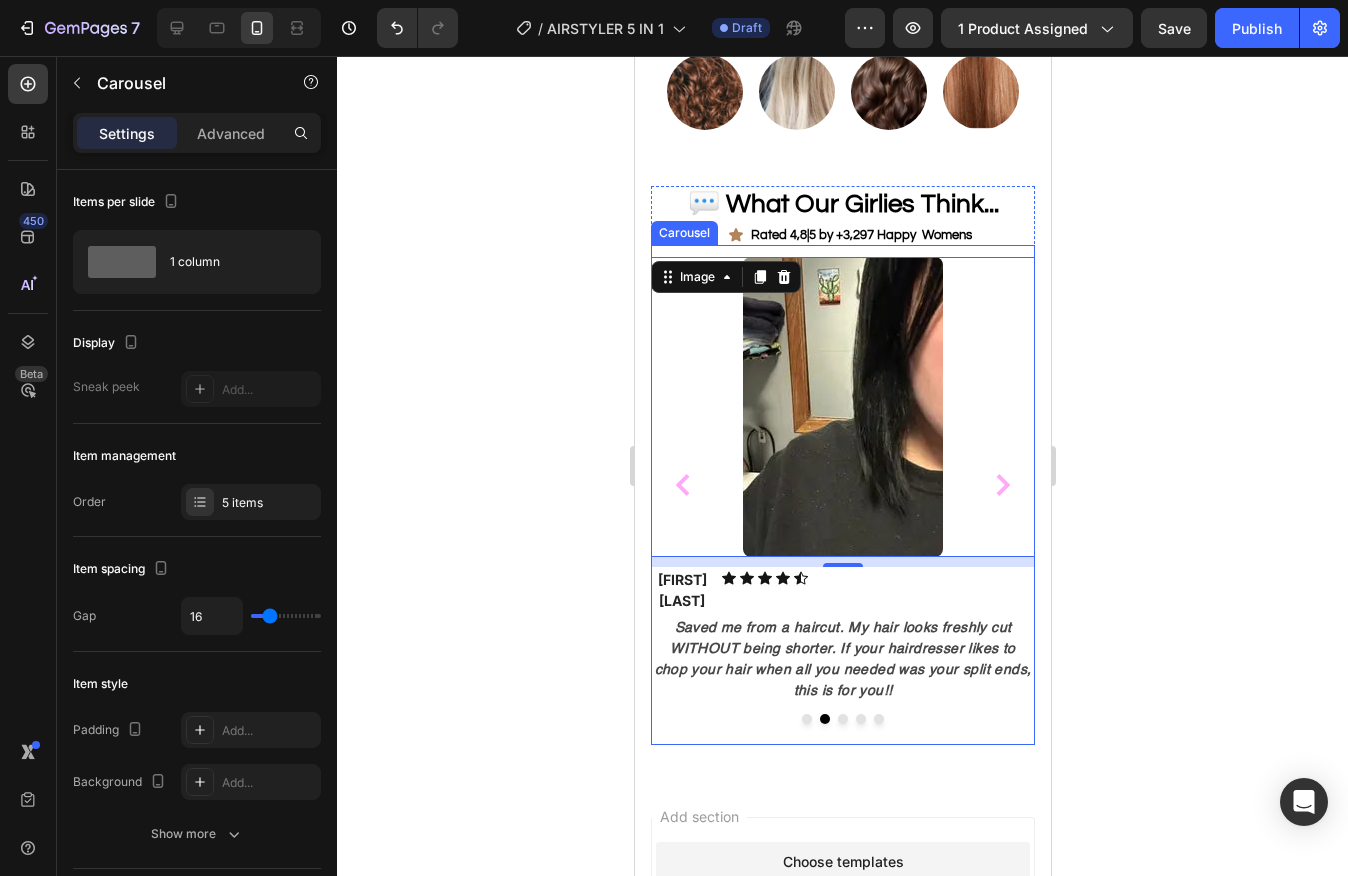 click on "Image Violet M. Text block                Icon                Icon                Icon                Icon
Icon Icon List Hoz Row I was initially worried it would just chop all my hair off, but it doesn't. Leaves my hair silky smooth after. My husband notice a difference in my hair right away. Text Block Image   10 Lisa L. Text block                Icon                Icon                Icon                Icon
Icon Icon List Hoz Row Saved me from a haircut. My hair looks freshly cut WITHOUT being shorter. If your hairdresser likes to chop your hair when all you needed was your split ends, this is for you!! Text Block Image Jenny T. Text block                Icon                Icon                Icon                Icon
Icon Icon List Hoz Row I've been in desperate need of a trim and I absolutely HATE going to the salon. This has been a lifesaver!! My hair felt instantly smoother and healthier Text Block Image Annet R. Text block                Icon Icon Icon" at bounding box center (842, 495) 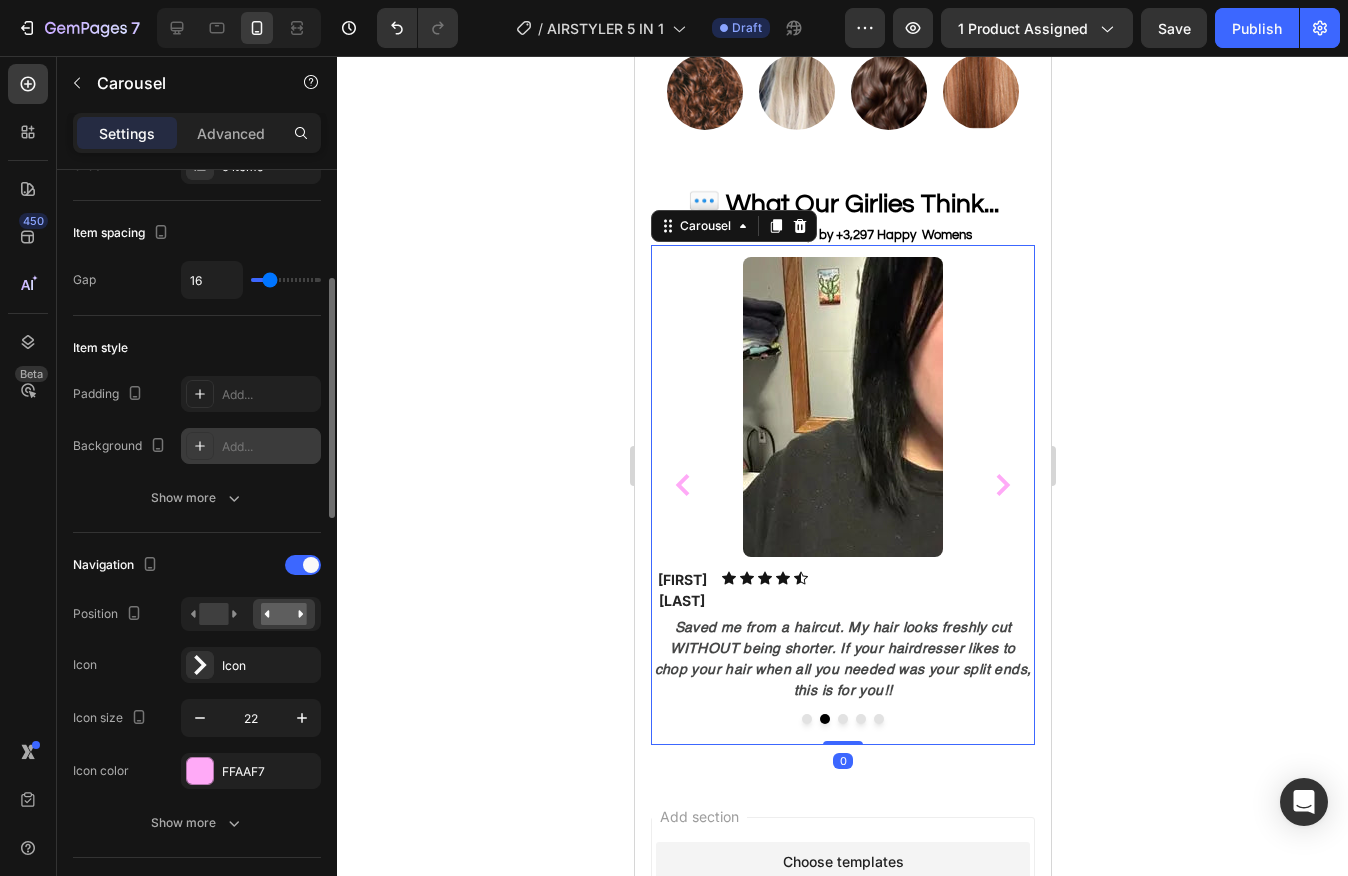 scroll, scrollTop: 338, scrollLeft: 0, axis: vertical 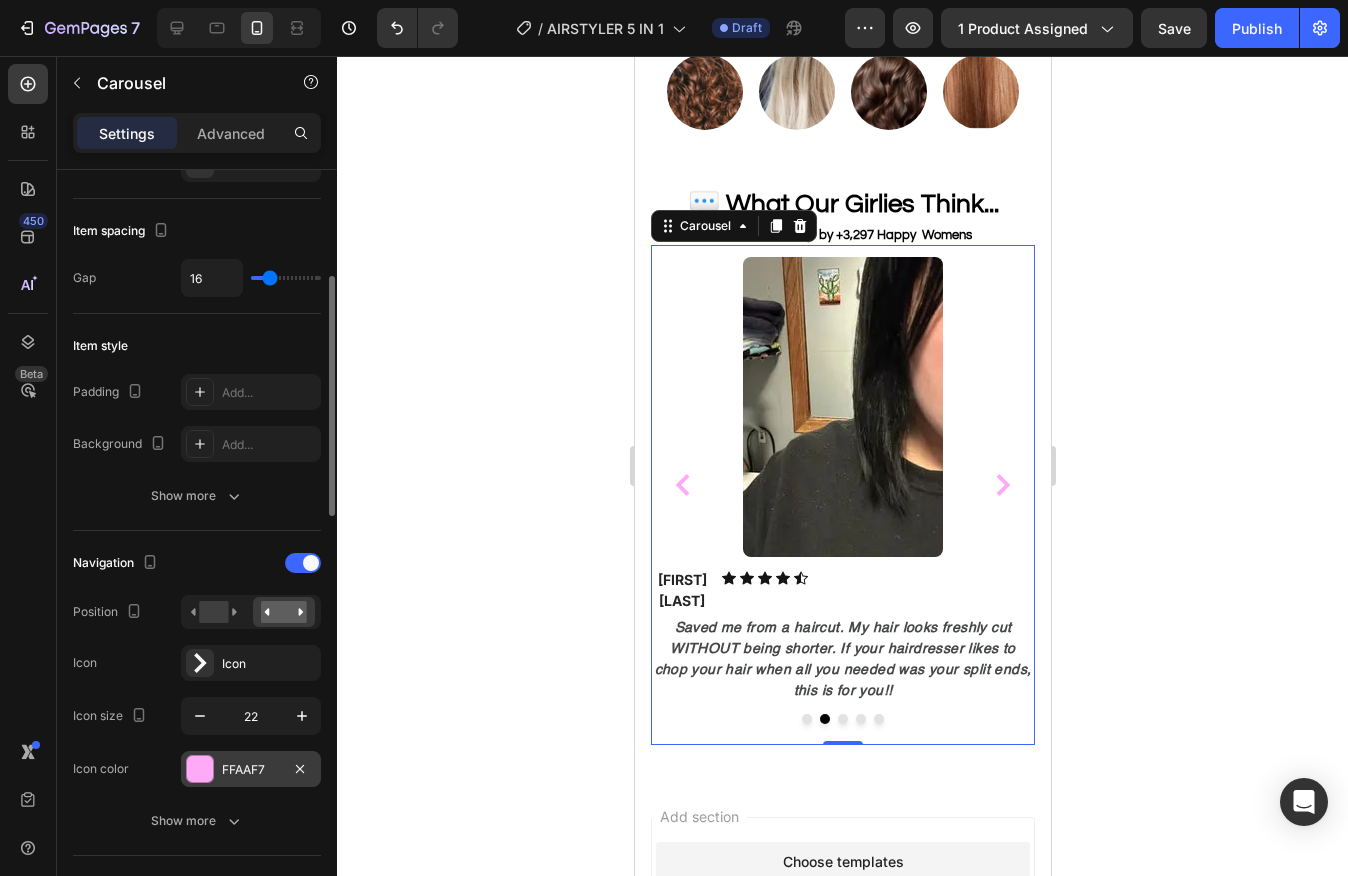 click on "FFAAF7" at bounding box center (251, 769) 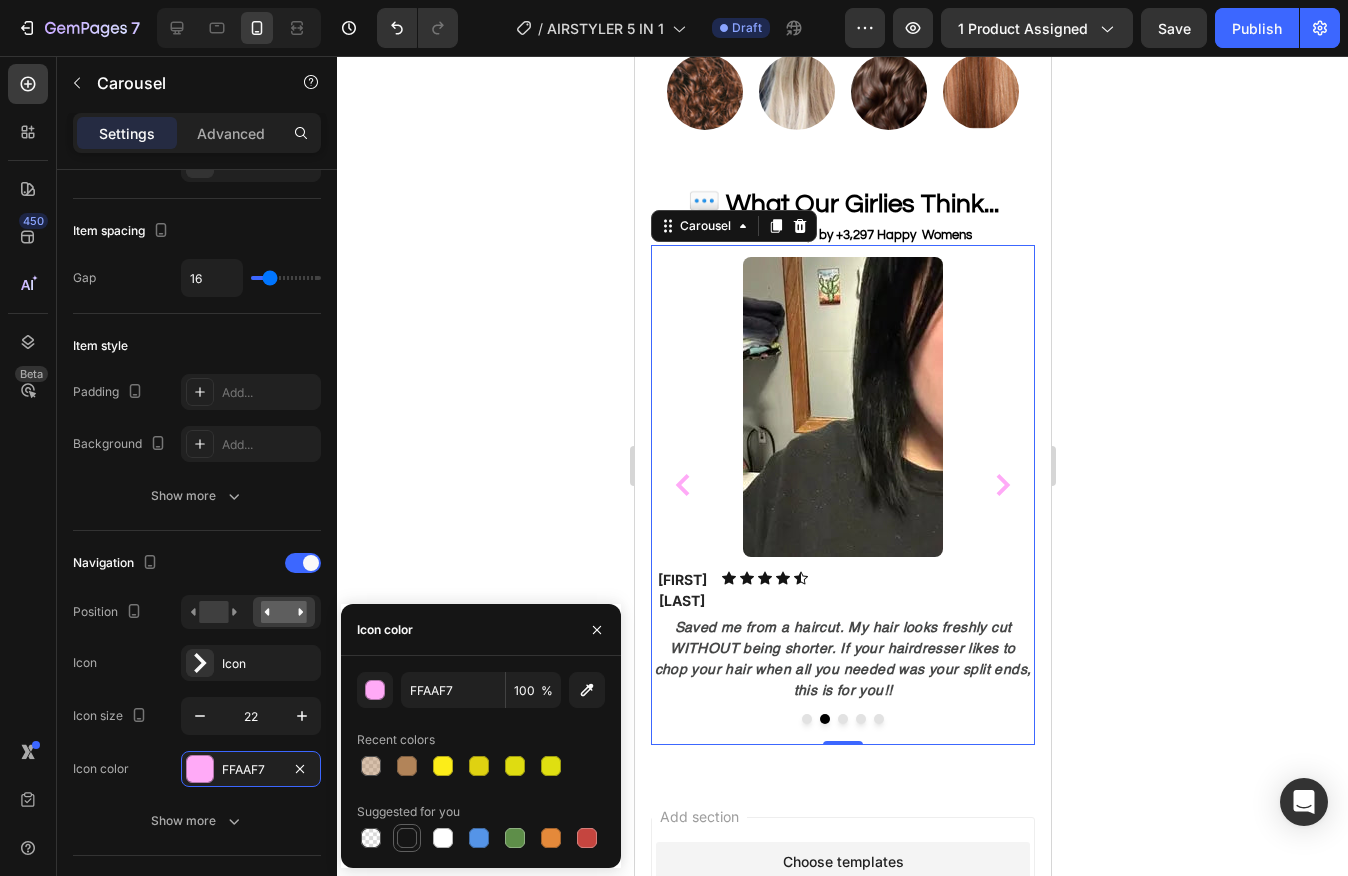 drag, startPoint x: 407, startPoint y: 833, endPoint x: 422, endPoint y: 767, distance: 67.68308 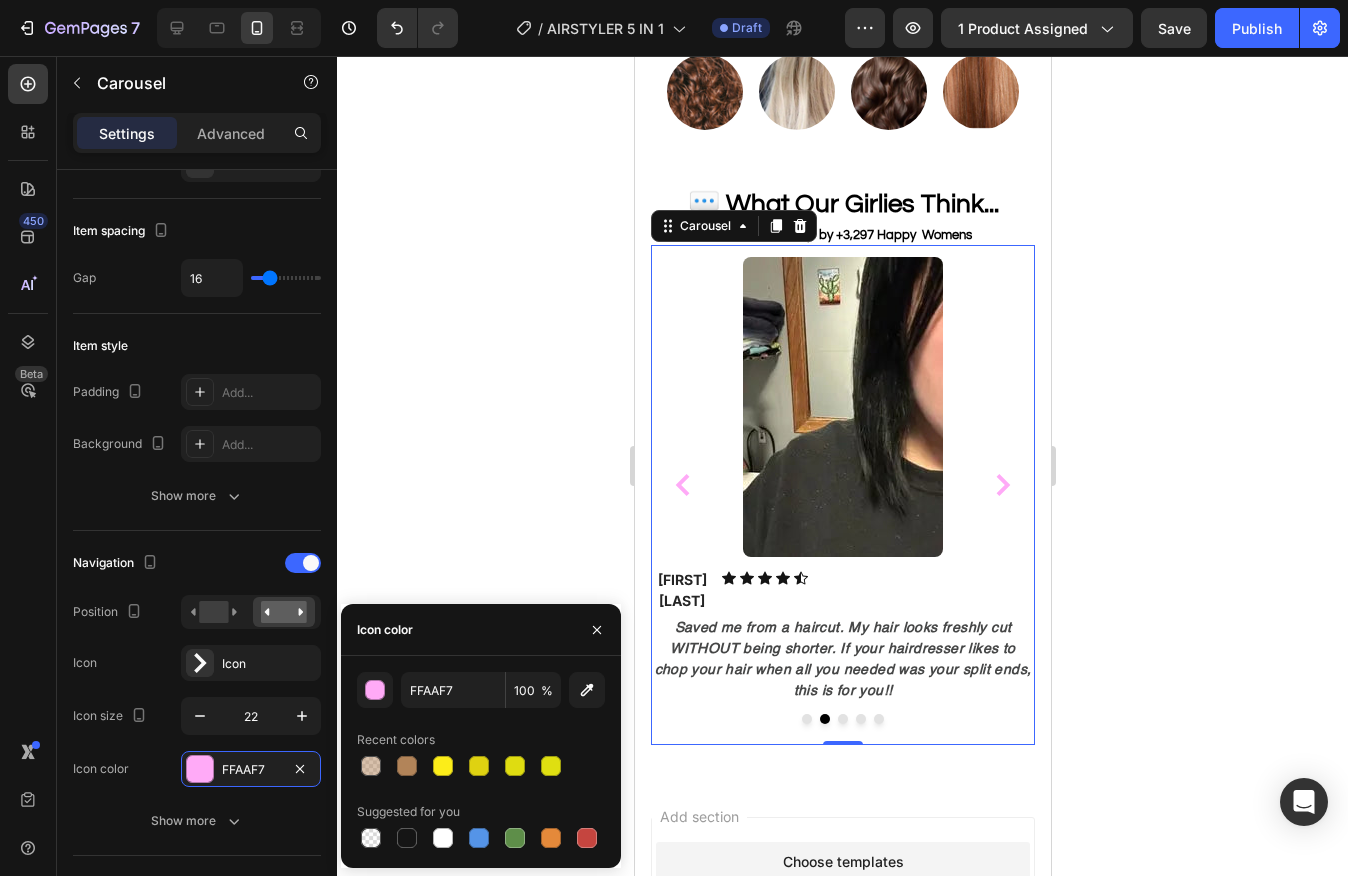 click at bounding box center [407, 838] 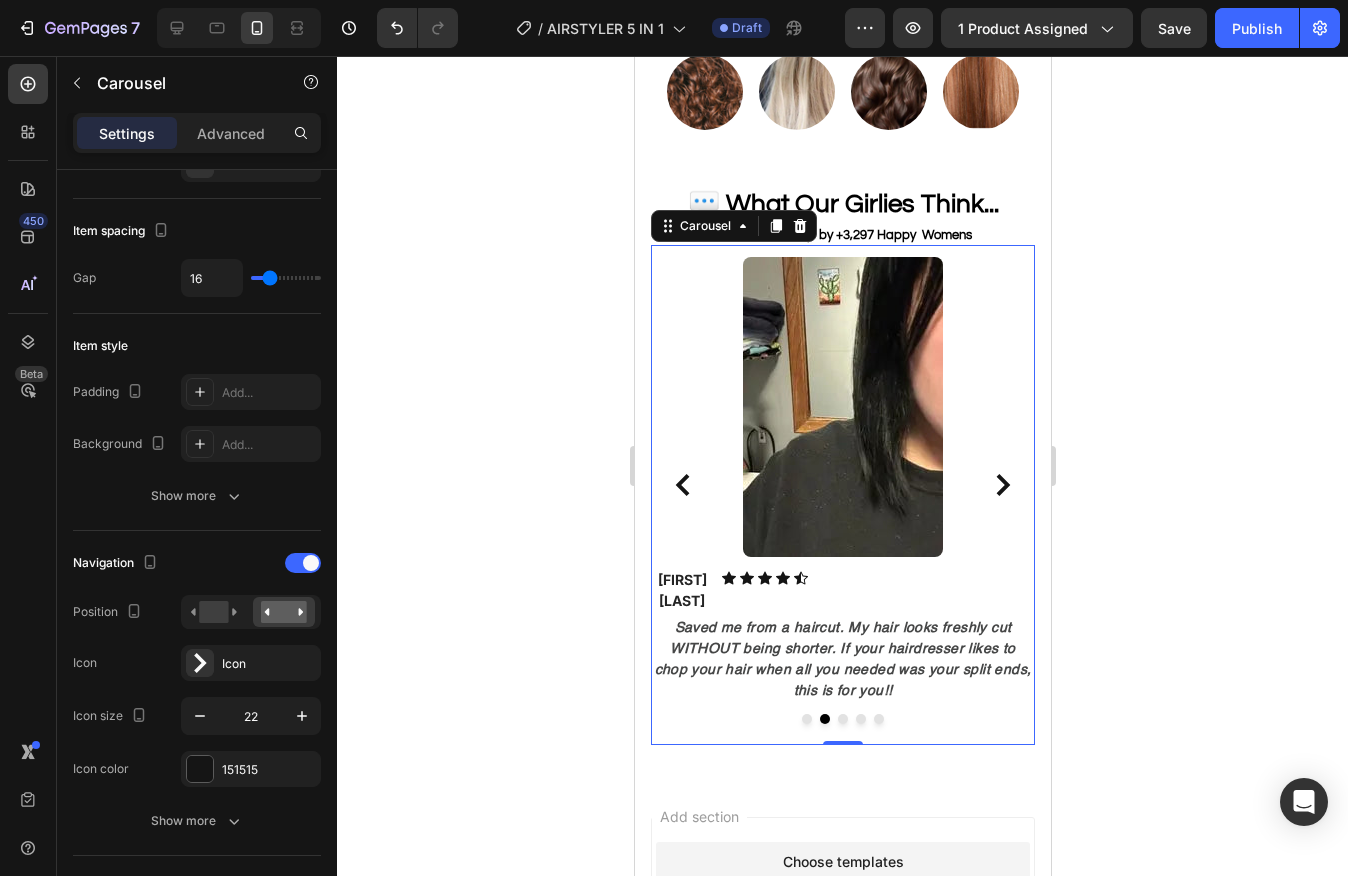 click 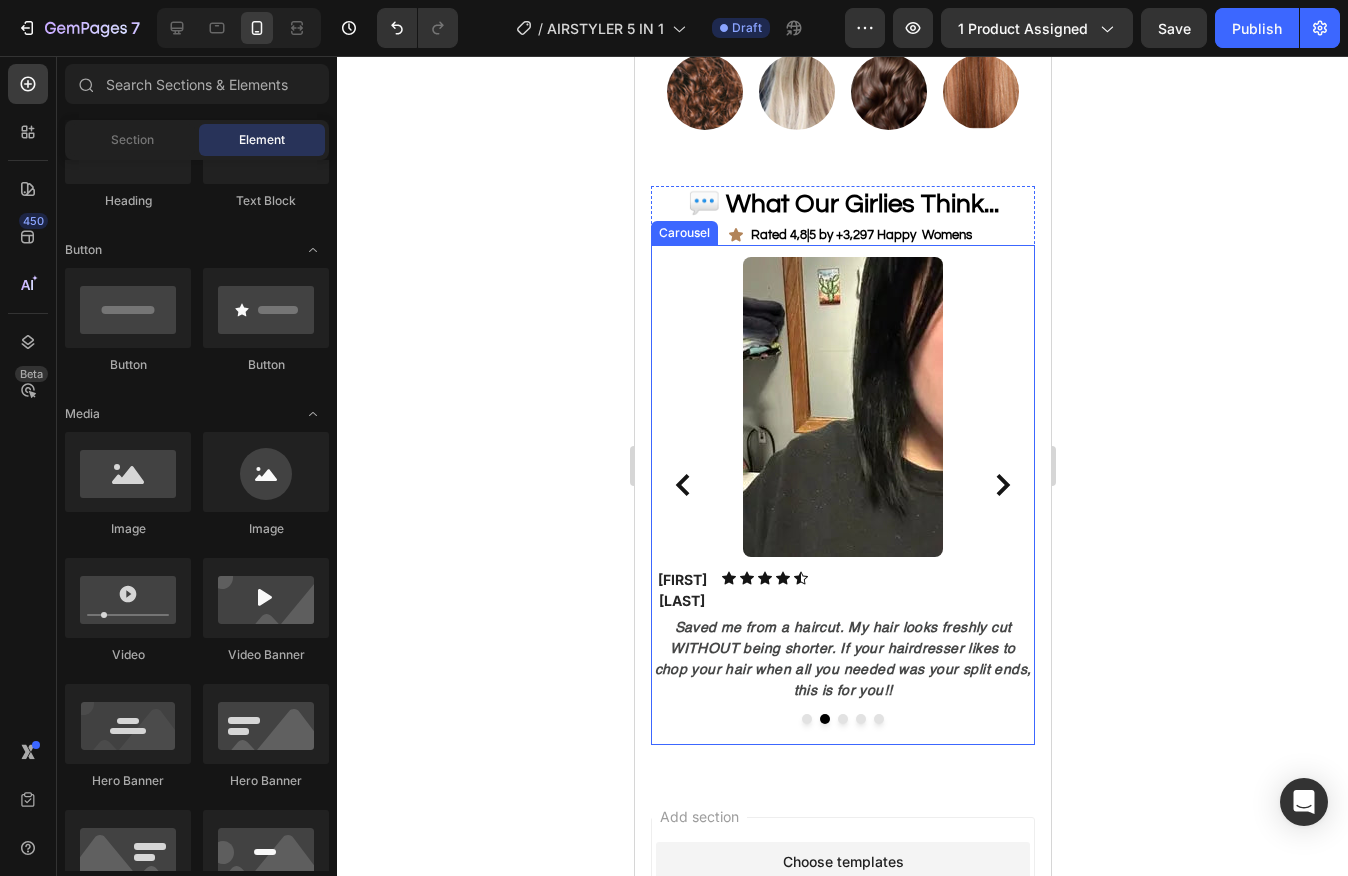 click at bounding box center [682, 485] 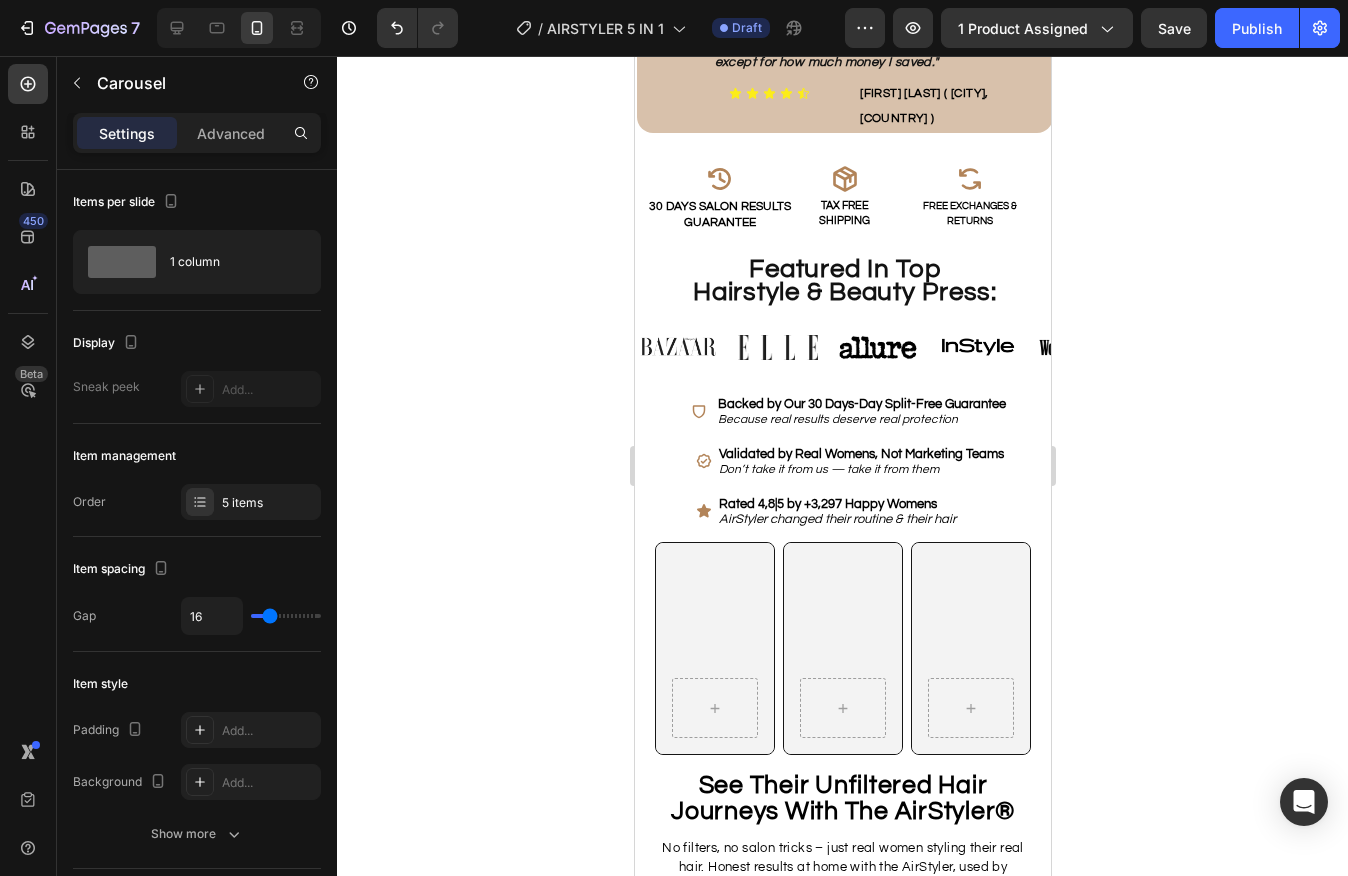 scroll, scrollTop: 1259, scrollLeft: 0, axis: vertical 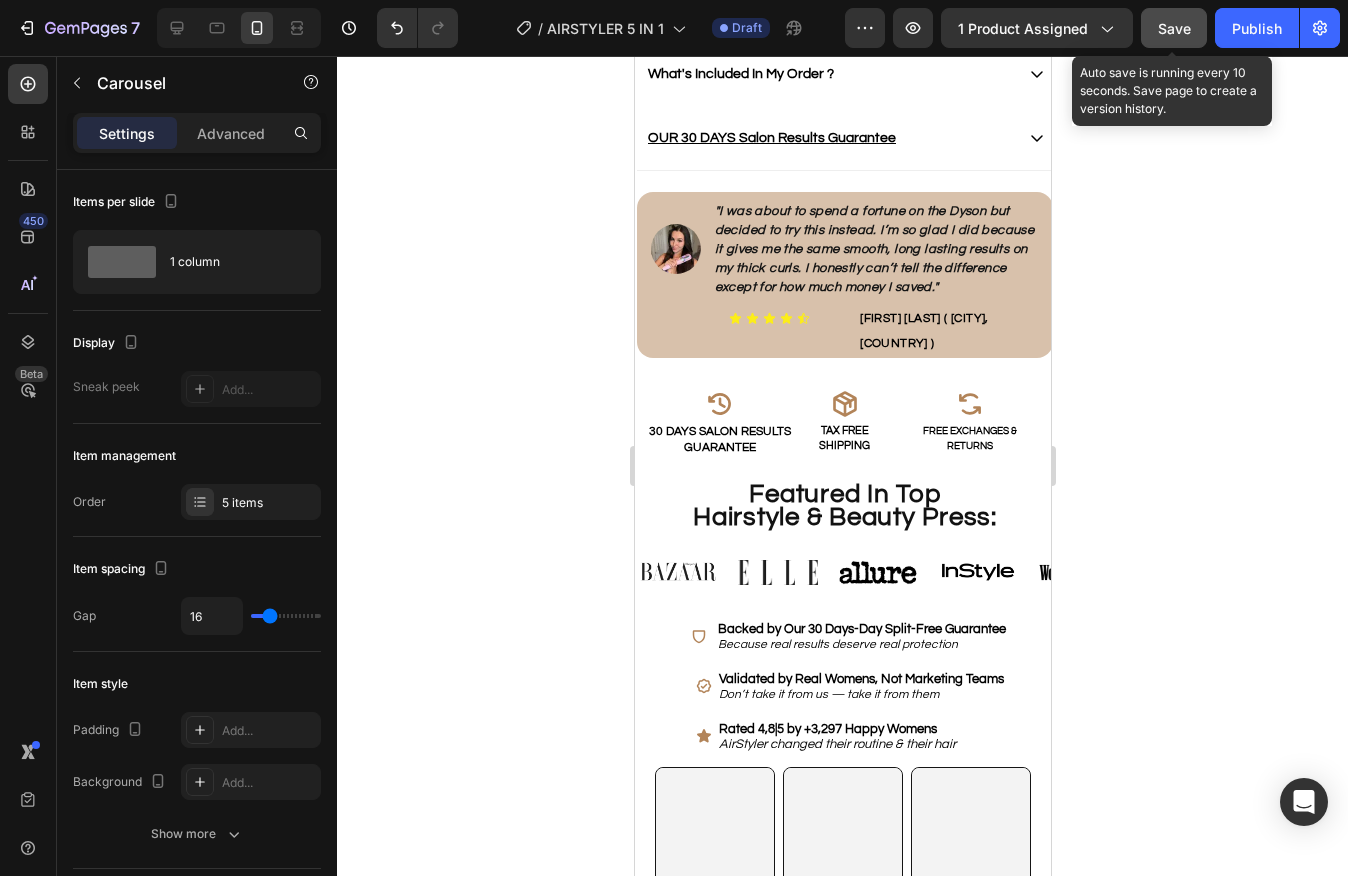click on "Save" 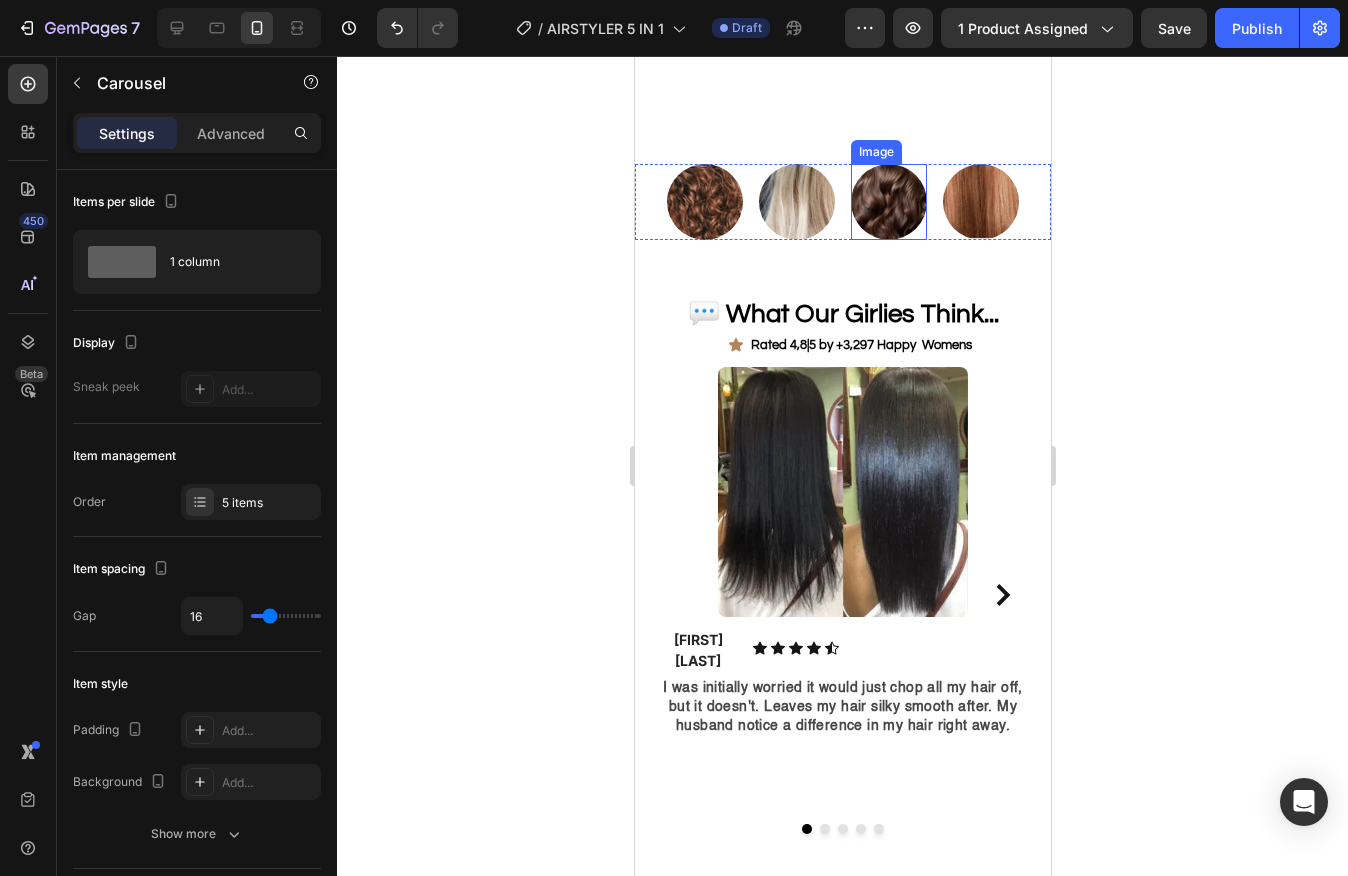 scroll, scrollTop: 3626, scrollLeft: 0, axis: vertical 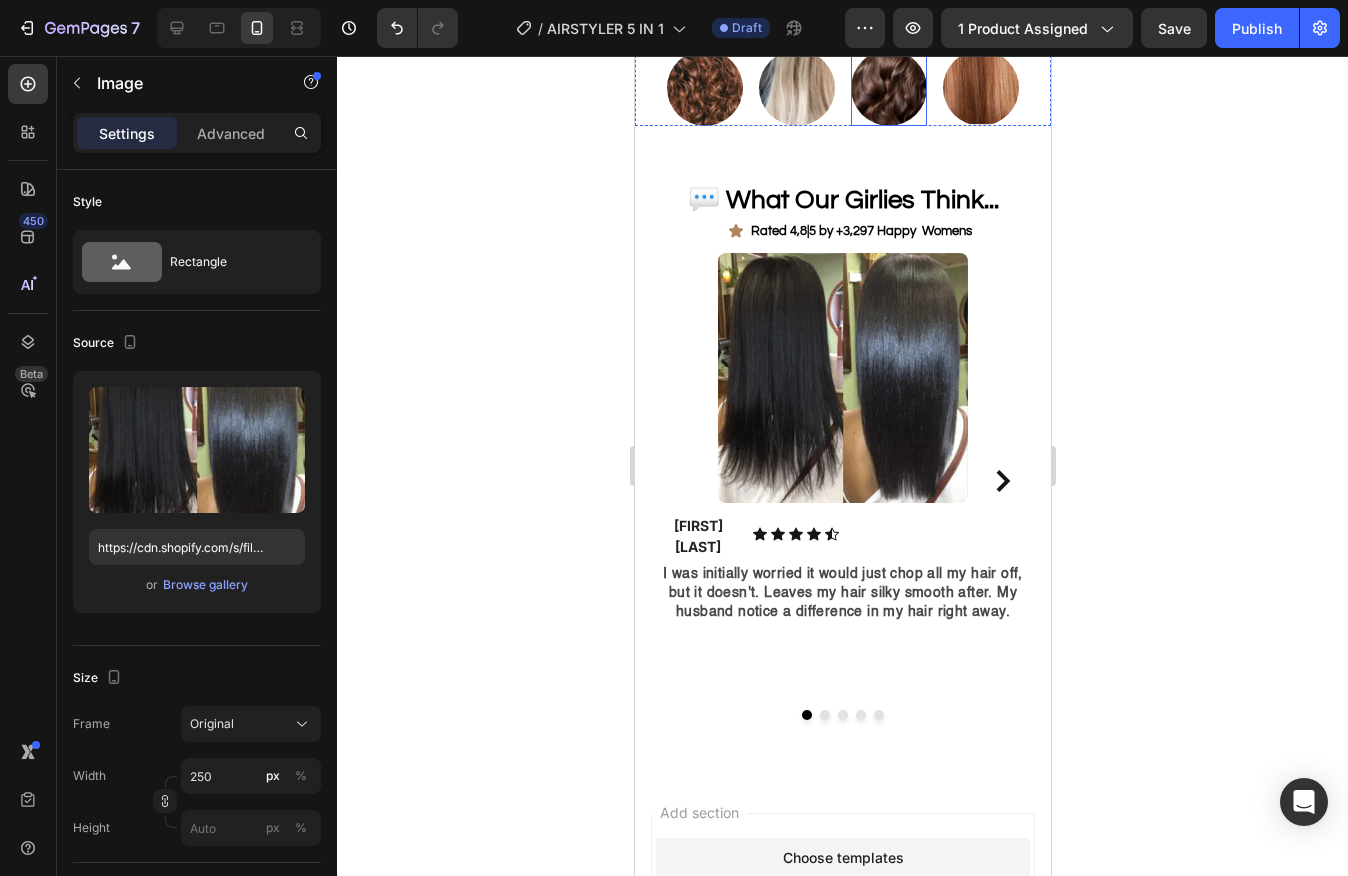 click at bounding box center (842, 378) 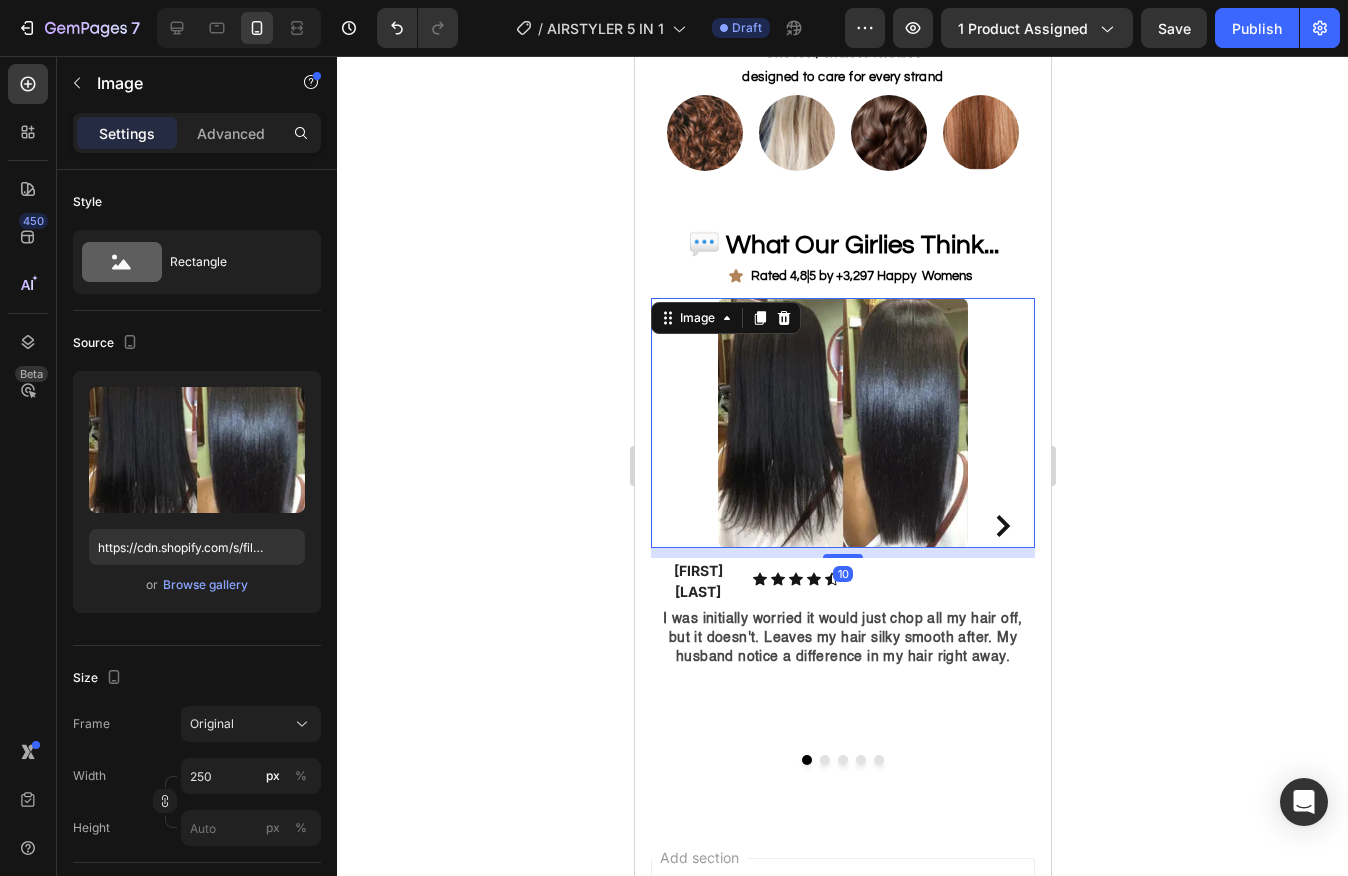 scroll, scrollTop: 3575, scrollLeft: 0, axis: vertical 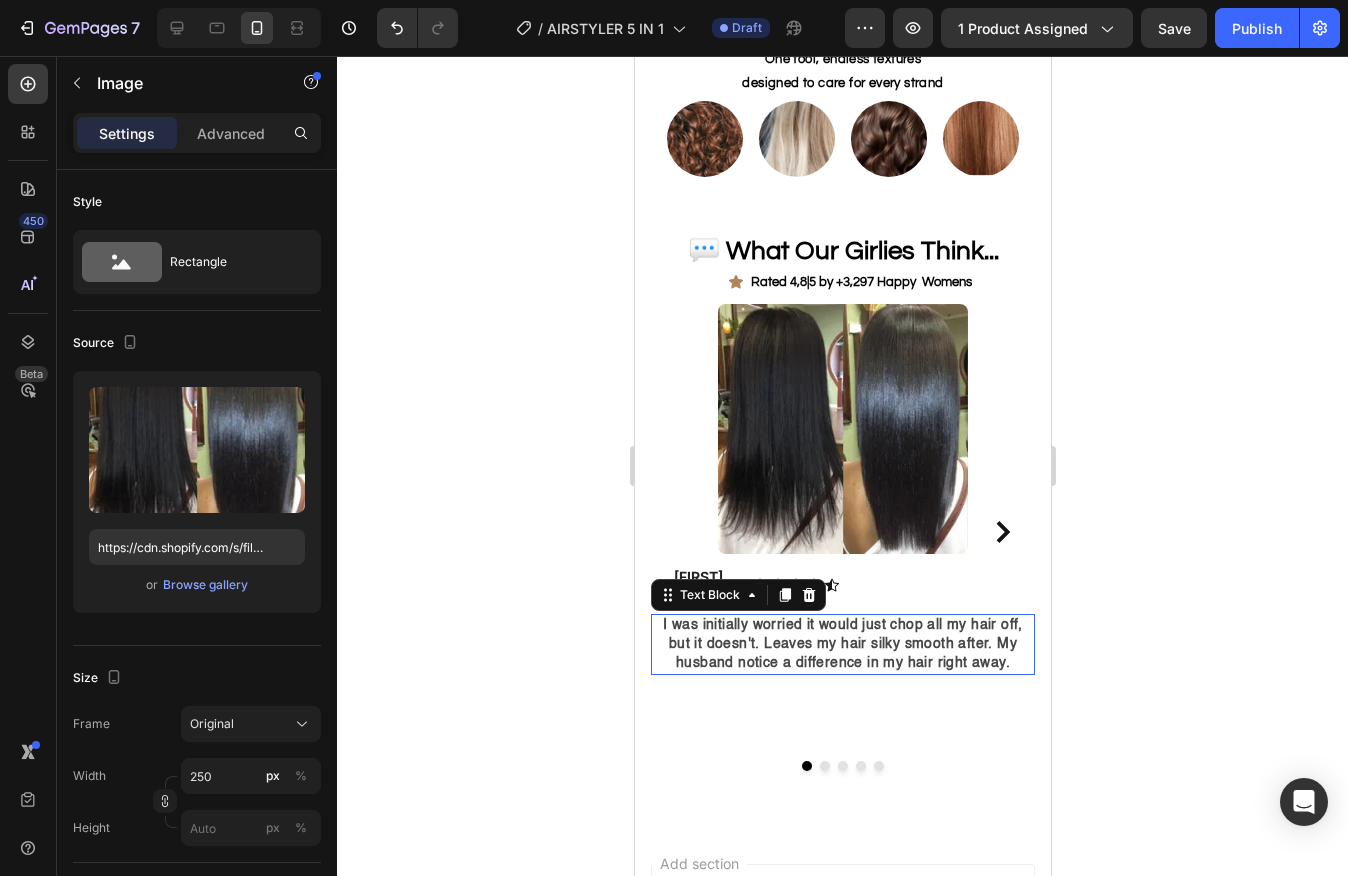 click on "I was initially worried it would just chop all my hair off, but it doesn't. Leaves my hair silky smooth after. My husband notice a difference in my hair right away." at bounding box center (842, 644) 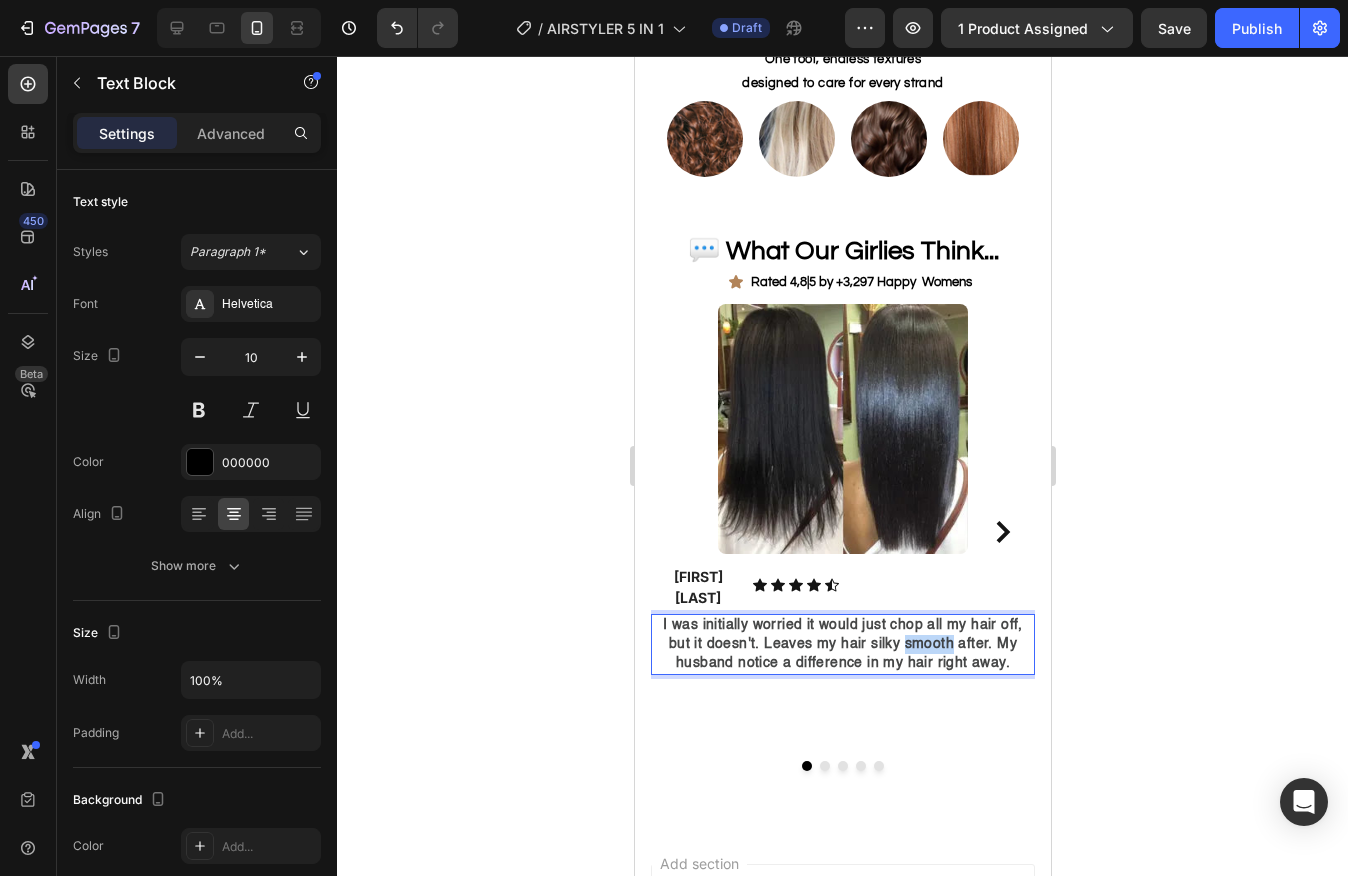 click on "I was initially worried it would just chop all my hair off, but it doesn't. Leaves my hair silky smooth after. My husband notice a difference in my hair right away." at bounding box center (842, 644) 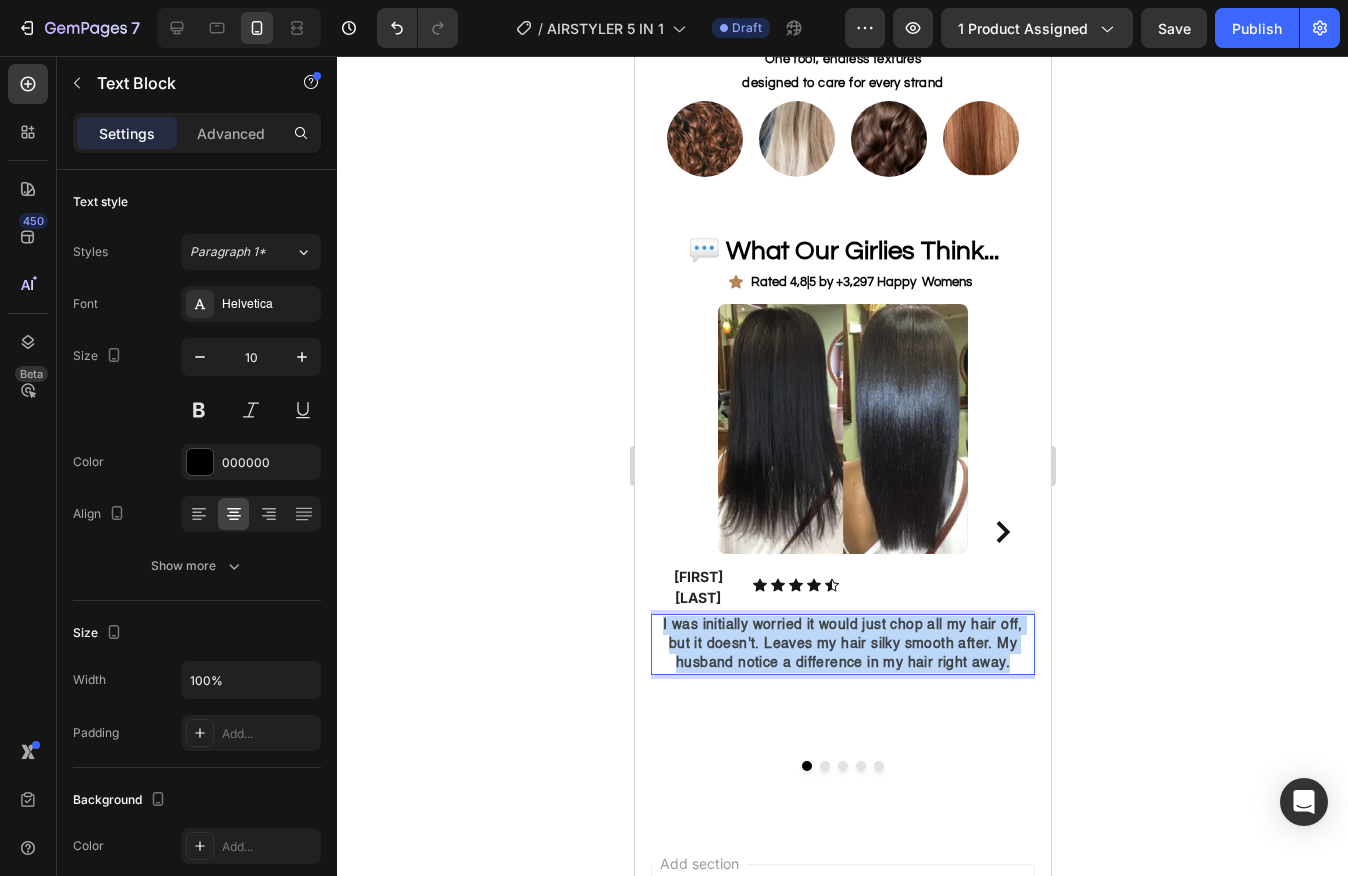 click on "I was initially worried it would just chop all my hair off, but it doesn't. Leaves my hair silky smooth after. My husband notice a difference in my hair right away." at bounding box center (842, 644) 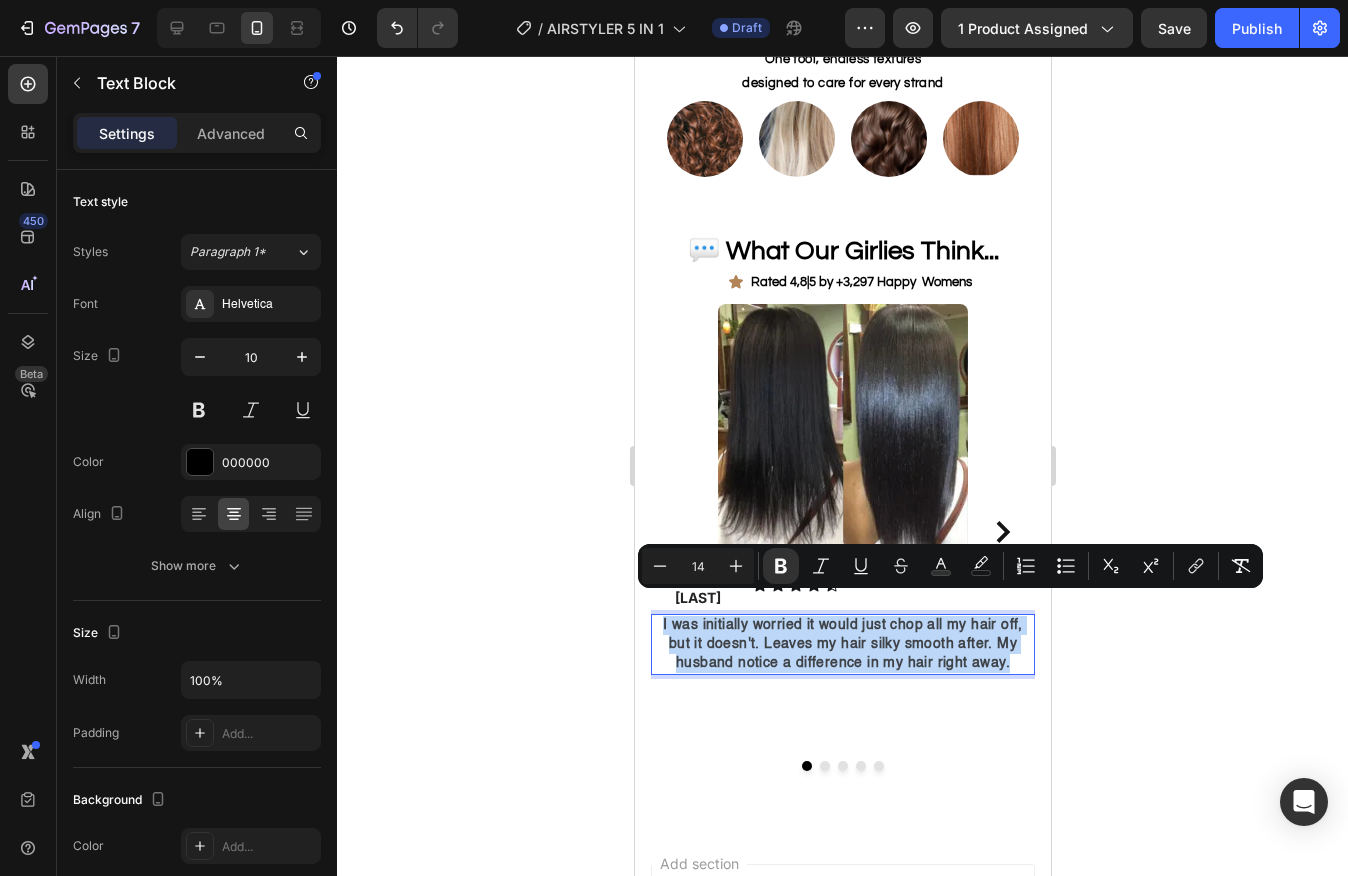 type on "10" 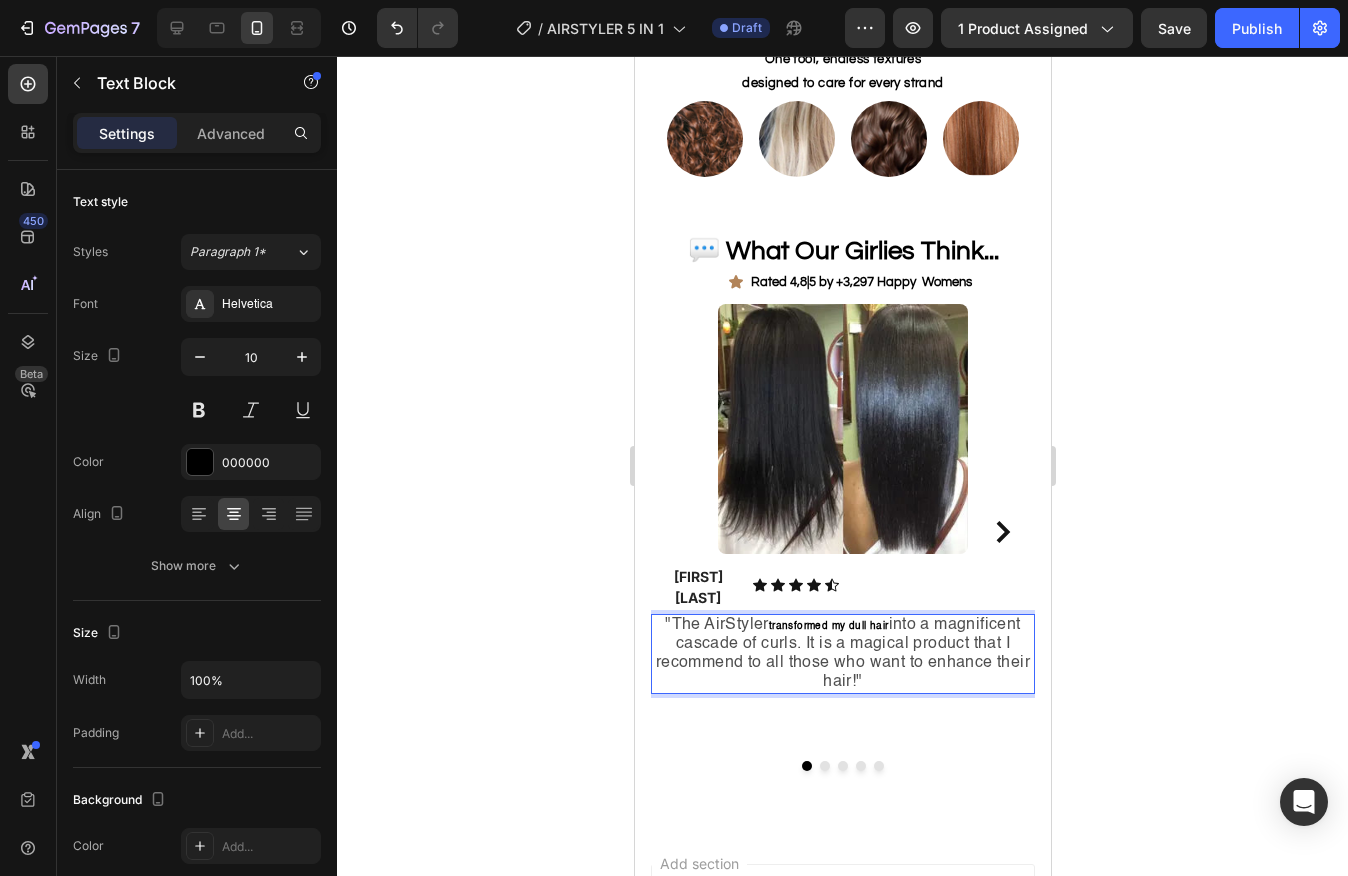 click on "into a magnificent cascade of curls. It is a magical product that I recommend to all those who want to enhance their hair!"" at bounding box center [842, 653] 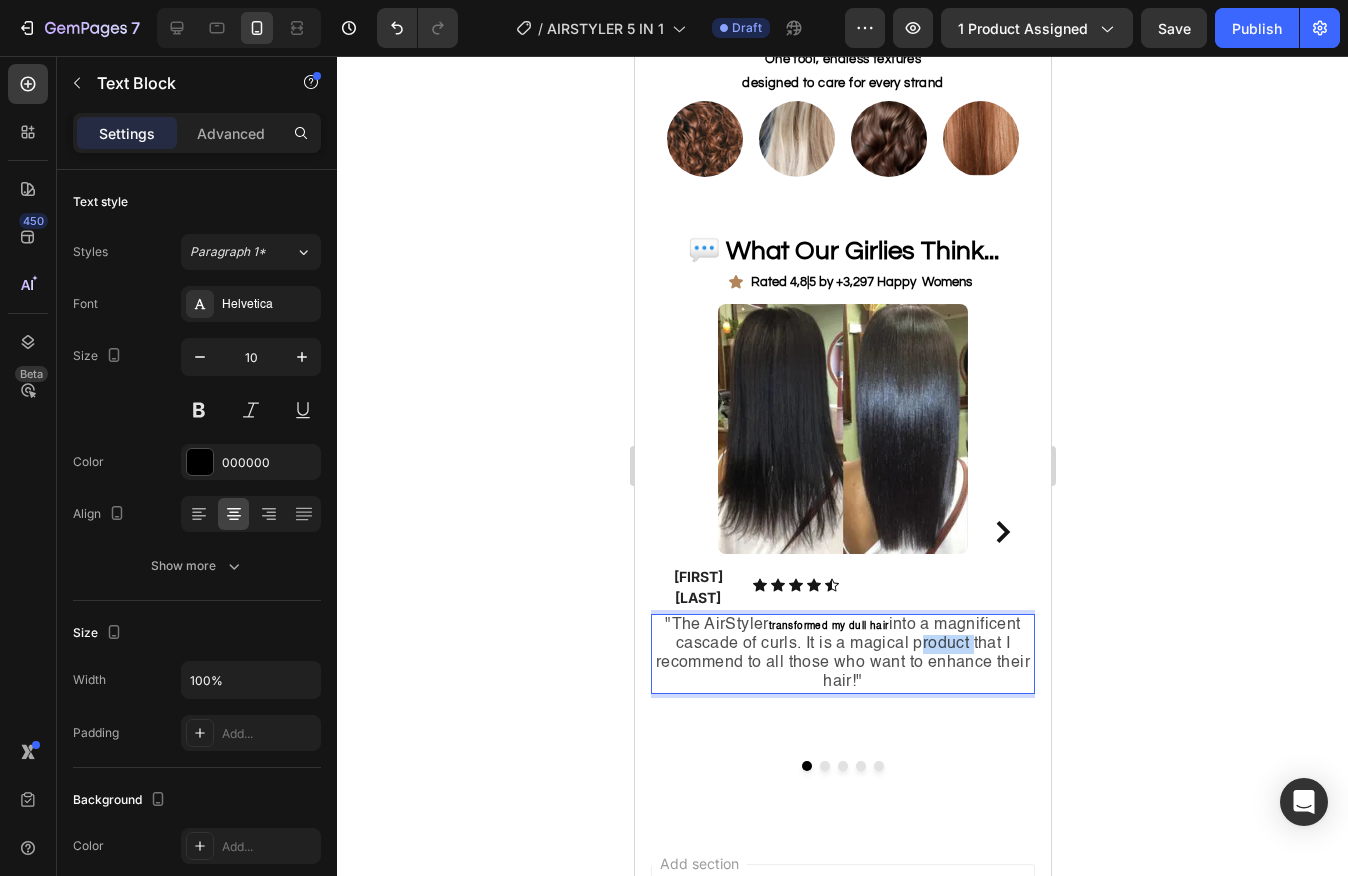click on "into a magnificent cascade of curls. It is a magical product that I recommend to all those who want to enhance their hair!"" at bounding box center [842, 653] 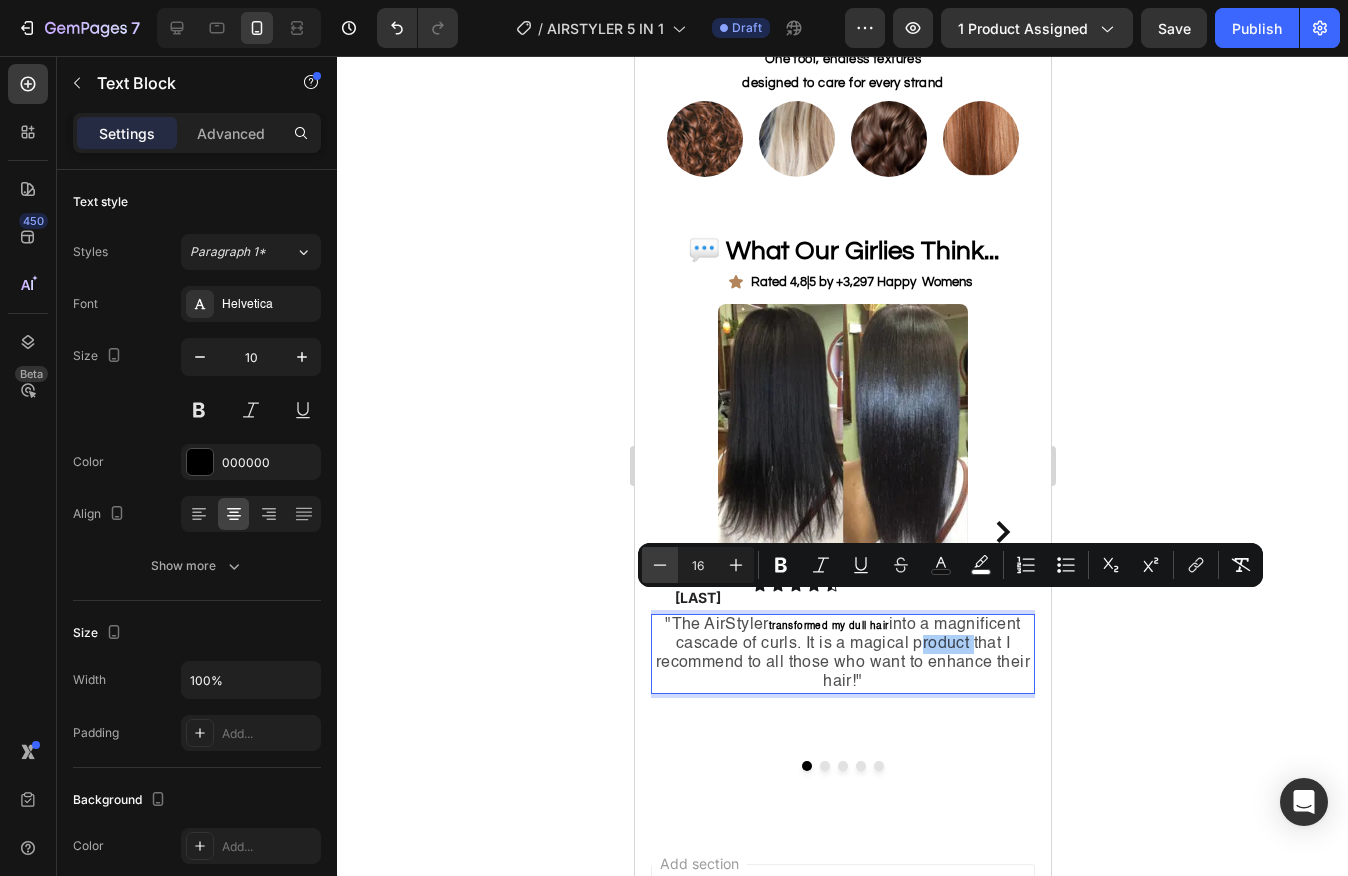 click 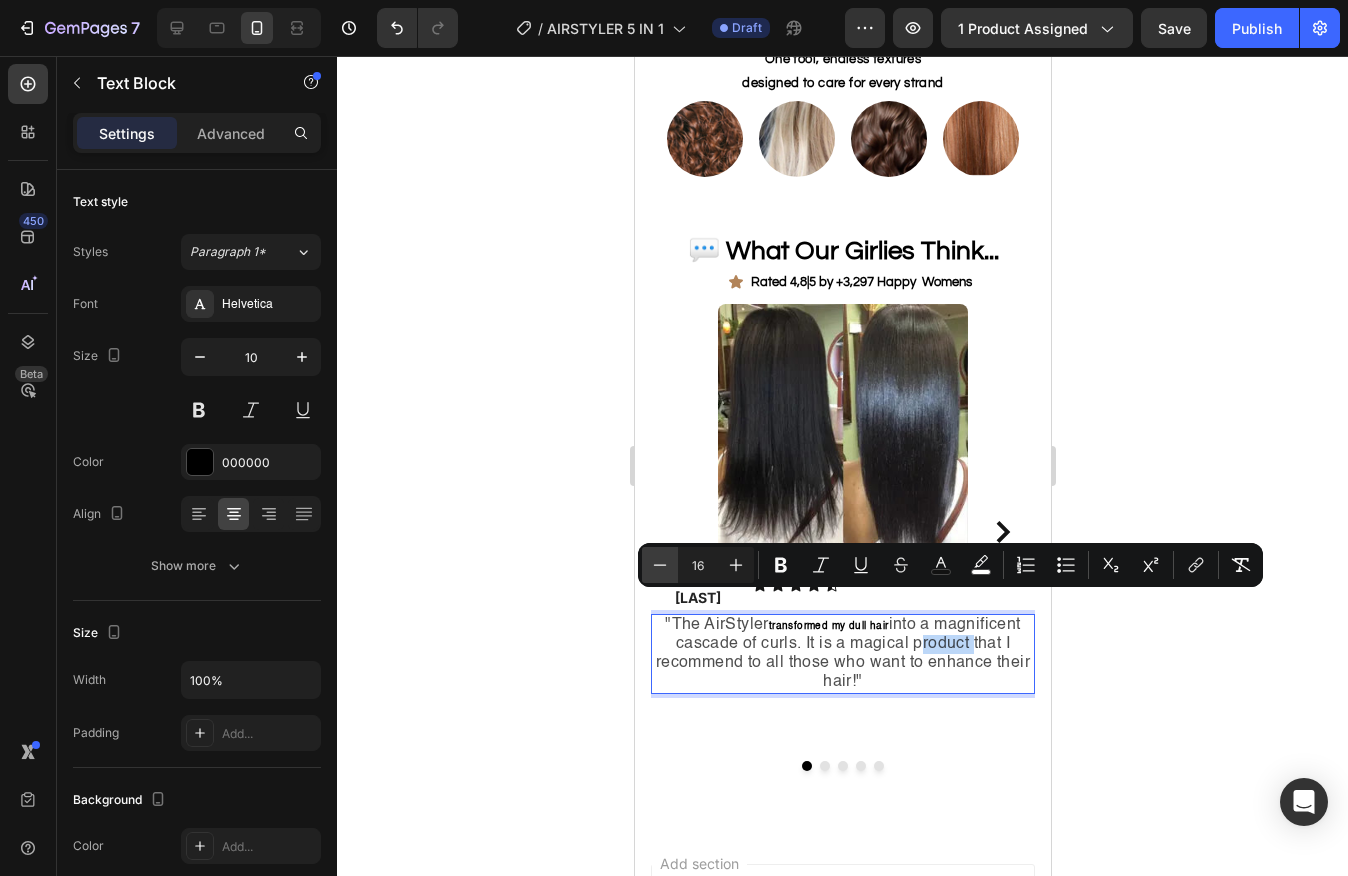 type on "15" 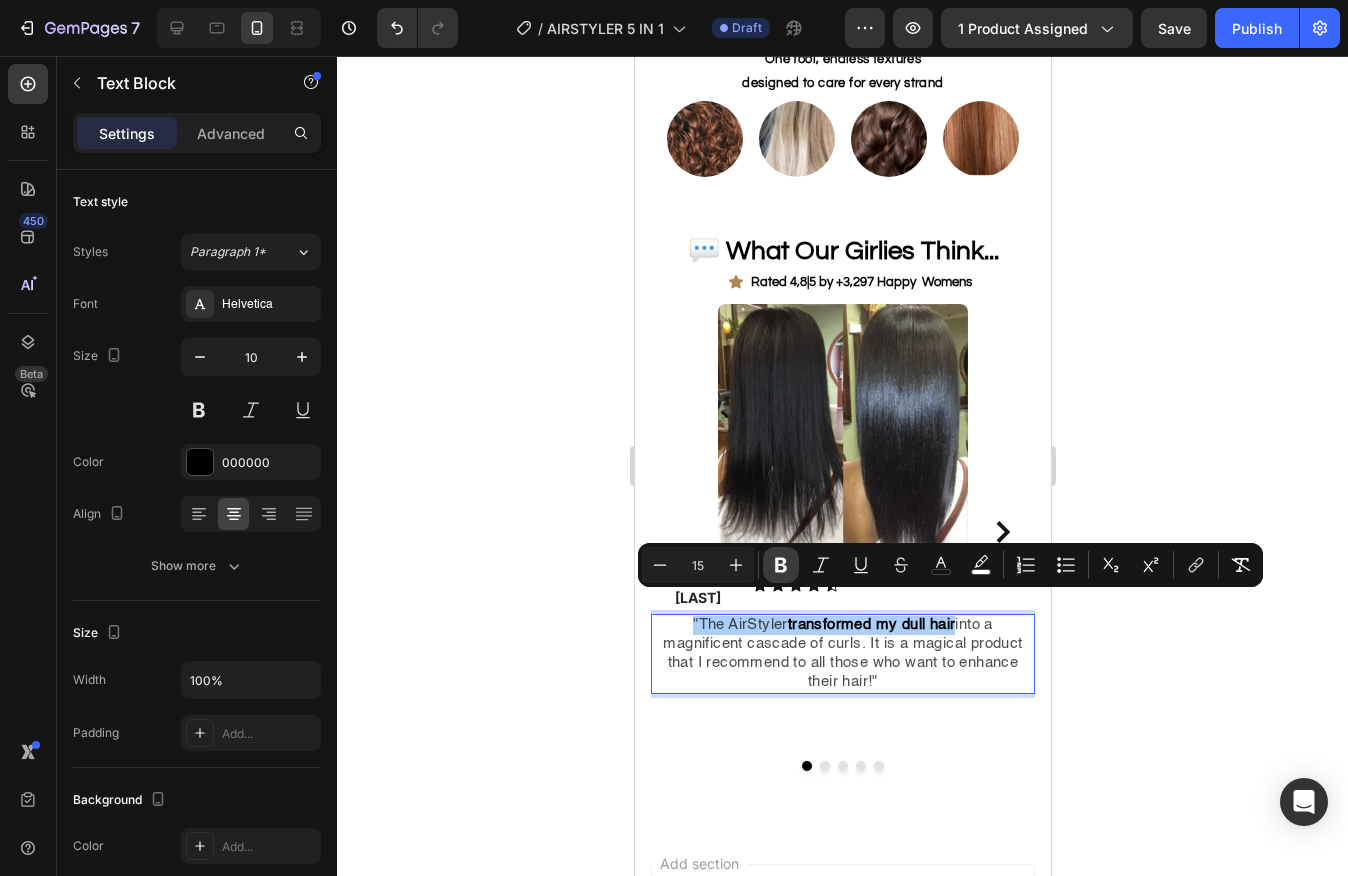 click 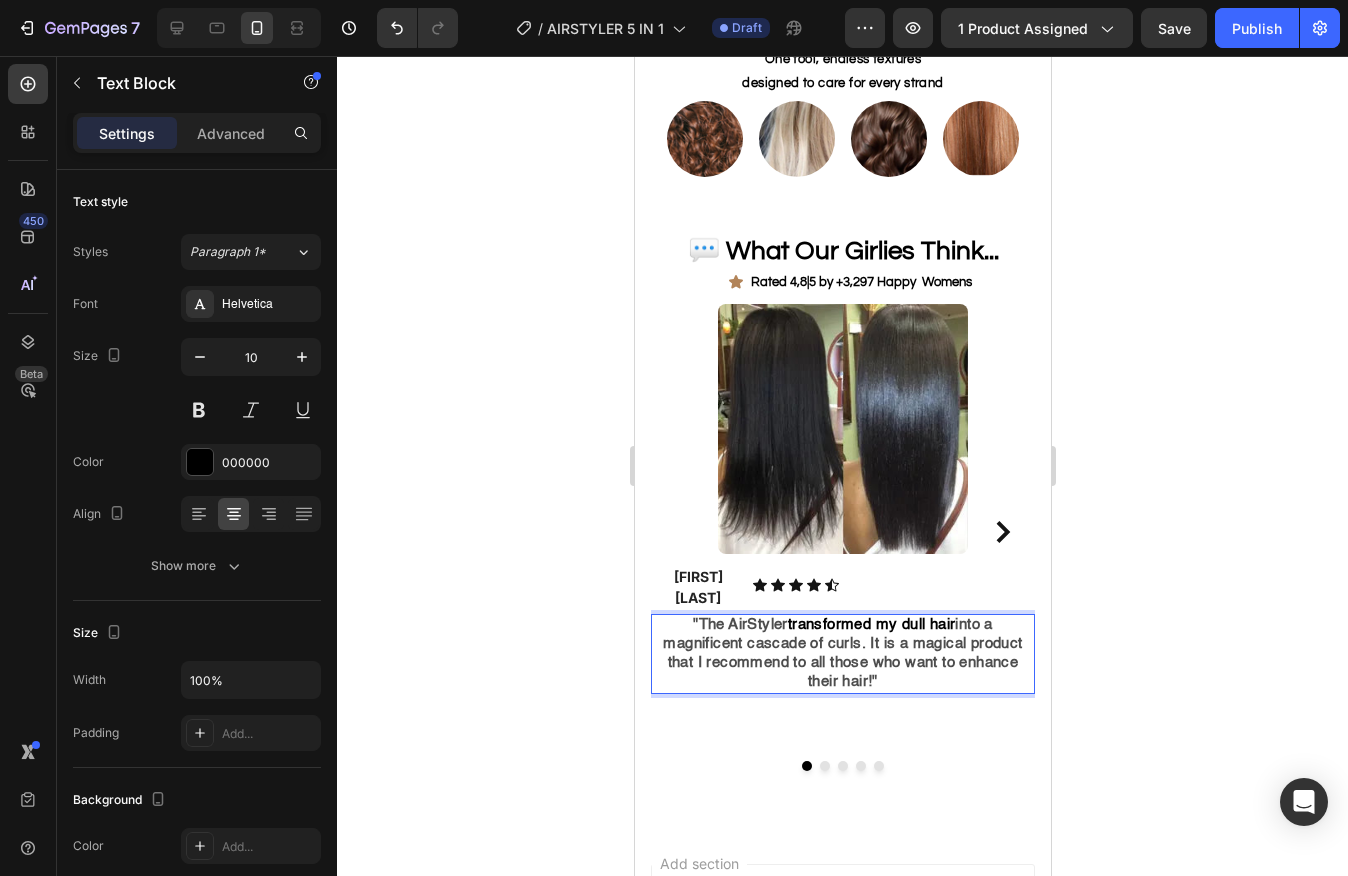 click on "into a magnificent cascade of curls. It is a magical product that I recommend to all those who want to enhance their hair!"" at bounding box center (841, 653) 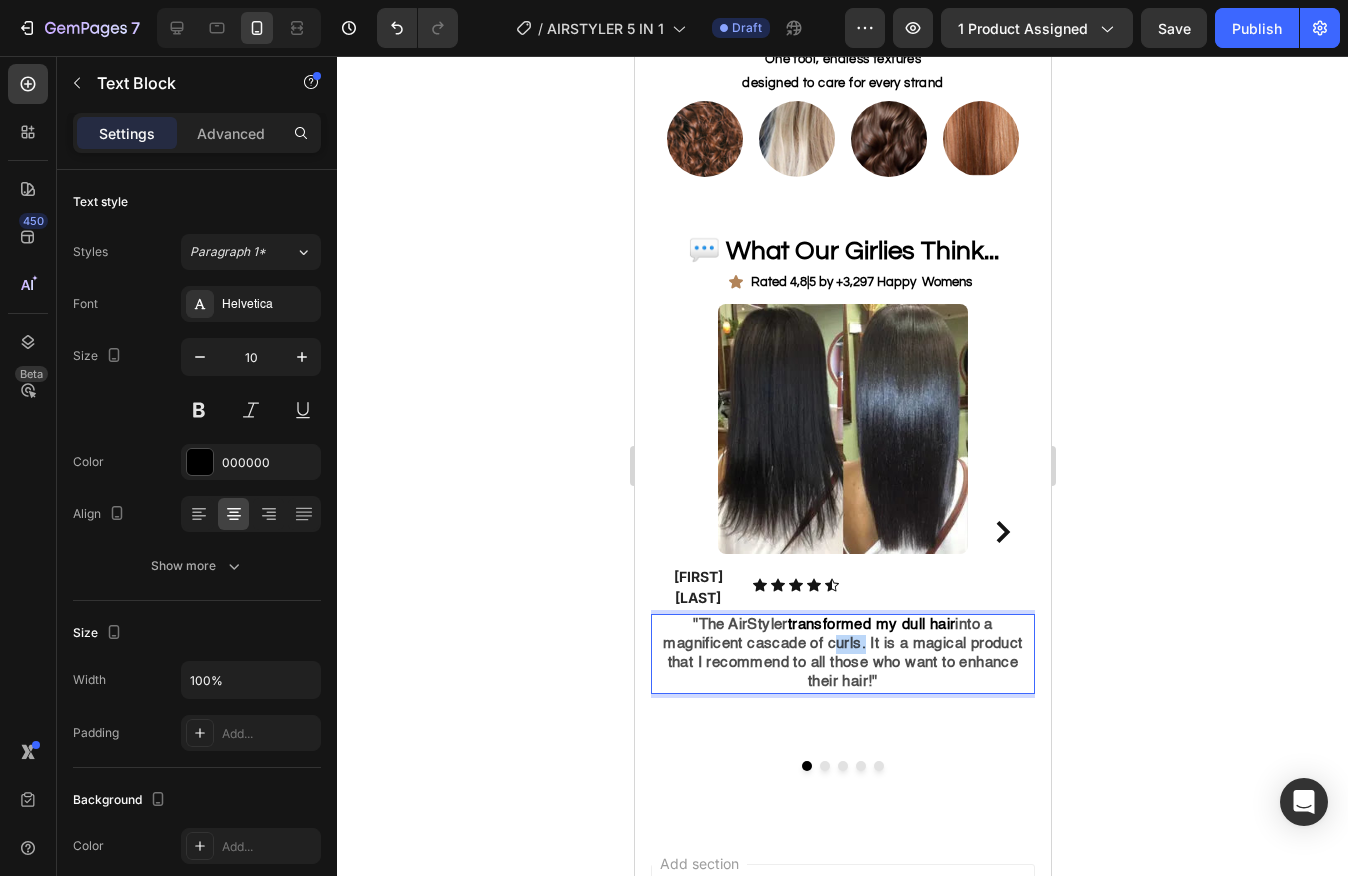 click on "into a magnificent cascade of curls. It is a magical product that I recommend to all those who want to enhance their hair!"" at bounding box center [841, 653] 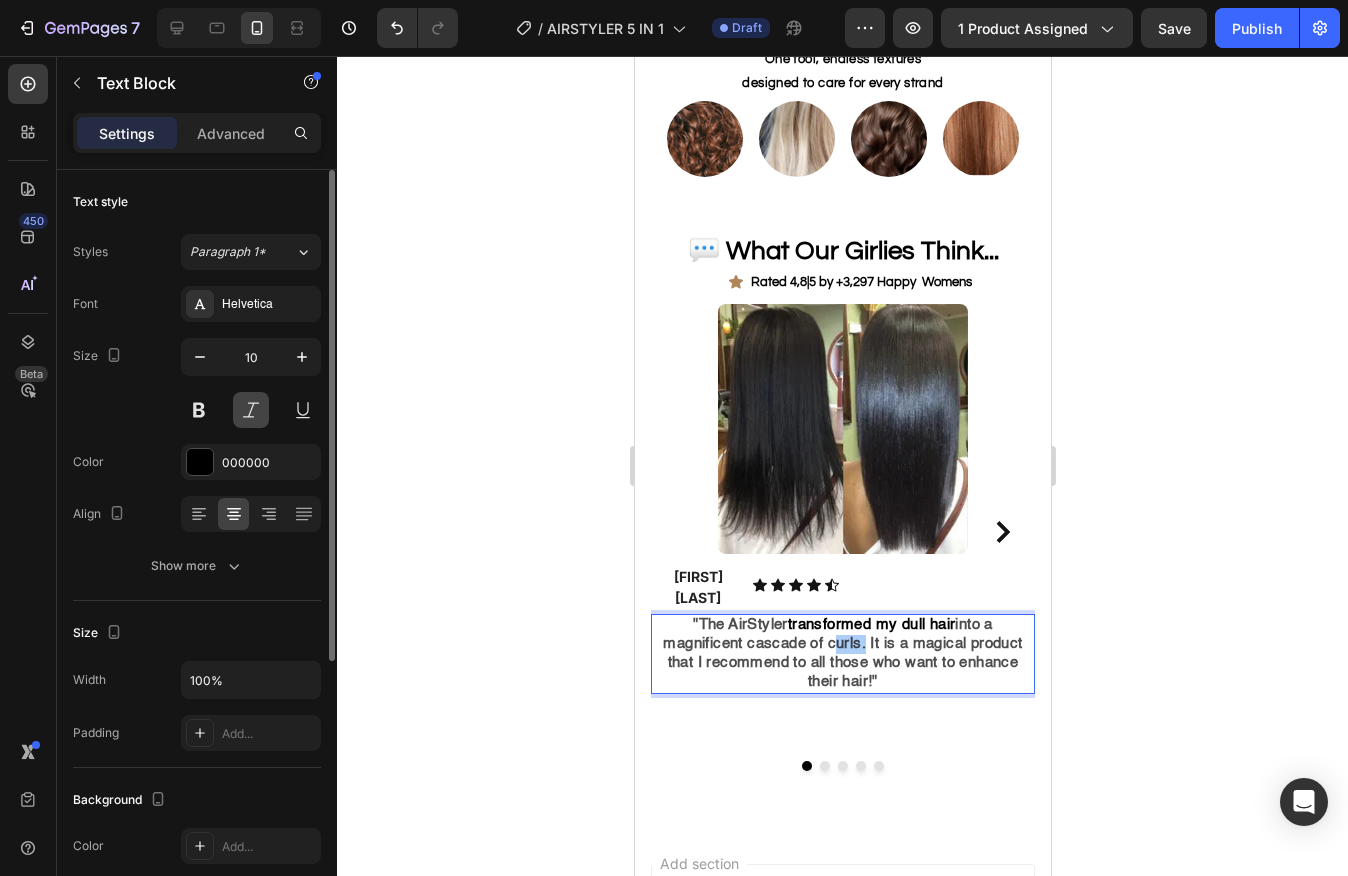 click at bounding box center [251, 410] 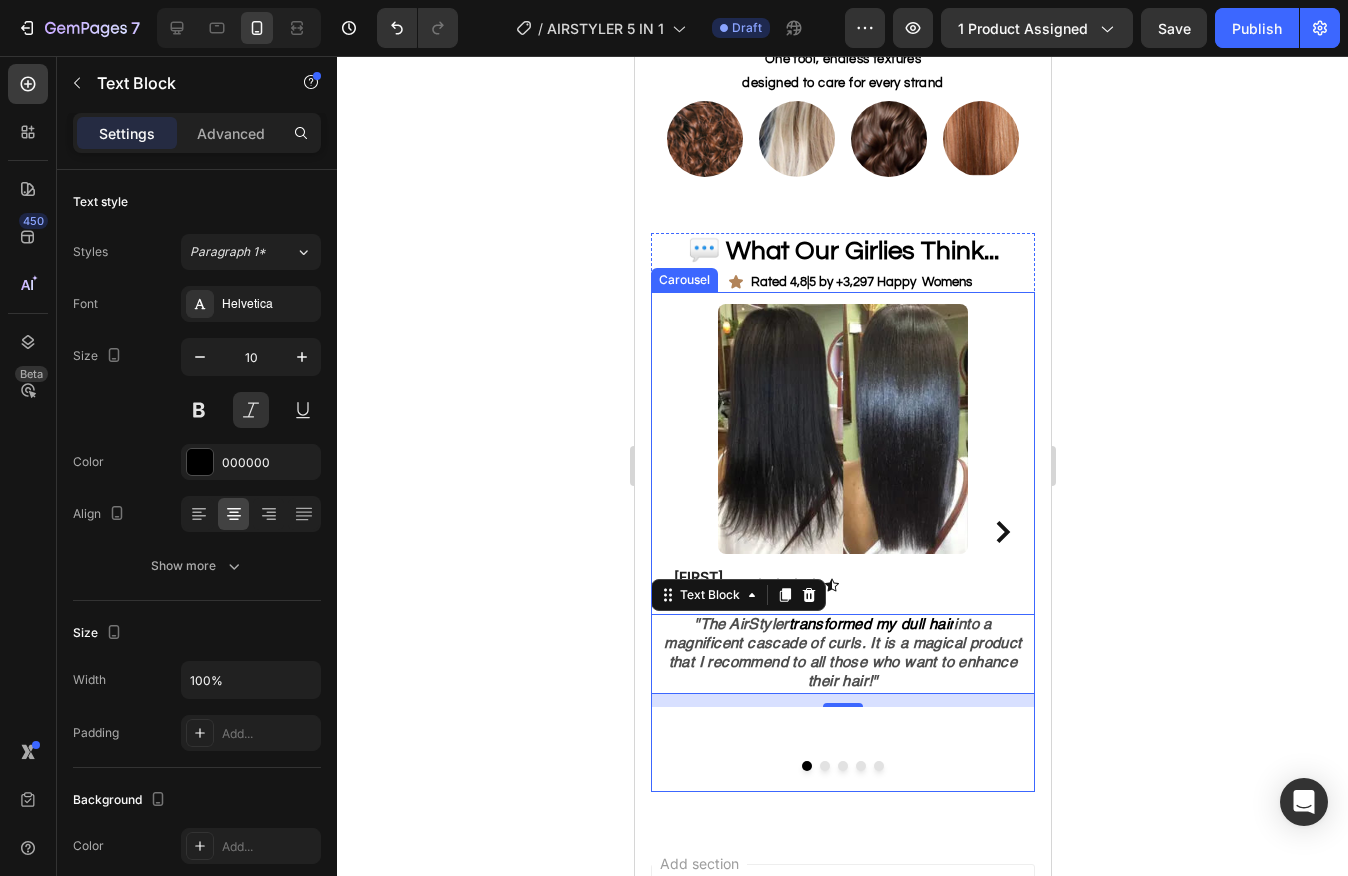 click 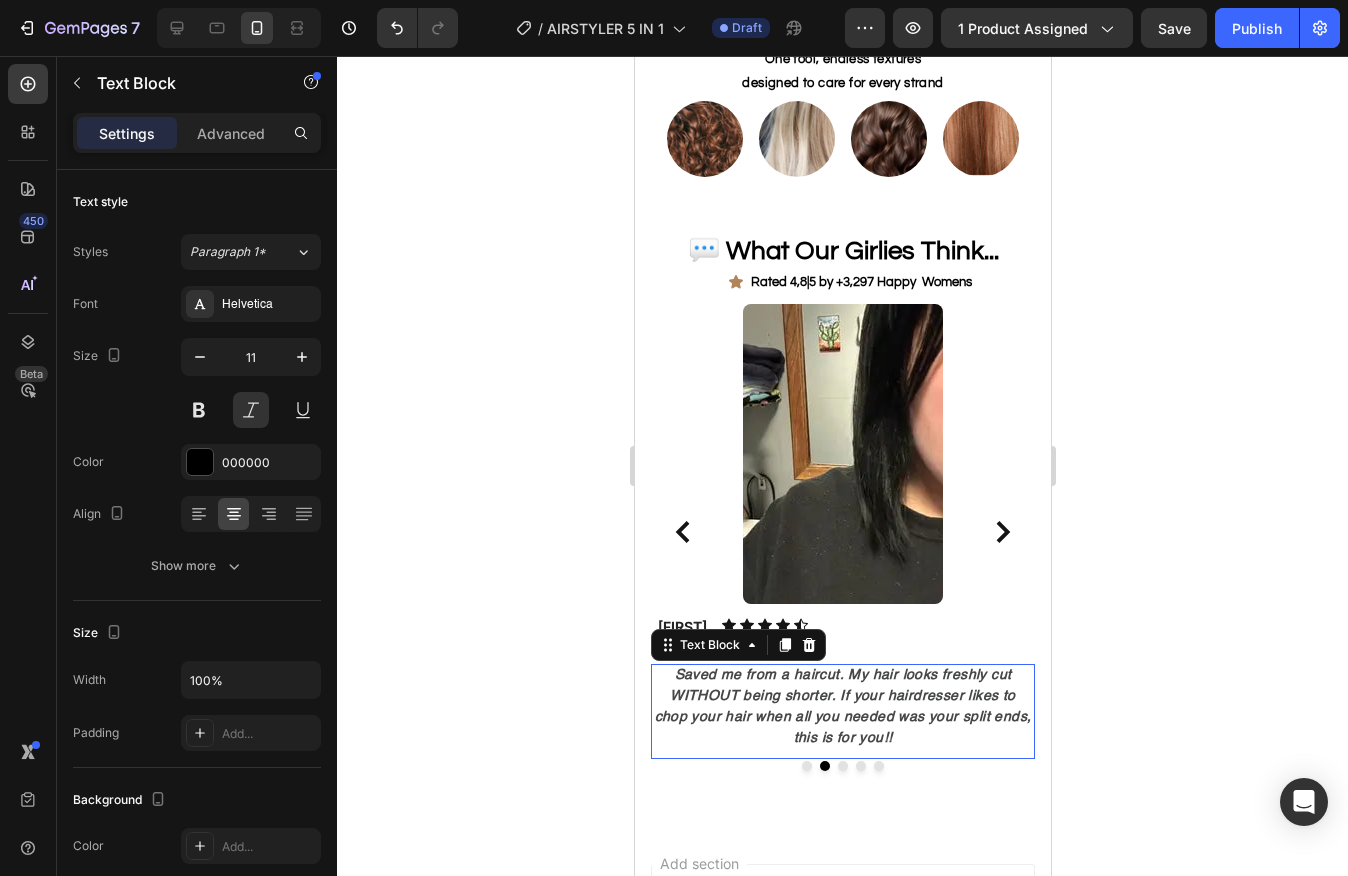 click on "Saved me from a haircut. My hair looks freshly cut WITHOUT being shorter. If your hairdresser likes to chop your hair when all you needed was your split ends, this is for you!!" at bounding box center (842, 707) 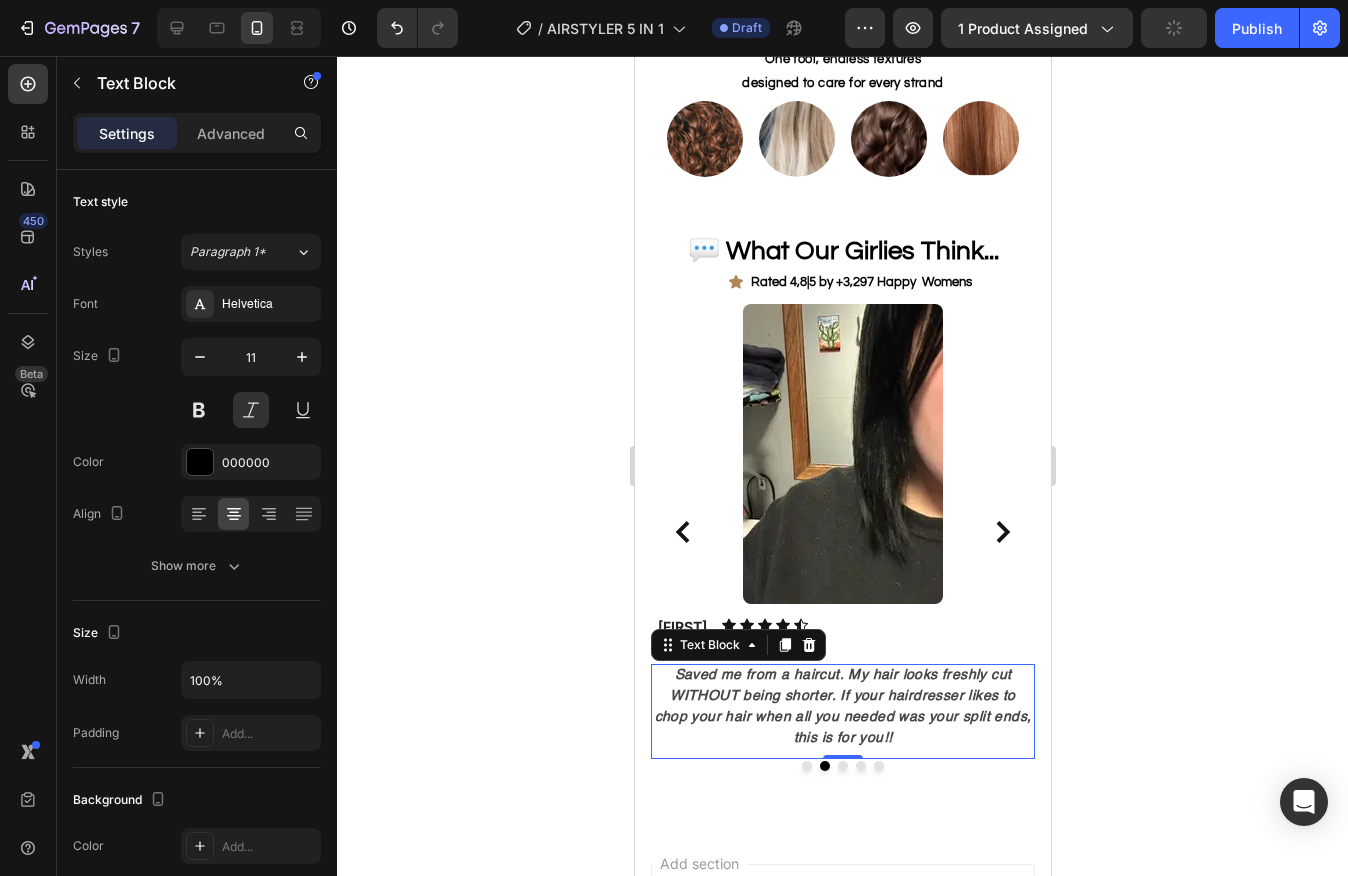 click on "Saved me from a haircut. My hair looks freshly cut WITHOUT being shorter. If your hairdresser likes to chop your hair when all you needed was your split ends, this is for you!!" at bounding box center [842, 707] 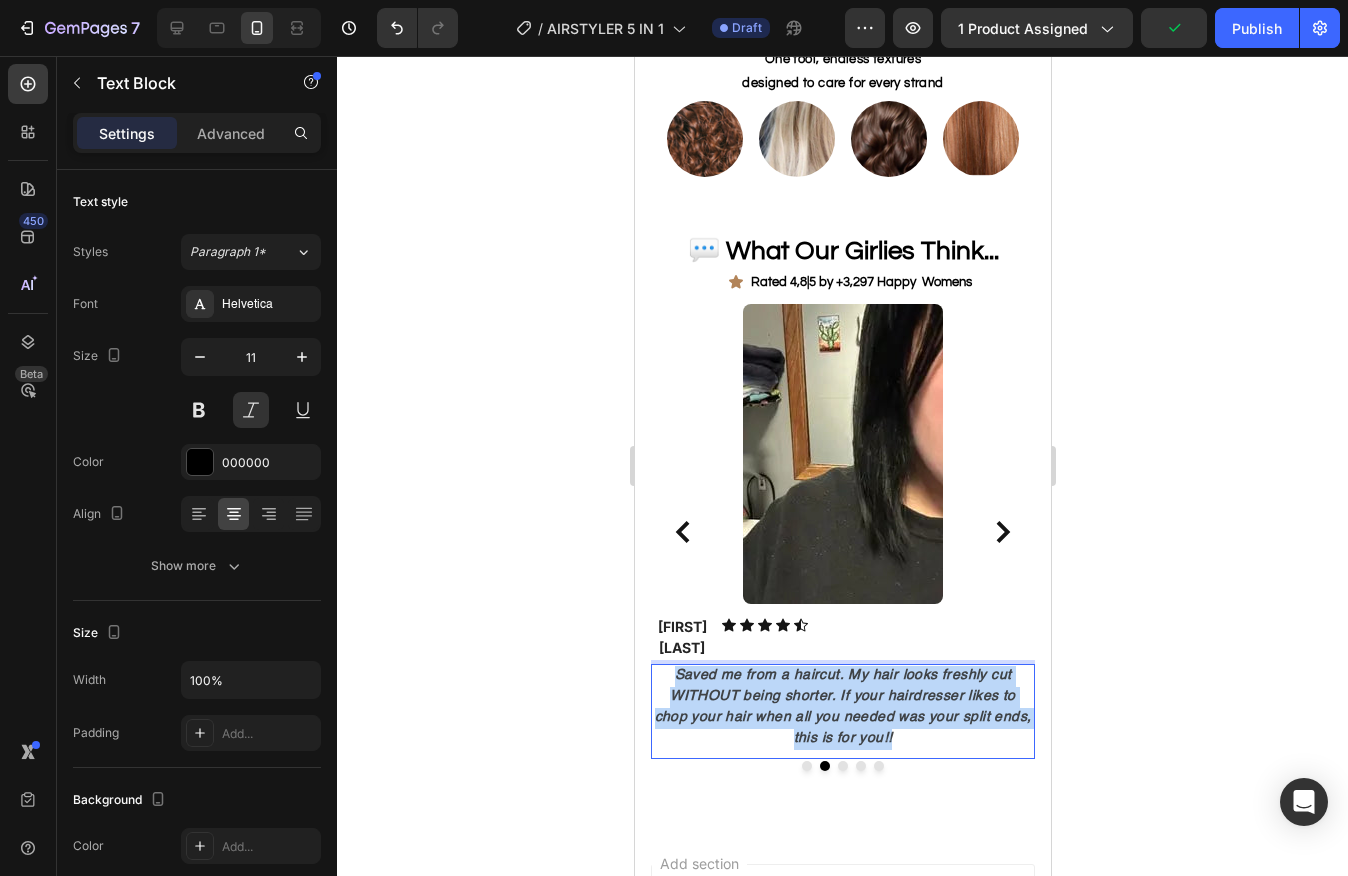 click on "Saved me from a haircut. My hair looks freshly cut WITHOUT being shorter. If your hairdresser likes to chop your hair when all you needed was your split ends, this is for you!!" at bounding box center [842, 707] 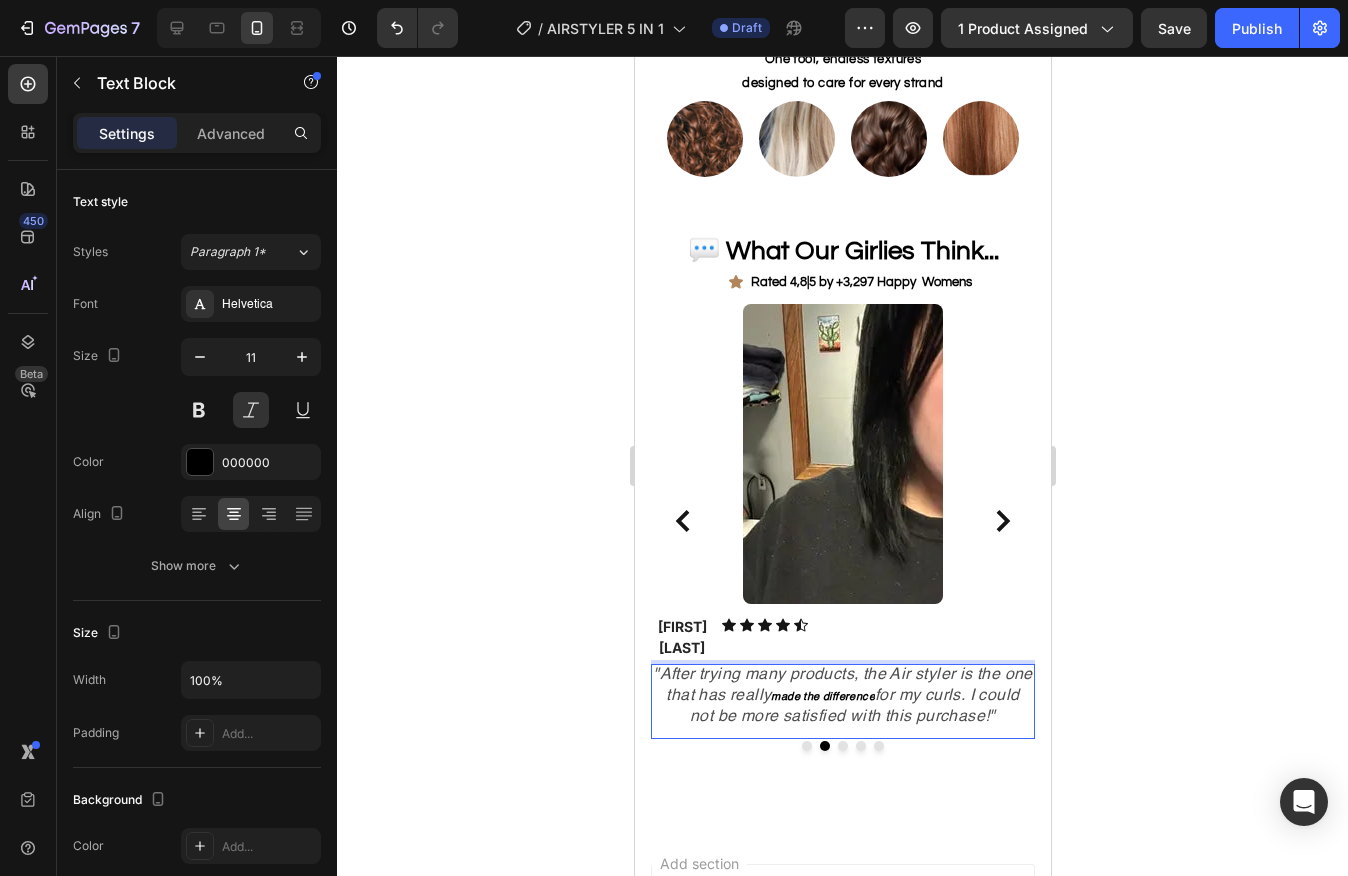 click on ""After trying many products, the Air styler is the one that has really  made the difference  for my curls. I could not be more satisfied with this purchase!"" at bounding box center [842, 697] 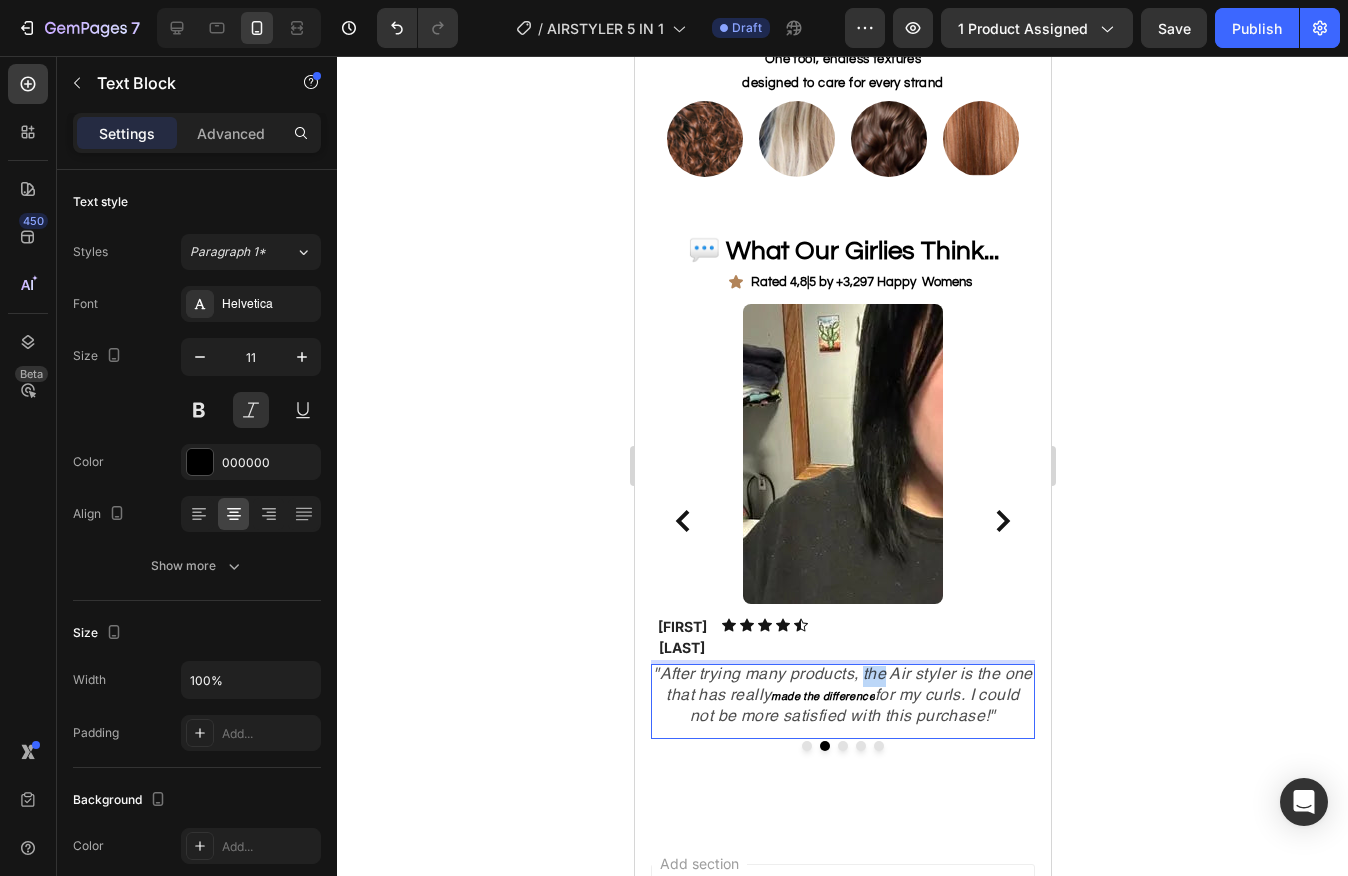 click on ""After trying many products, the Air styler is the one that has really  made the difference  for my curls. I could not be more satisfied with this purchase!"" at bounding box center [842, 697] 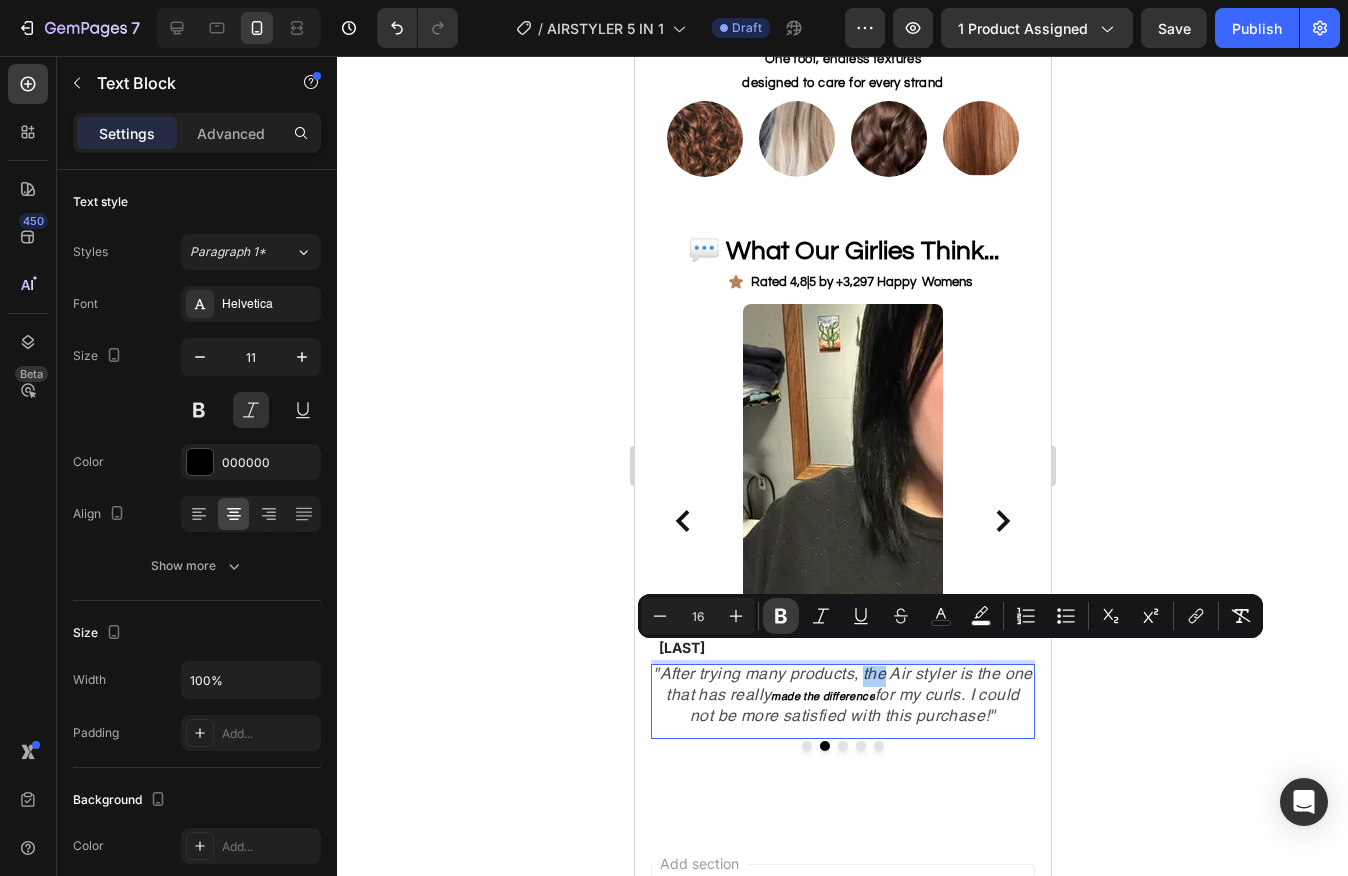 click 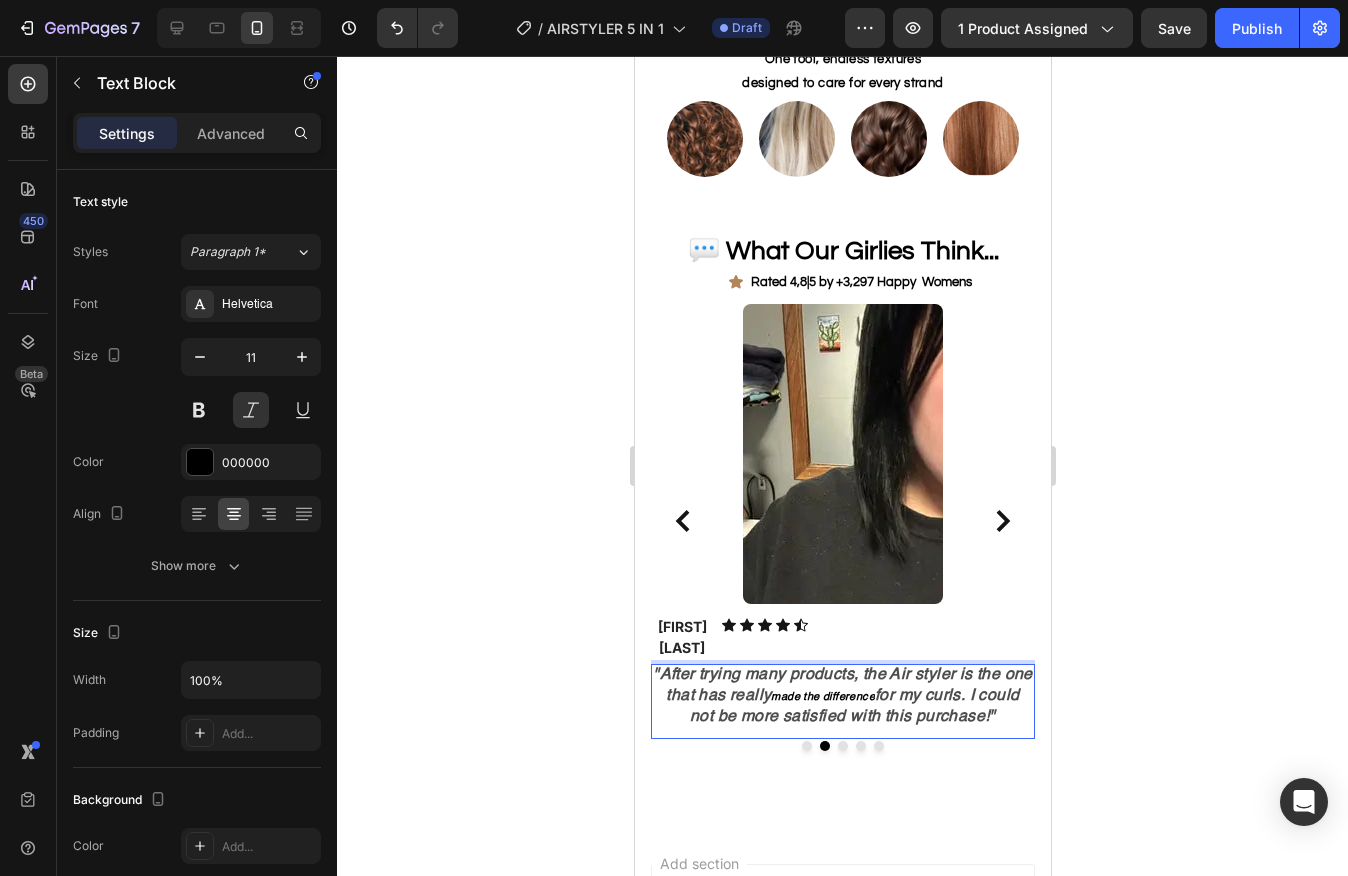 click on "for my curls. I could not be more satisfied with this purchase!"" at bounding box center [853, 706] 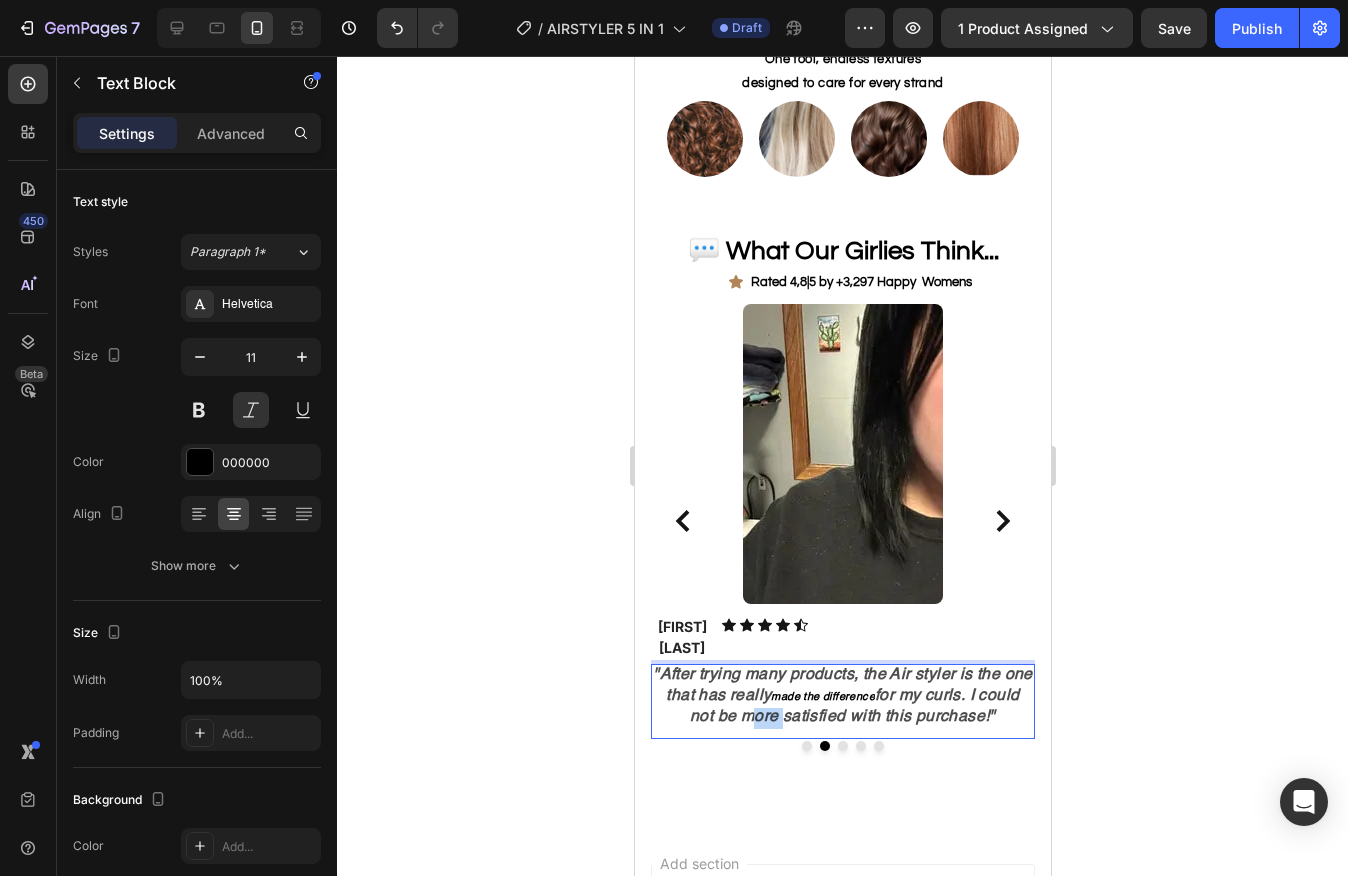click on "for my curls. I could not be more satisfied with this purchase!"" at bounding box center [853, 706] 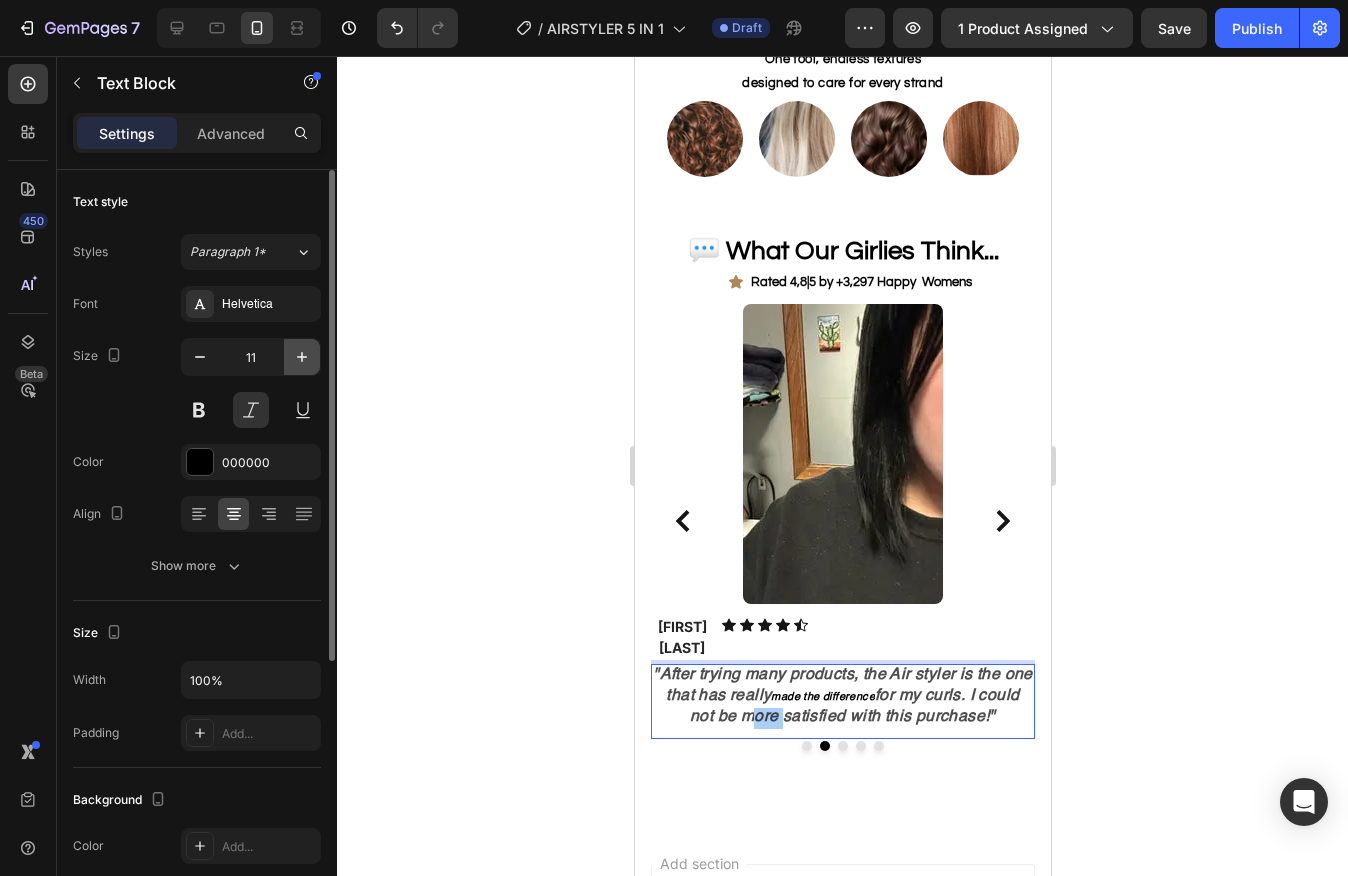 click 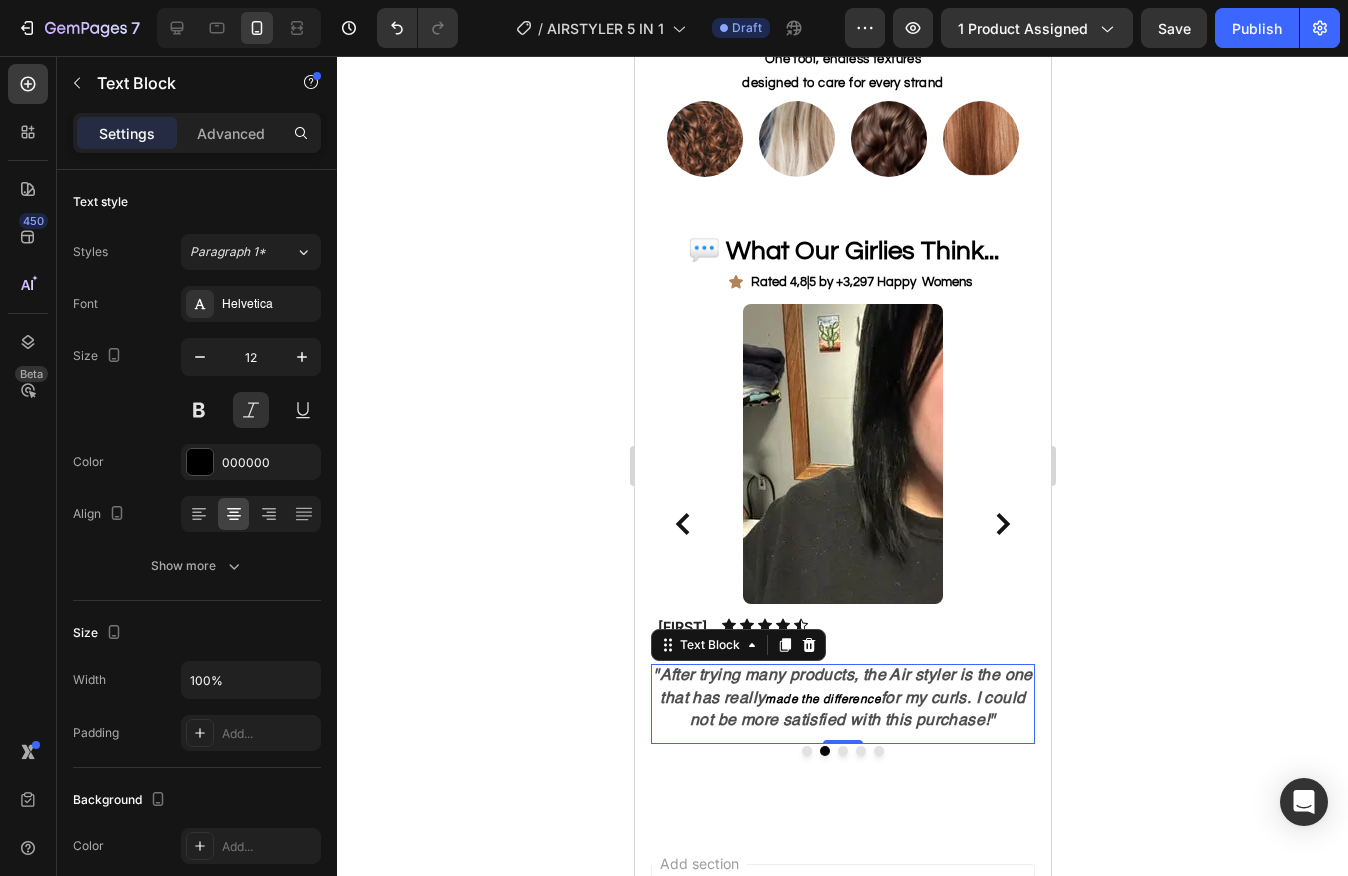click on "for my curls. I could not be more satisfied with this purchase!"" at bounding box center [856, 710] 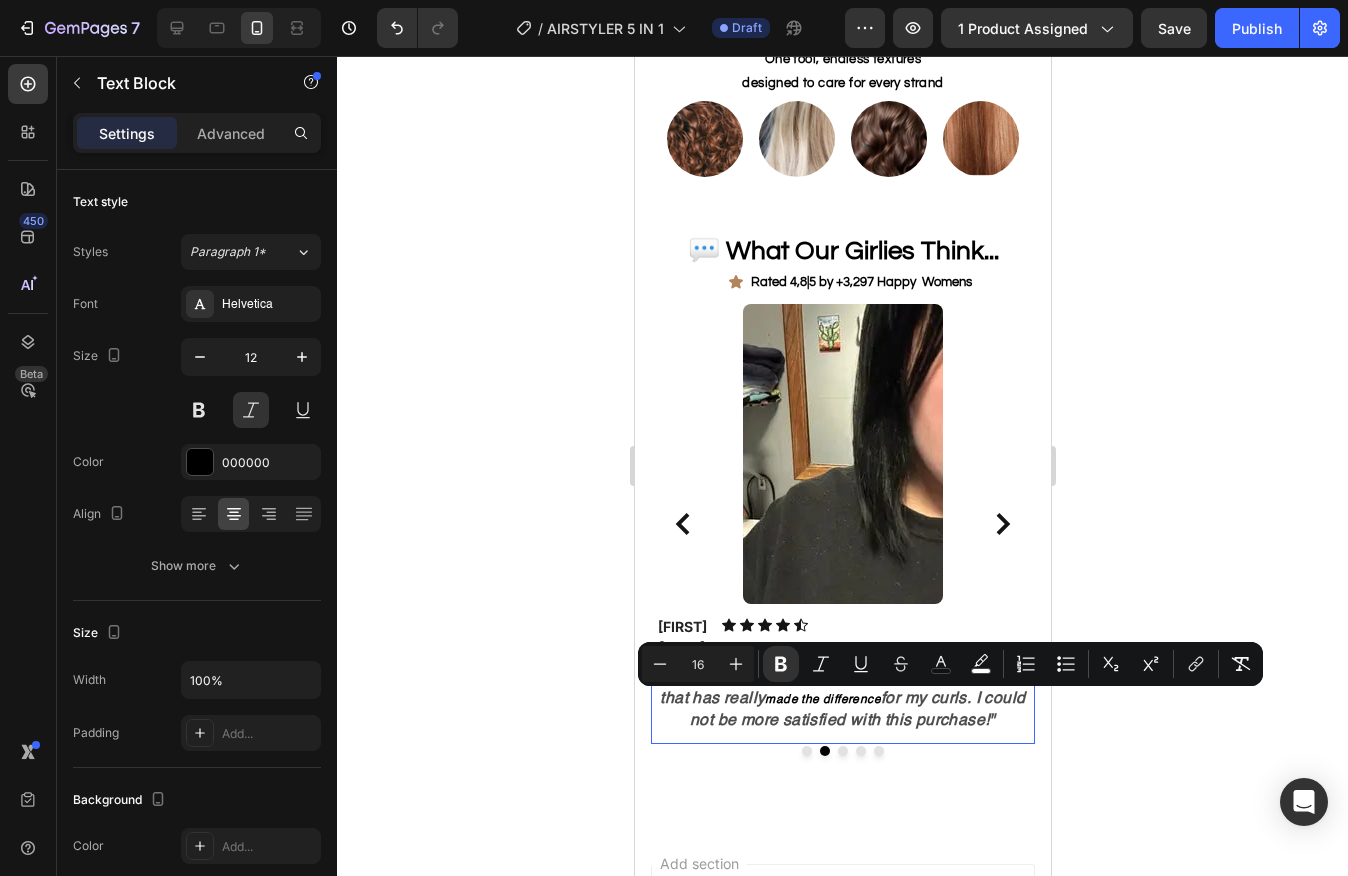 click on "for my curls. I could not be more satisfied with this purchase!"" at bounding box center (856, 710) 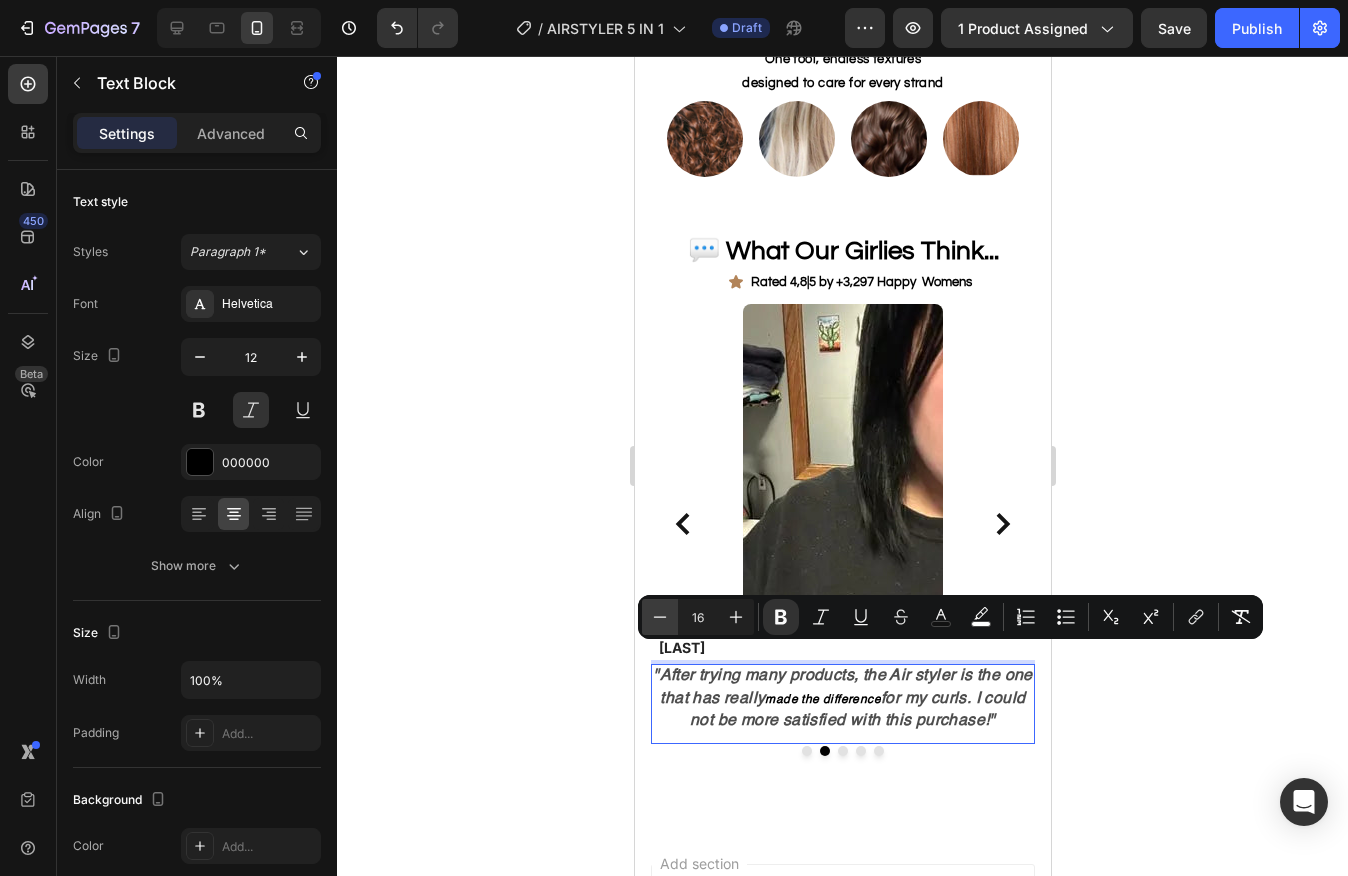click 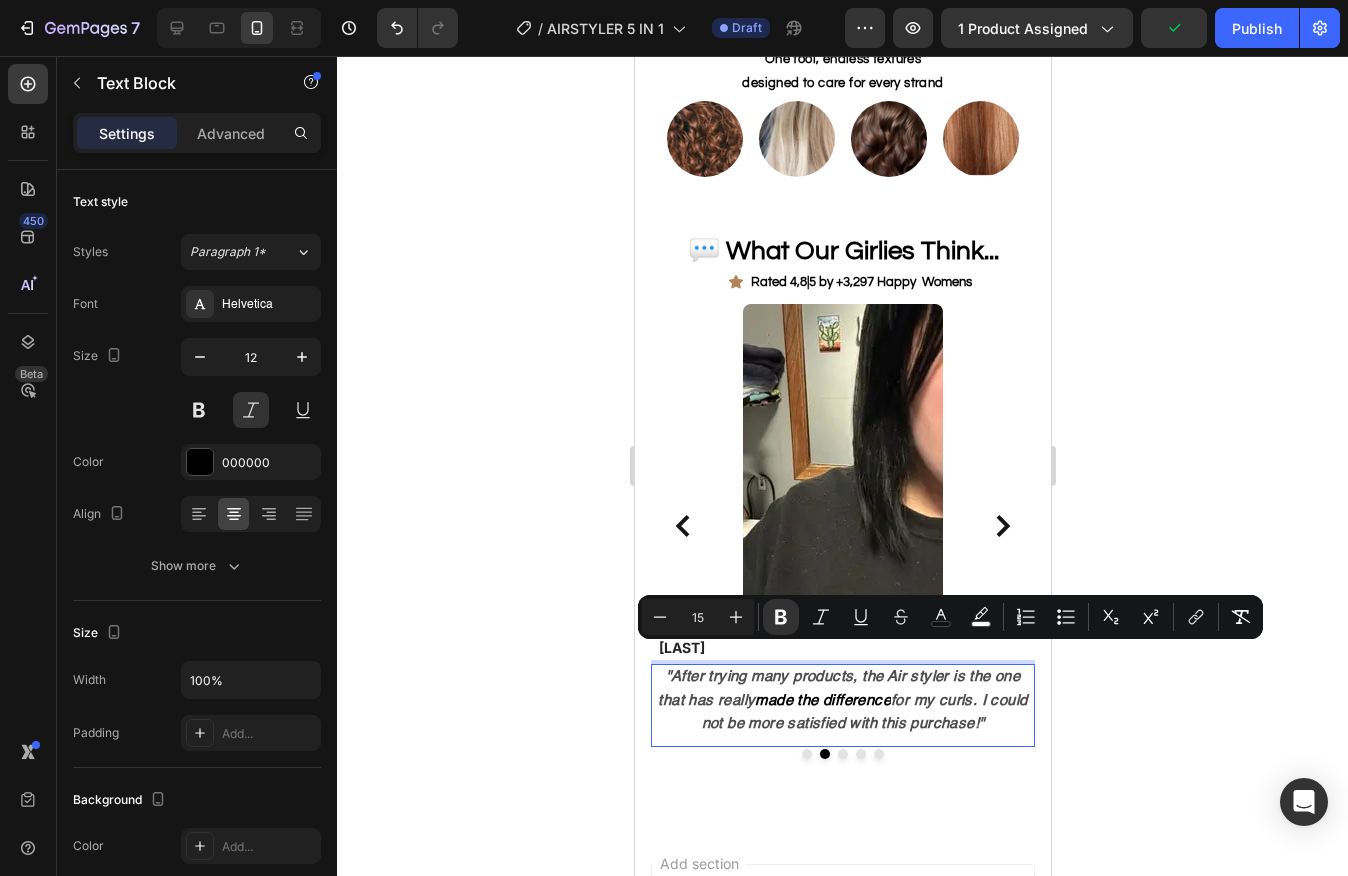click 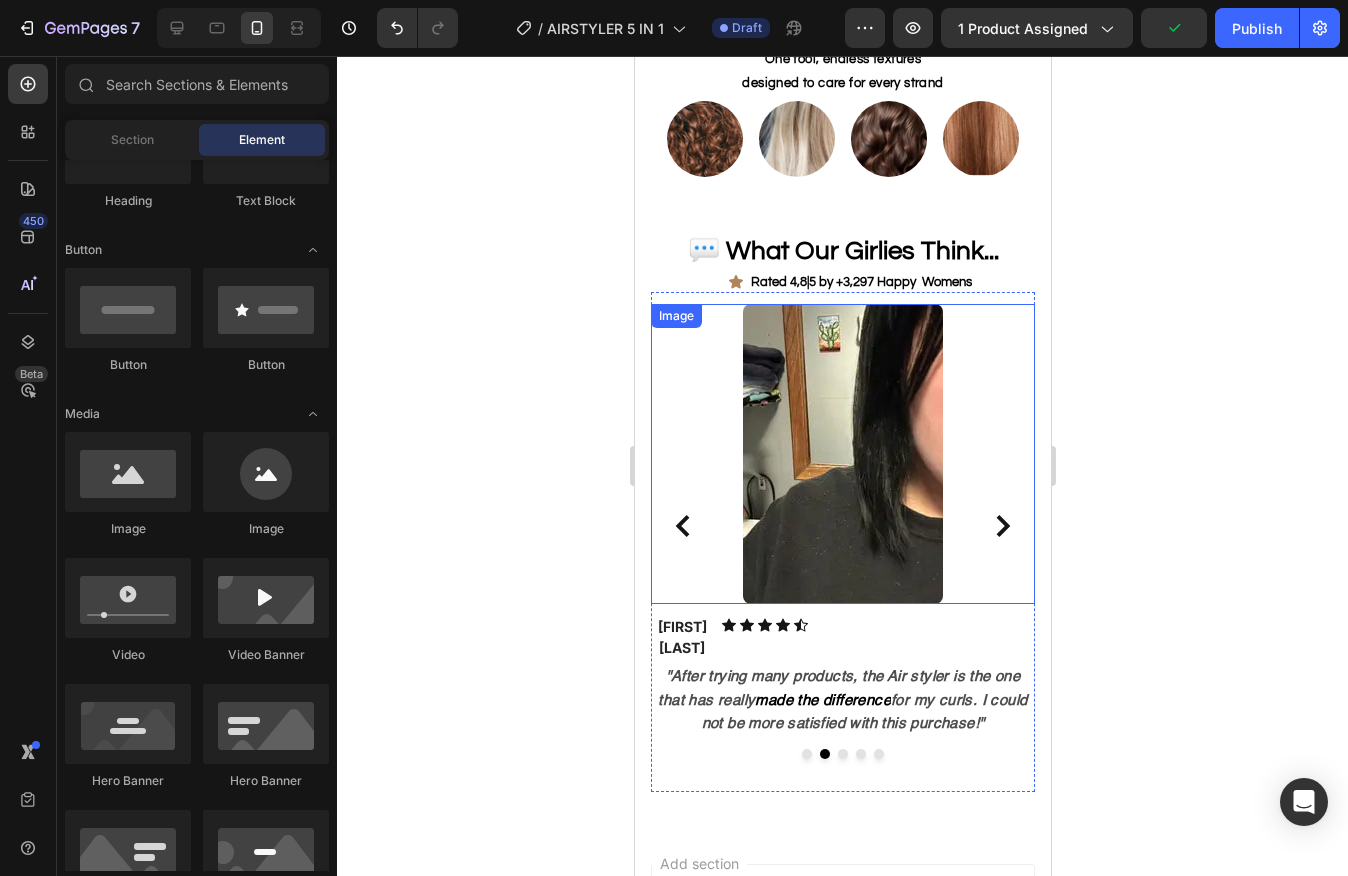 click 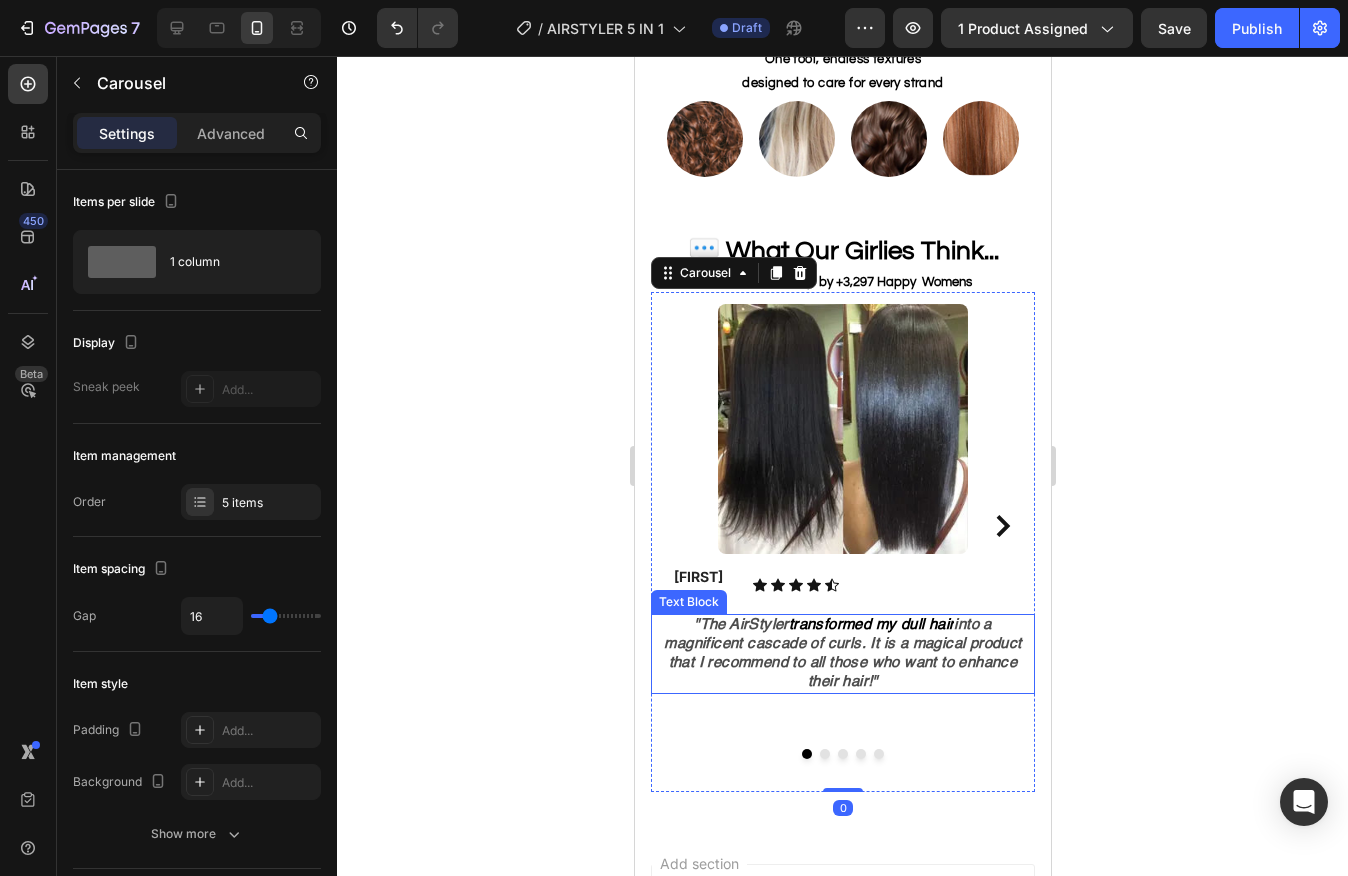 click on ""The AirStyler  transformed my dull hair  into a magnificent cascade of curls. It is a magical product that I recommend to all those who want to enhance their hair!"" at bounding box center [842, 654] 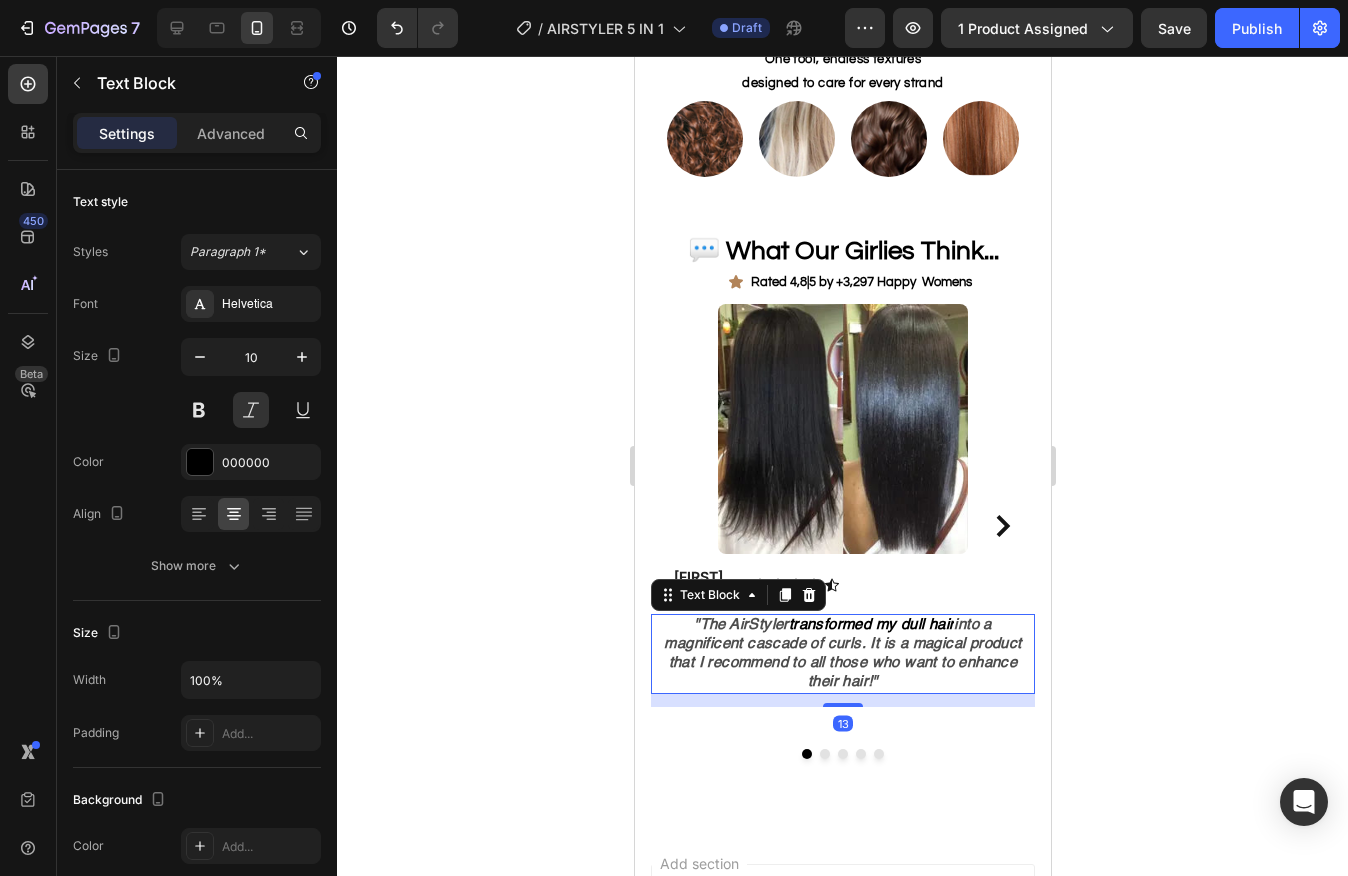 click on ""The AirStyler  transformed my dull hair  into a magnificent cascade of curls. It is a magical product that I recommend to all those who want to enhance their hair!"" at bounding box center (842, 654) 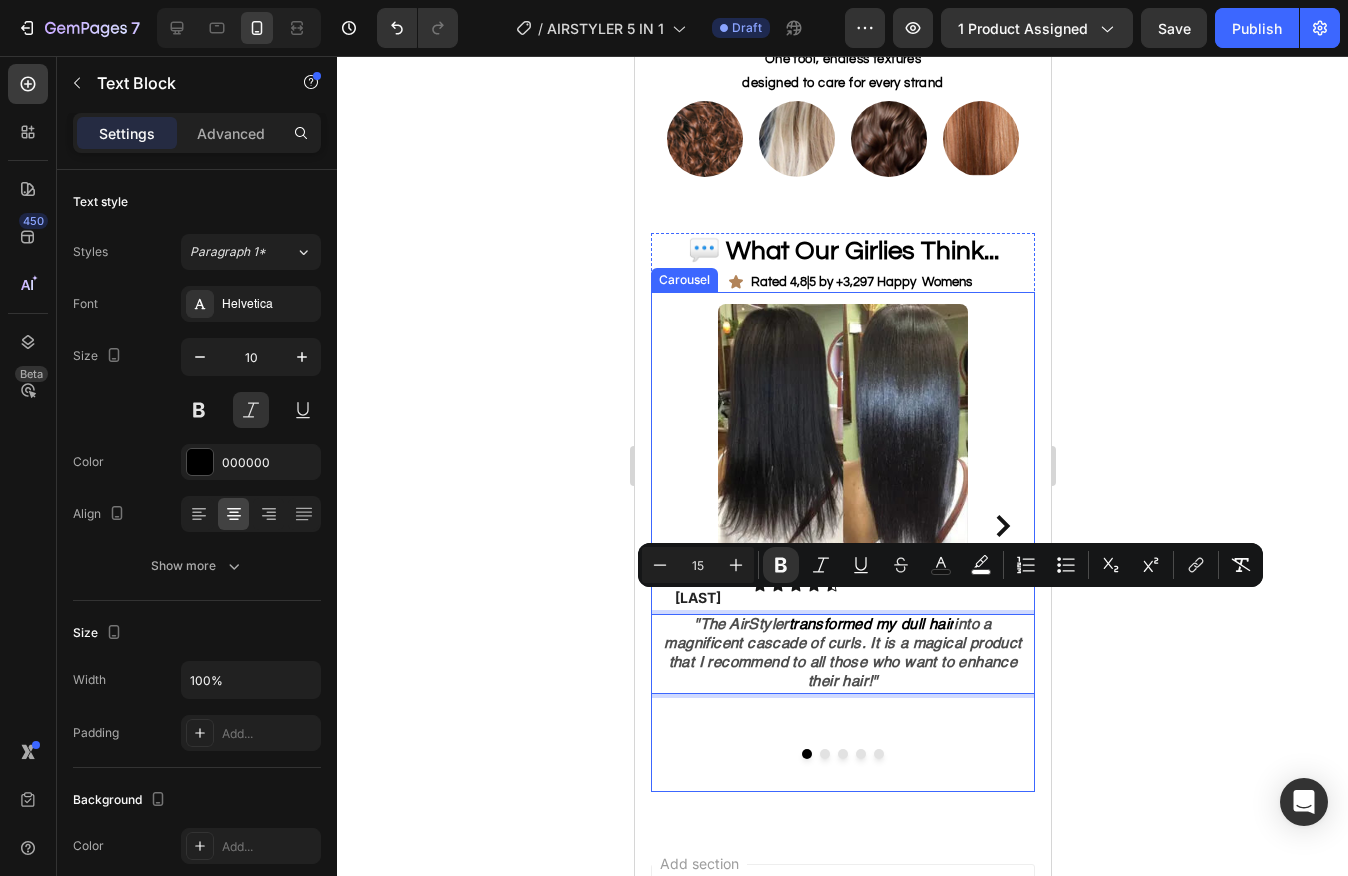 click on "Image Violet M. Text block                Icon                Icon                Icon                Icon
Icon Icon List Hoz Row "The AirStyler  transformed my dull hair  into a magnificent cascade of curls. It is a magical product that I recommend to all those who want to enhance their hair!" Text Block   13" at bounding box center [842, 525] 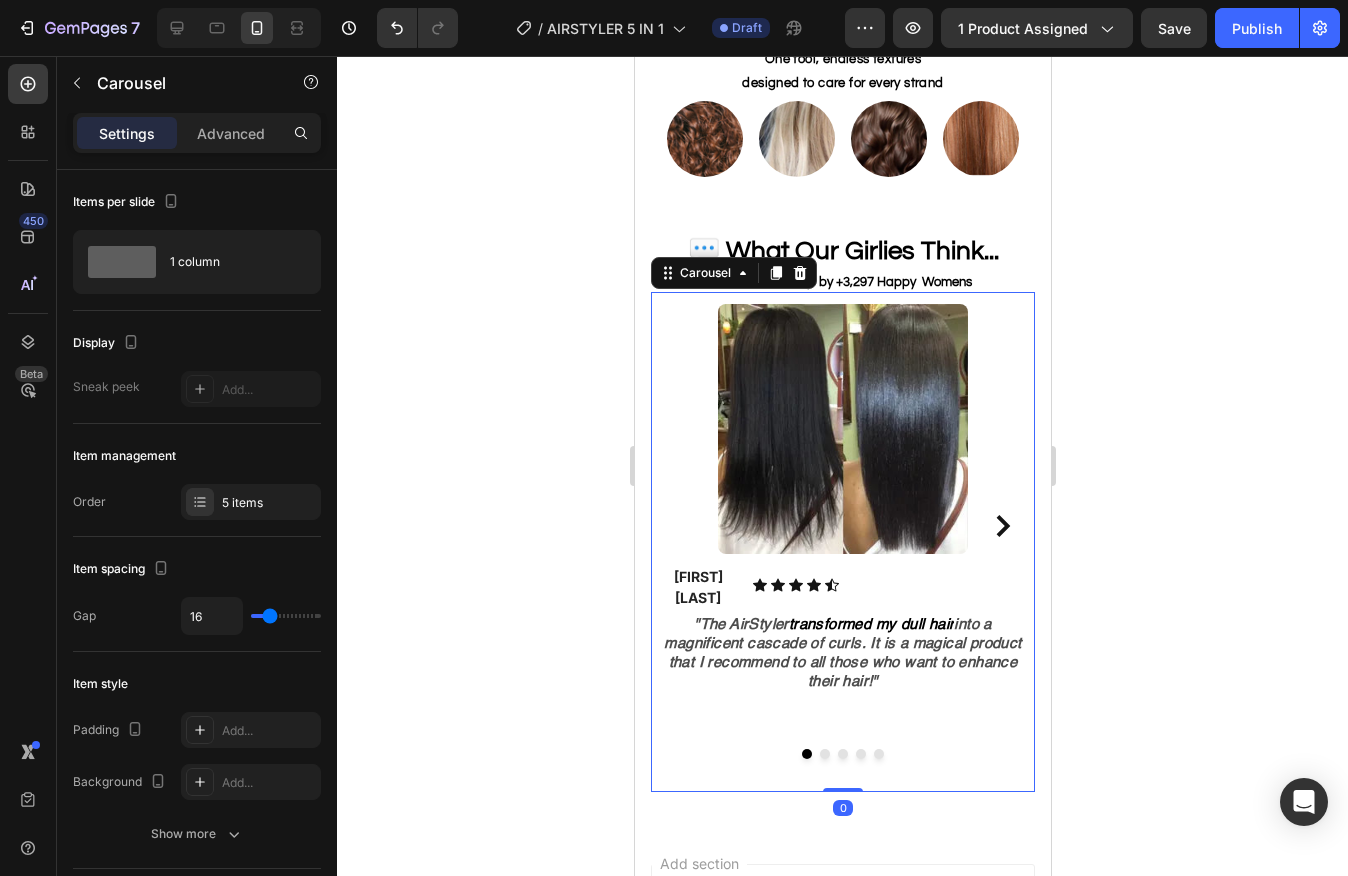 click 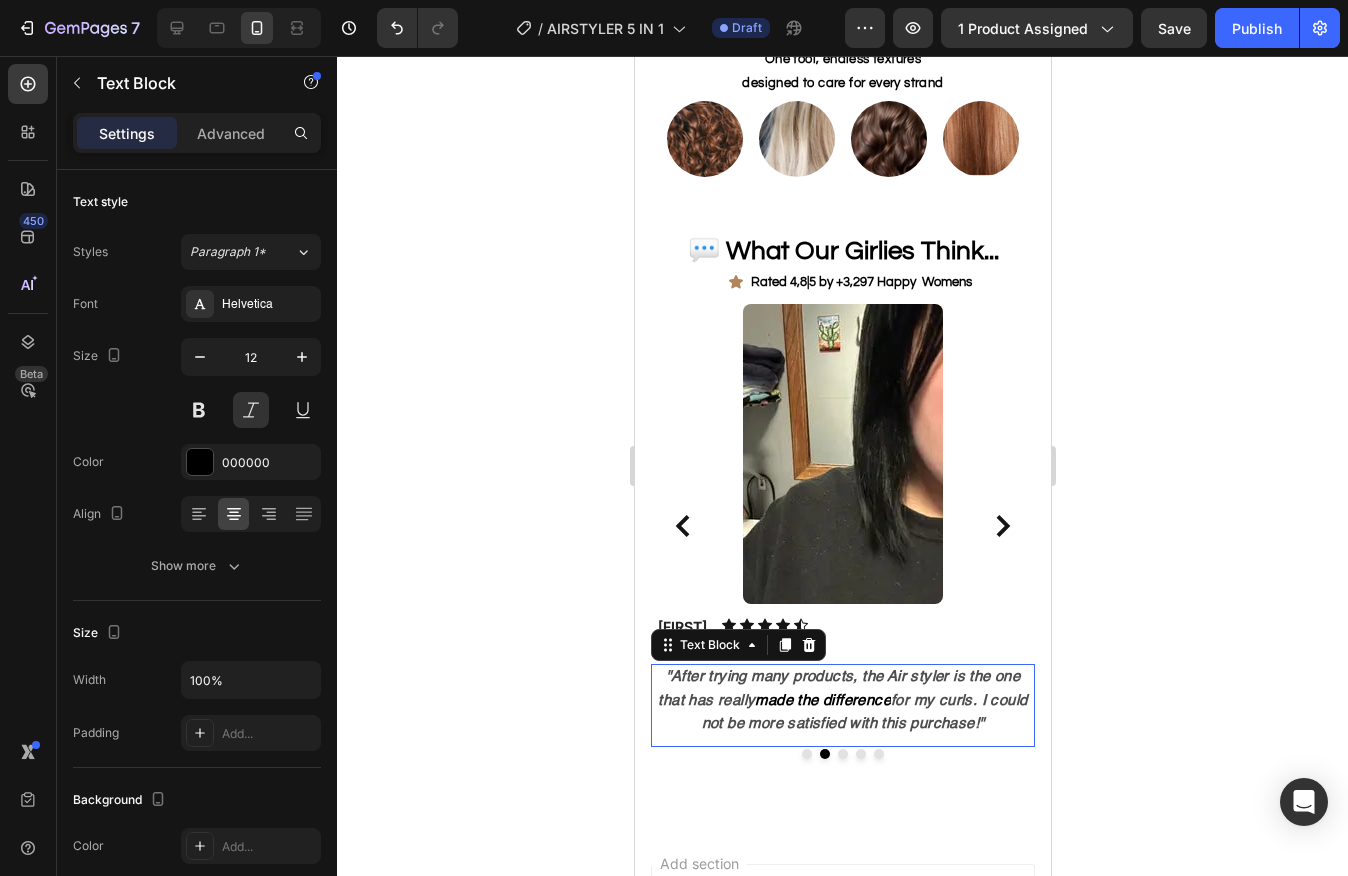 click on ""After trying many products, the Air styler is the one that has really" at bounding box center [838, 688] 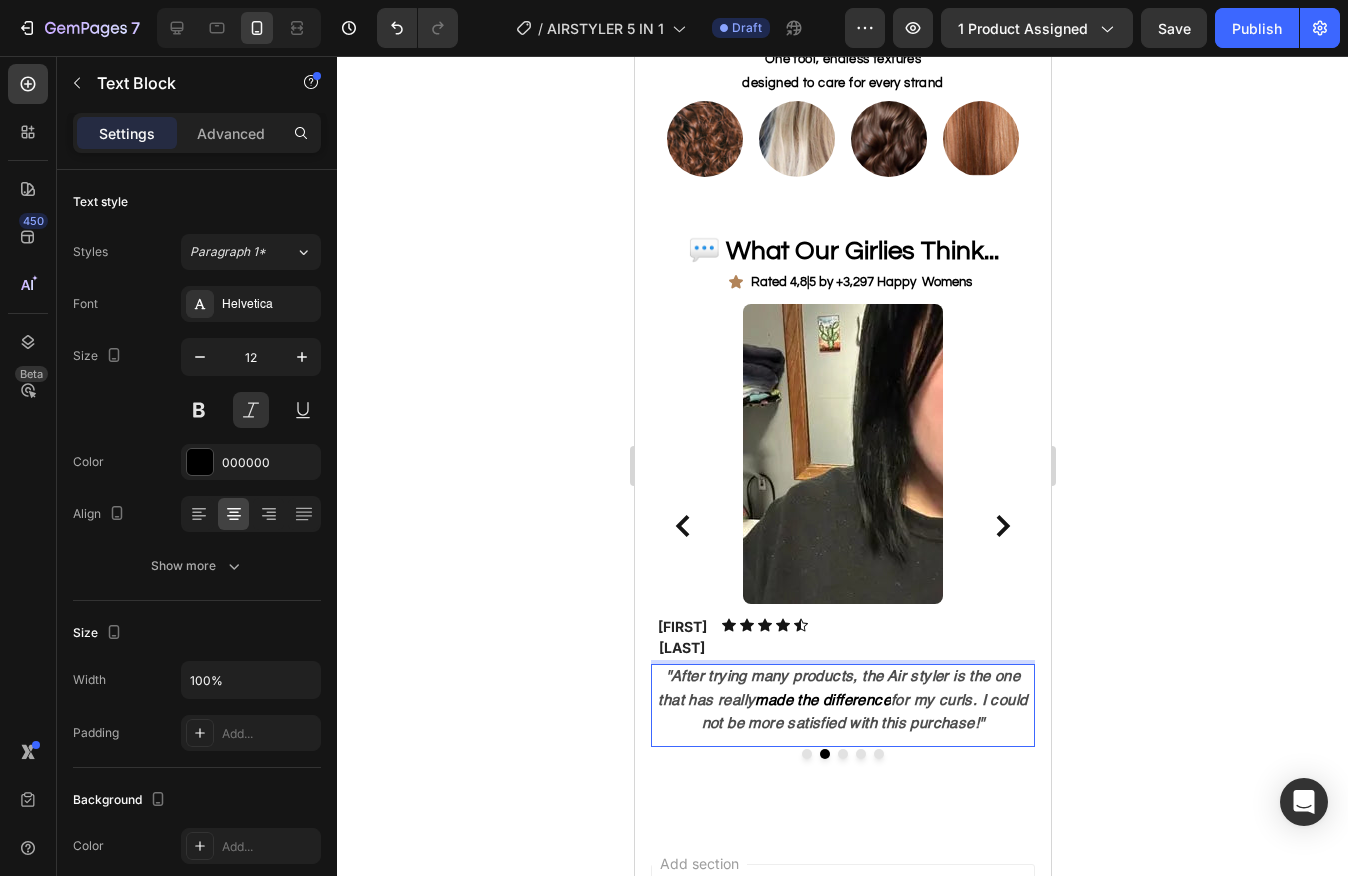 click on ""After trying many products, the Air styler is the one that has really" at bounding box center (838, 688) 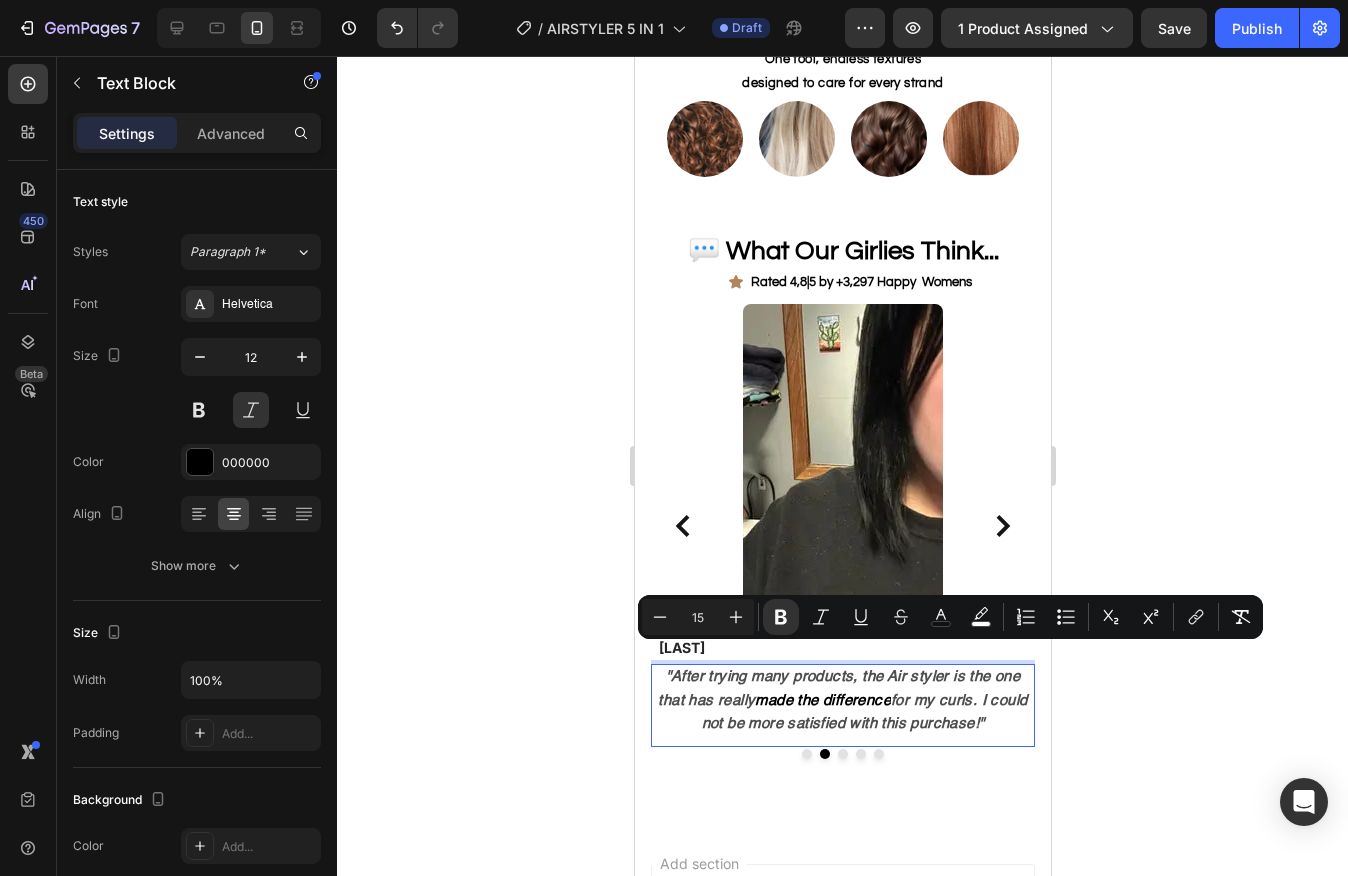 click 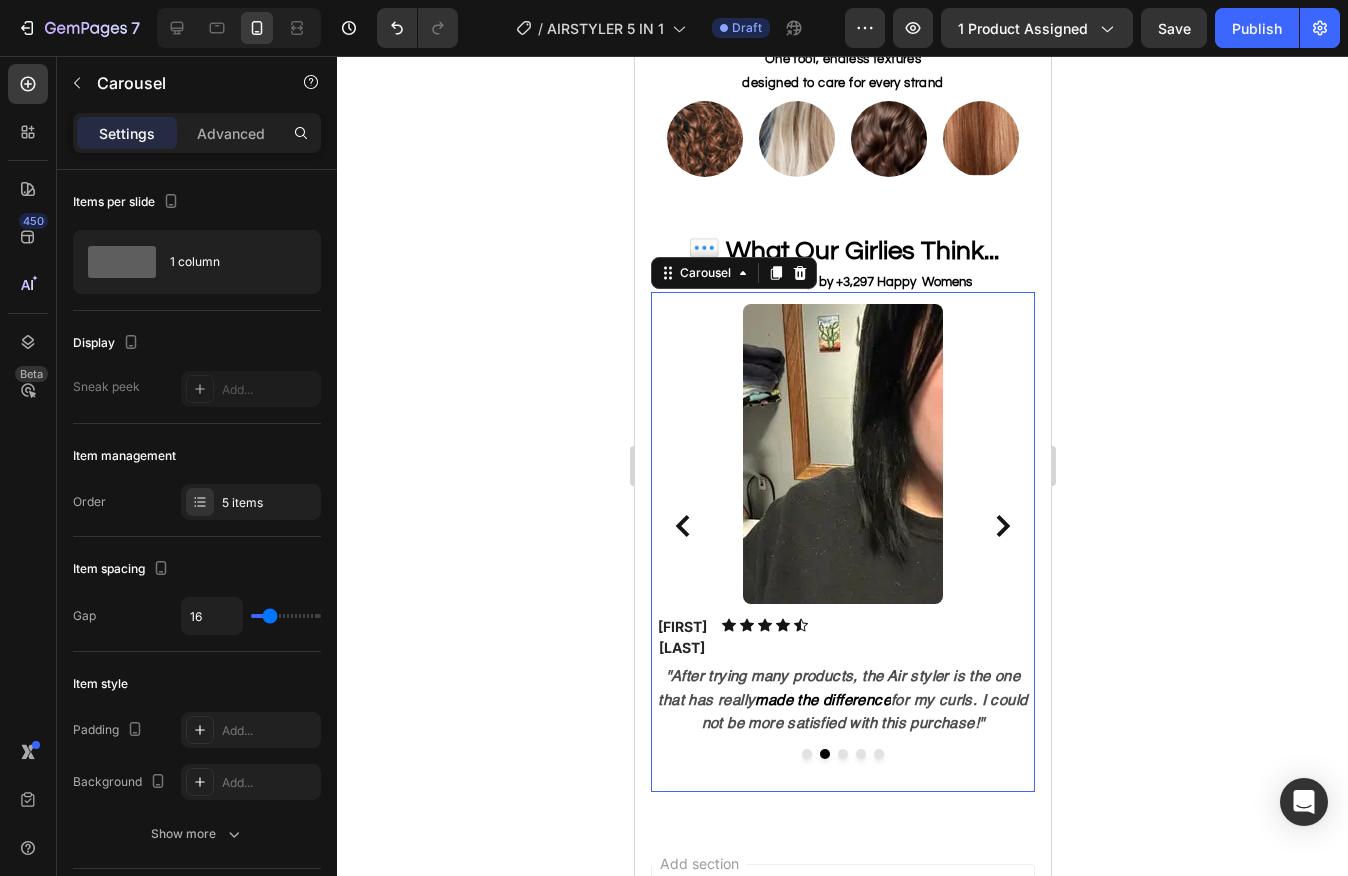 click 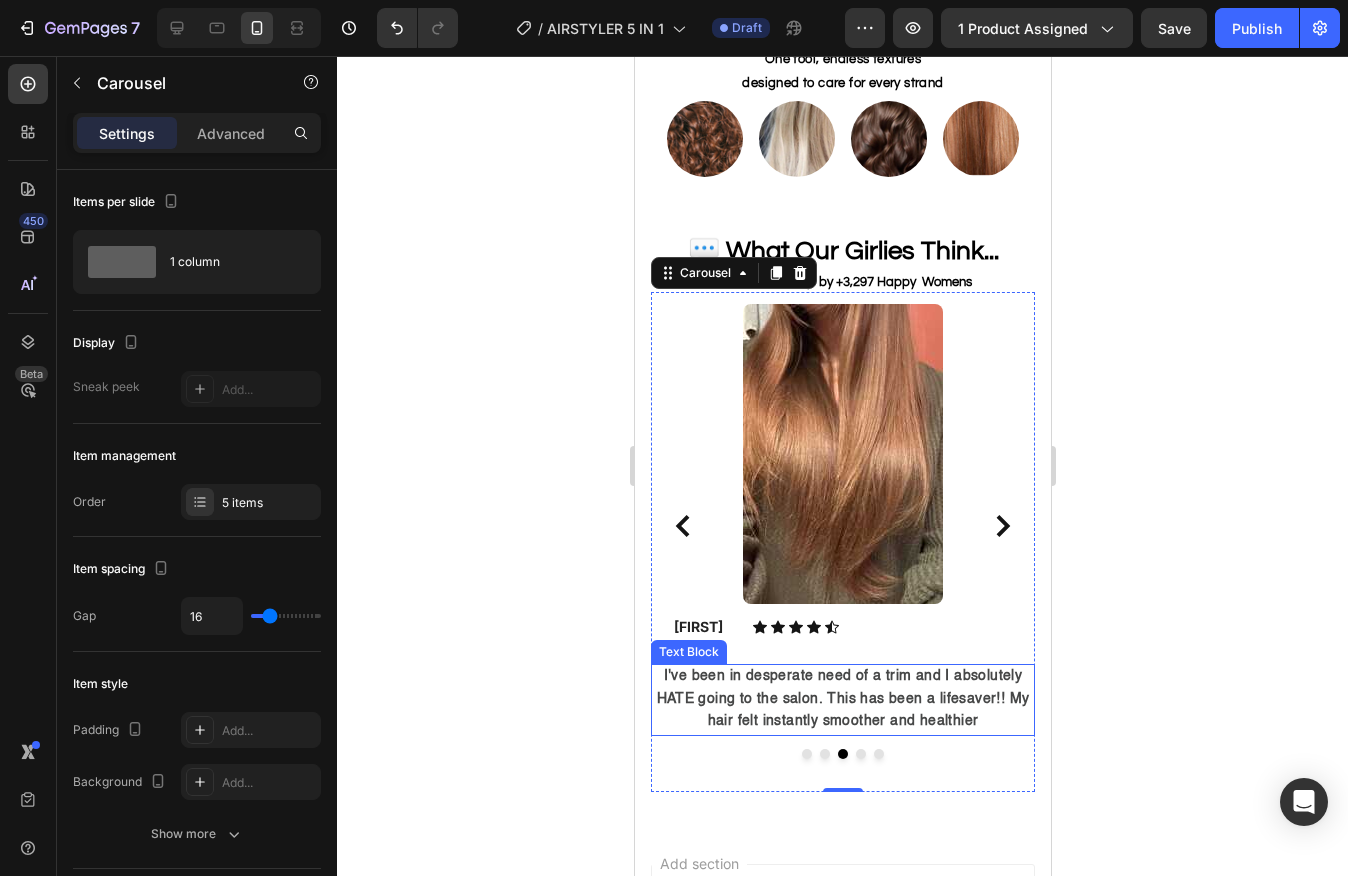 click on "I've been in desperate need of a trim and I absolutely HATE going to the salon. This has been a lifesaver!! My hair felt instantly smoother and healthier" at bounding box center [842, 700] 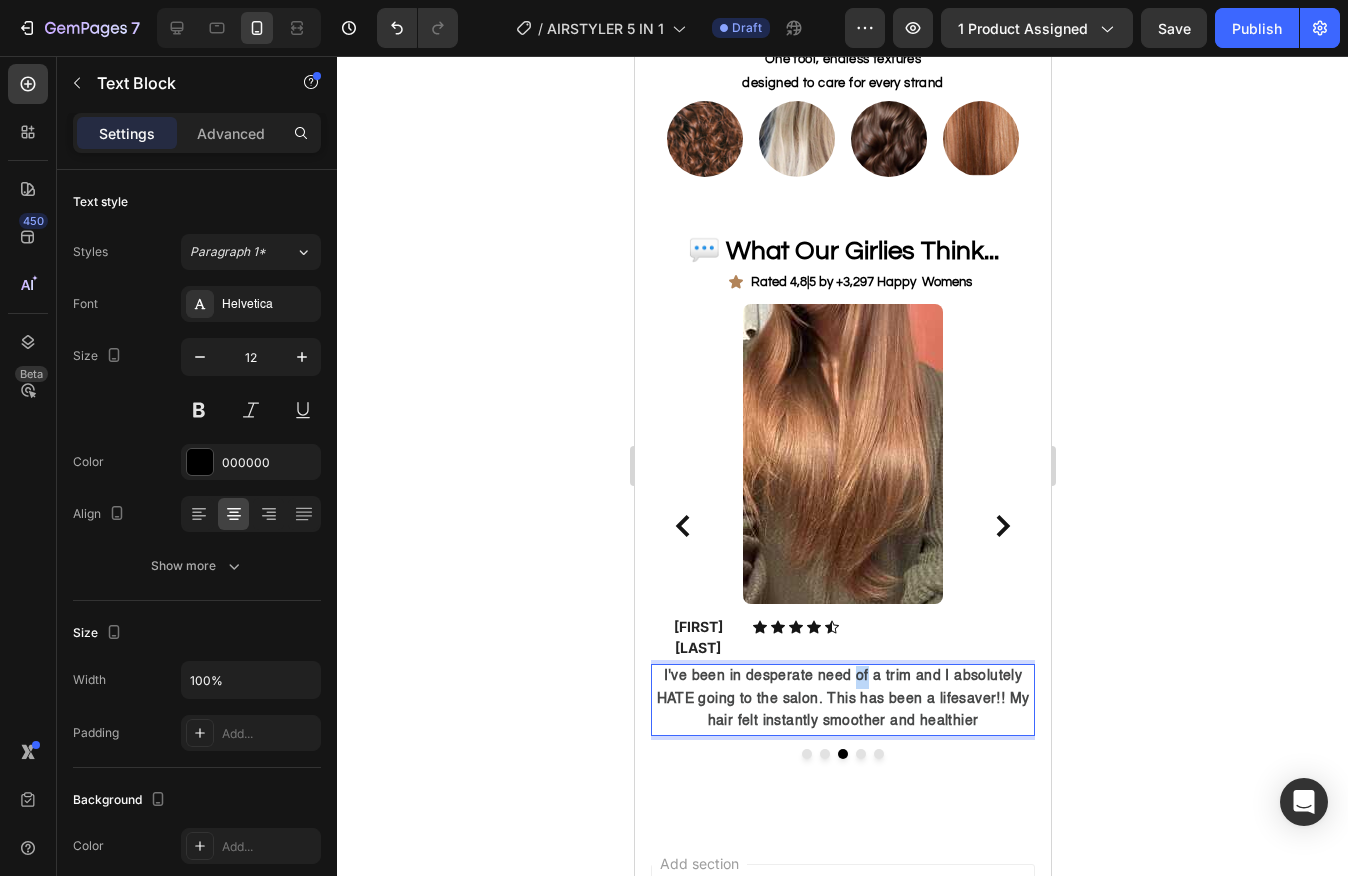 click on "I've been in desperate need of a trim and I absolutely HATE going to the salon. This has been a lifesaver!! My hair felt instantly smoother and healthier" at bounding box center [842, 700] 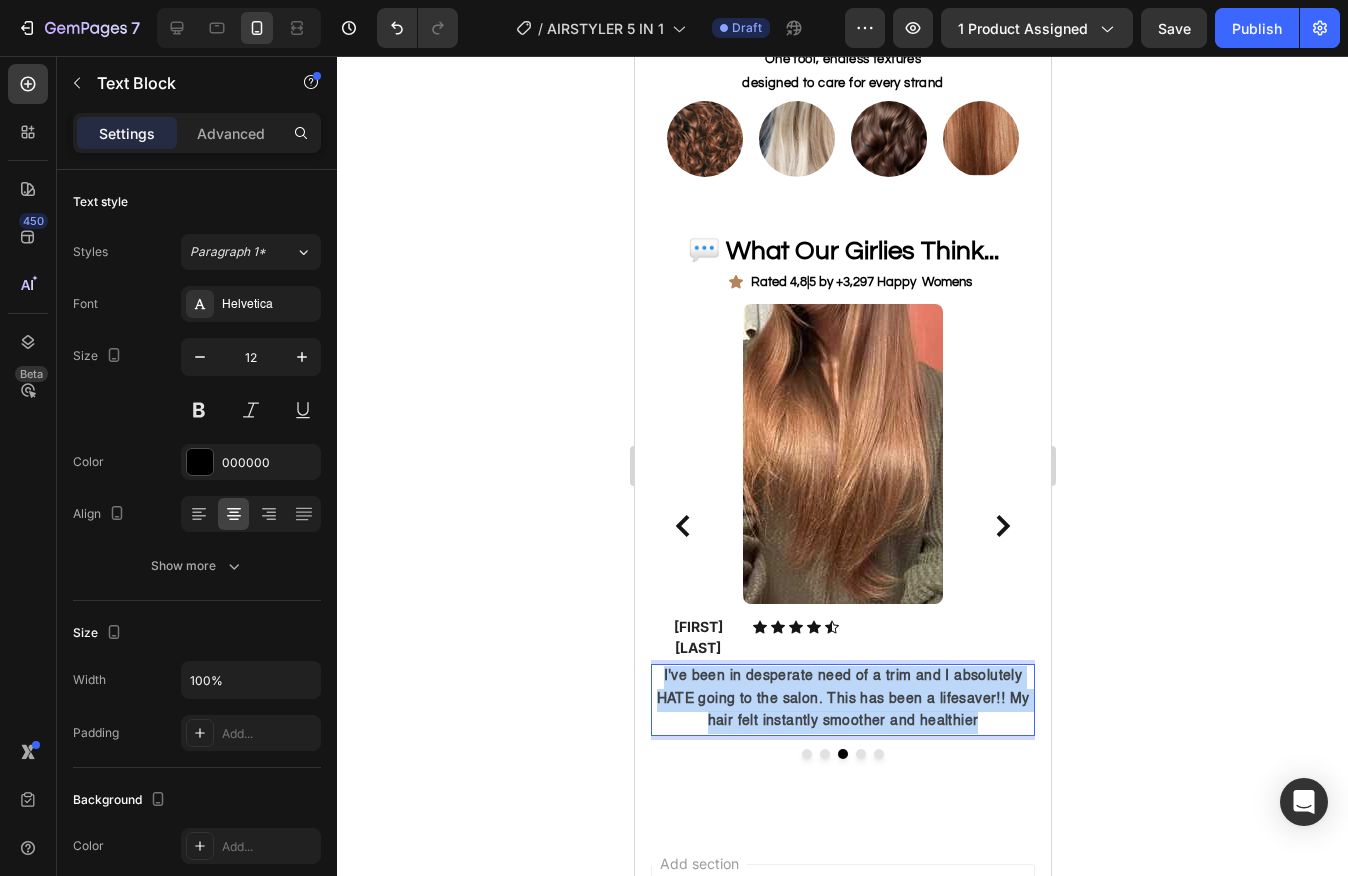 click on "I've been in desperate need of a trim and I absolutely HATE going to the salon. This has been a lifesaver!! My hair felt instantly smoother and healthier" at bounding box center (842, 700) 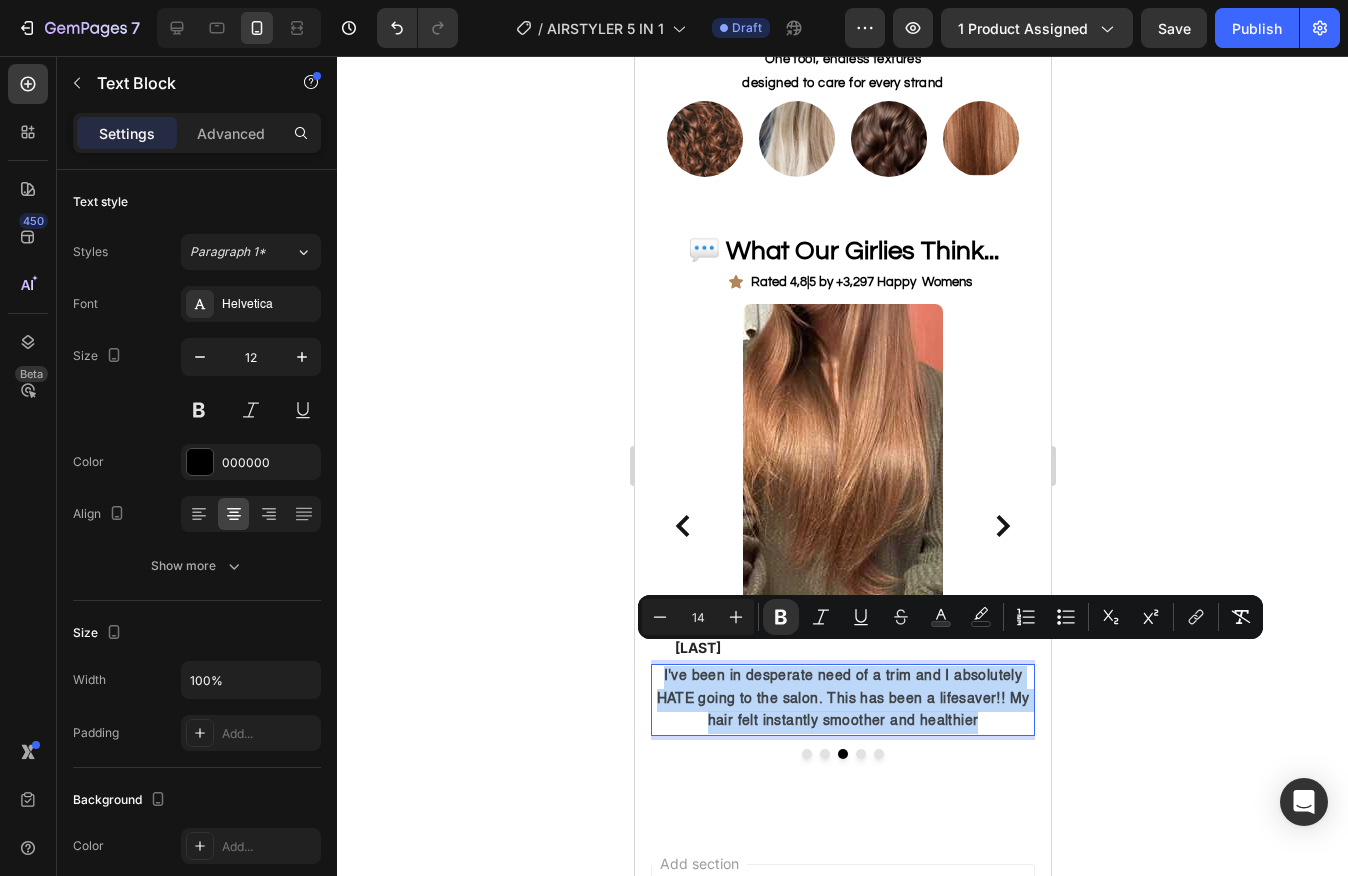 type on "12" 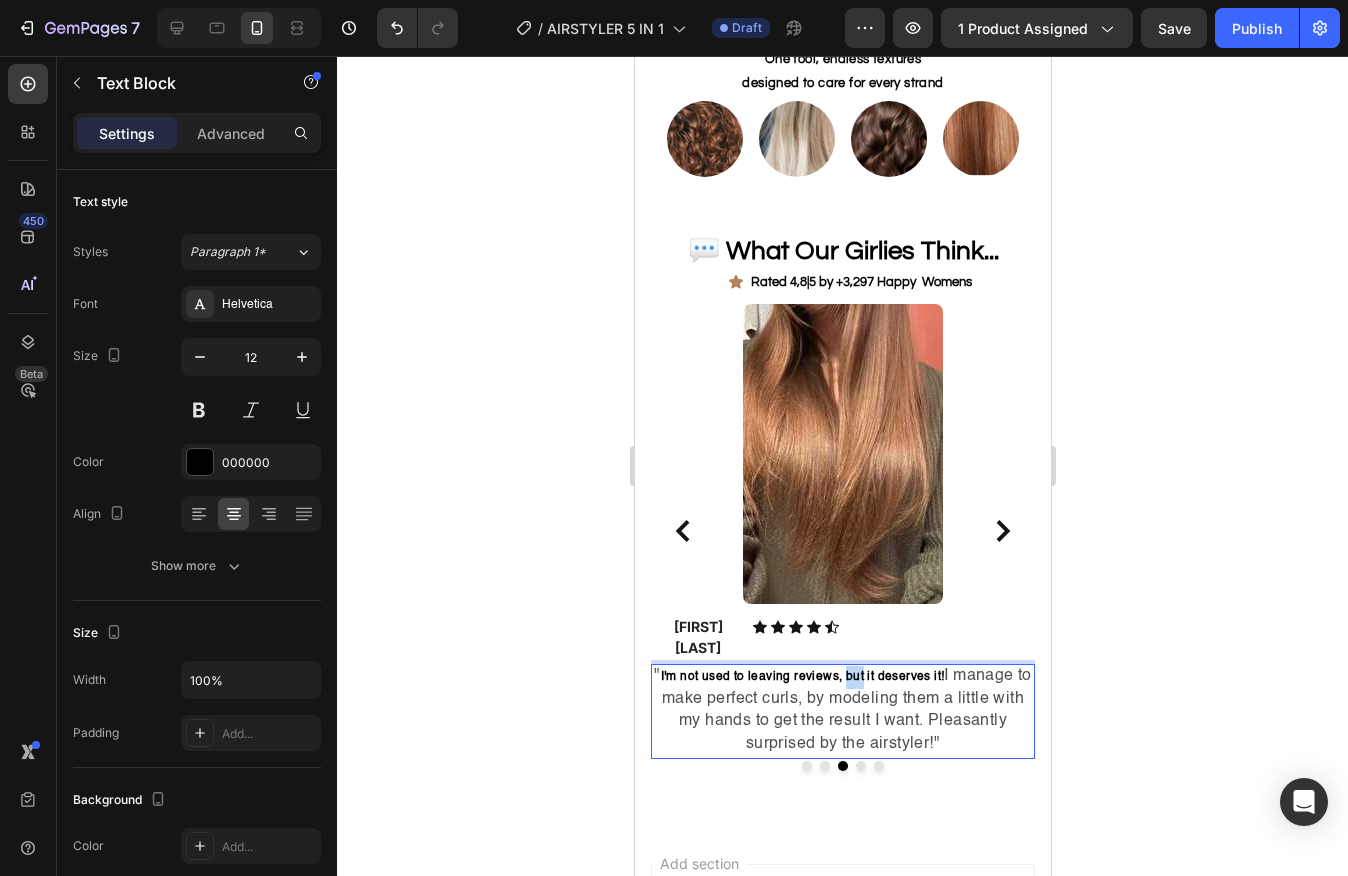 click on "" I'm not used to leaving reviews, but it deserves it!  I manage to make perfect curls, by modeling them a little with my hands to get the result I want. Pleasantly surprised by the airstyler!"" at bounding box center [842, 711] 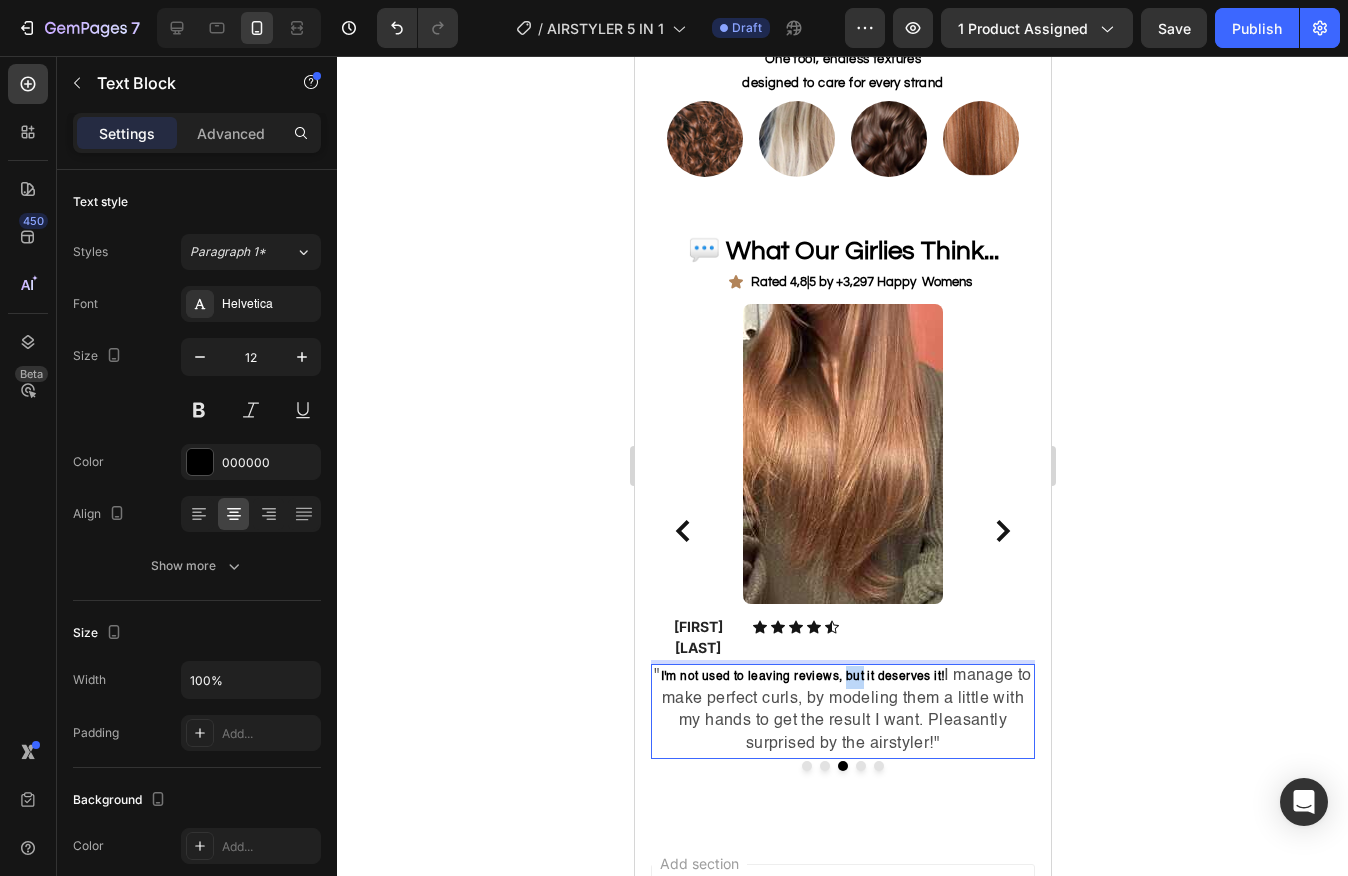 click on "" I'm not used to leaving reviews, but it deserves it!  I manage to make perfect curls, by modeling them a little with my hands to get the result I want. Pleasantly surprised by the airstyler!"" at bounding box center [842, 711] 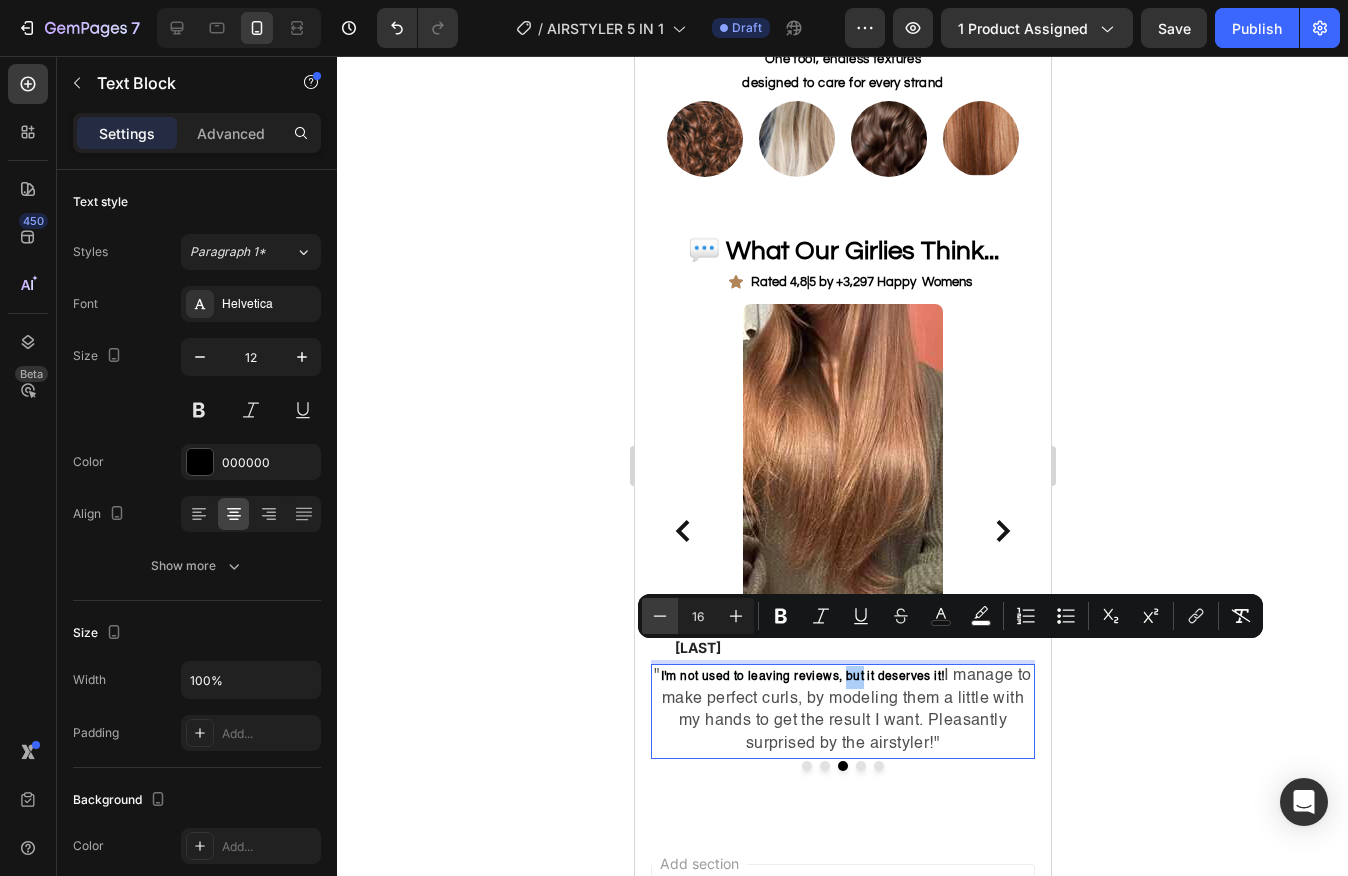 click 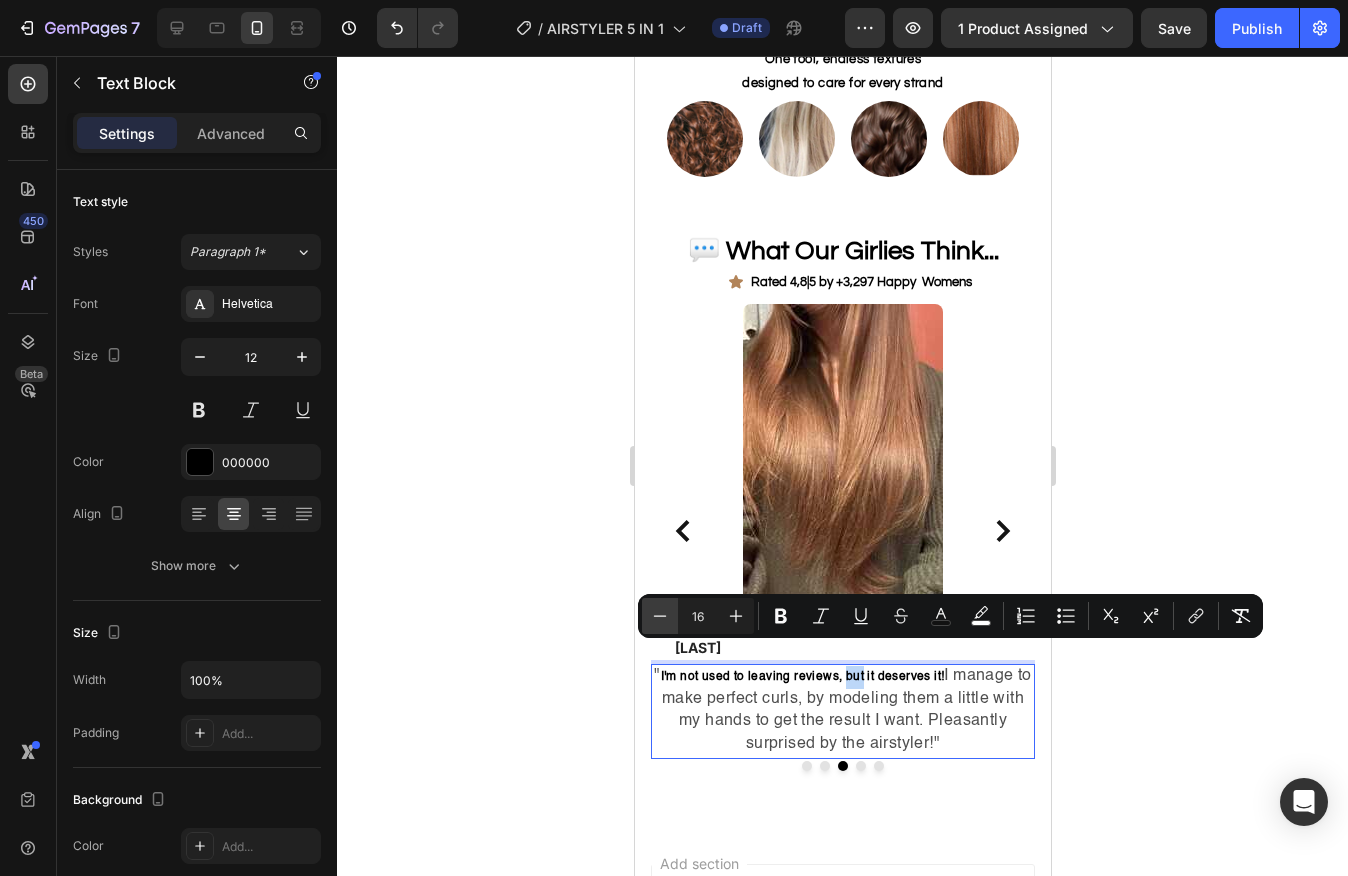 type on "15" 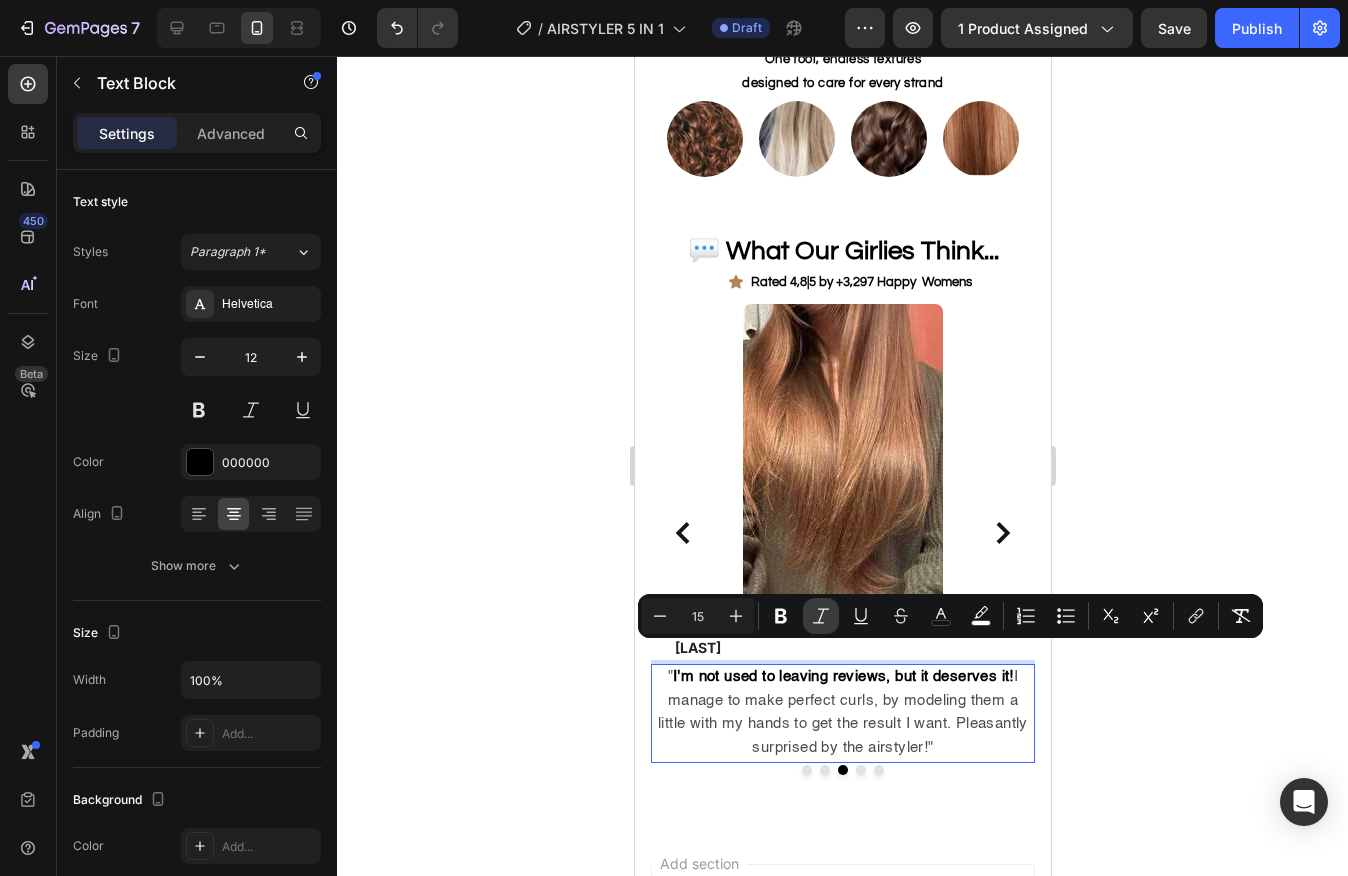 click on "Italic" at bounding box center [821, 616] 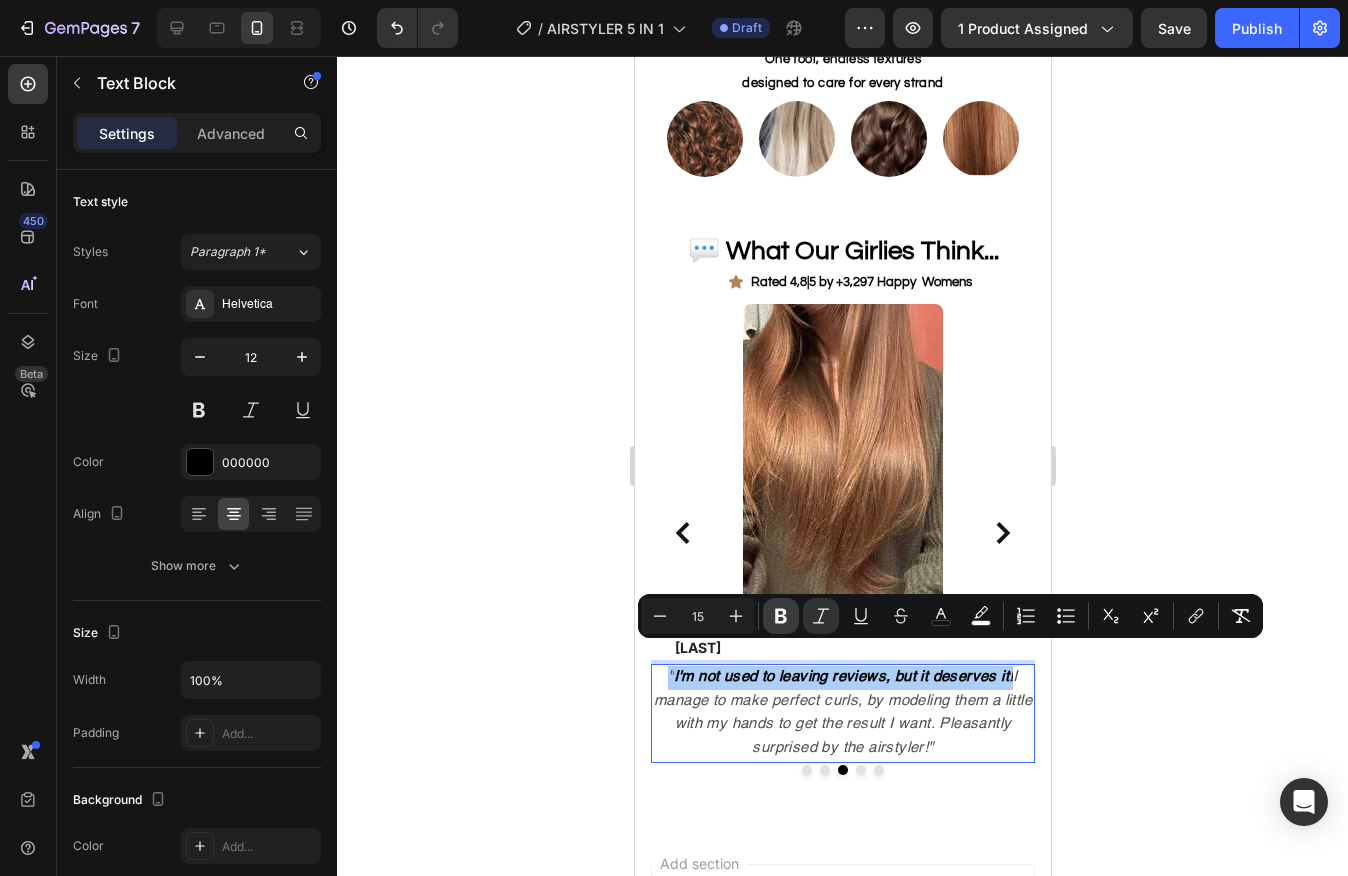 click on "Bold" at bounding box center (781, 616) 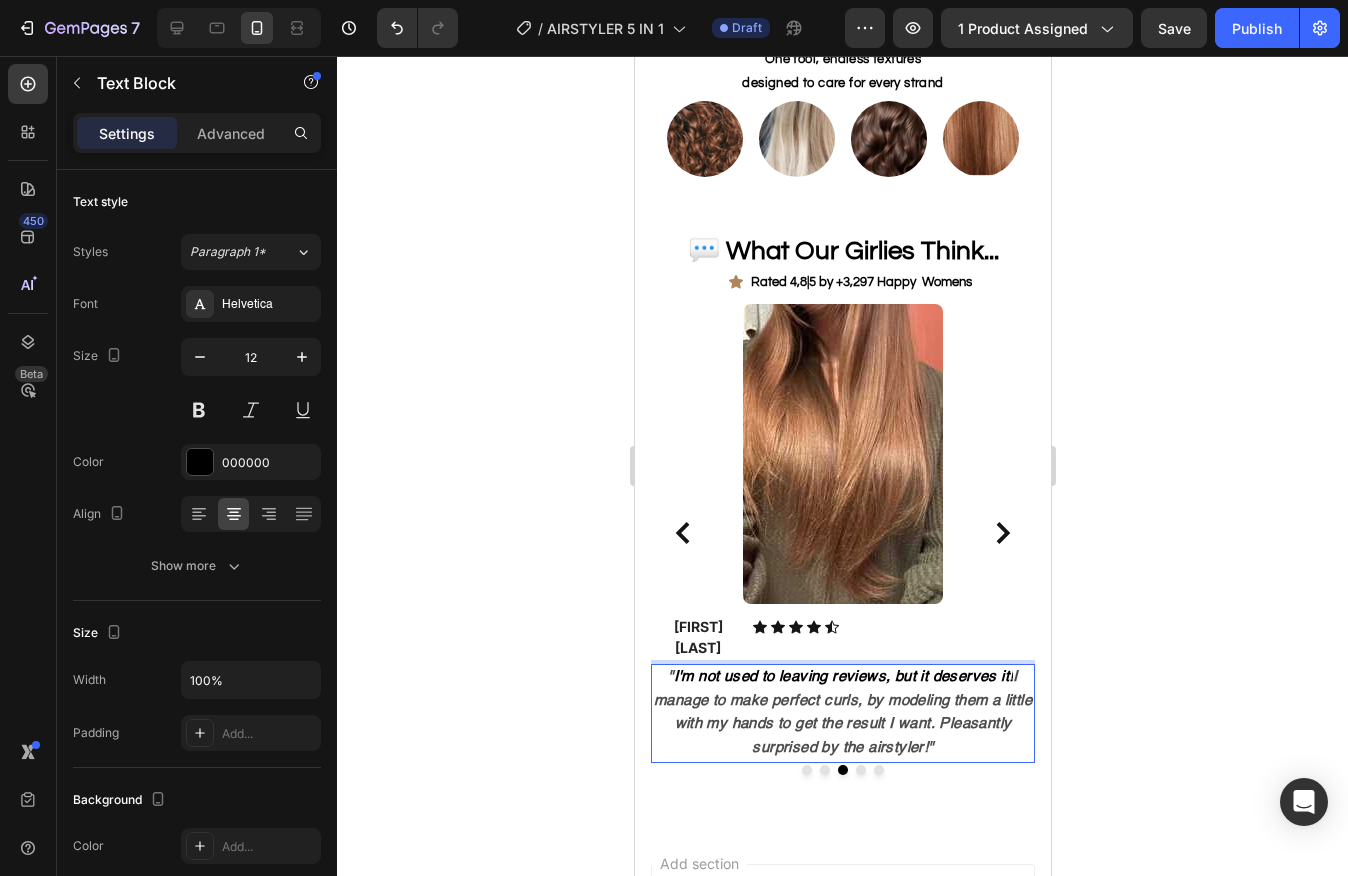 click 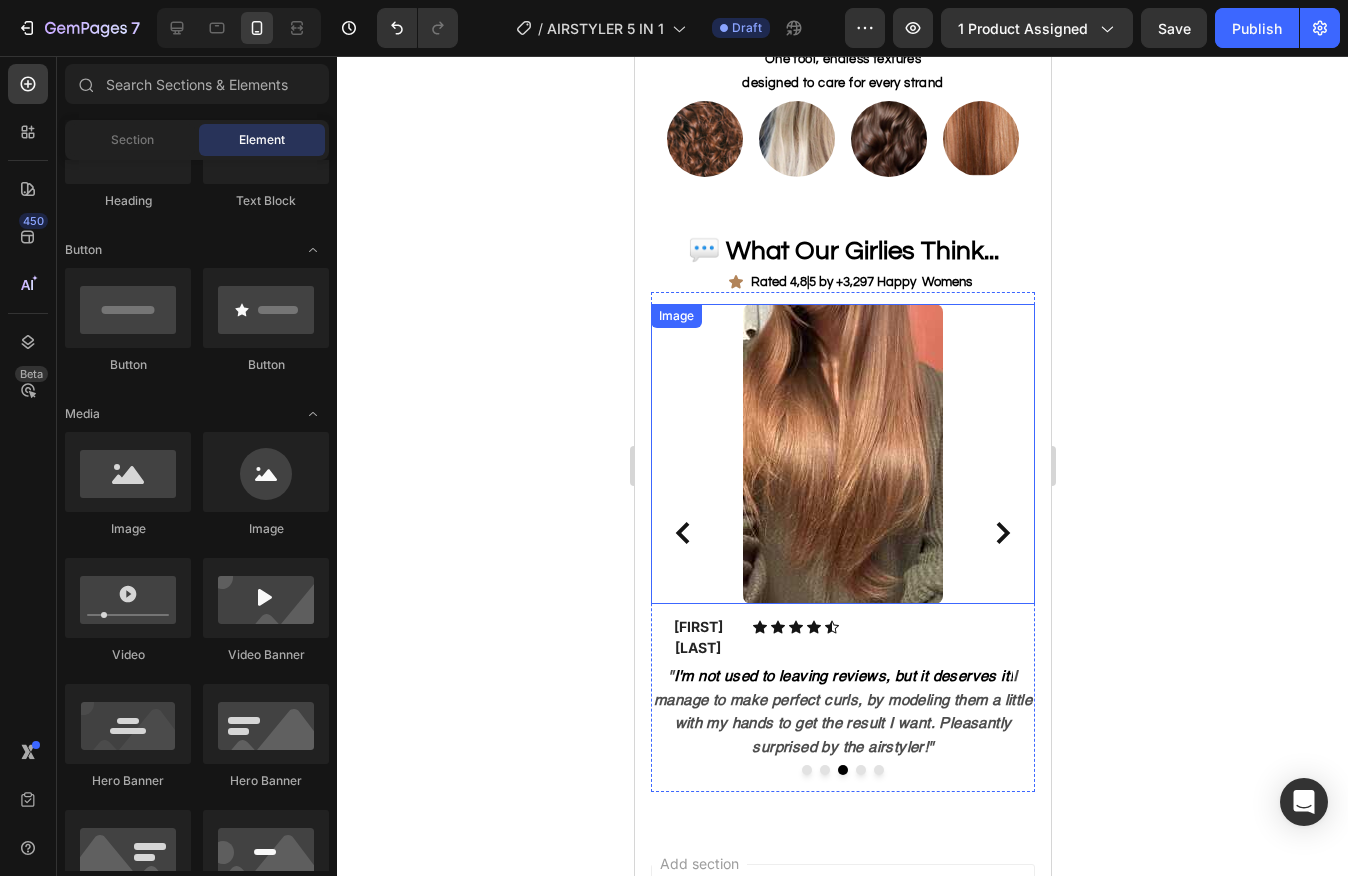 click 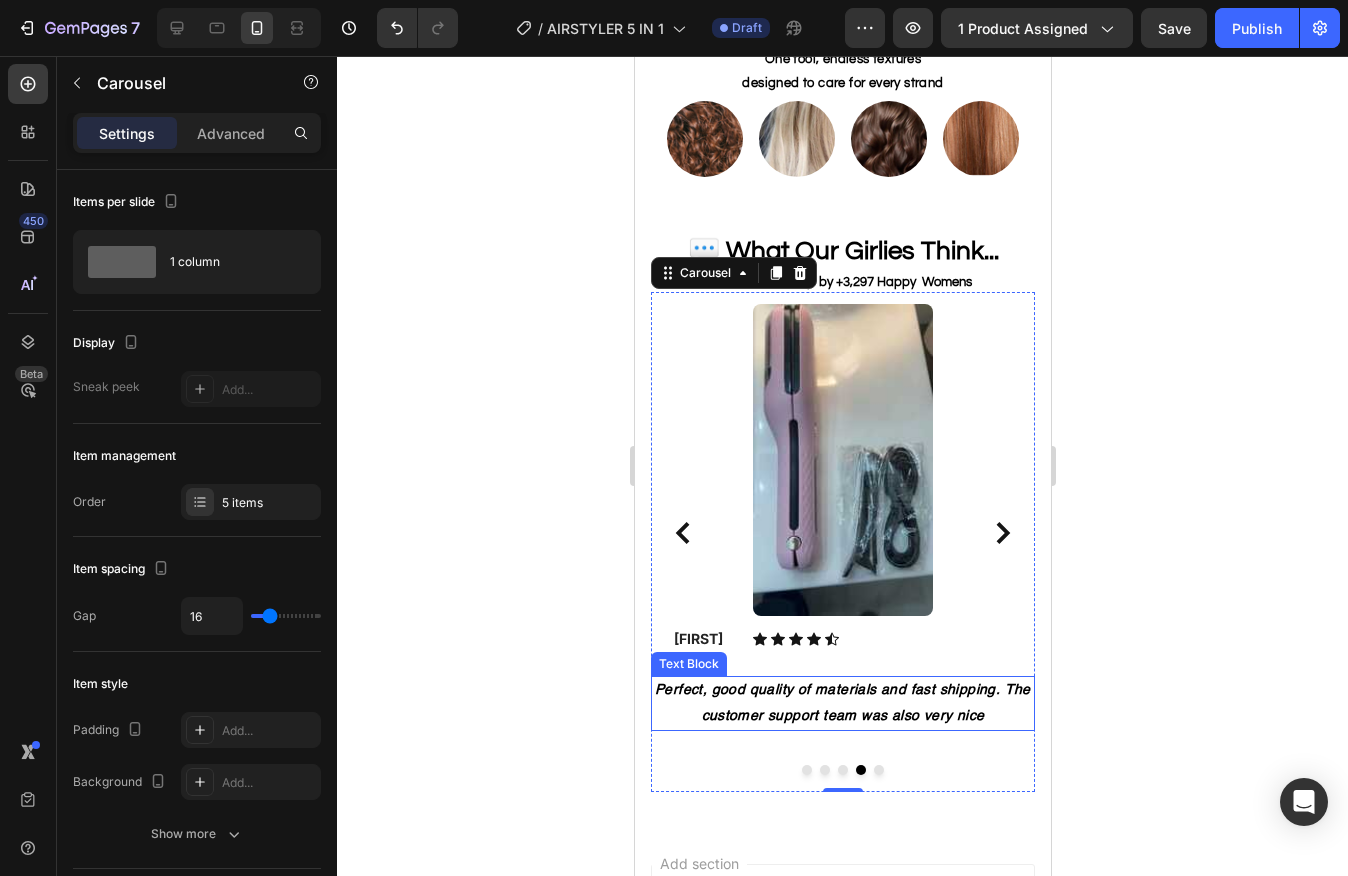 click on "Perfect, good quality of materials and fast shipping. The customer support team was also very nice" at bounding box center [842, 702] 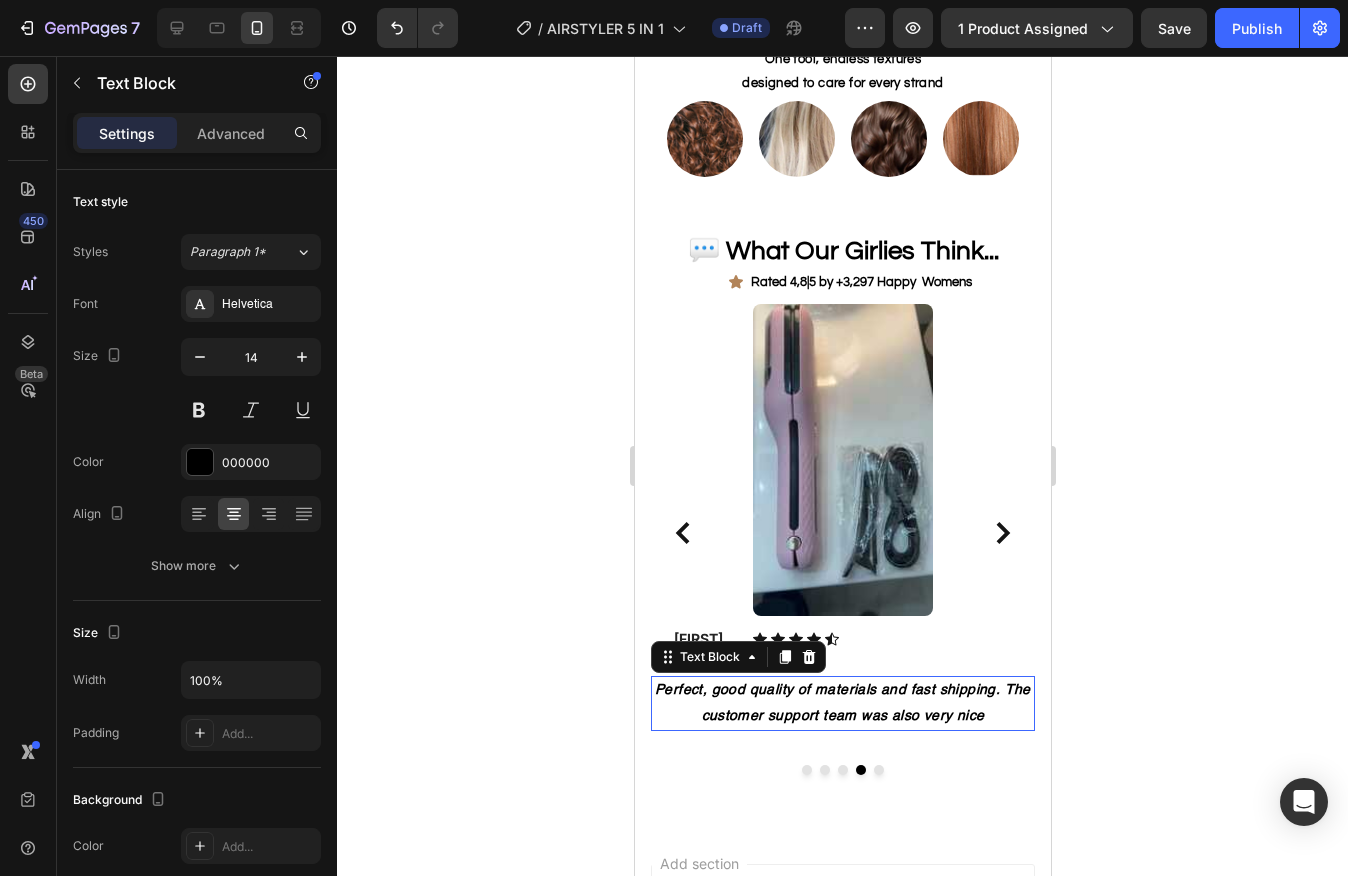 click on "Perfect, good quality of materials and fast shipping. The customer support team was also very nice" at bounding box center (842, 702) 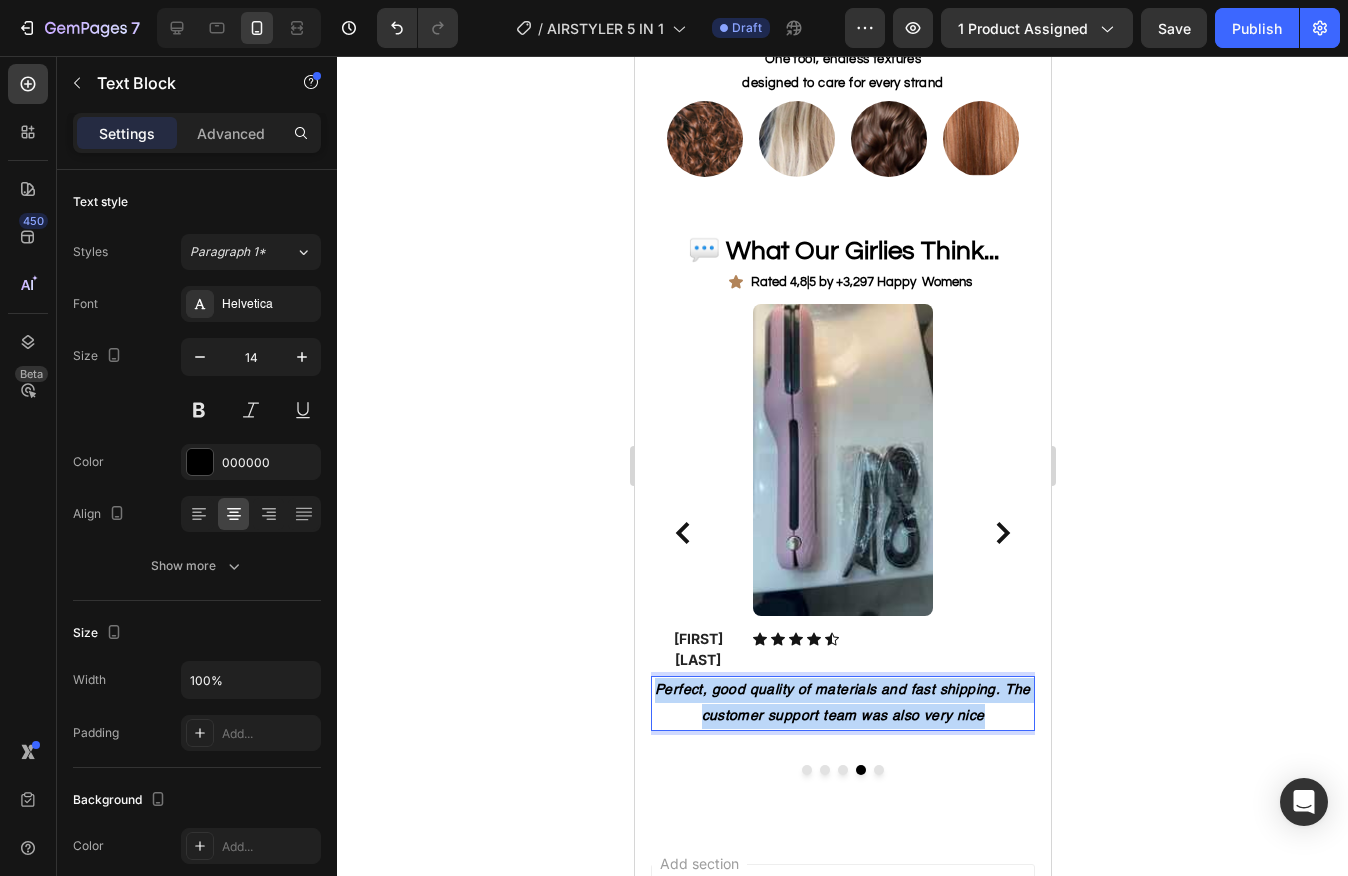 click on "Perfect, good quality of materials and fast shipping. The customer support team was also very nice" at bounding box center (842, 702) 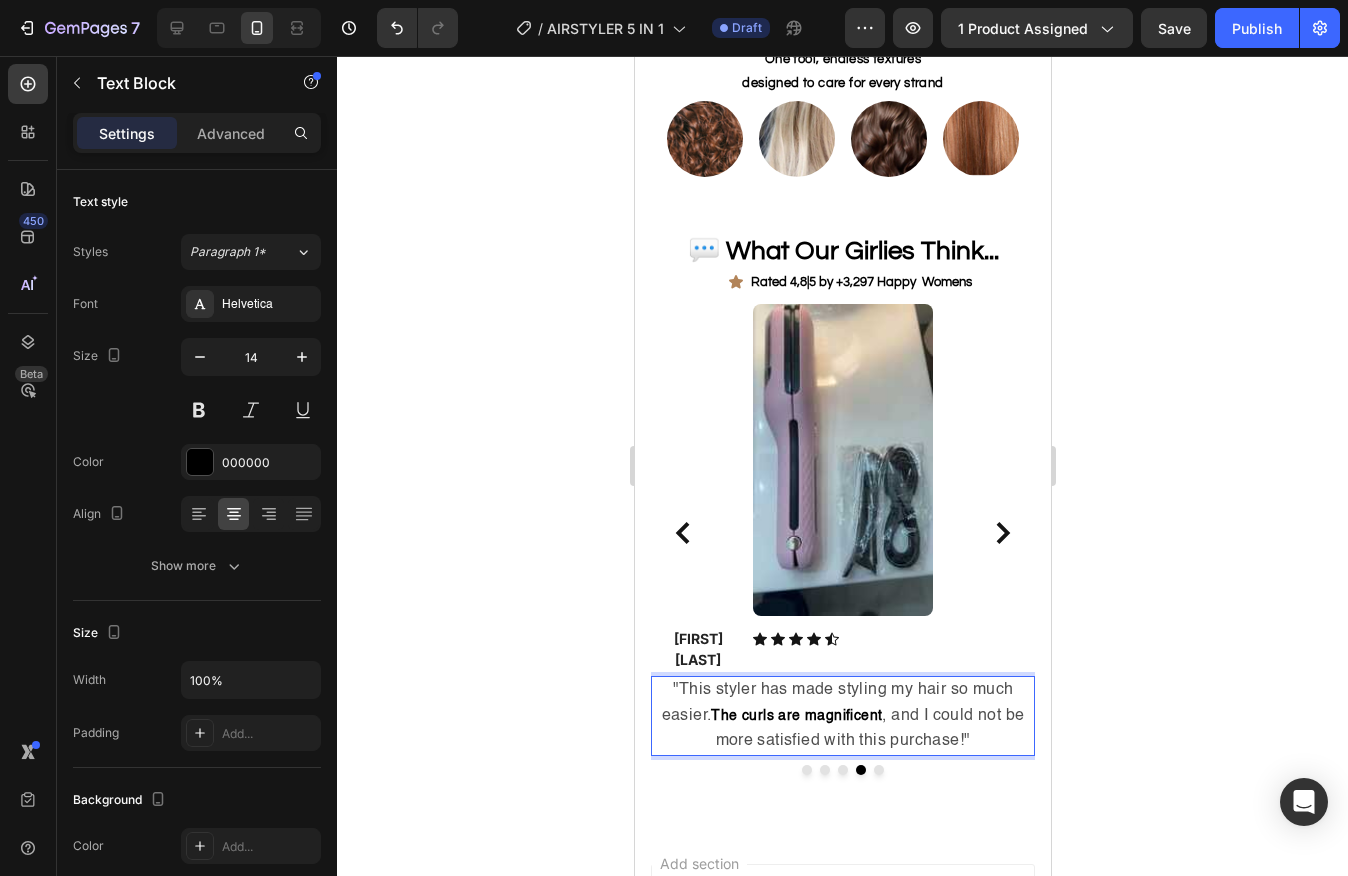 click on ""This styler has made styling my hair so much easier." at bounding box center [837, 702] 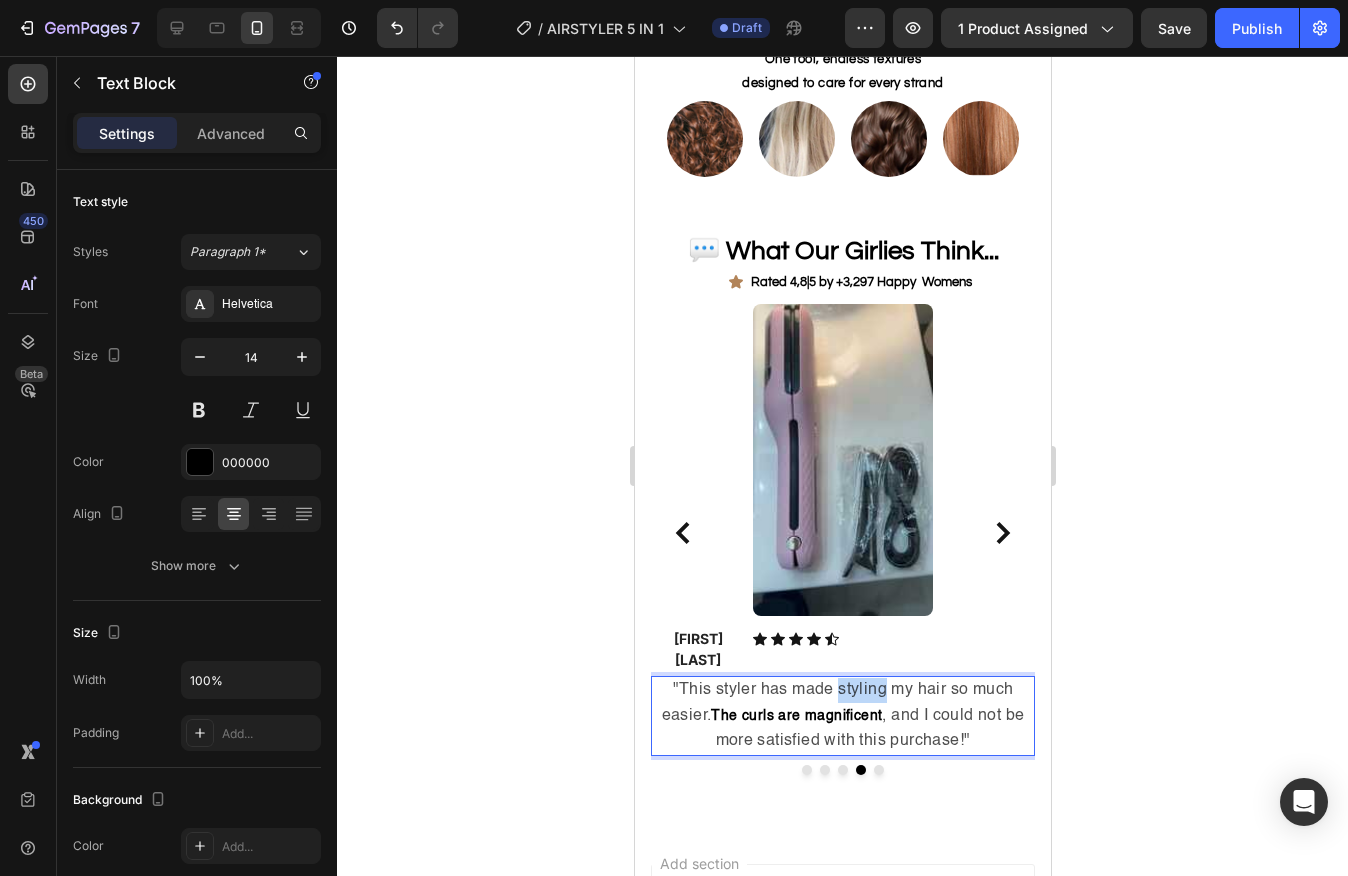 click on ""This styler has made styling my hair so much easier." at bounding box center [837, 702] 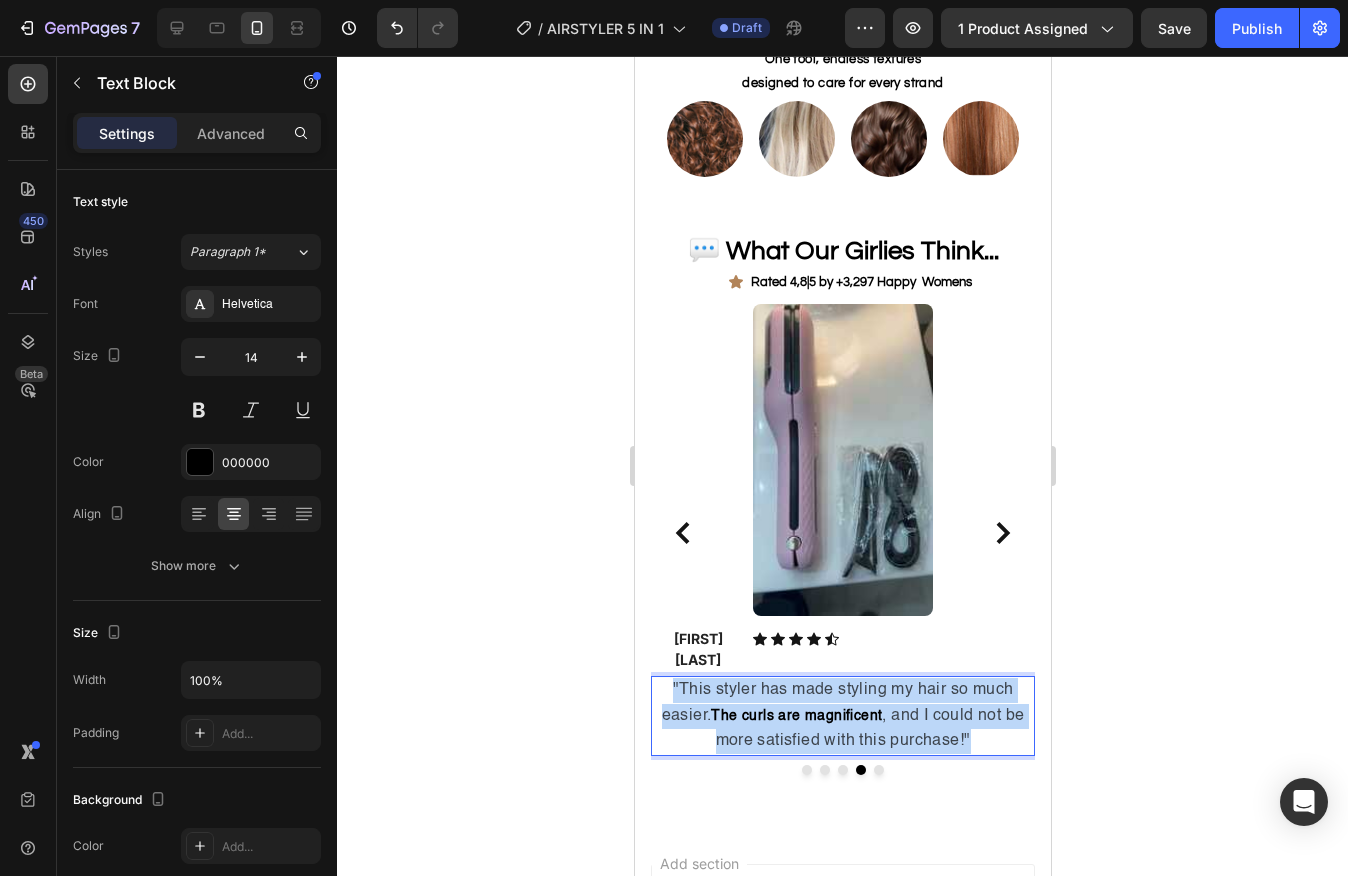 click on ""This styler has made styling my hair so much easier." at bounding box center (837, 702) 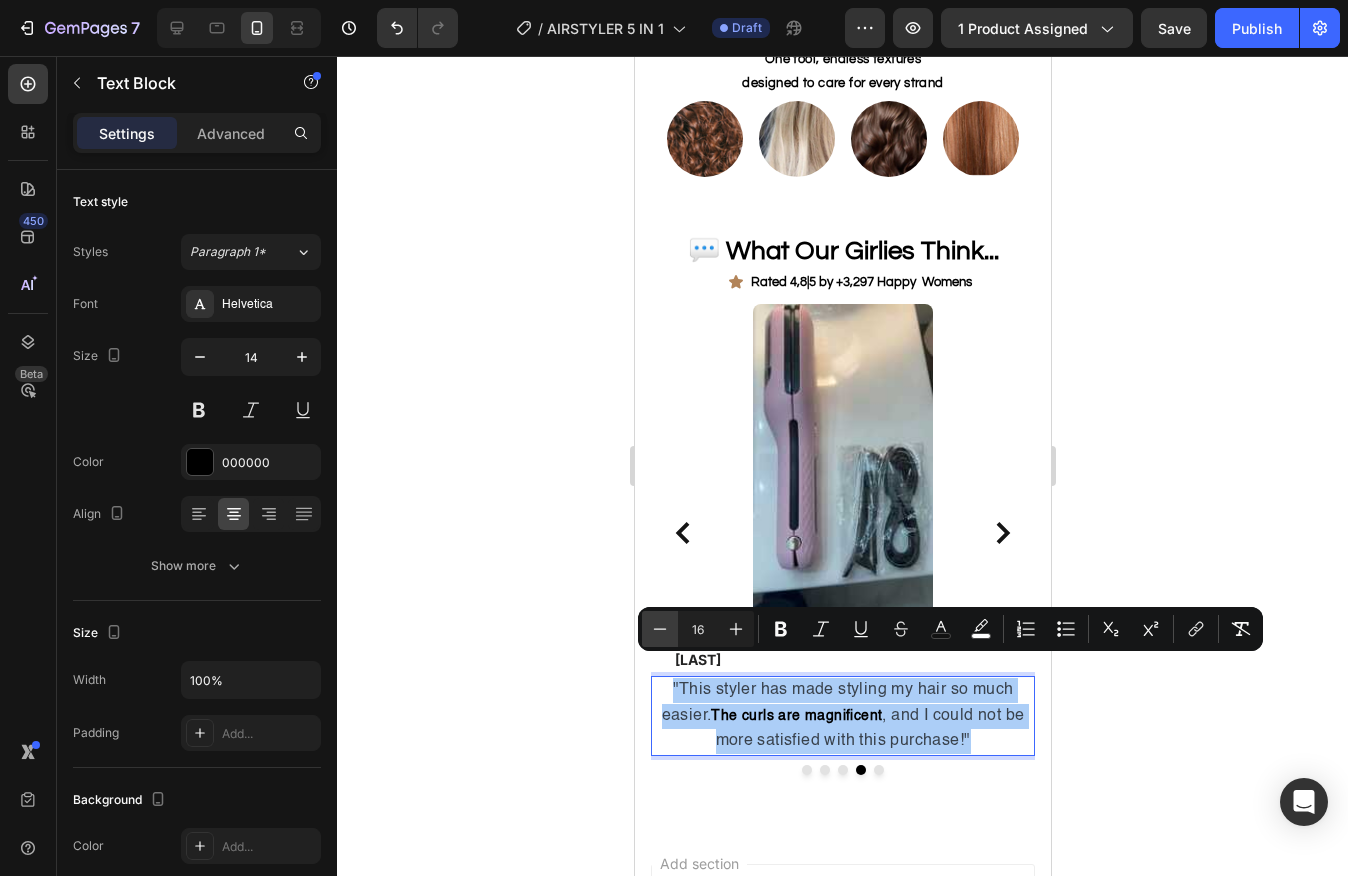 click on "Minus" at bounding box center (660, 629) 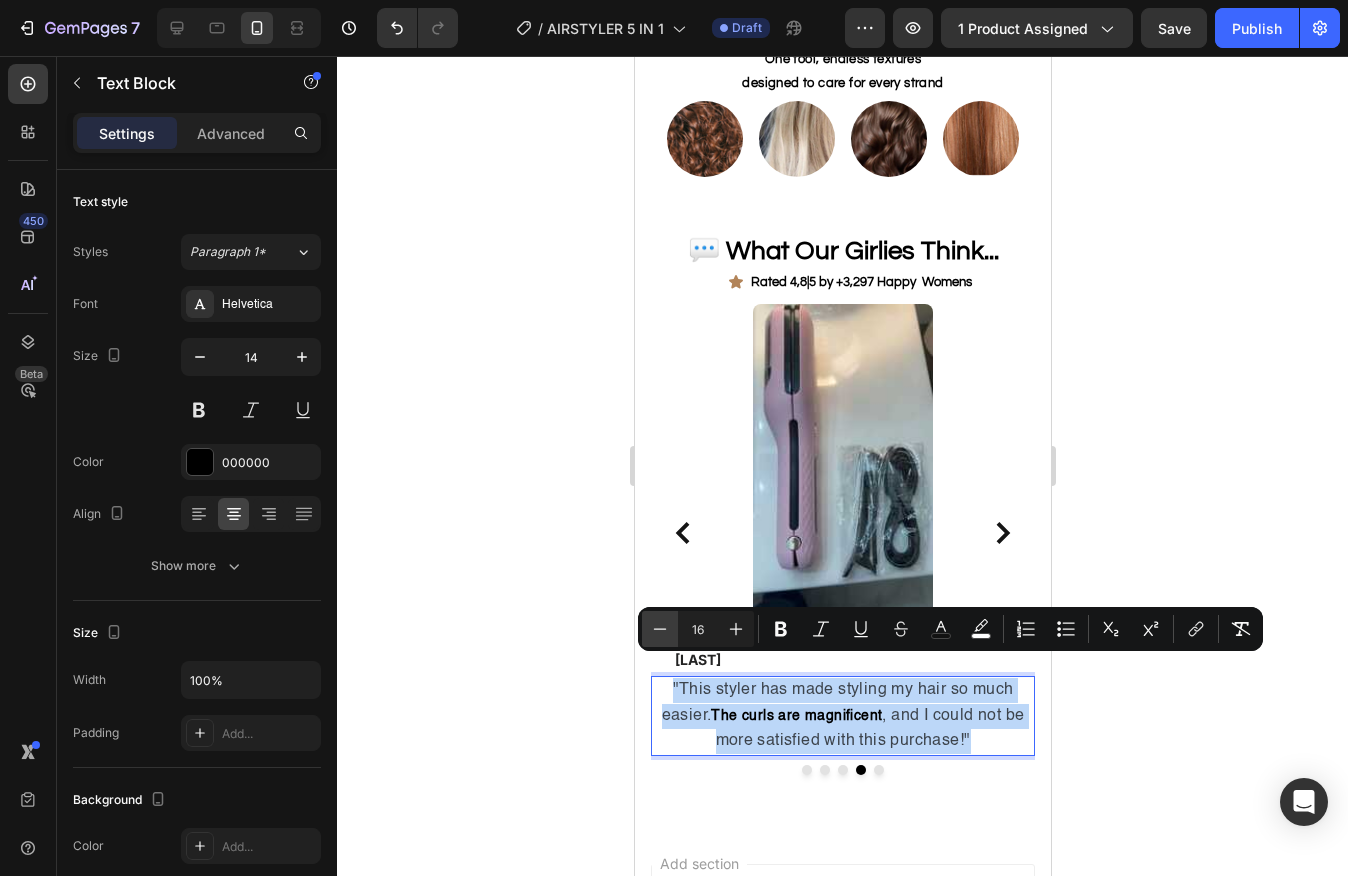type on "15" 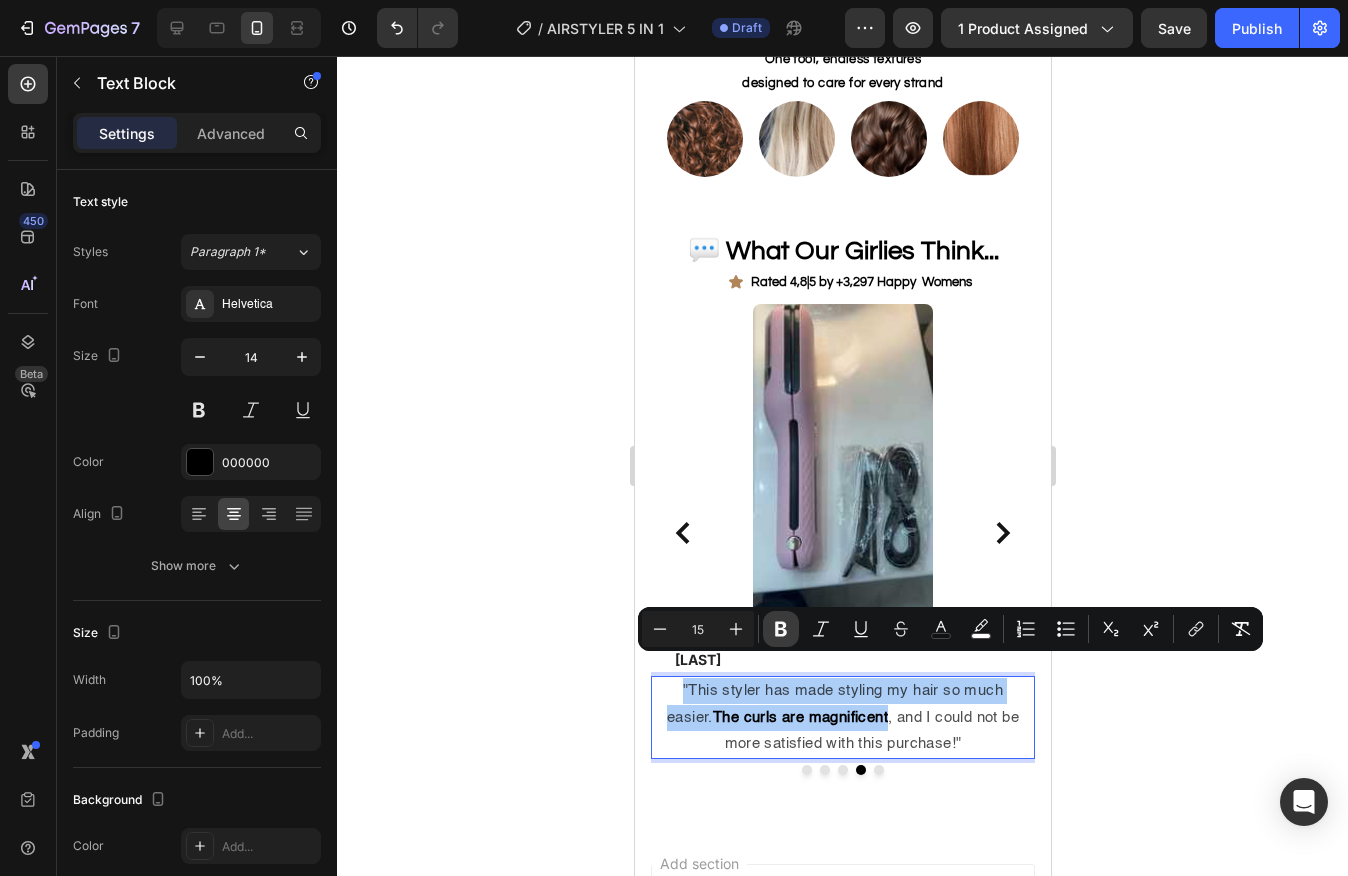 click 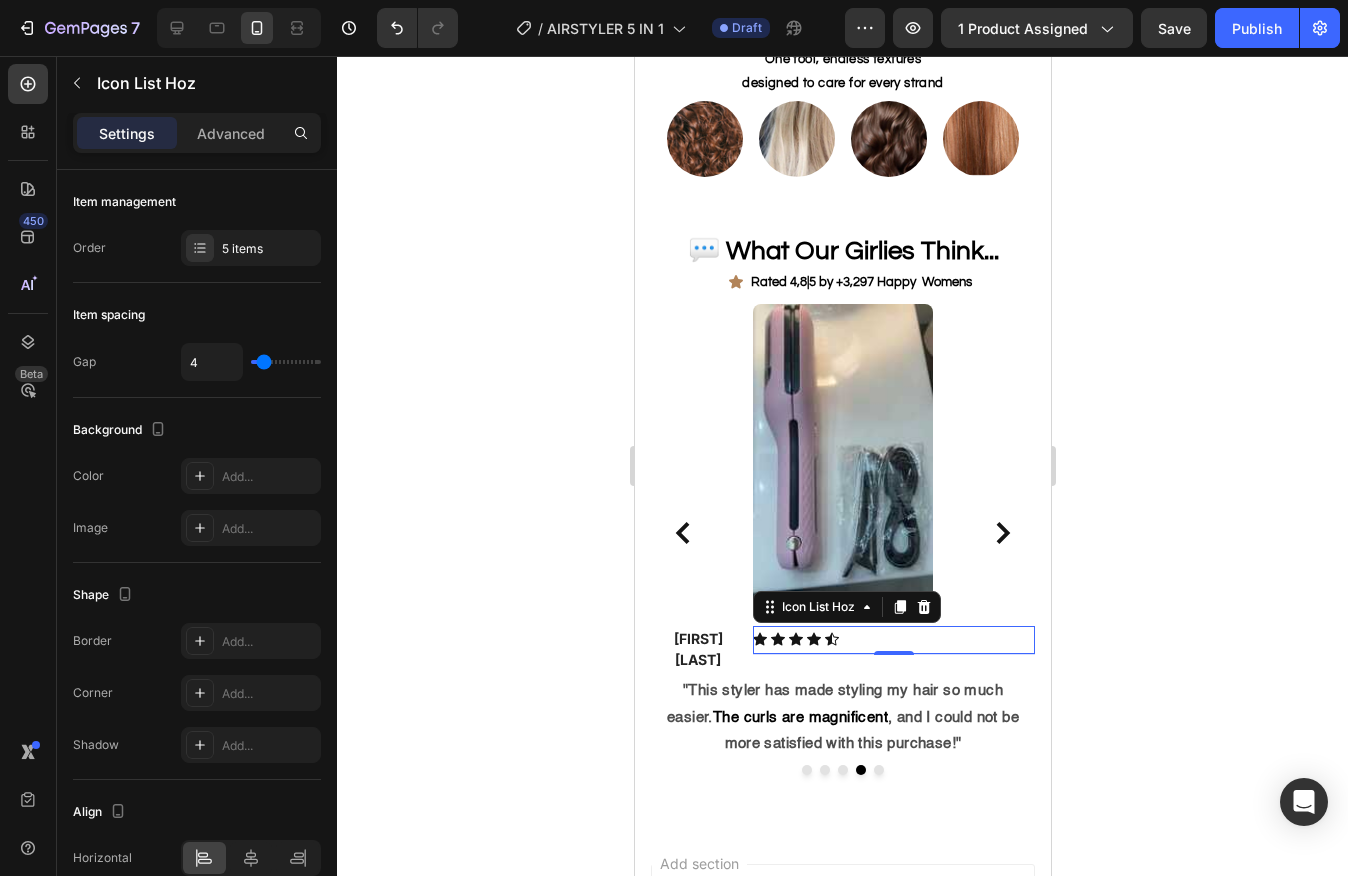 click on "Icon                Icon                Icon                Icon
Icon" at bounding box center [893, 639] 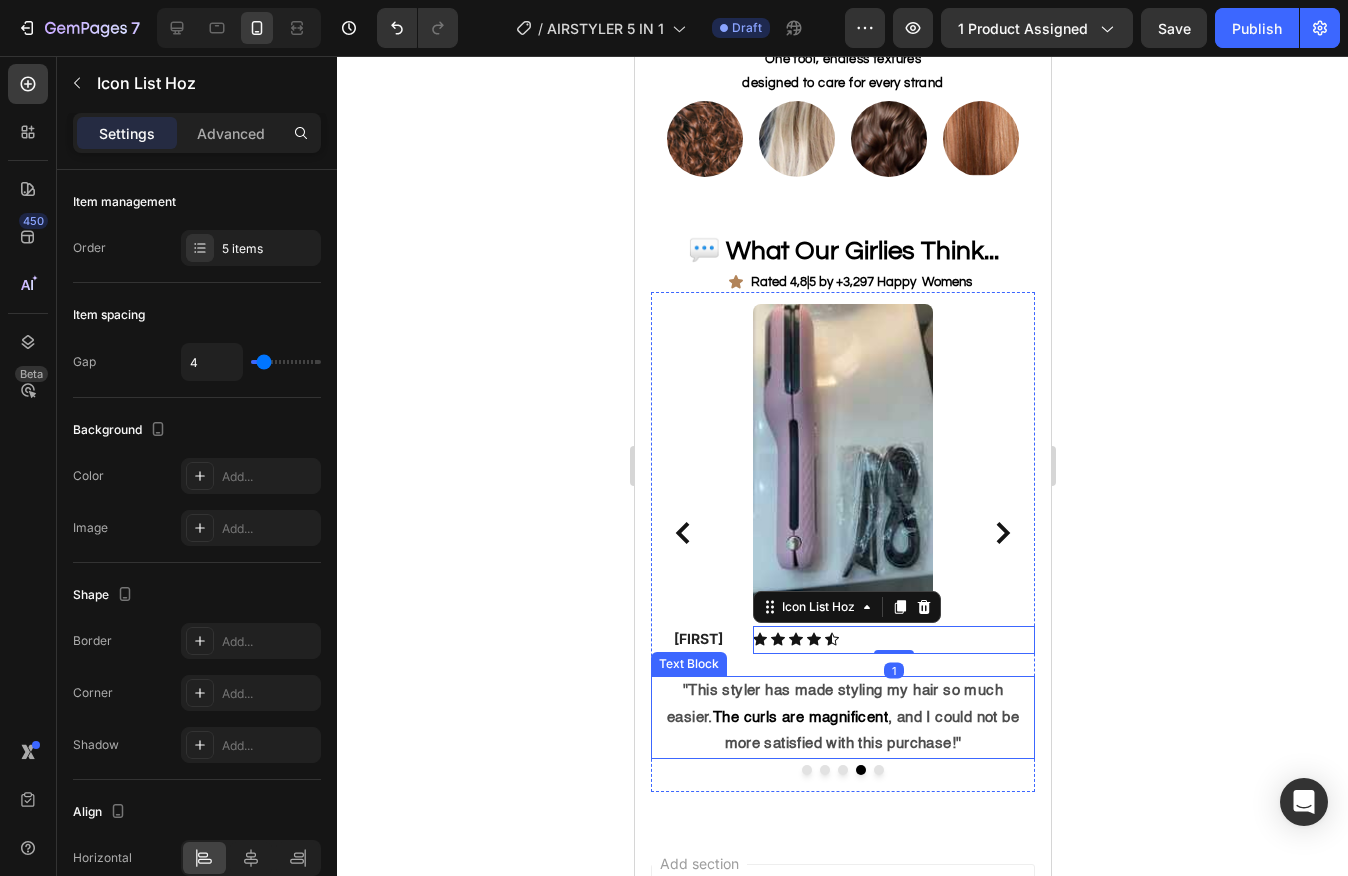 click on ""This styler has made styling my hair so much easier.  The curls are magnificent , and I could not be more satisfied with this purchase!"" at bounding box center (842, 717) 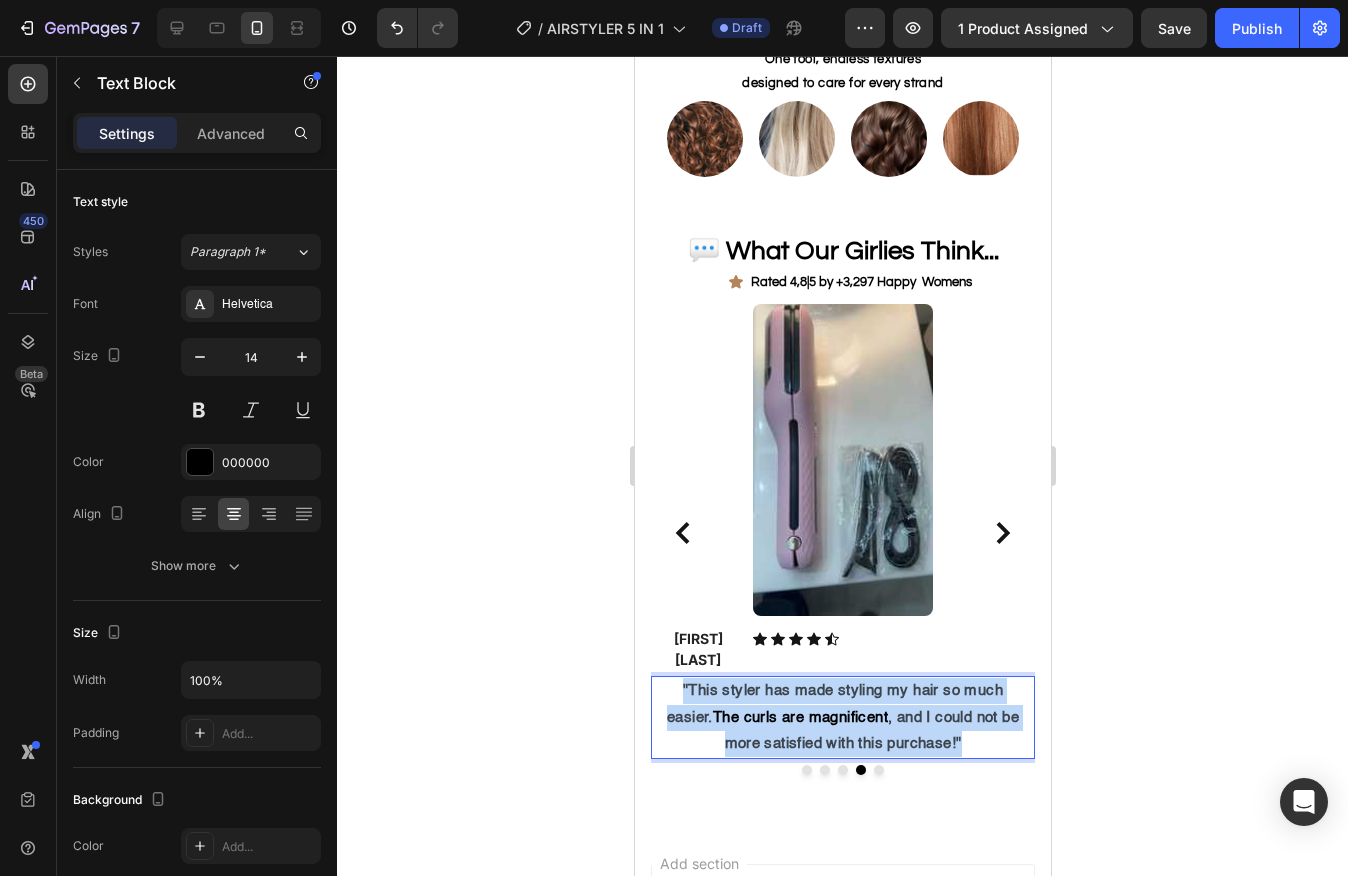 click on ""This styler has made styling my hair so much easier.  The curls are magnificent , and I could not be more satisfied with this purchase!"" at bounding box center [842, 717] 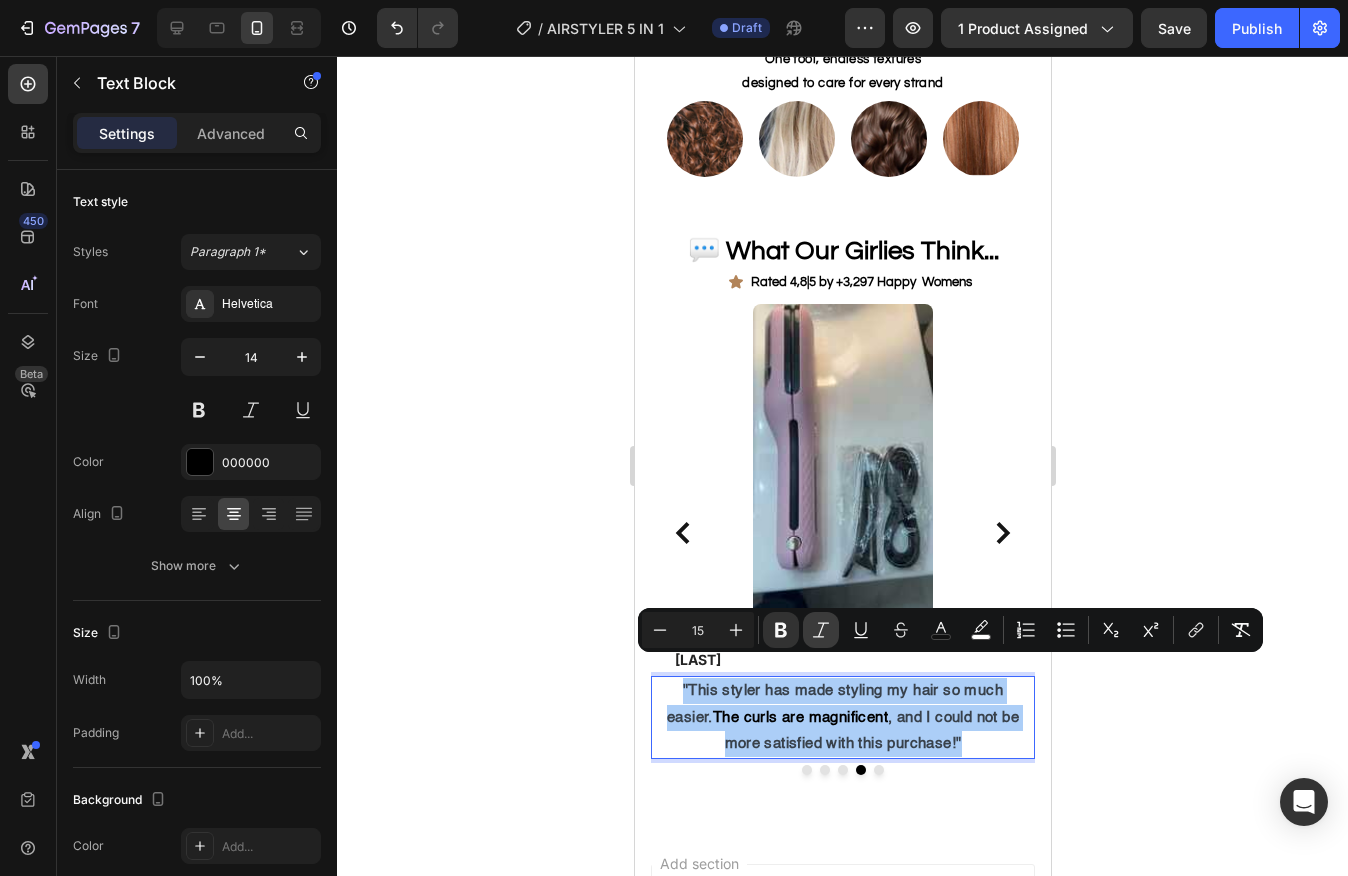 click 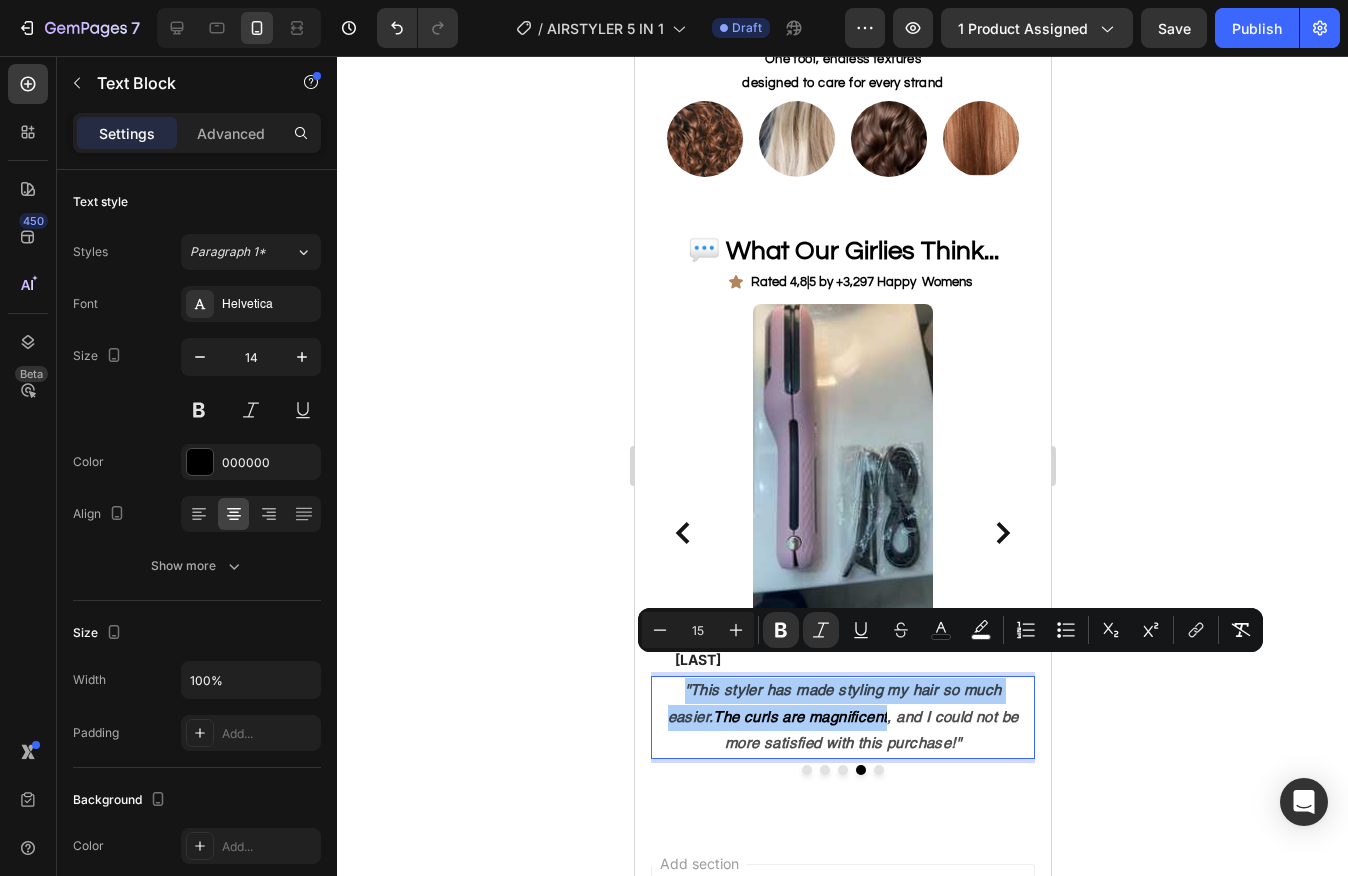 click 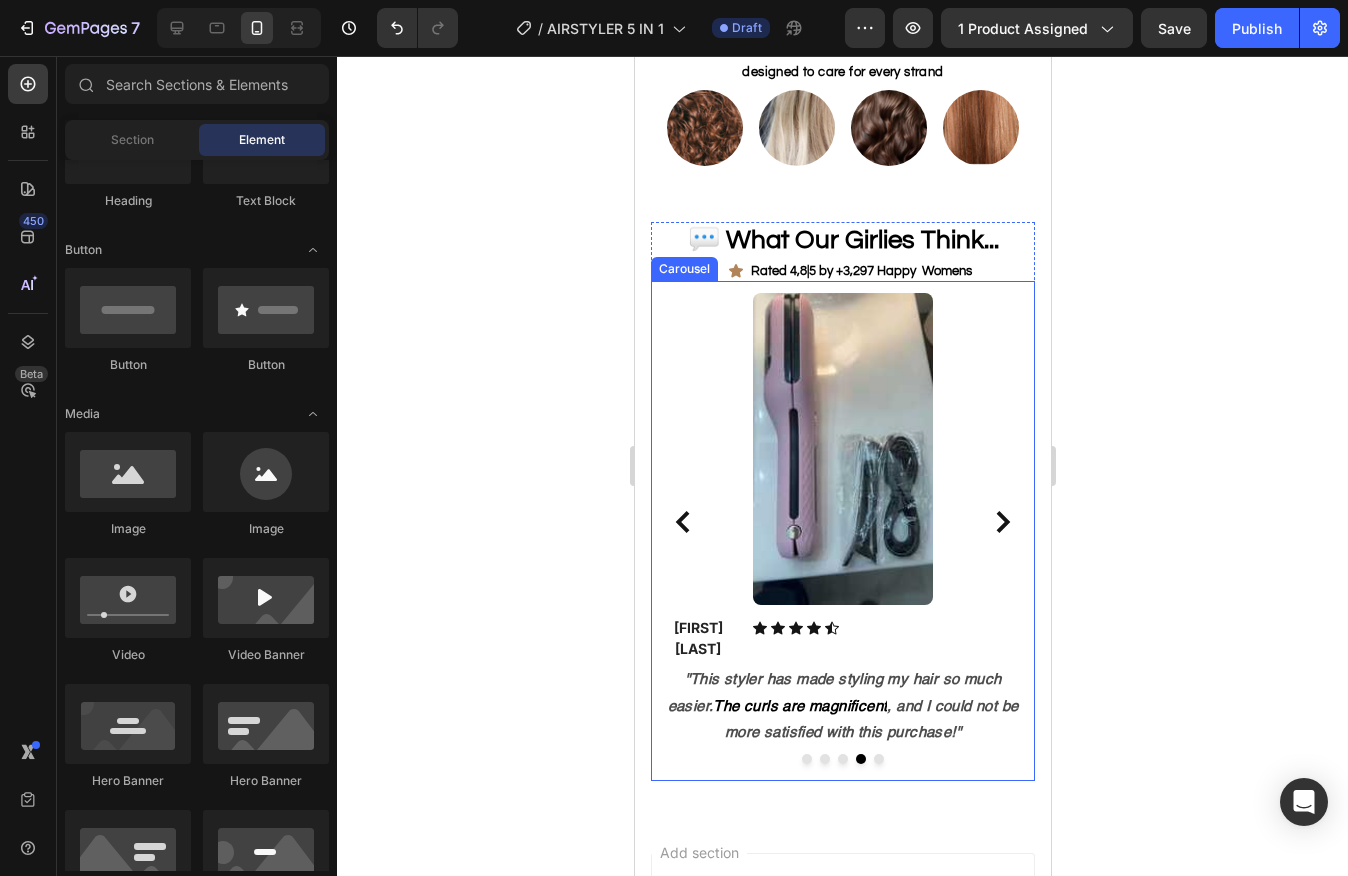 click at bounding box center [1002, 522] 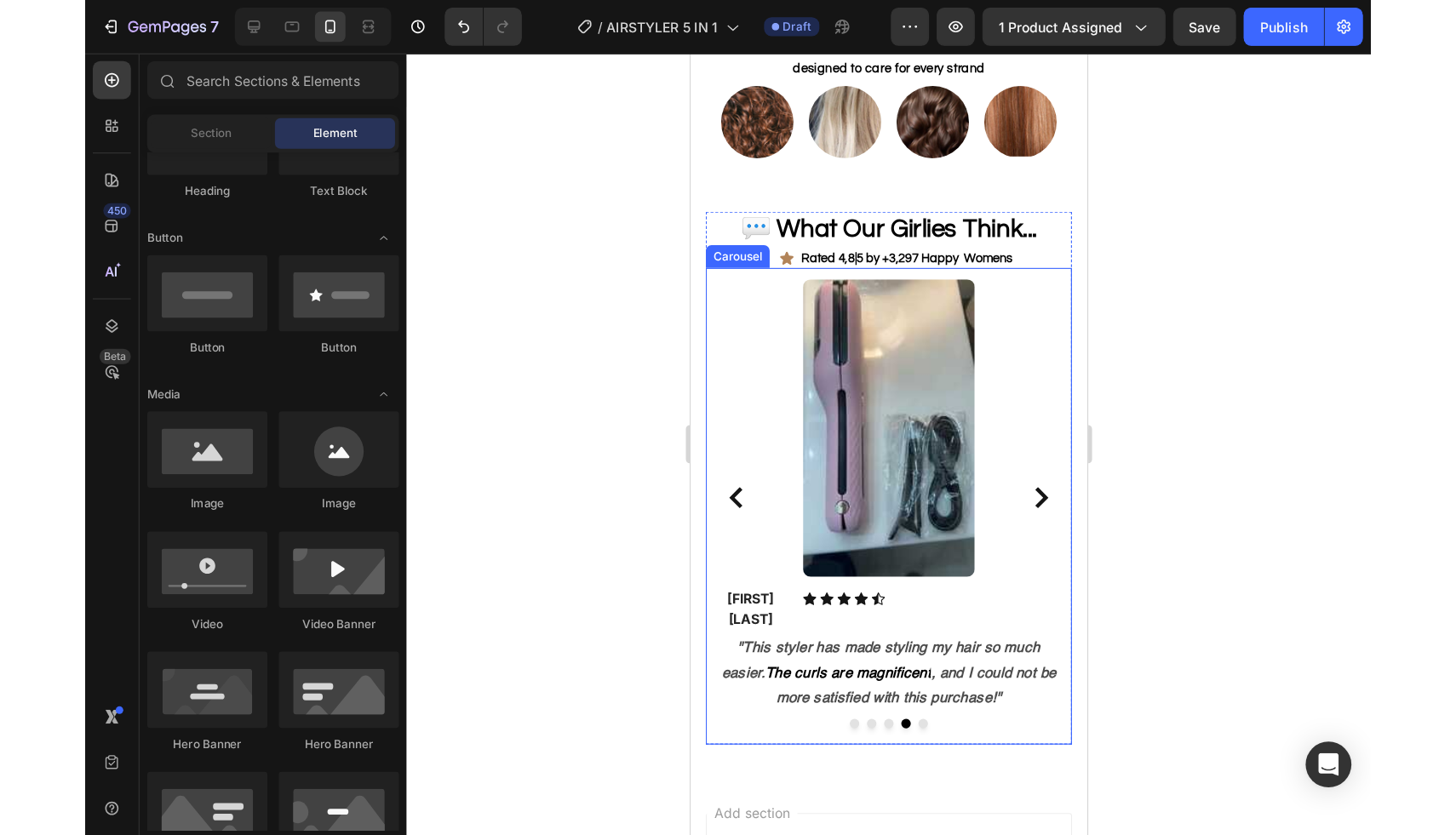 scroll, scrollTop: 3054, scrollLeft: 0, axis: vertical 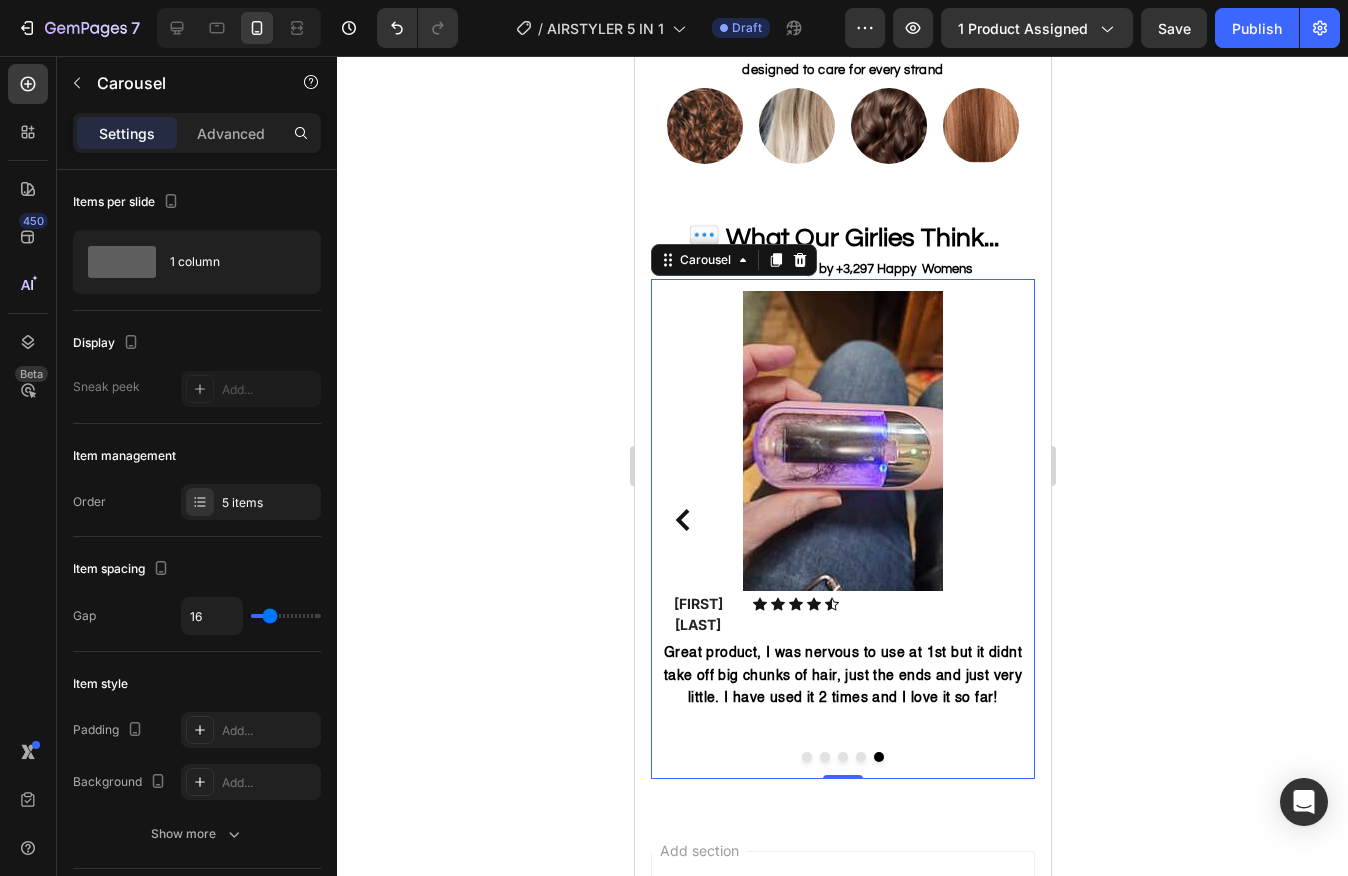 click 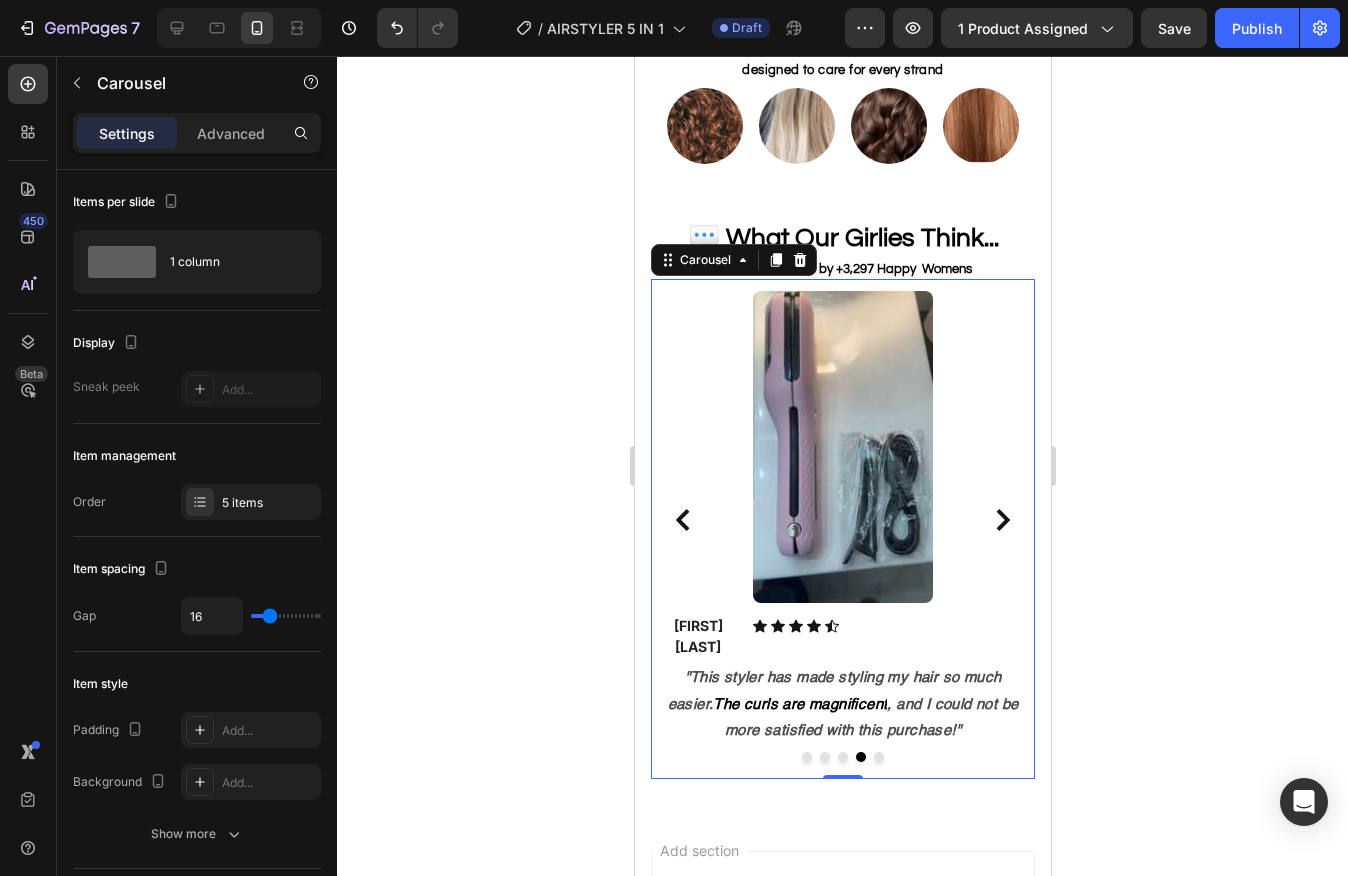 click 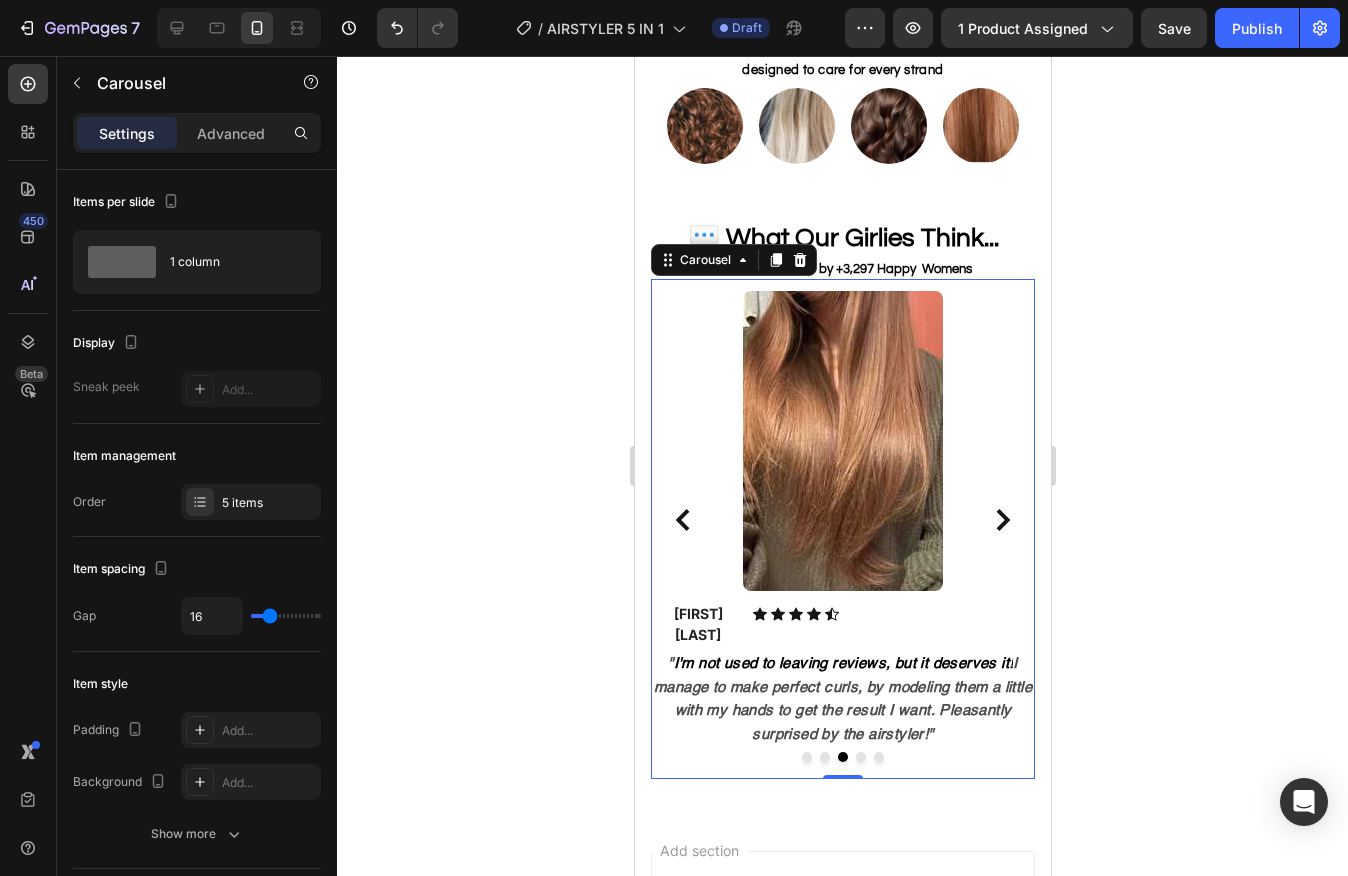 click 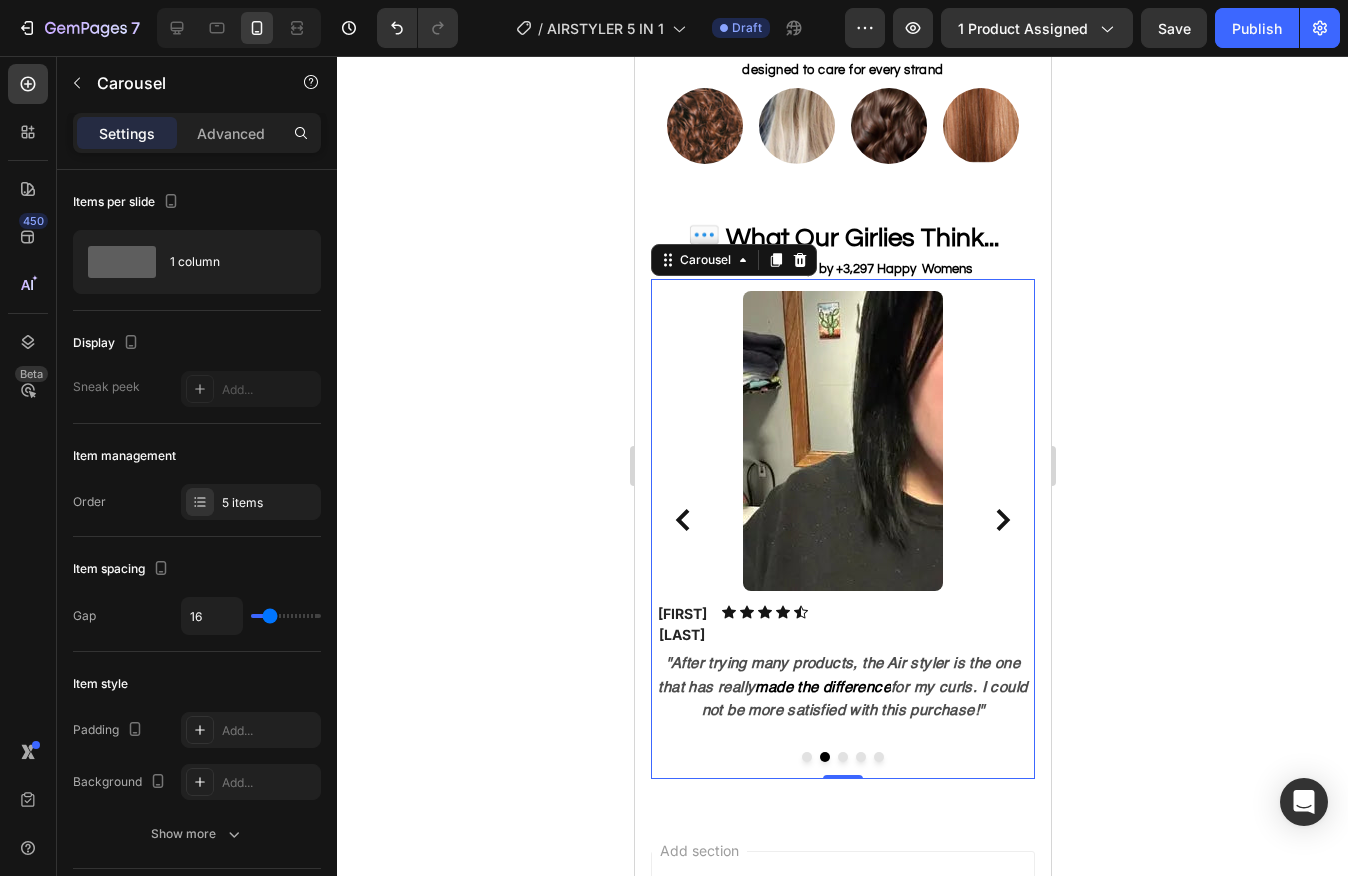 click 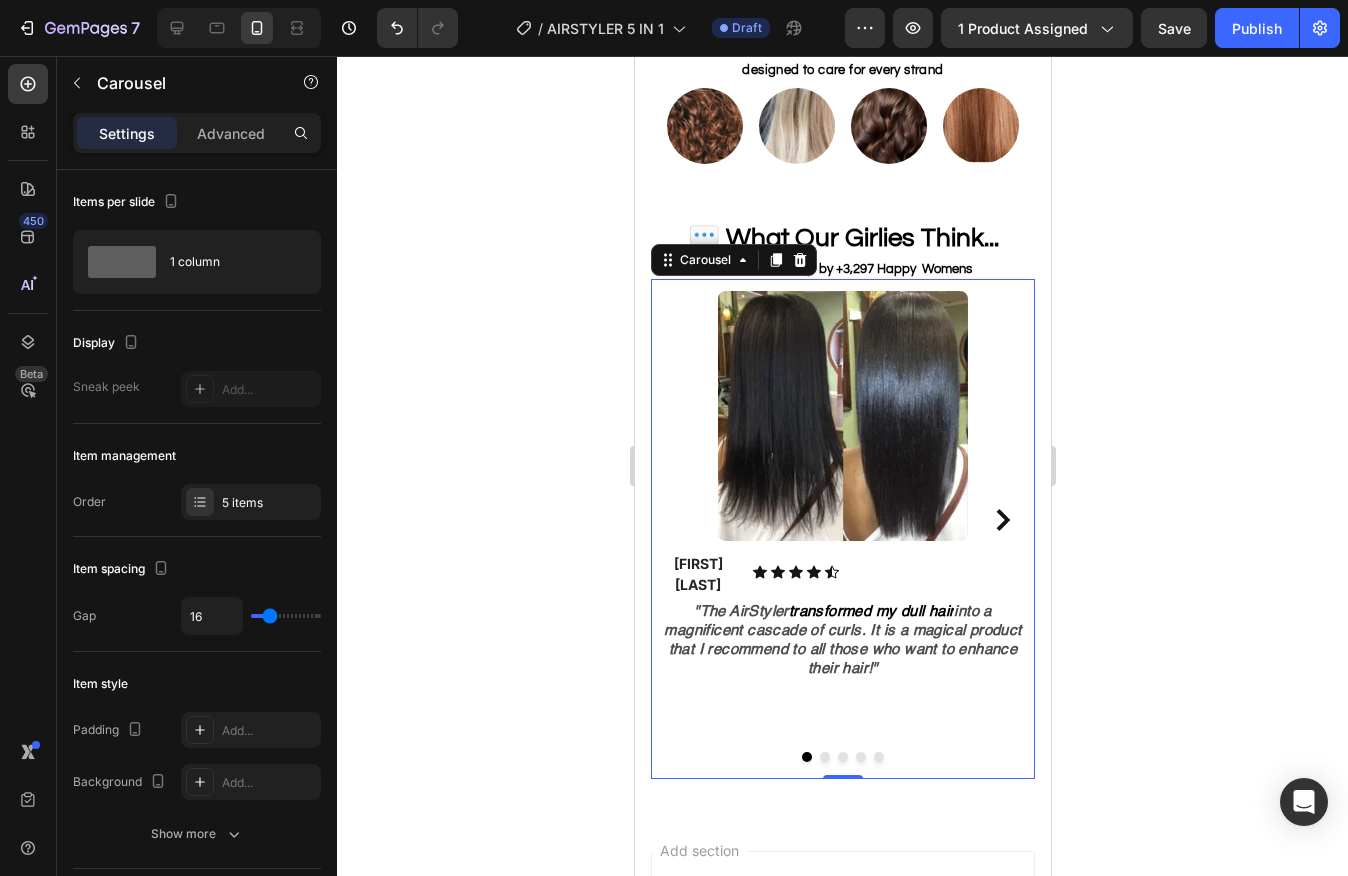 click 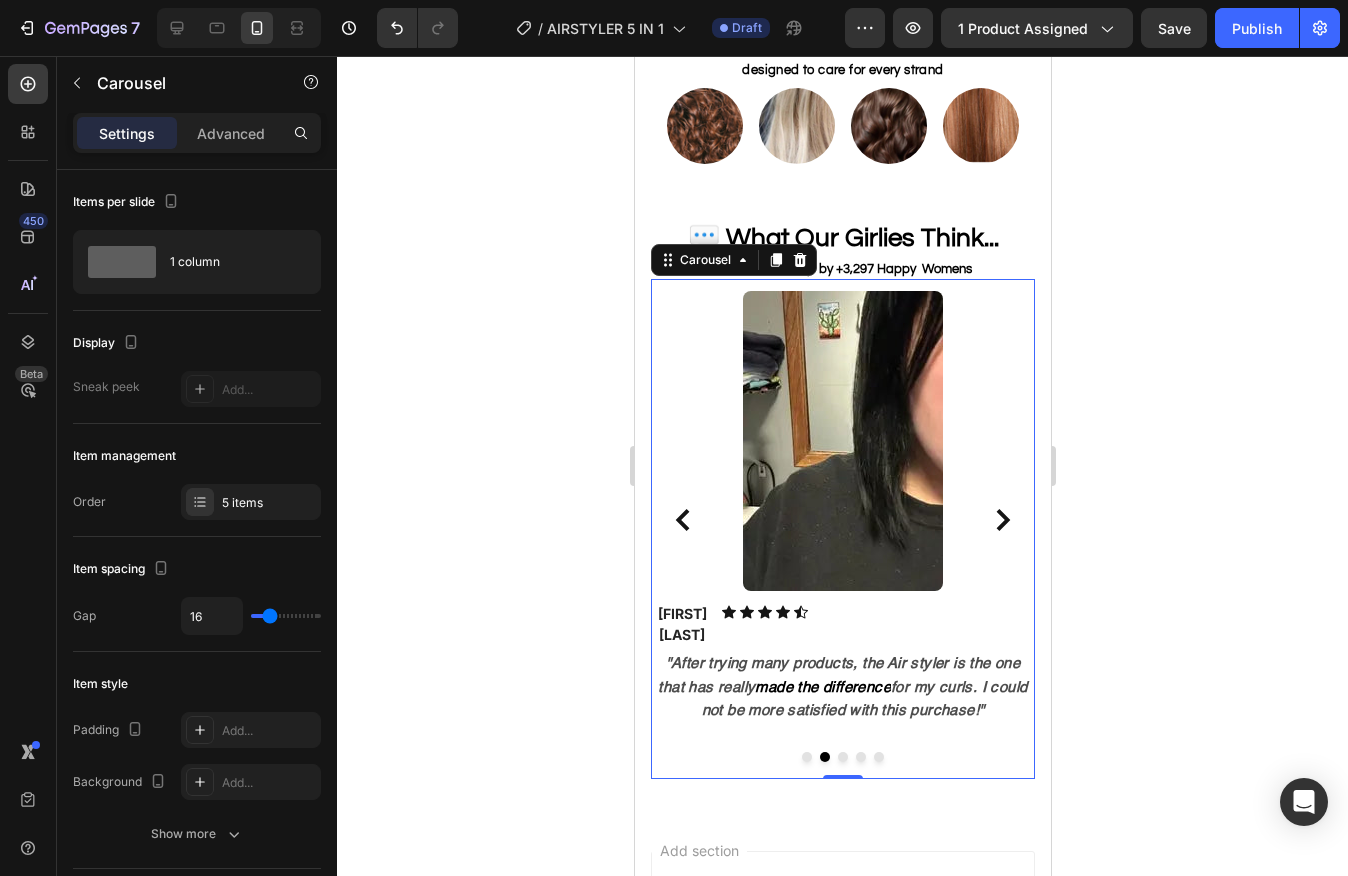 click 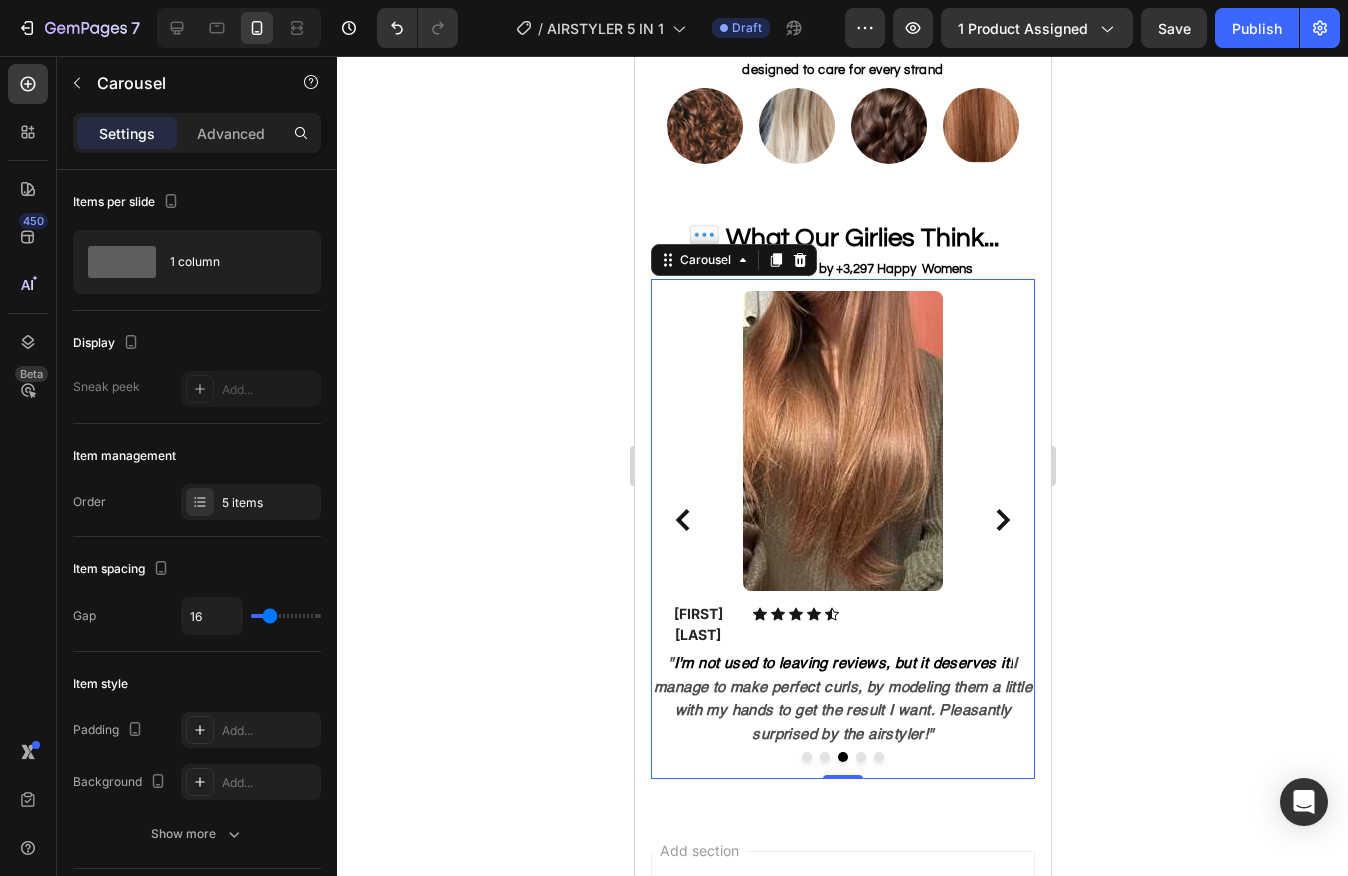 click 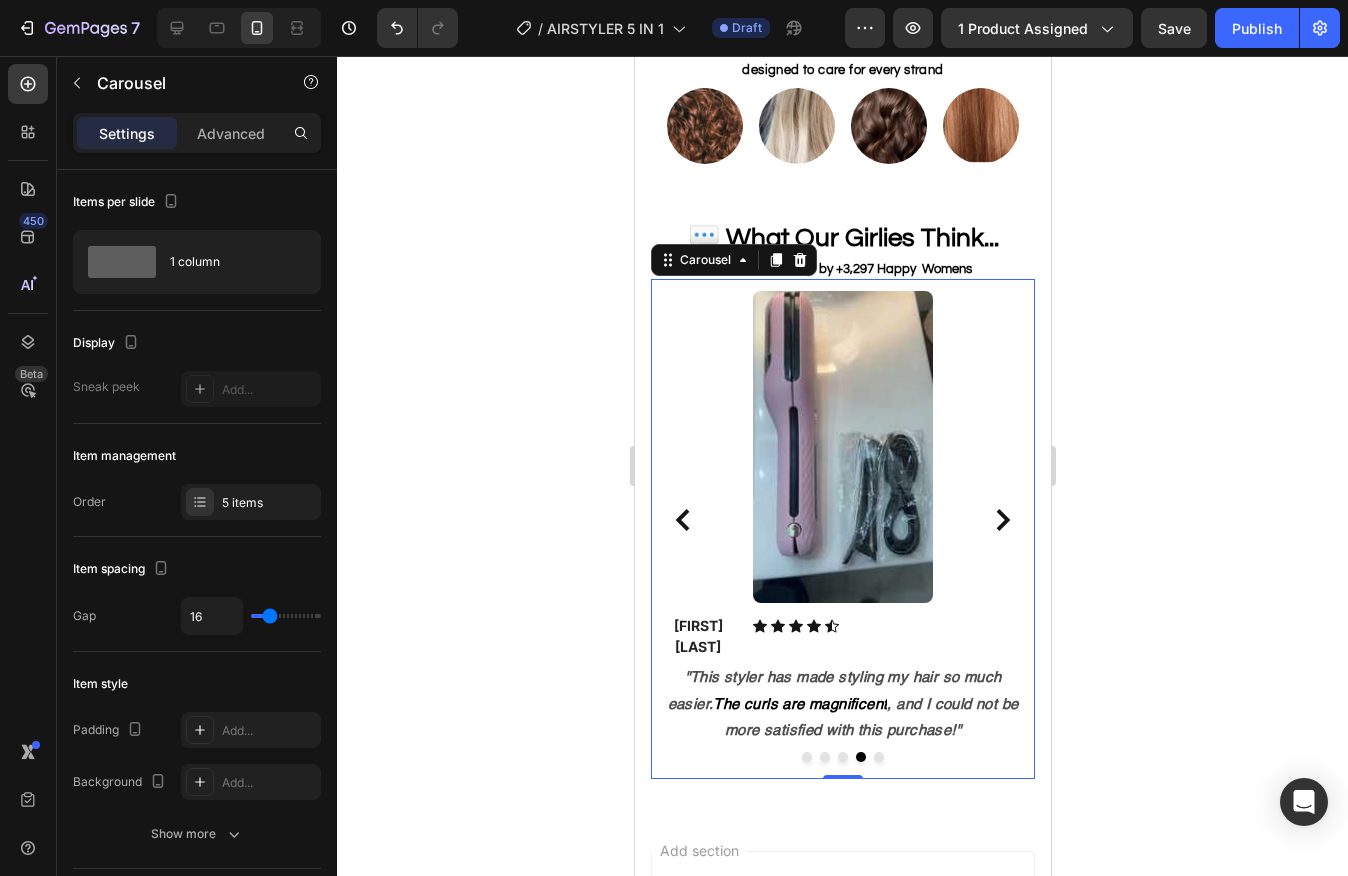 click 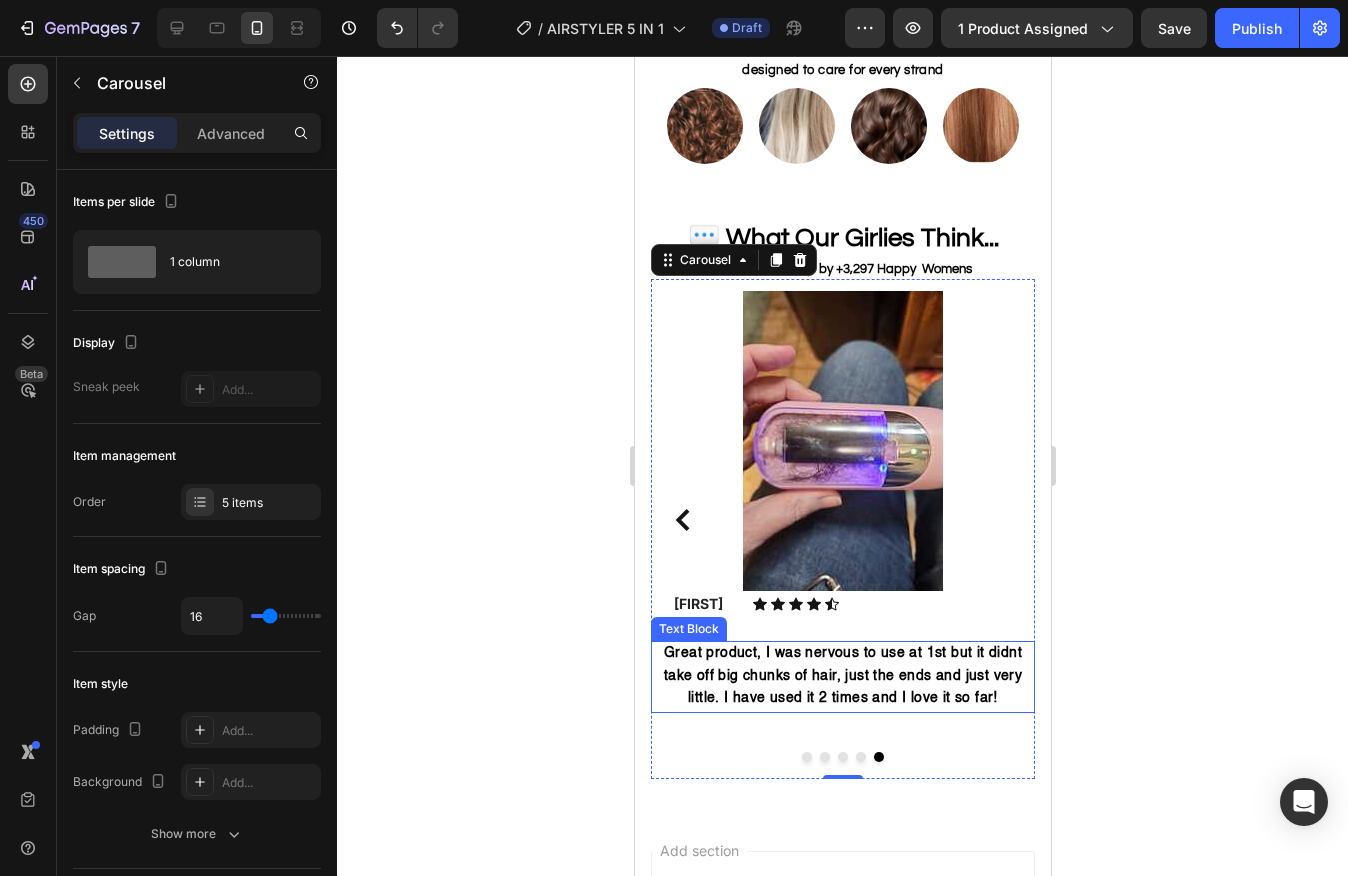 click on "Great product, I was nervous to use at 1st but it didnt take off big chunks of hair, just the ends and just very little. I have used it 2 times and I love it so far!" at bounding box center [842, 675] 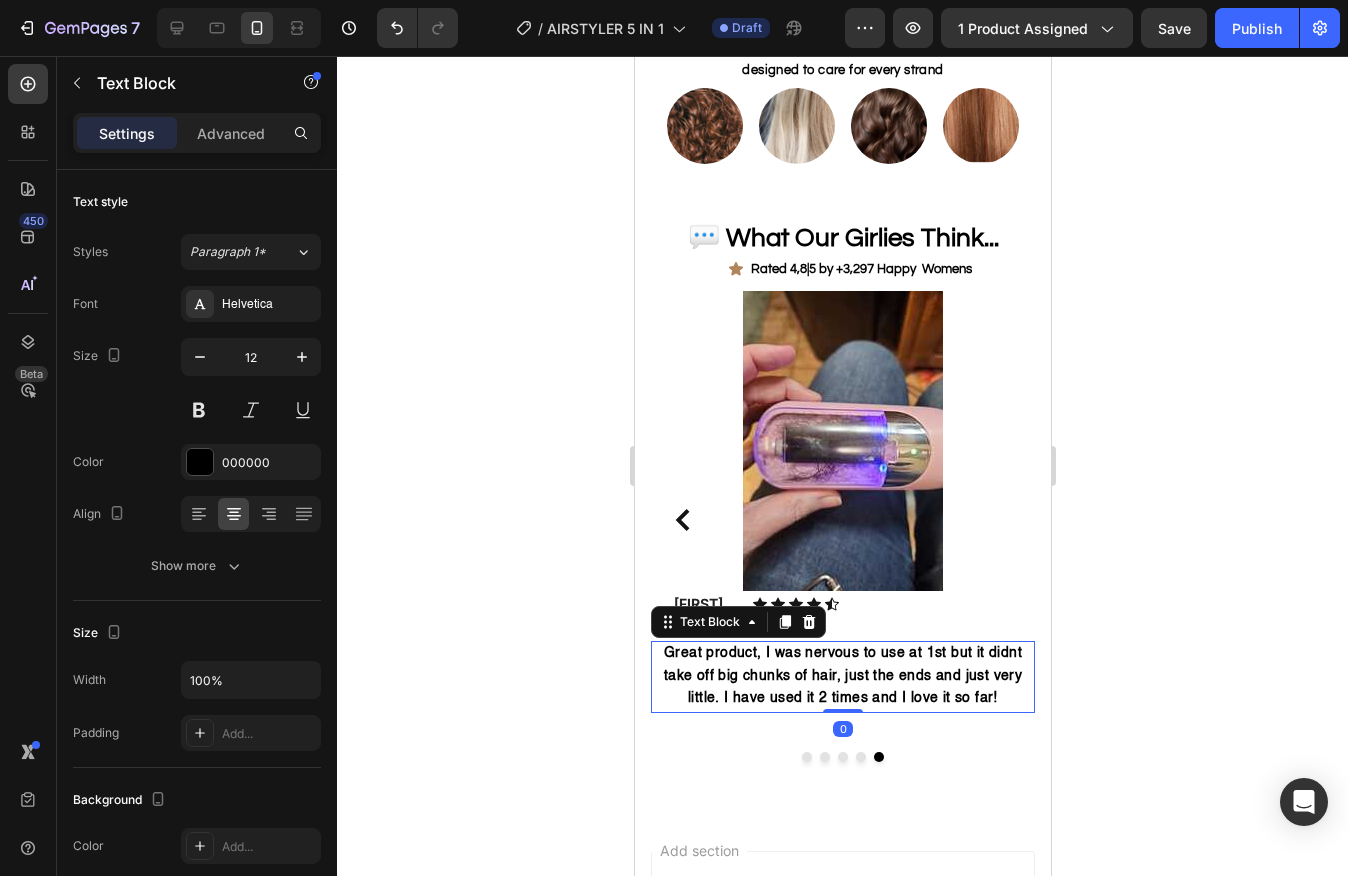 click on "Great product, I was nervous to use at 1st but it didnt take off big chunks of hair, just the ends and just very little. I have used it 2 times and I love it so far!" at bounding box center (842, 675) 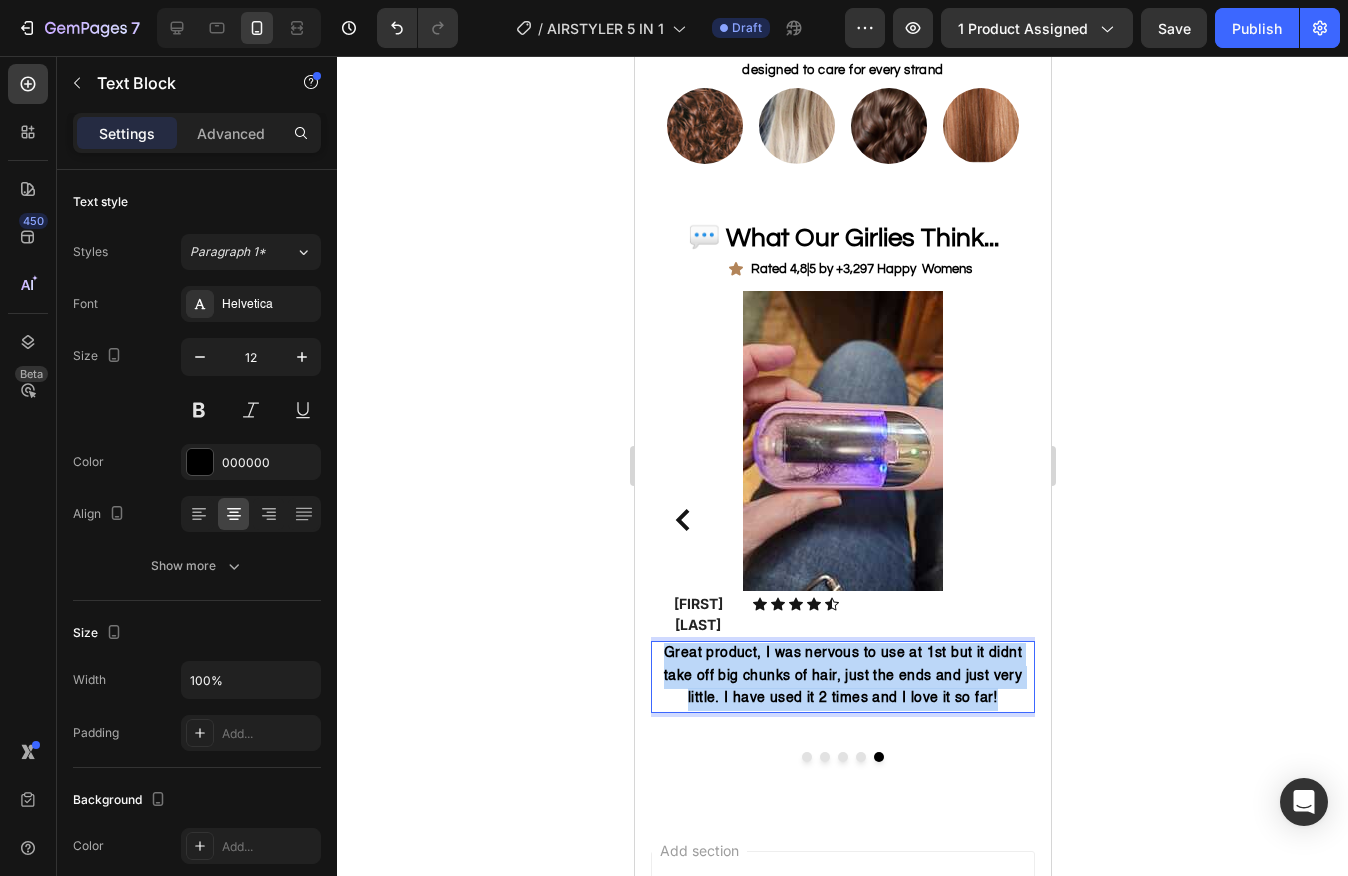click on "Great product, I was nervous to use at 1st but it didnt take off big chunks of hair, just the ends and just very little. I have used it 2 times and I love it so far!" at bounding box center (842, 675) 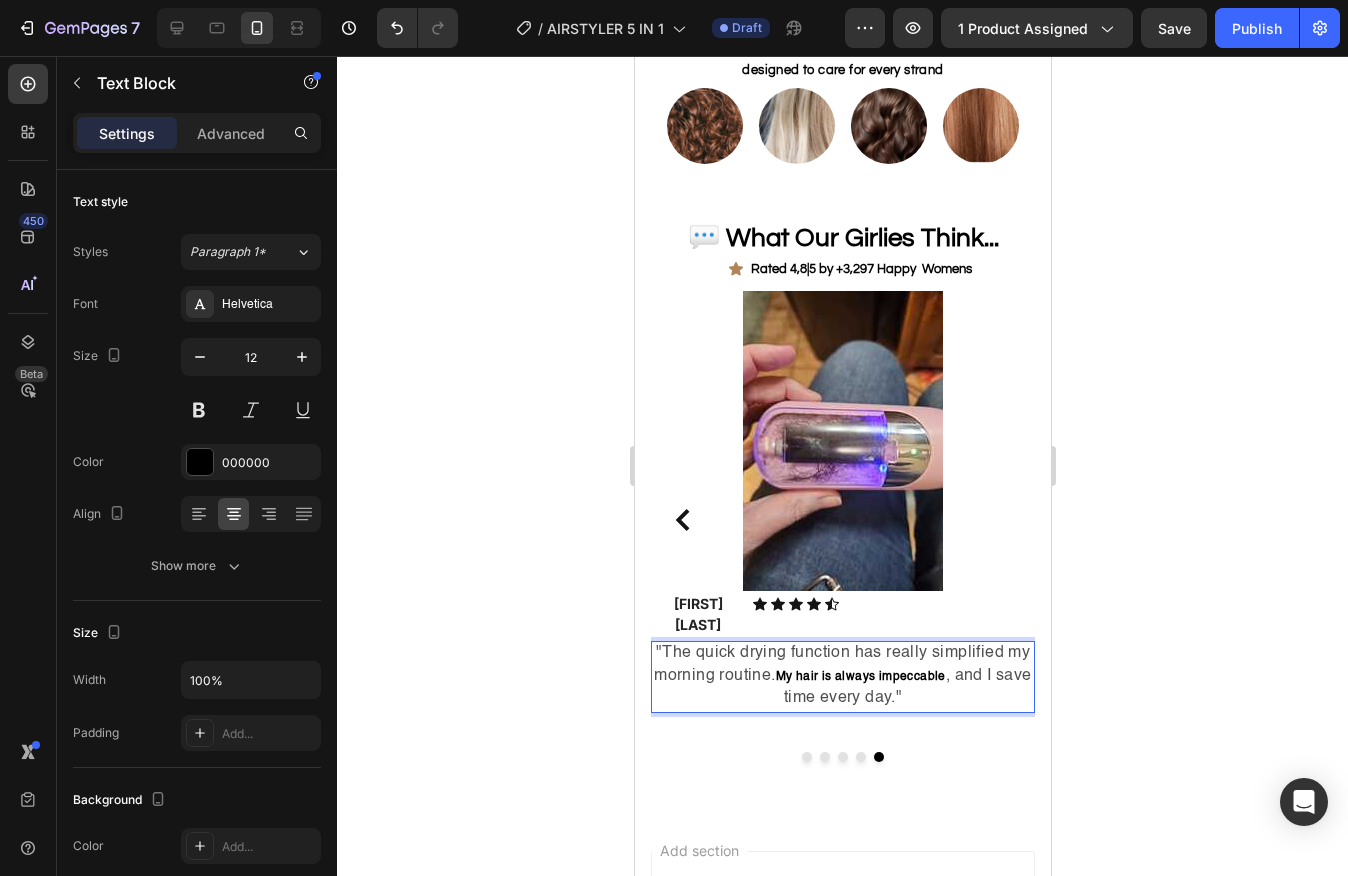click on ""The quick drying function has really simplified my morning routine.  My hair is always impeccable , and I save time every day."" at bounding box center [842, 677] 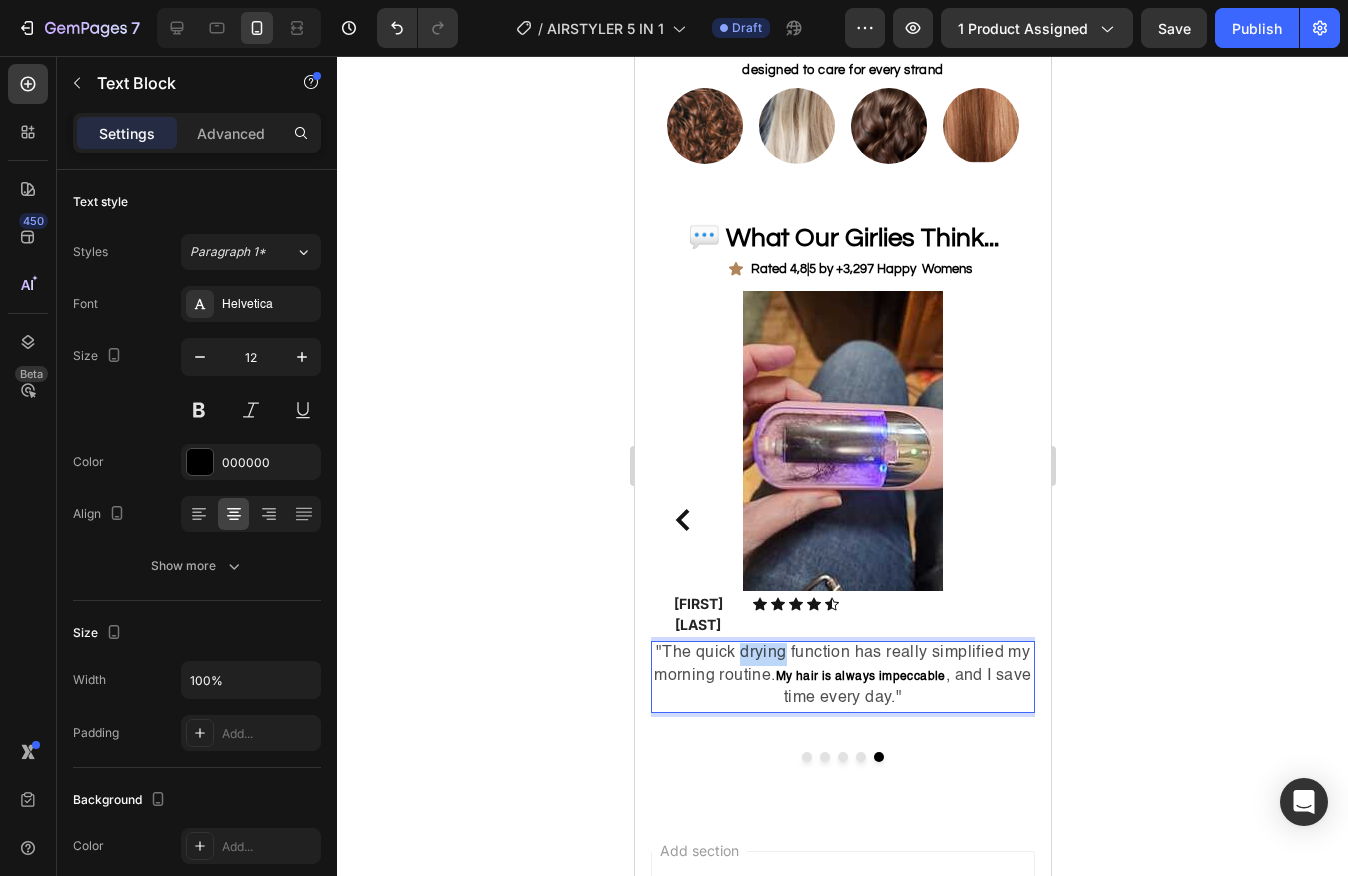 click on ""The quick drying function has really simplified my morning routine.  My hair is always impeccable , and I save time every day."" at bounding box center (842, 677) 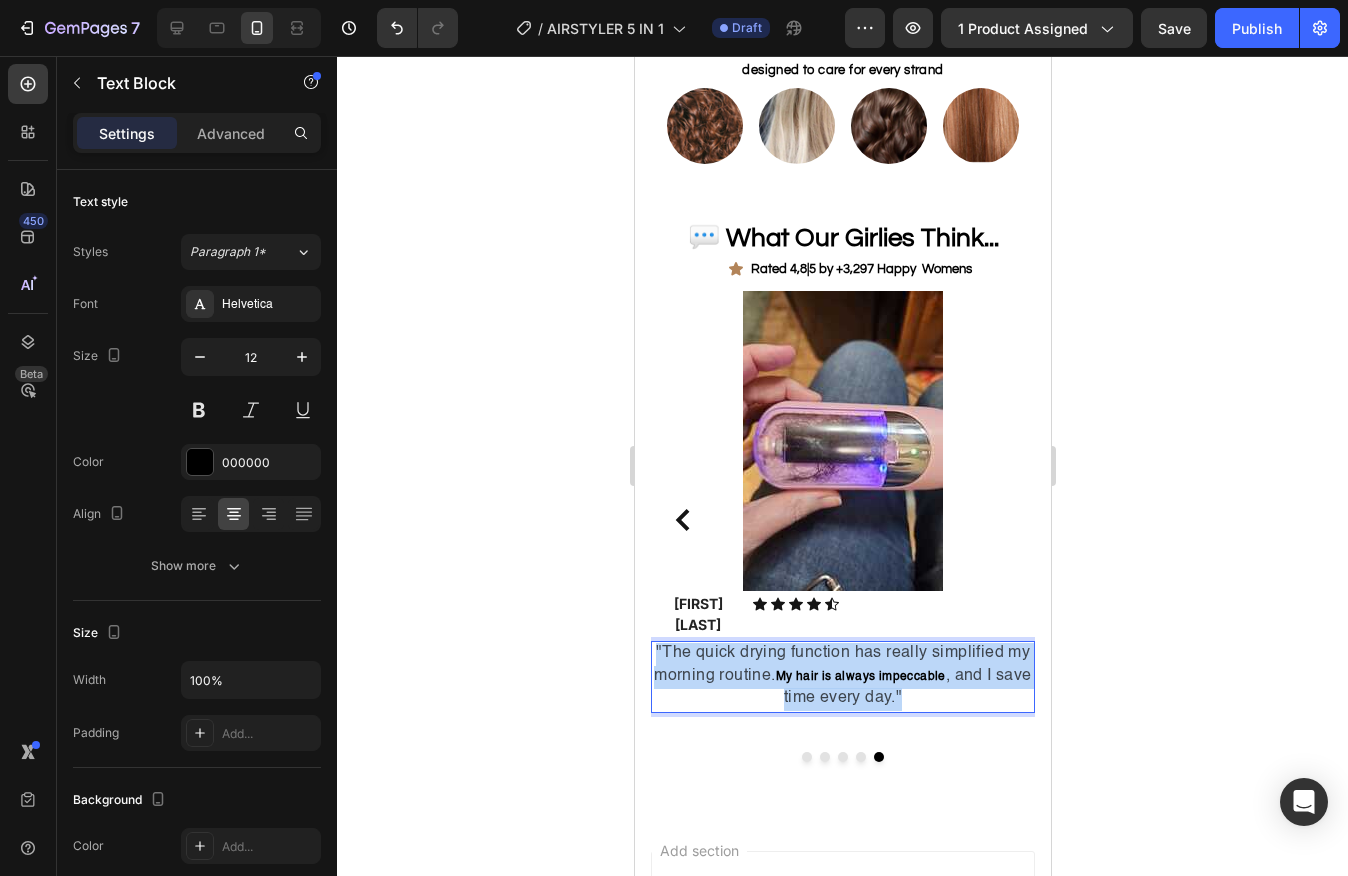 click on ""The quick drying function has really simplified my morning routine.  My hair is always impeccable , and I save time every day."" at bounding box center (842, 677) 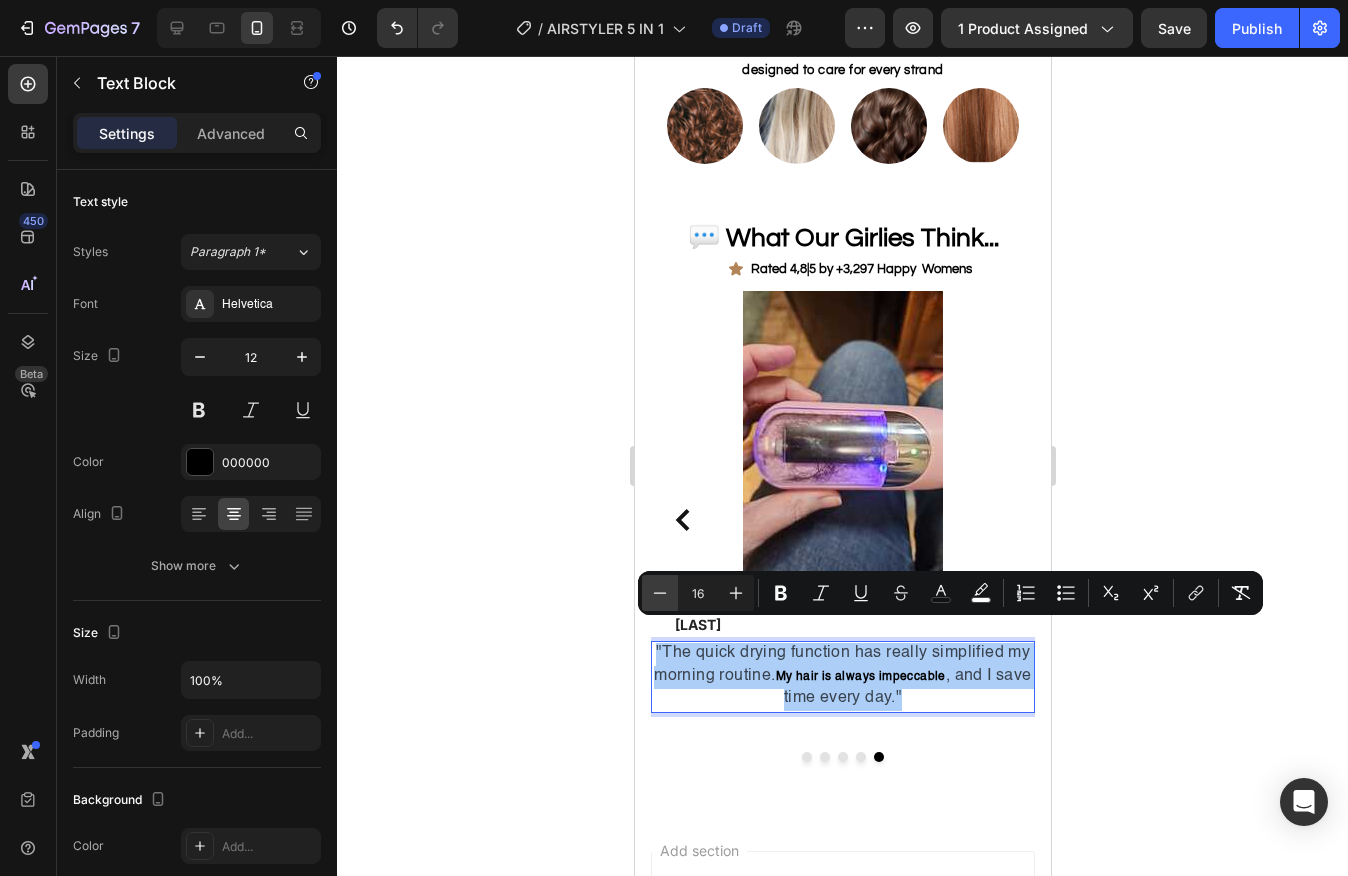 click 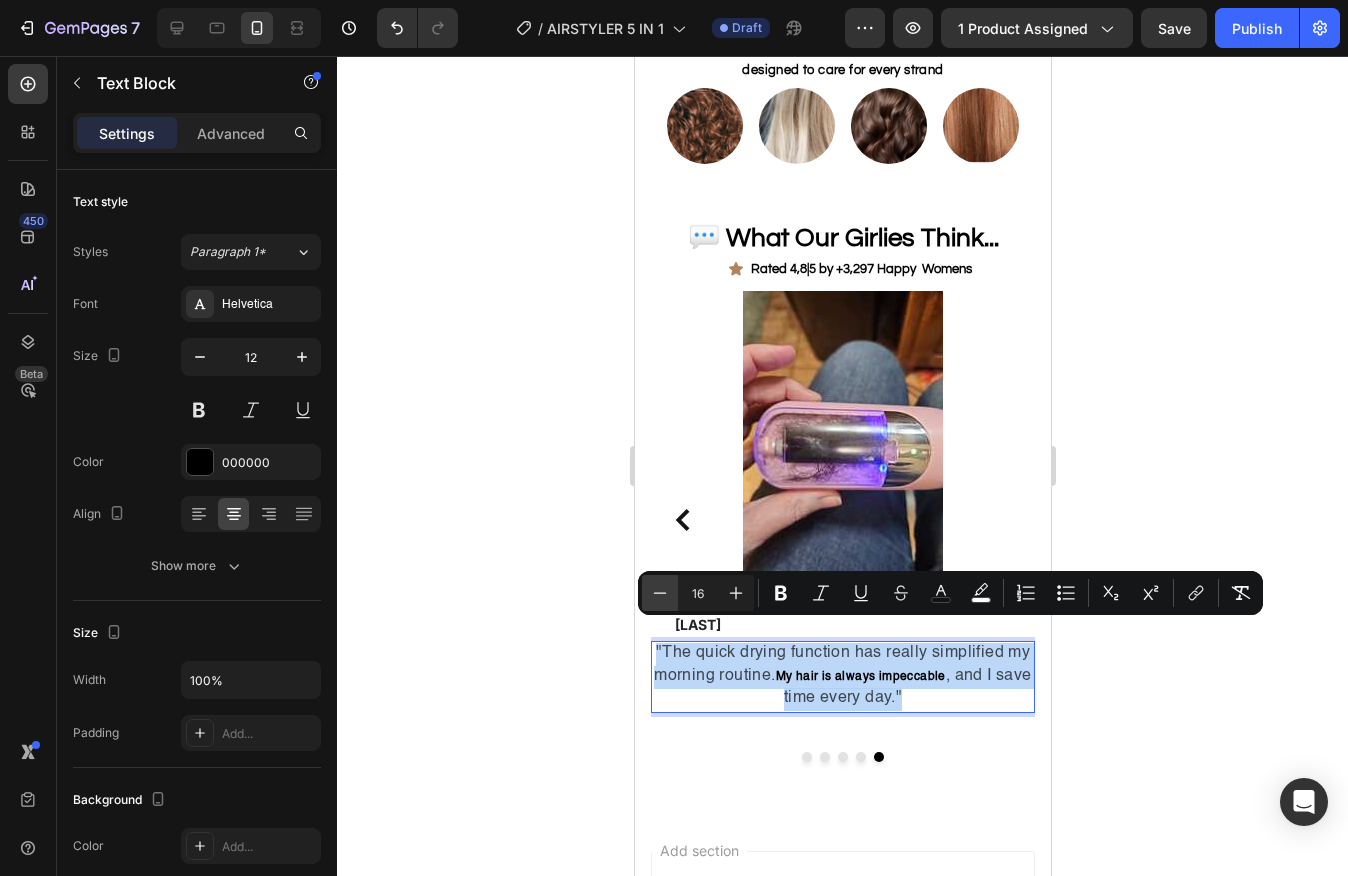 type on "15" 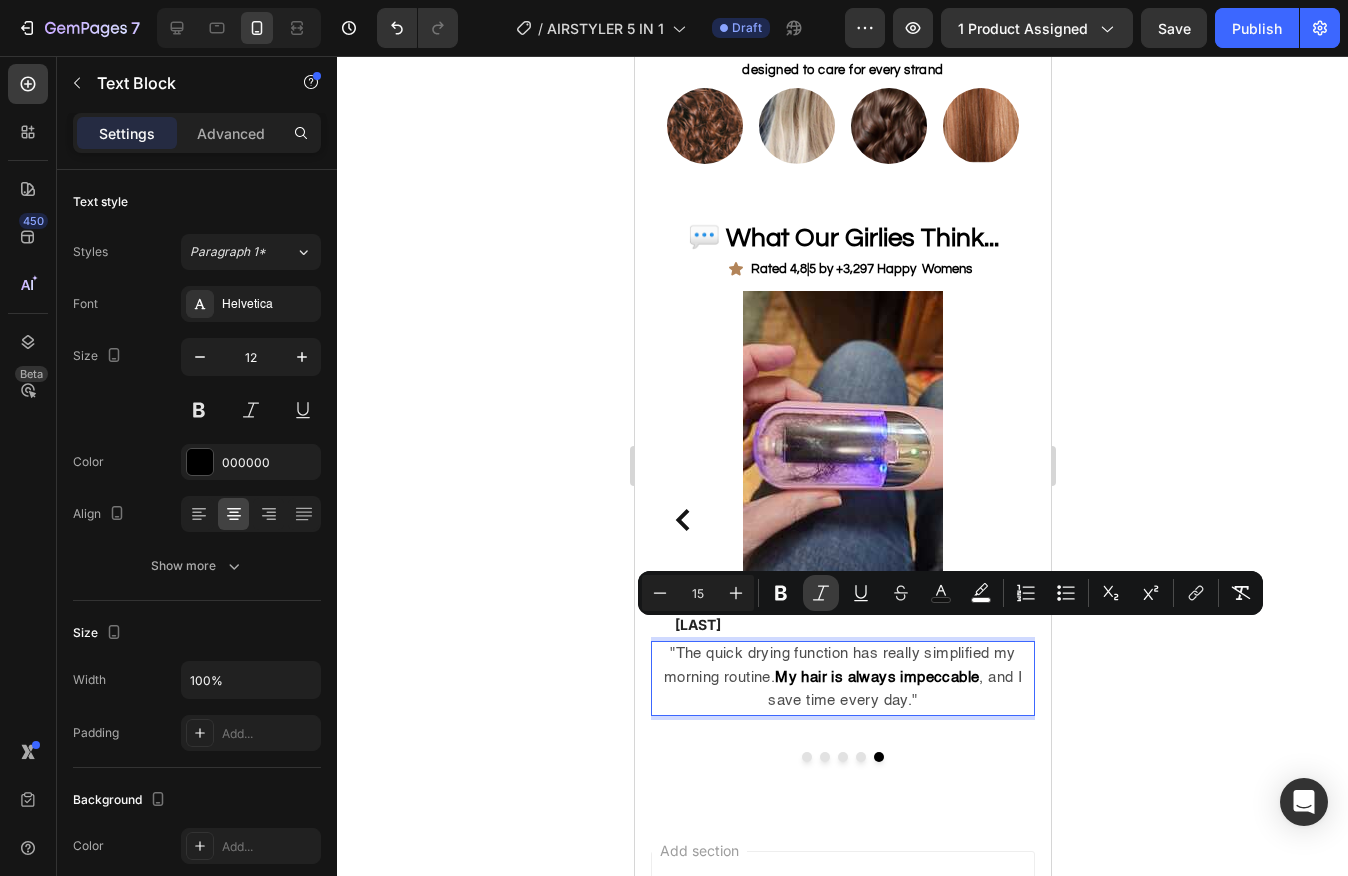 drag, startPoint x: 785, startPoint y: 590, endPoint x: 809, endPoint y: 597, distance: 25 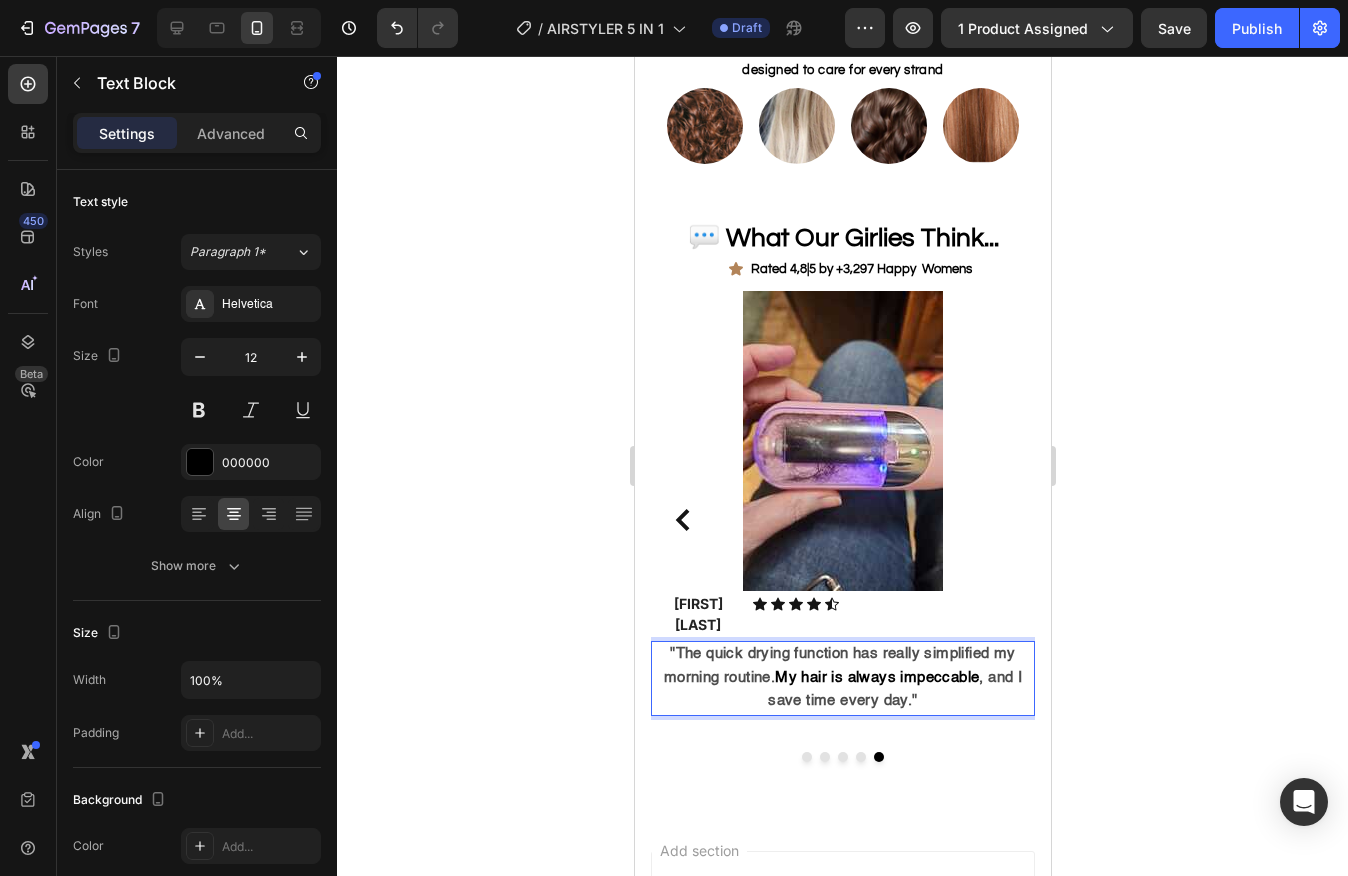 click 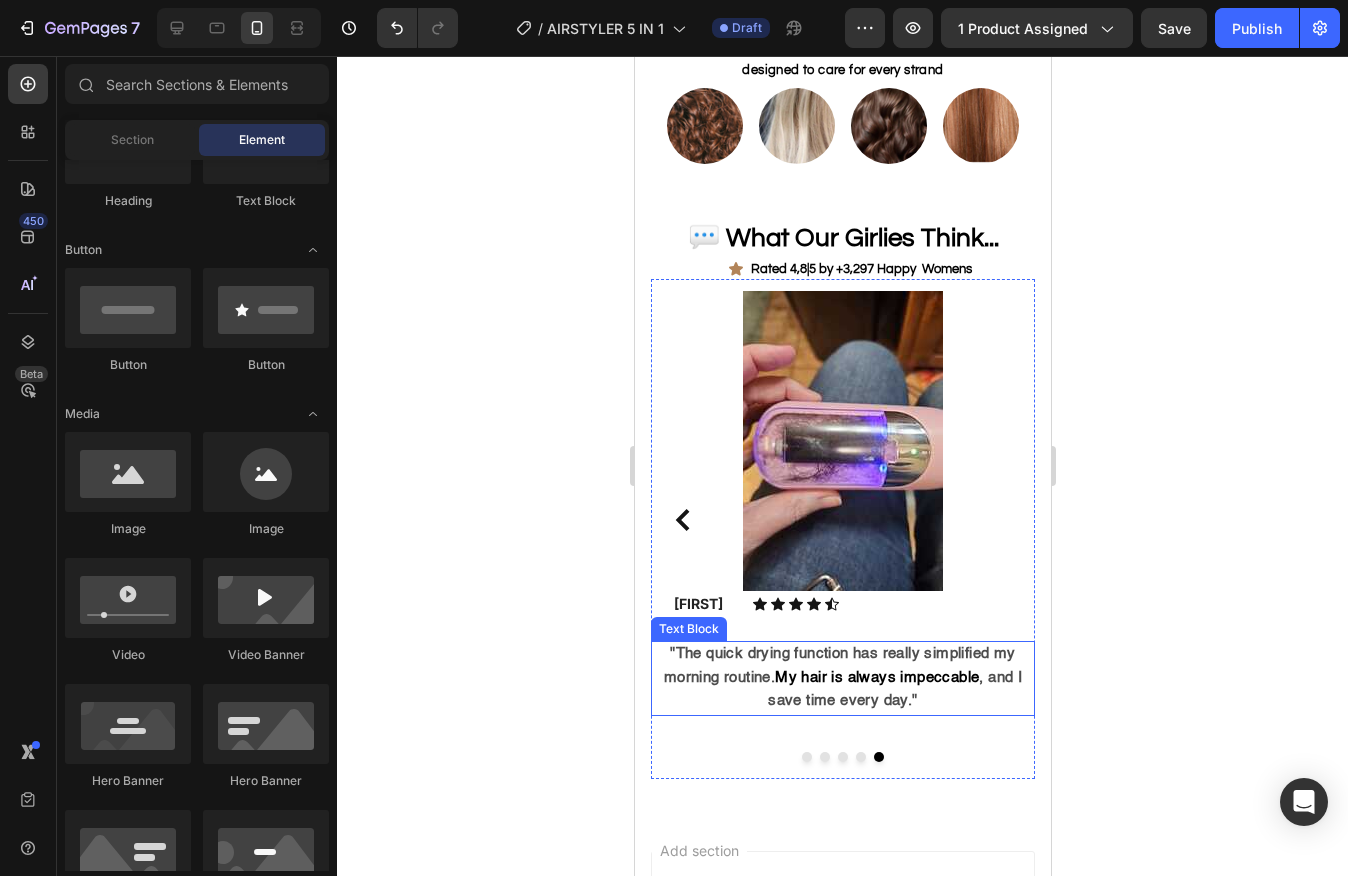 click on ""The quick drying function has really simplified my morning routine." at bounding box center (839, 665) 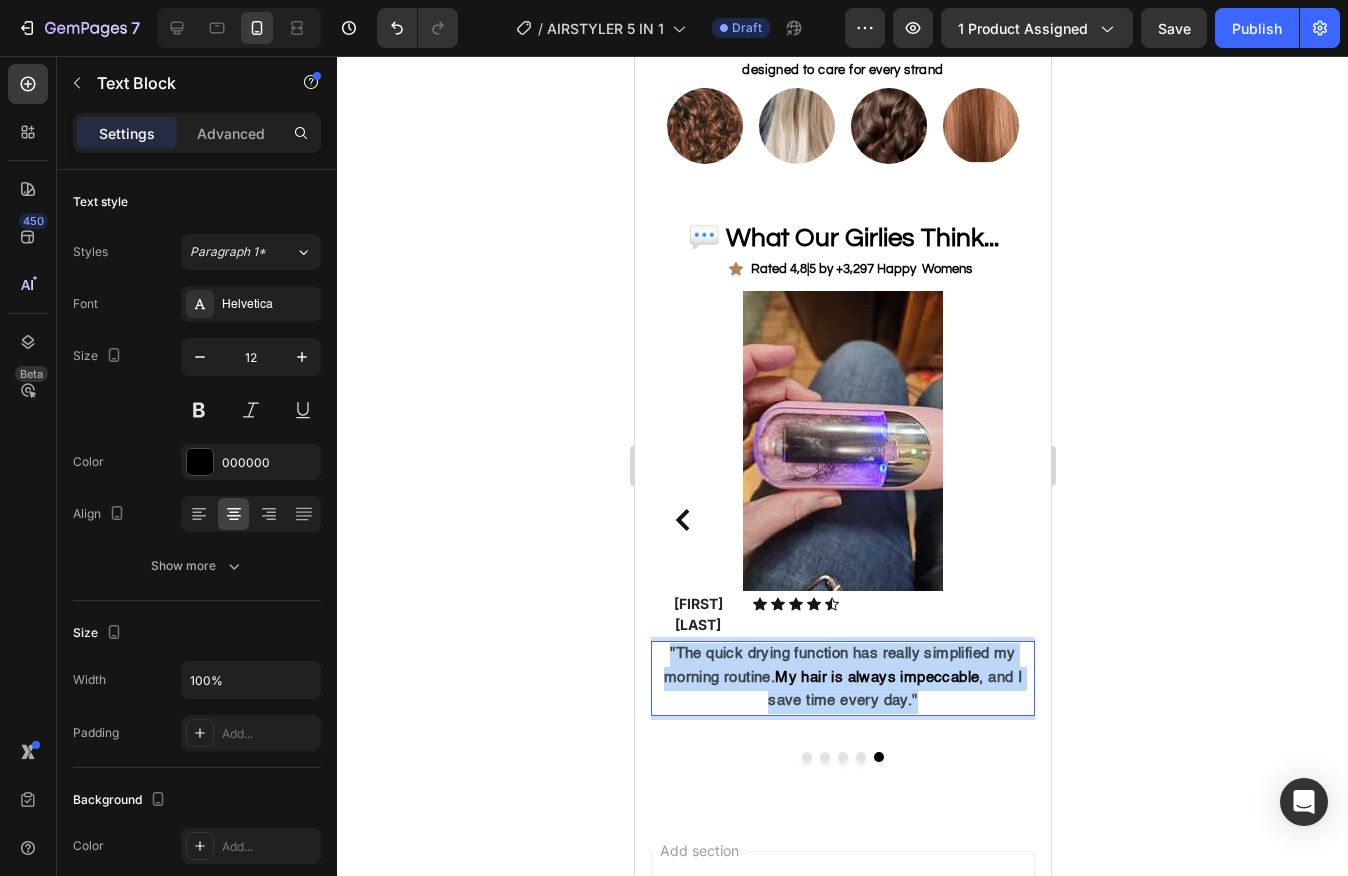 click on ""The quick drying function has really simplified my morning routine." at bounding box center (839, 665) 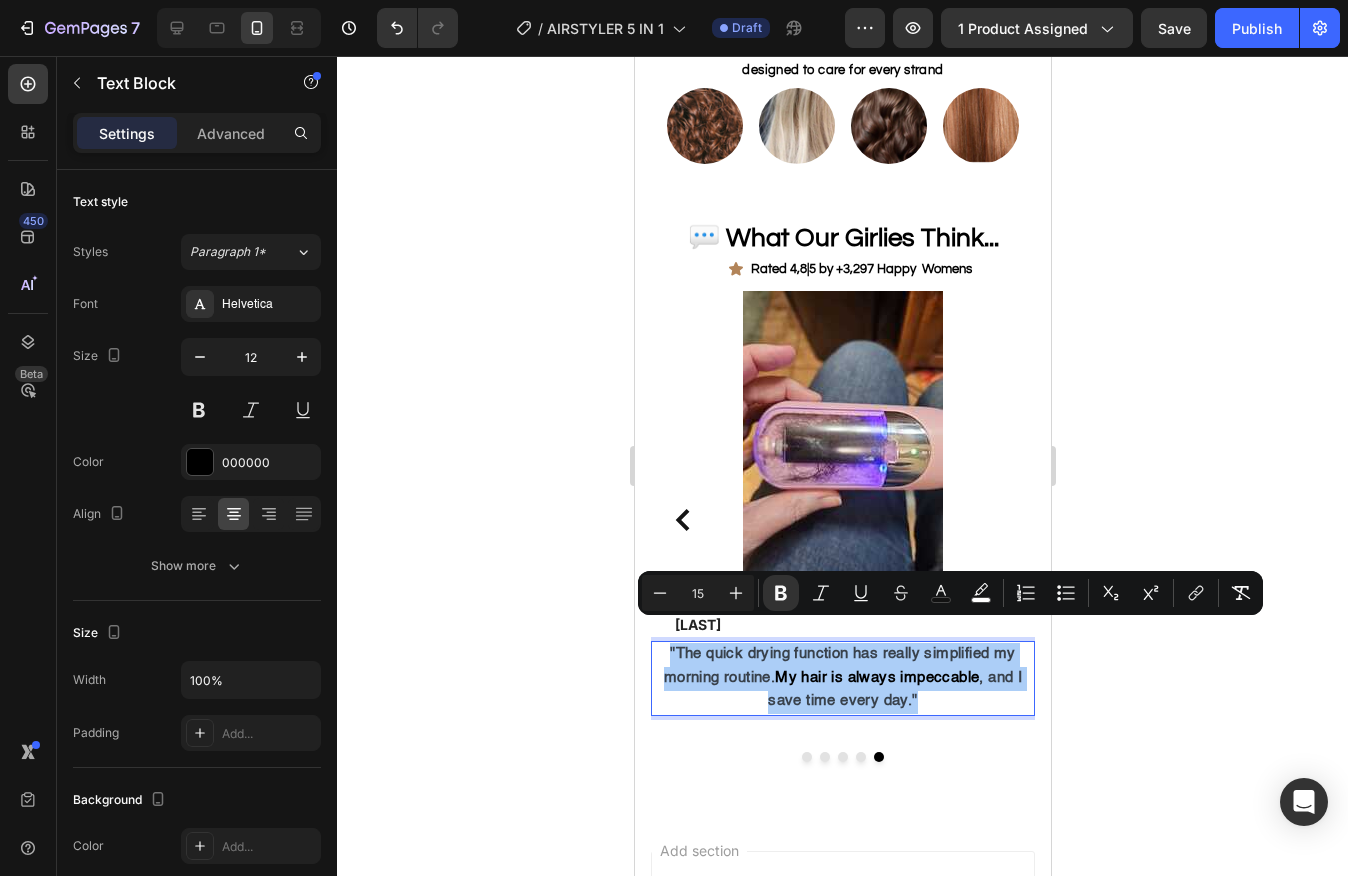 drag, startPoint x: 825, startPoint y: 598, endPoint x: 879, endPoint y: 614, distance: 56.32051 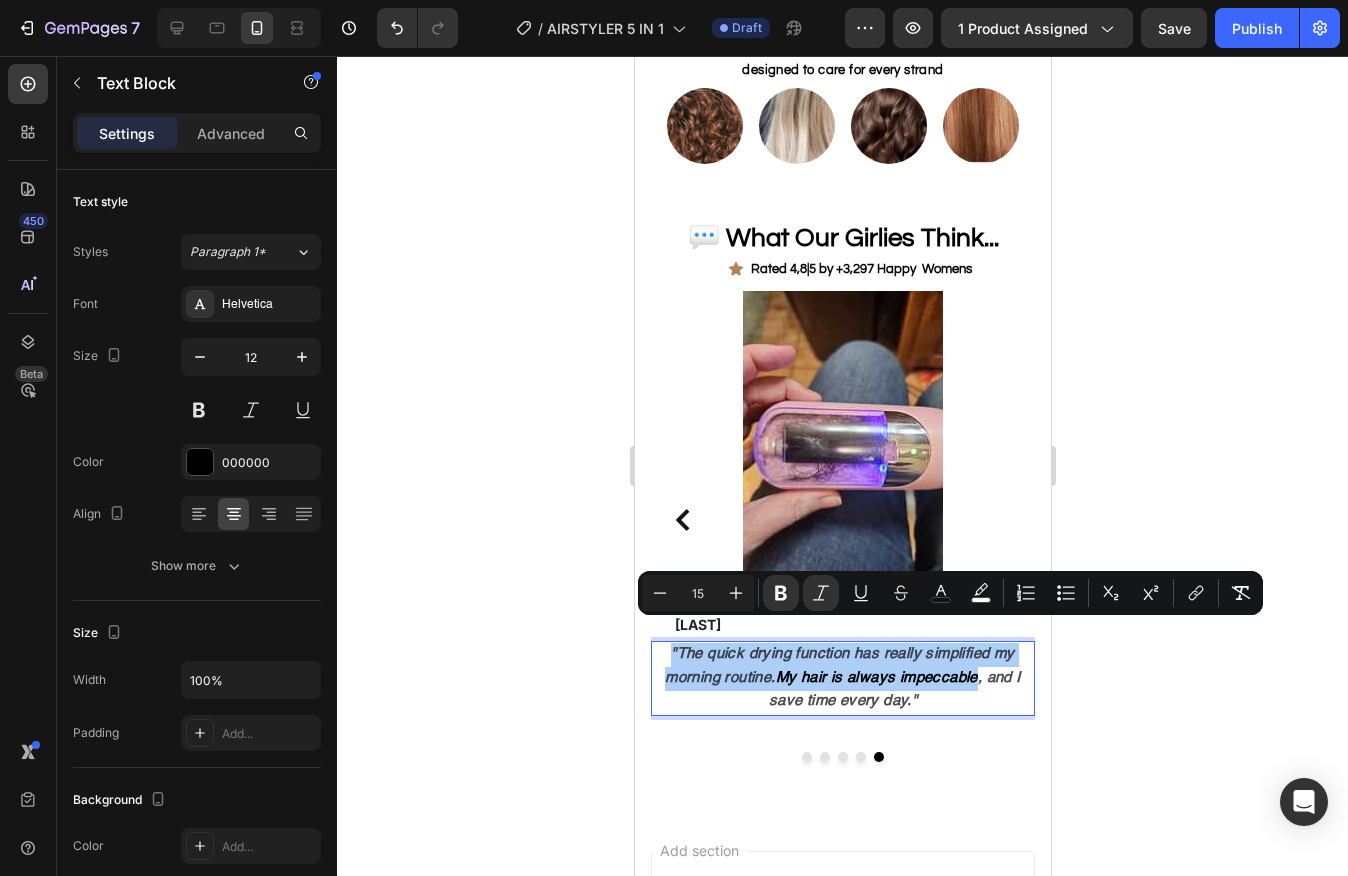 click 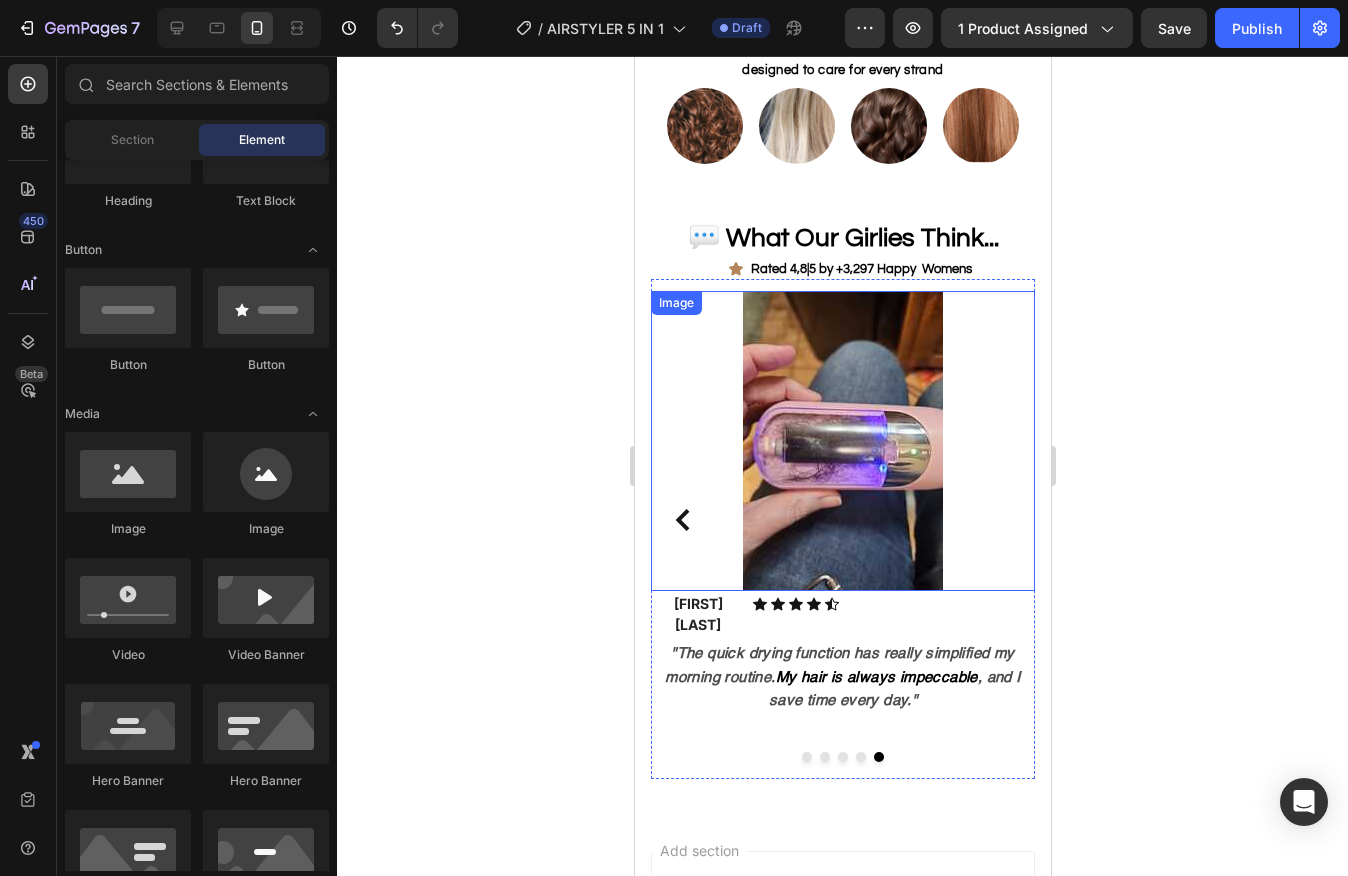 click at bounding box center [842, 441] 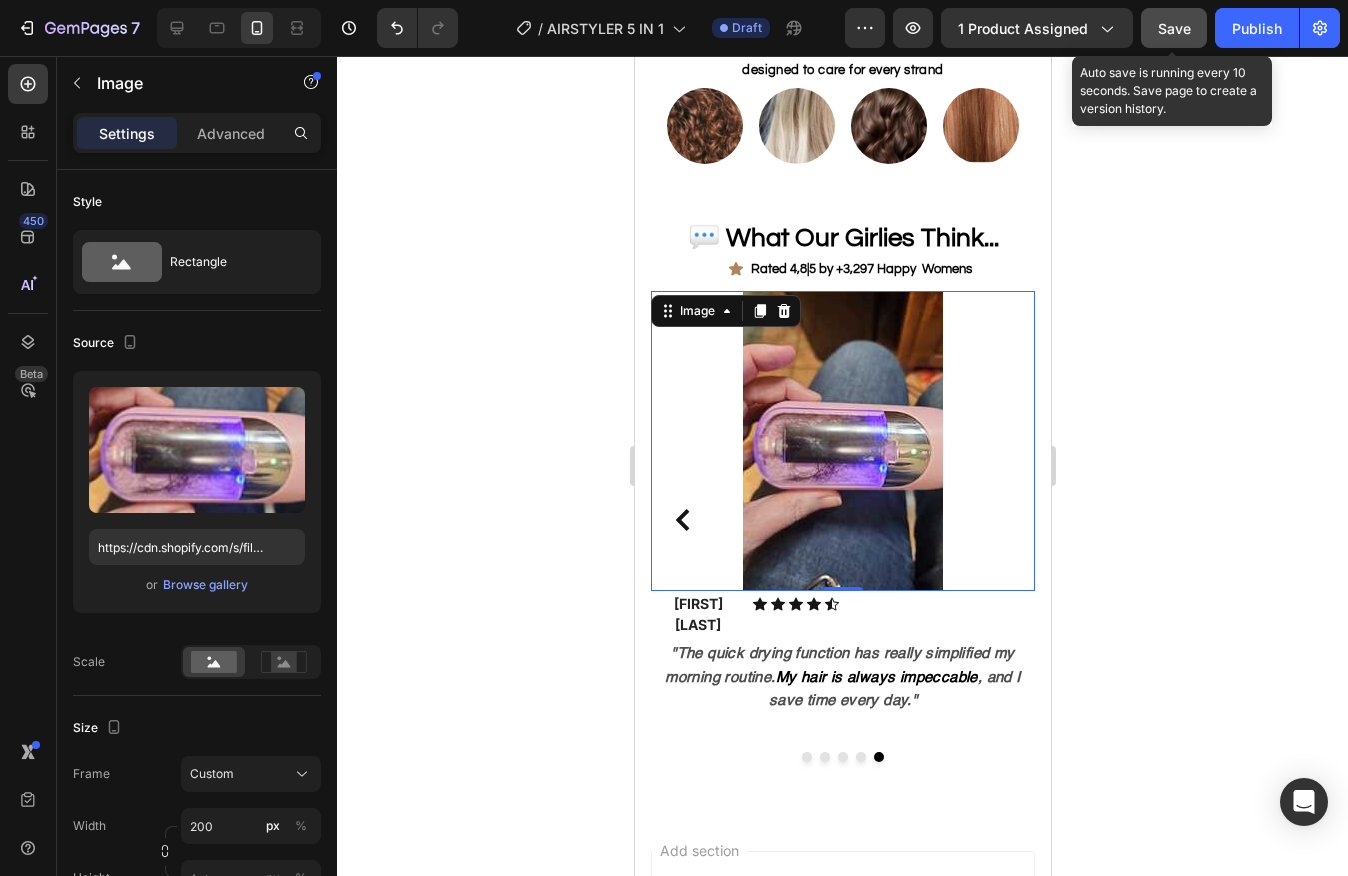 click on "Save" 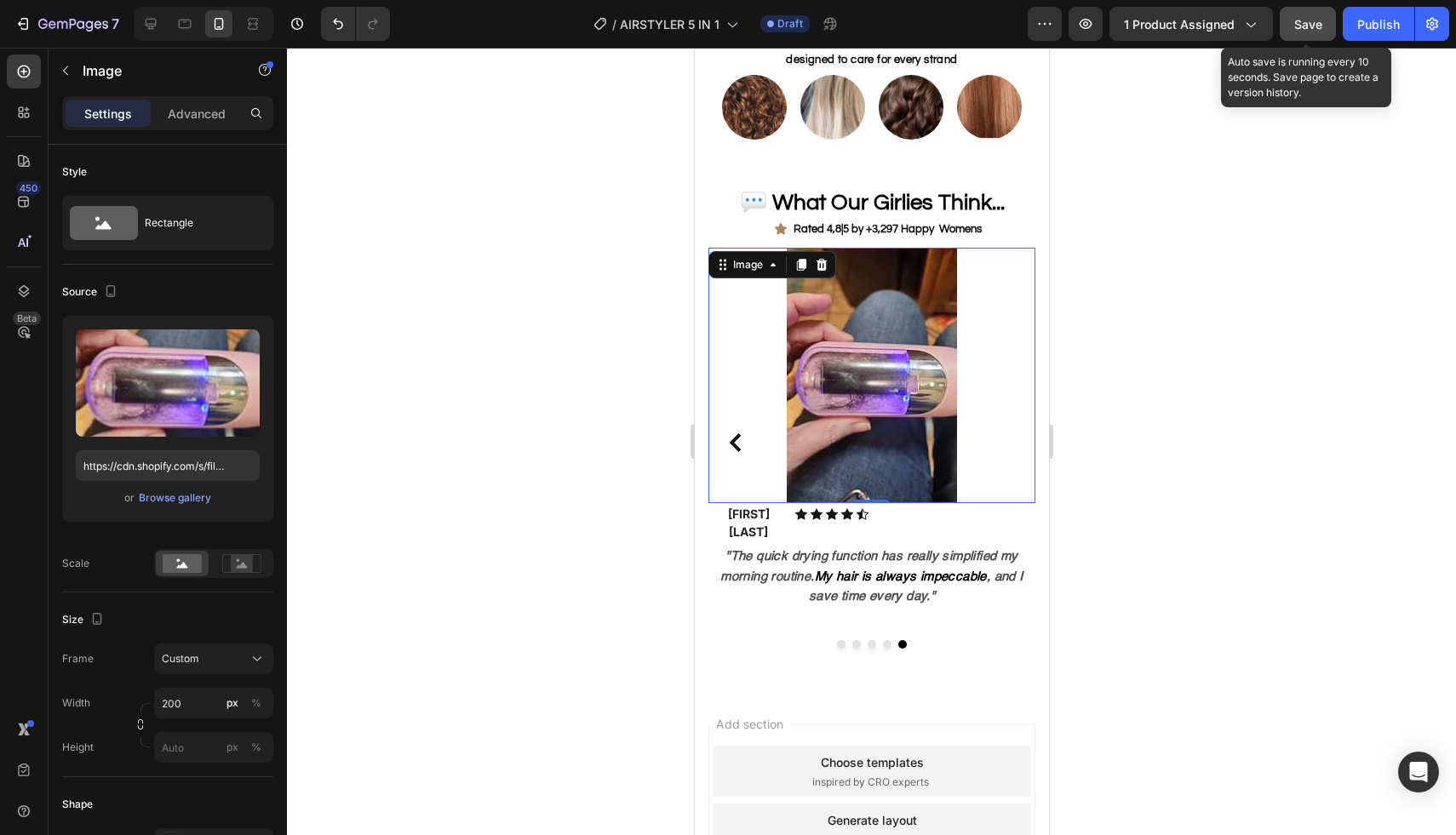 click on "Save" 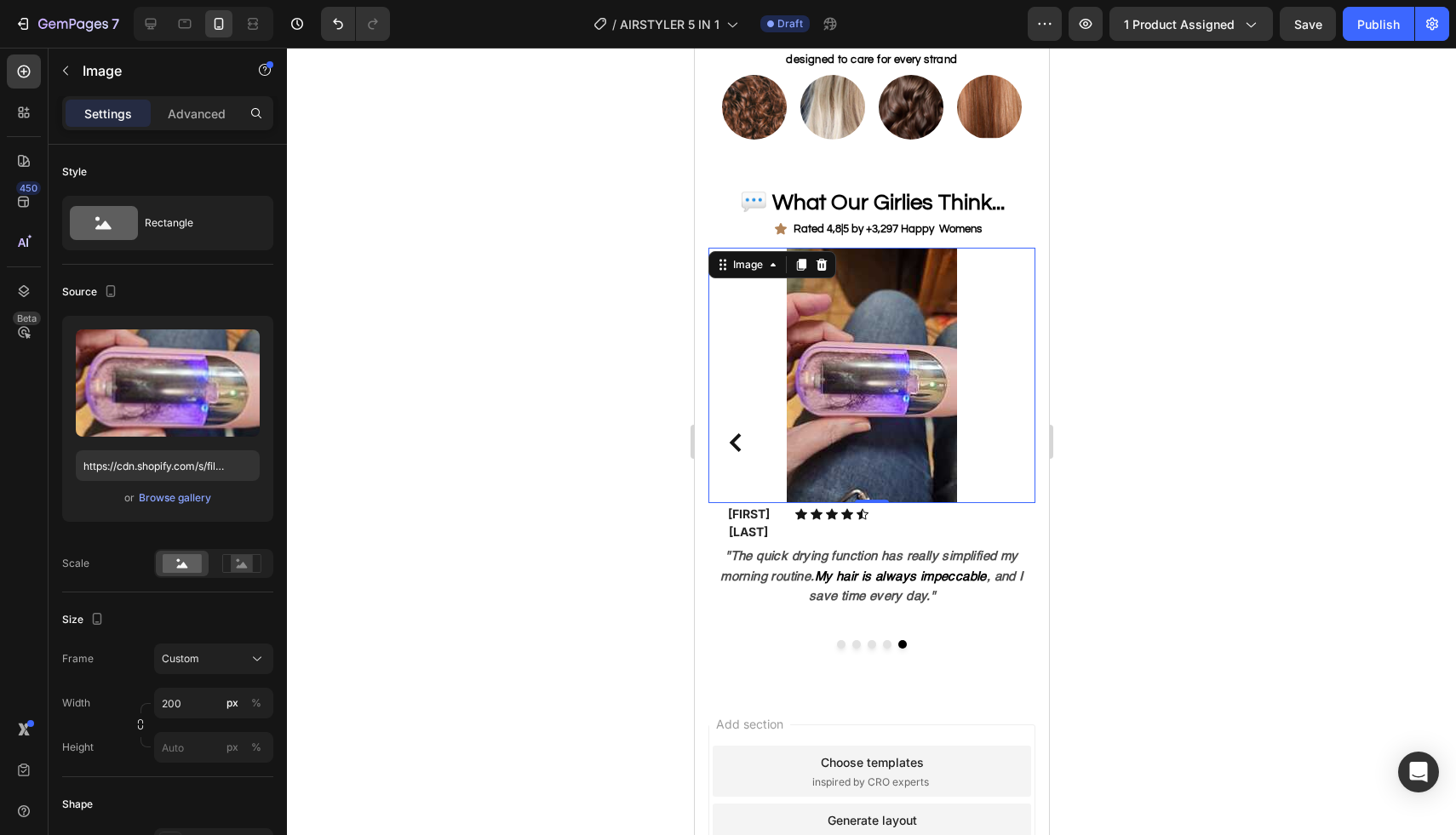 click at bounding box center (871, 375) 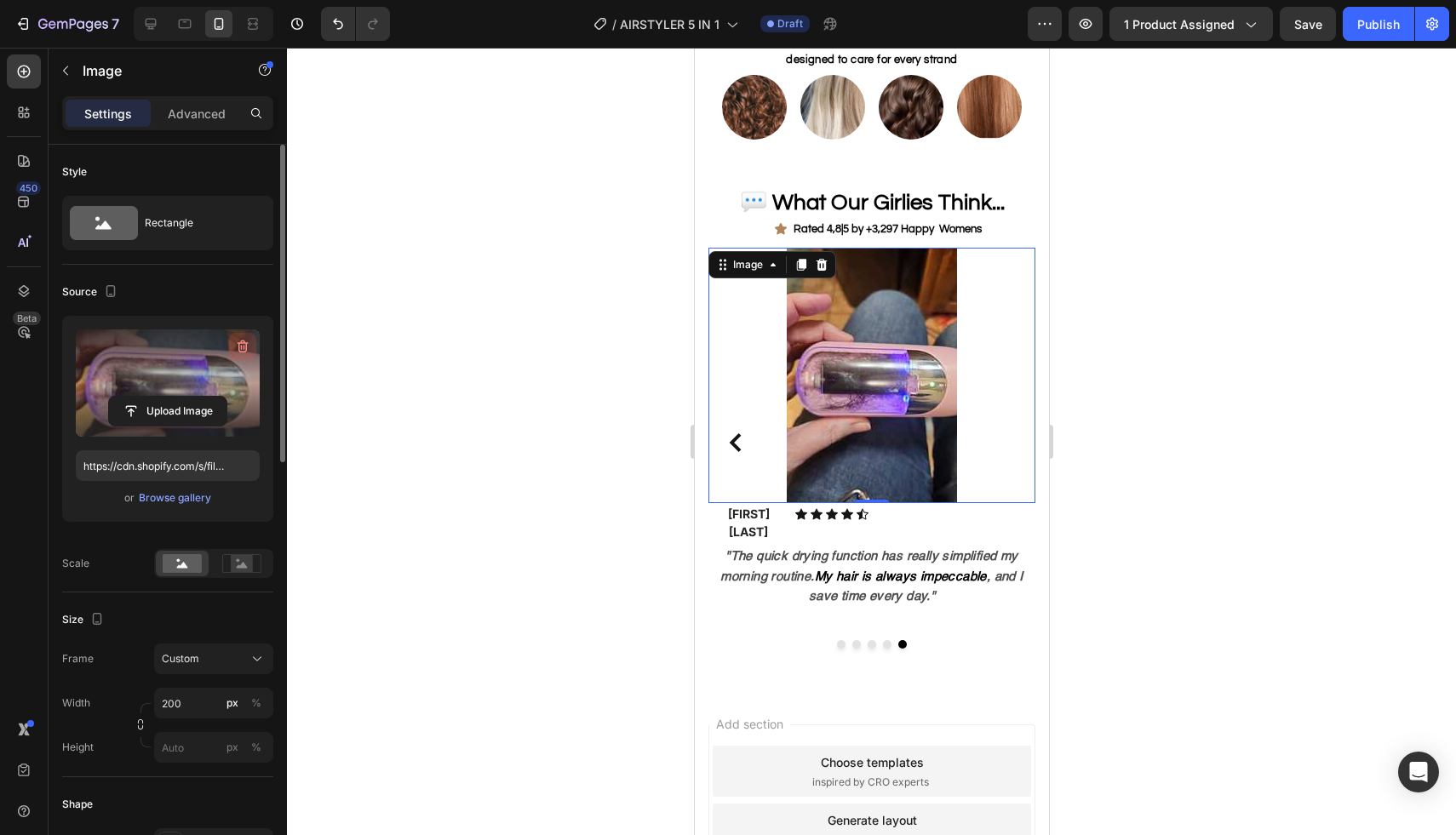 click 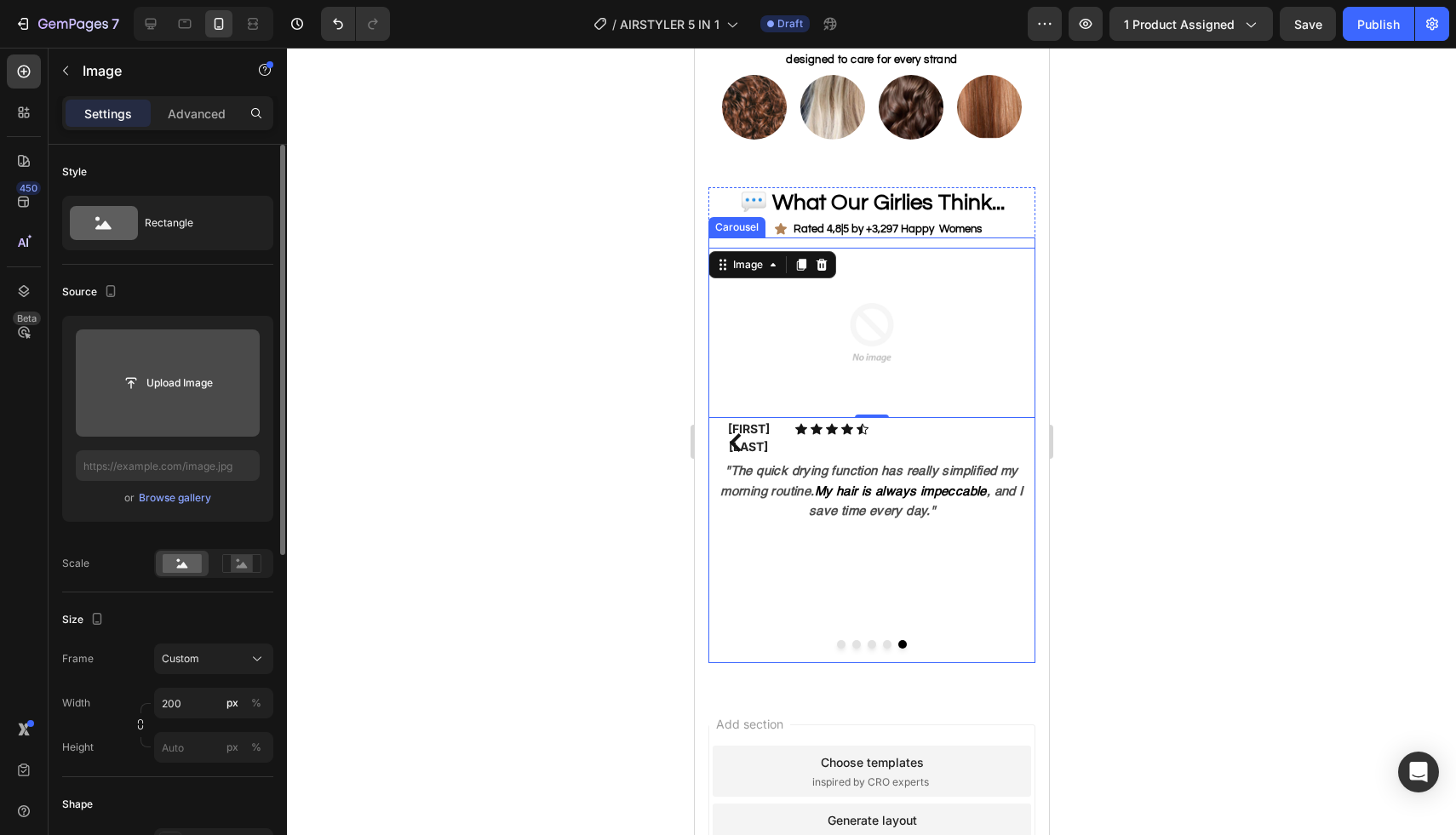 click at bounding box center [735, 443] 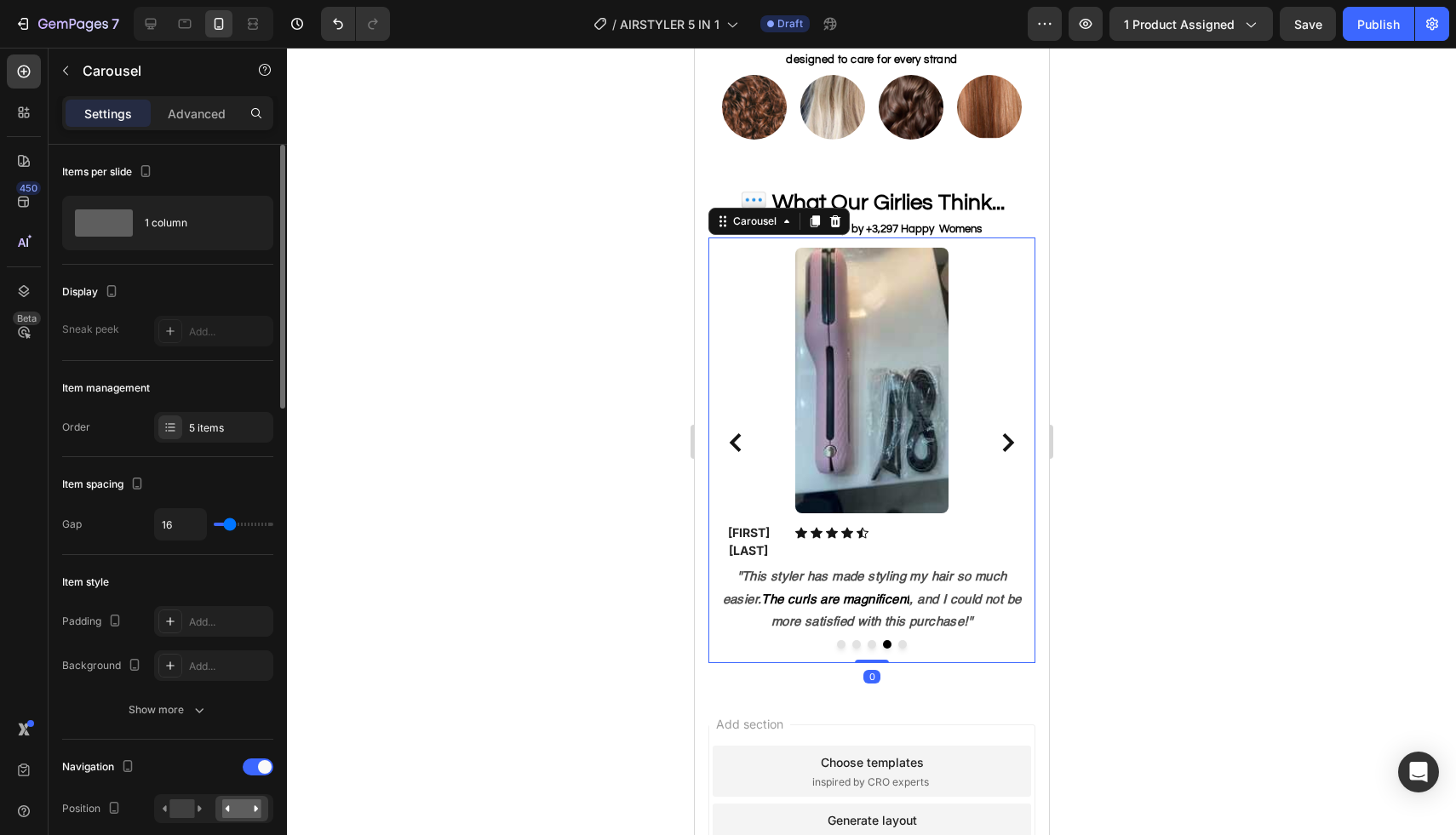 click on "Image Violet M. Text block                Icon                Icon                Icon                Icon
Icon Icon List Hoz Row "The AirStyler  transformed my dull hair  into a magnificent cascade of curls. It is a magical product that I recommend to all those who want to enhance their hair!" Text Block Image Lisa L. Text block                Icon                Icon                Icon                Icon
Icon Icon List Hoz Row "After trying many products, the Air styler is the one that has really  made the difference  for my curls. I could not be more satisfied with this purchase!" Text Block Image Jenny T. Text block                Icon                Icon                Icon                Icon
Icon Icon List Hoz Row " I'm not used to leaving reviews, but it deserves it!  I manage to make perfect curls, by modeling them a little with my hands to get the result I want. Pleasantly surprised by the airstyler!" Text Block Image Annet R. Text block Icon Icon" at bounding box center [871, 450] 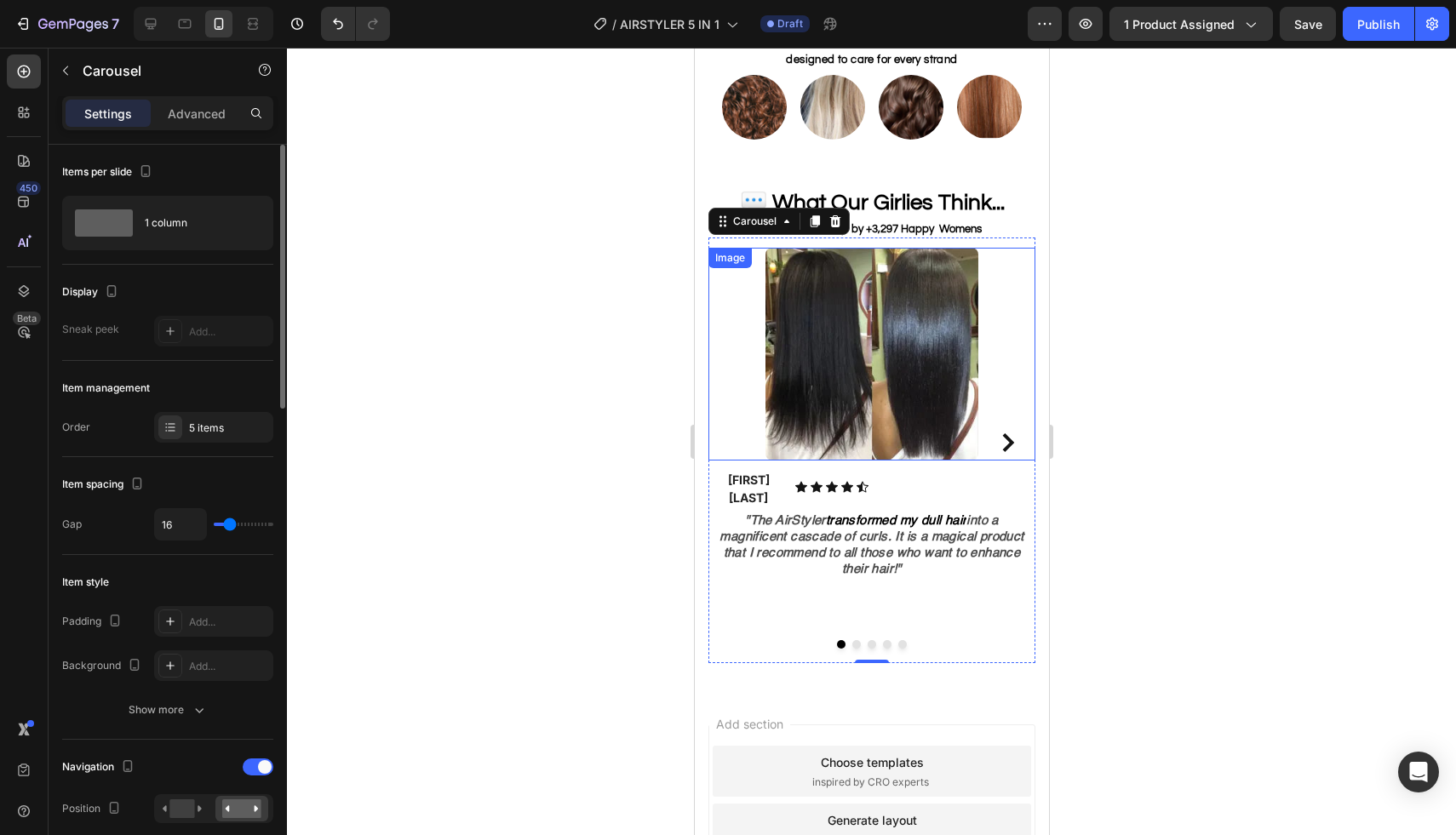 click at bounding box center [871, 354] 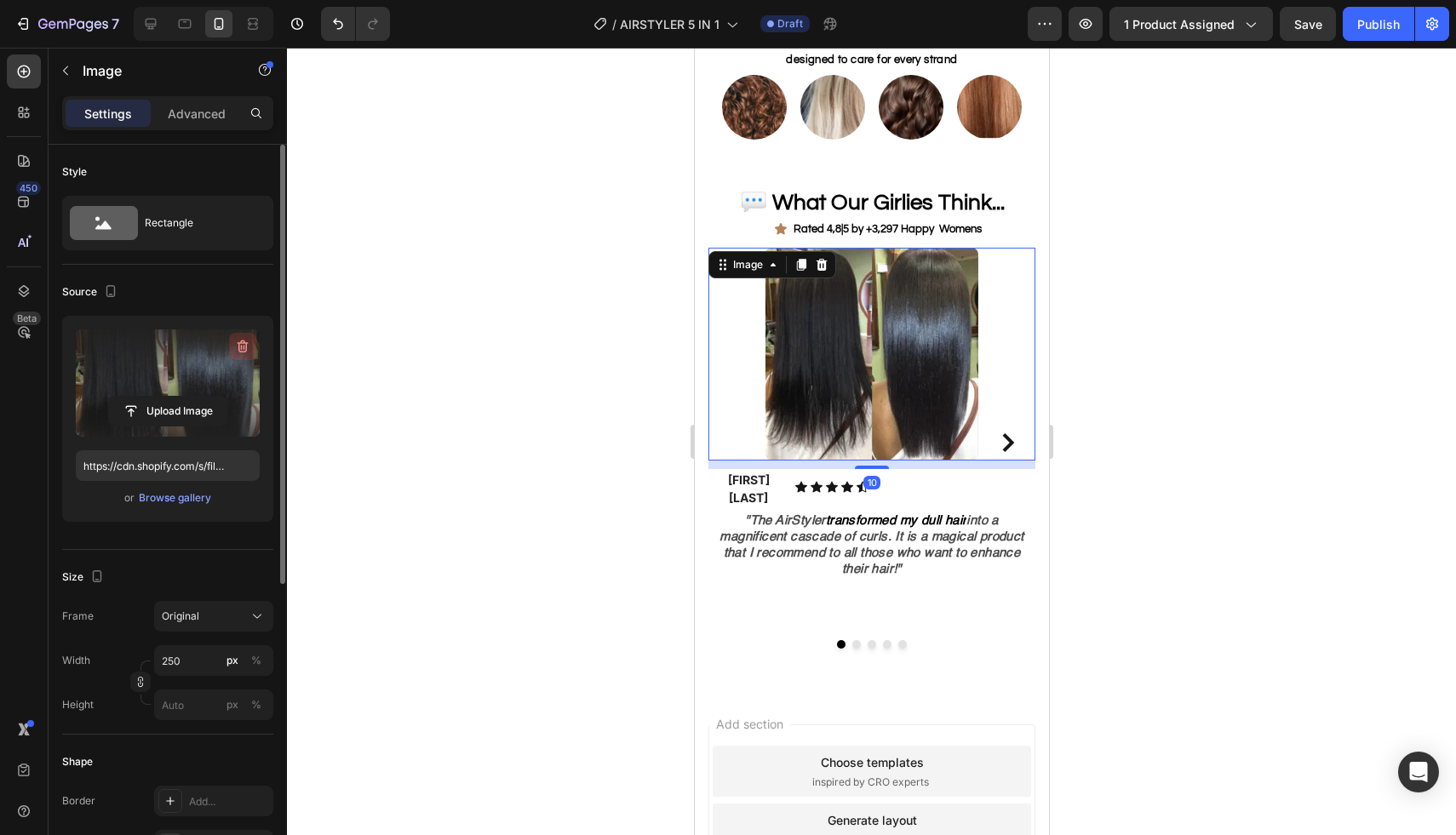 click 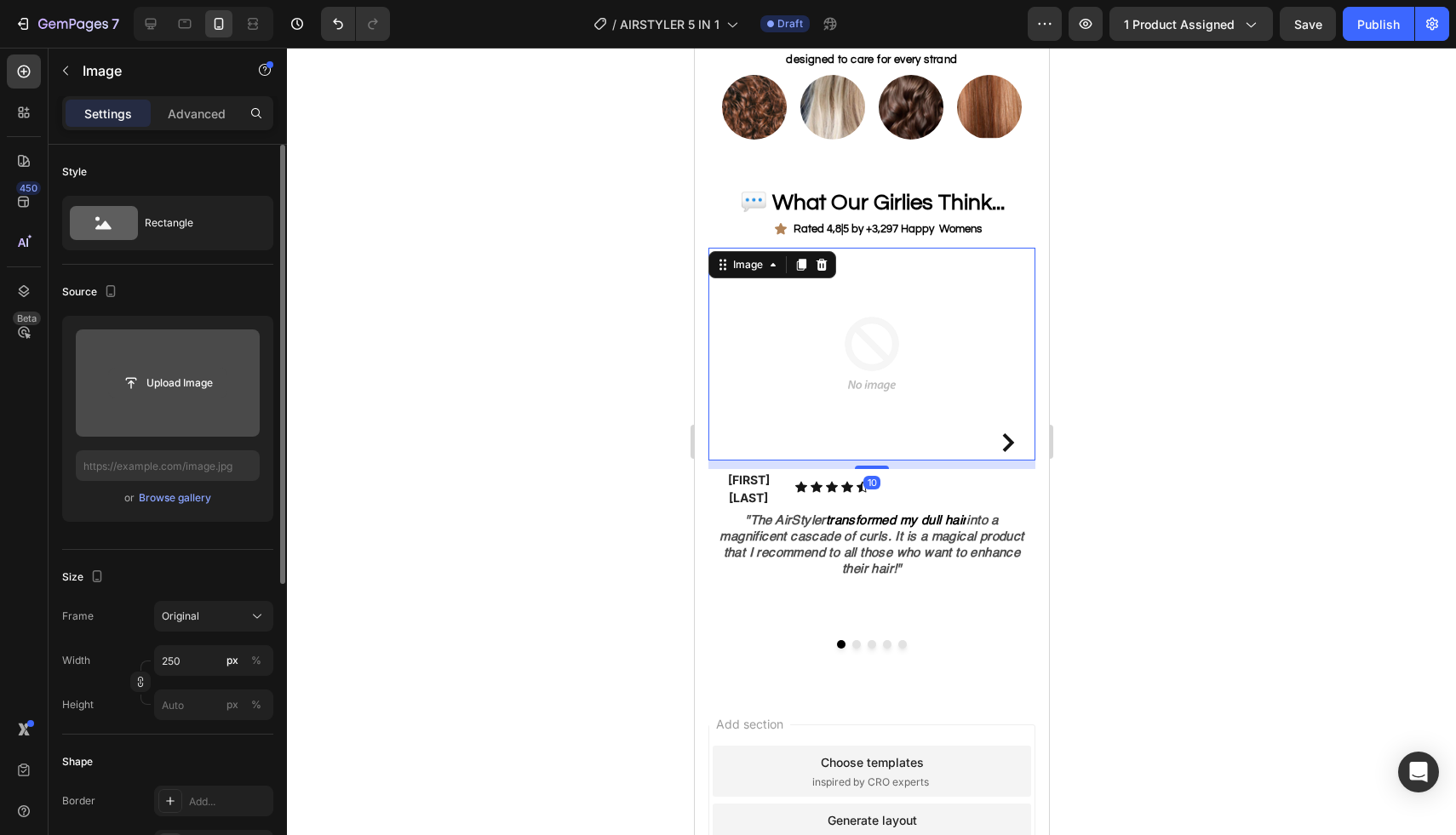 click 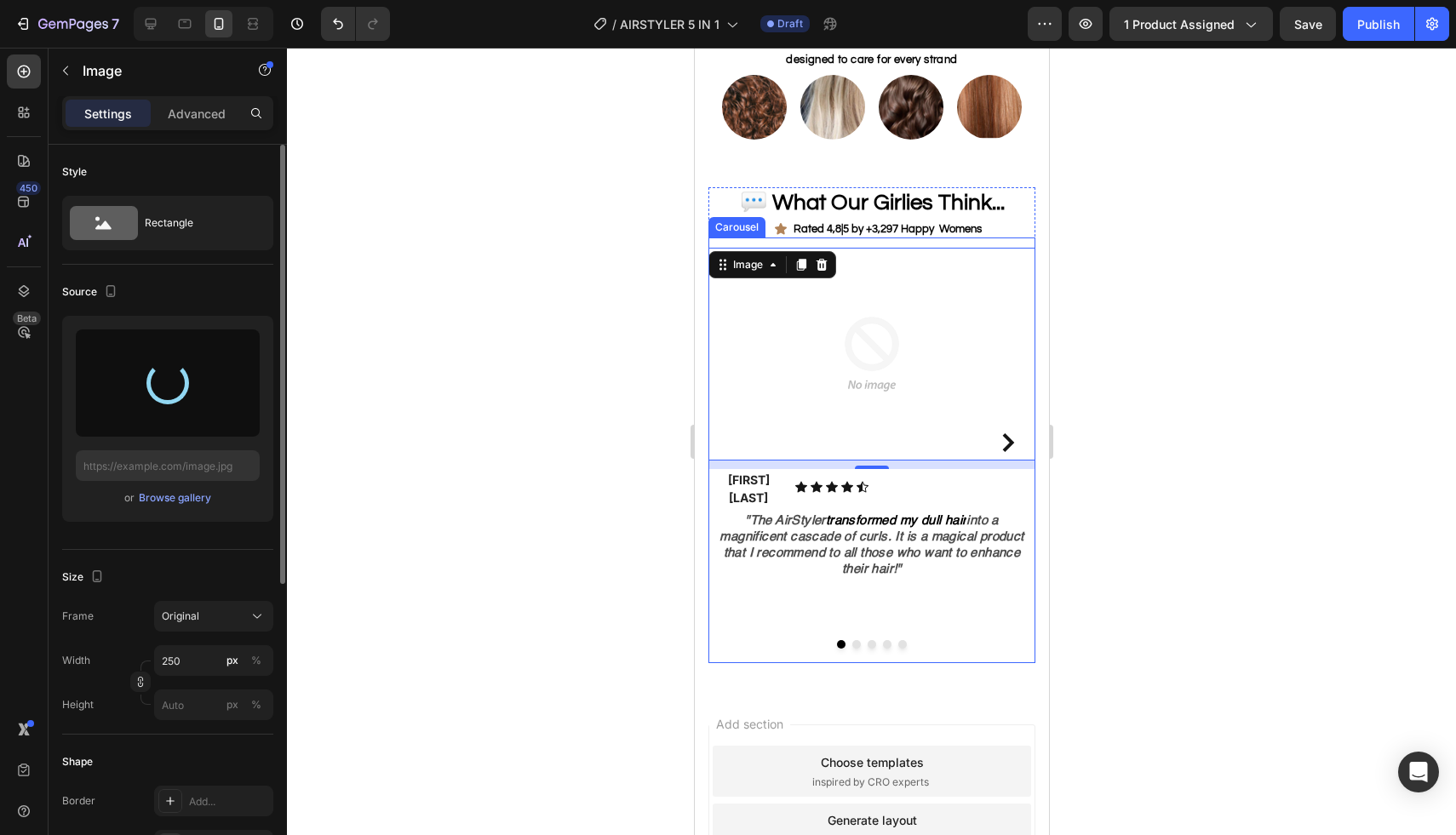 type on "https://cdn.shopify.com/s/files/1/0794/0777/6093/files/gempages_512080177342186632-f0fa6e95-6361-4c07-91ee-ff77624ea545.webp" 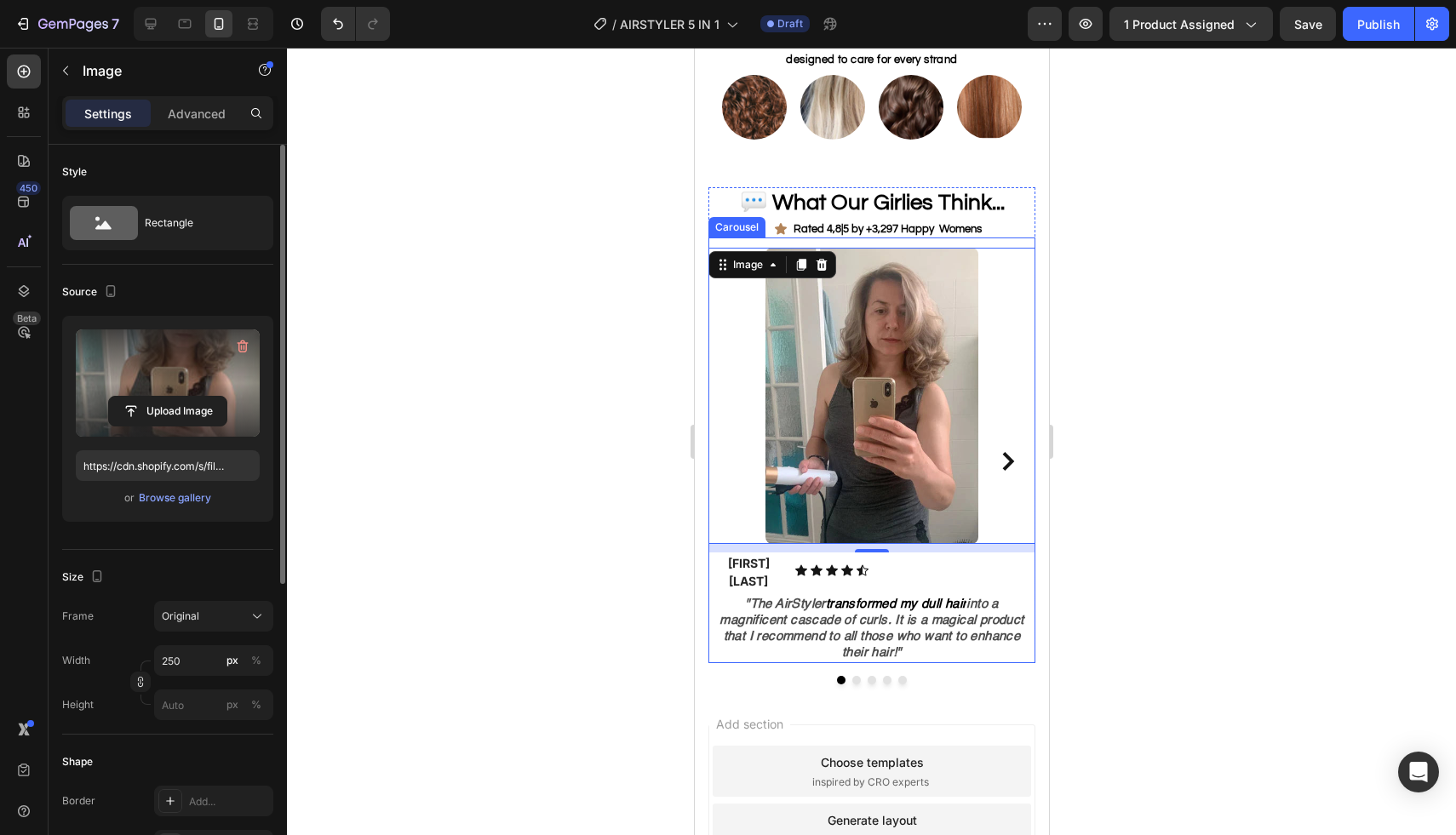 click 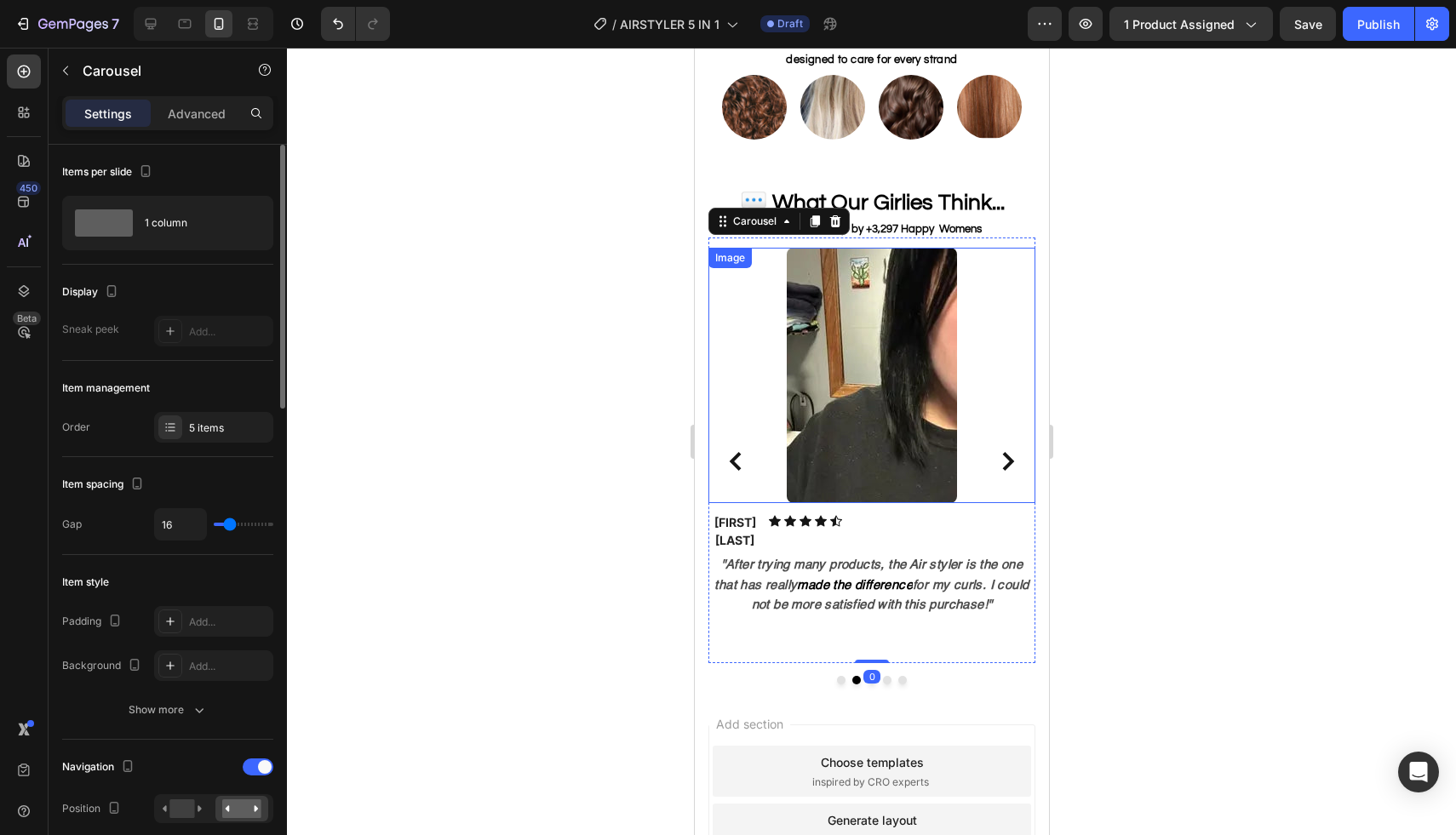 click at bounding box center [871, 375] 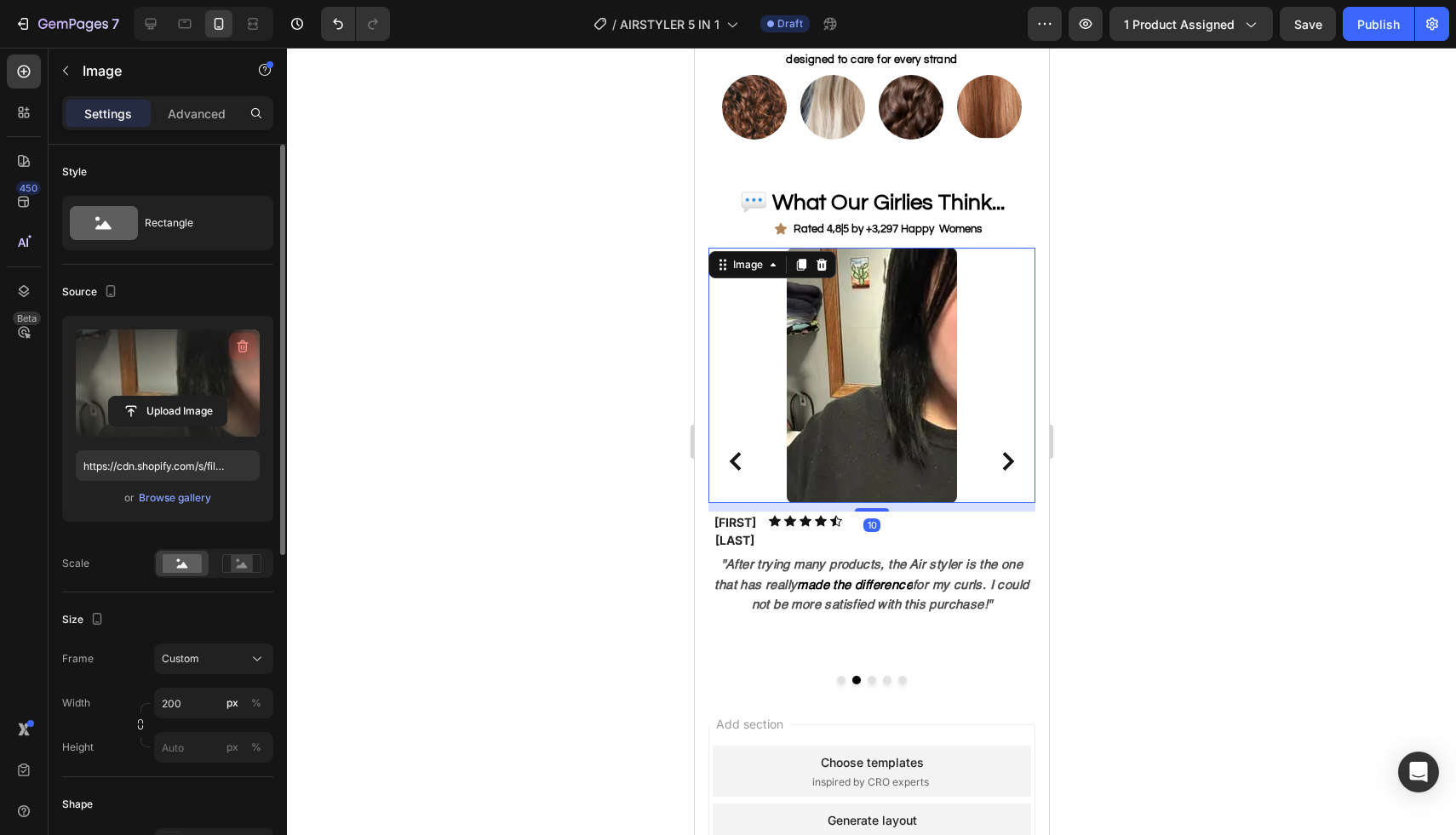 click 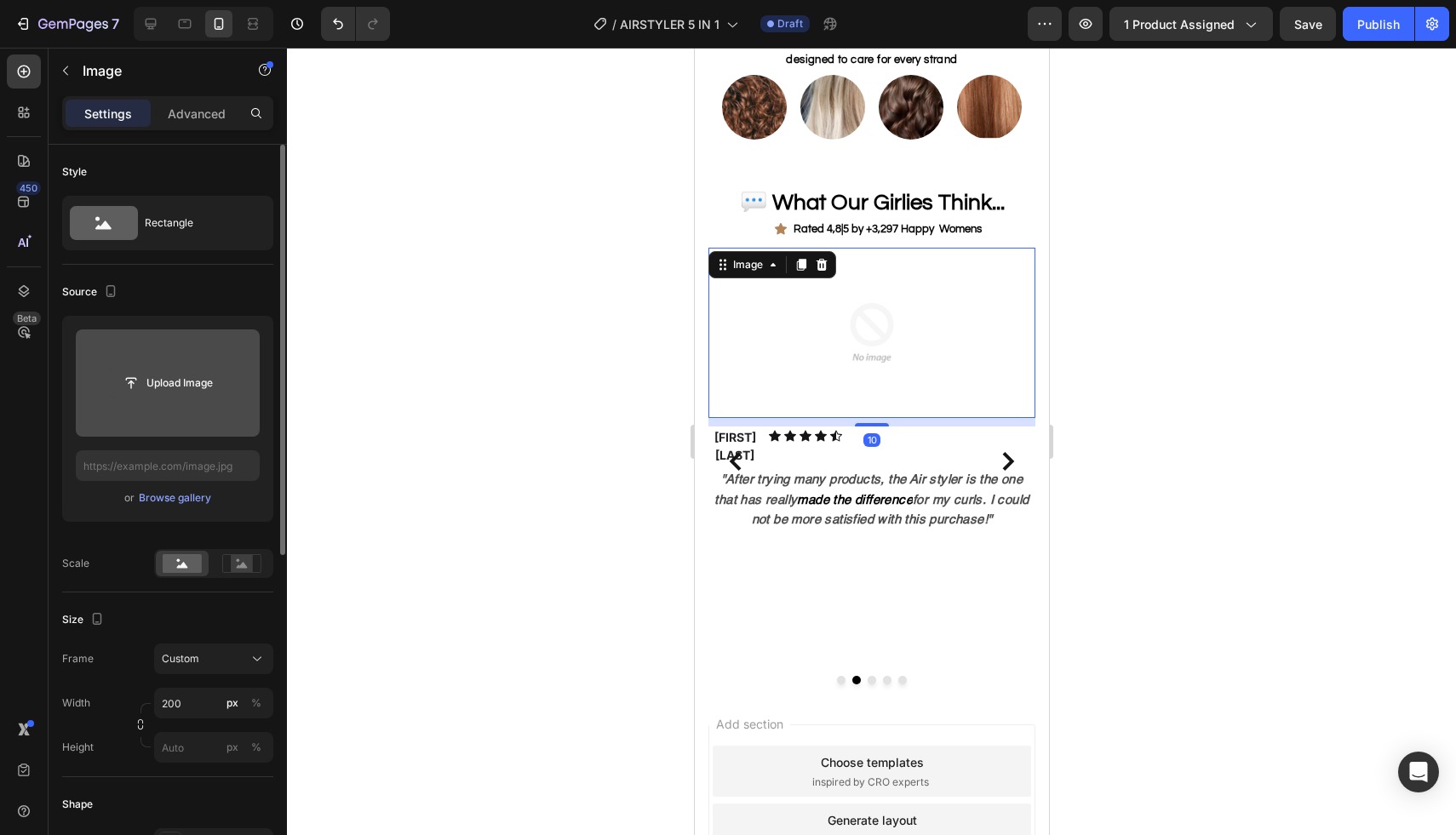 click 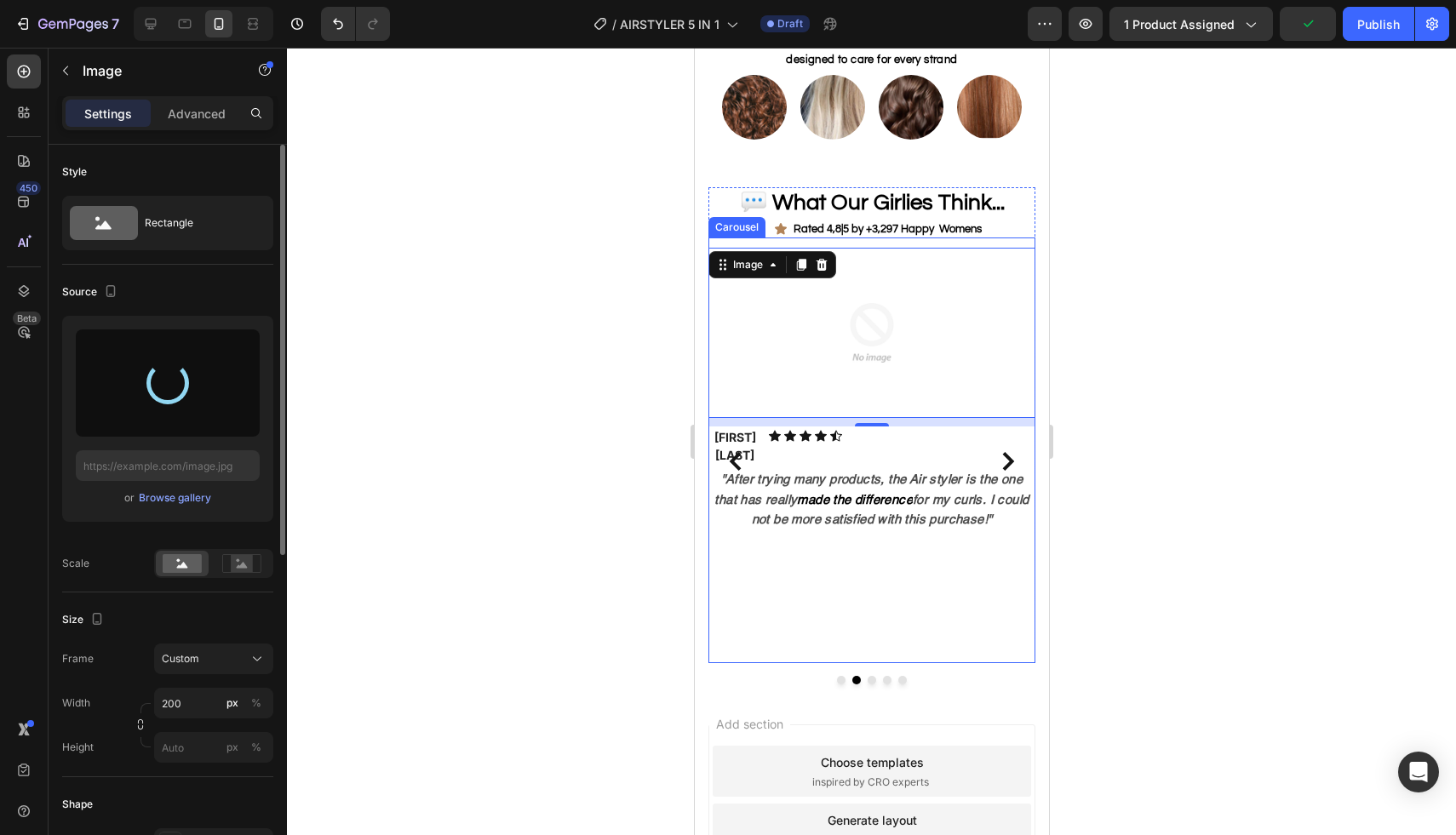 type on "https://cdn.shopify.com/s/files/1/0794/0777/6093/files/gempages_512080177342186632-ba6fb756-4be8-4d9b-851f-b87e0aa92ce2.webp" 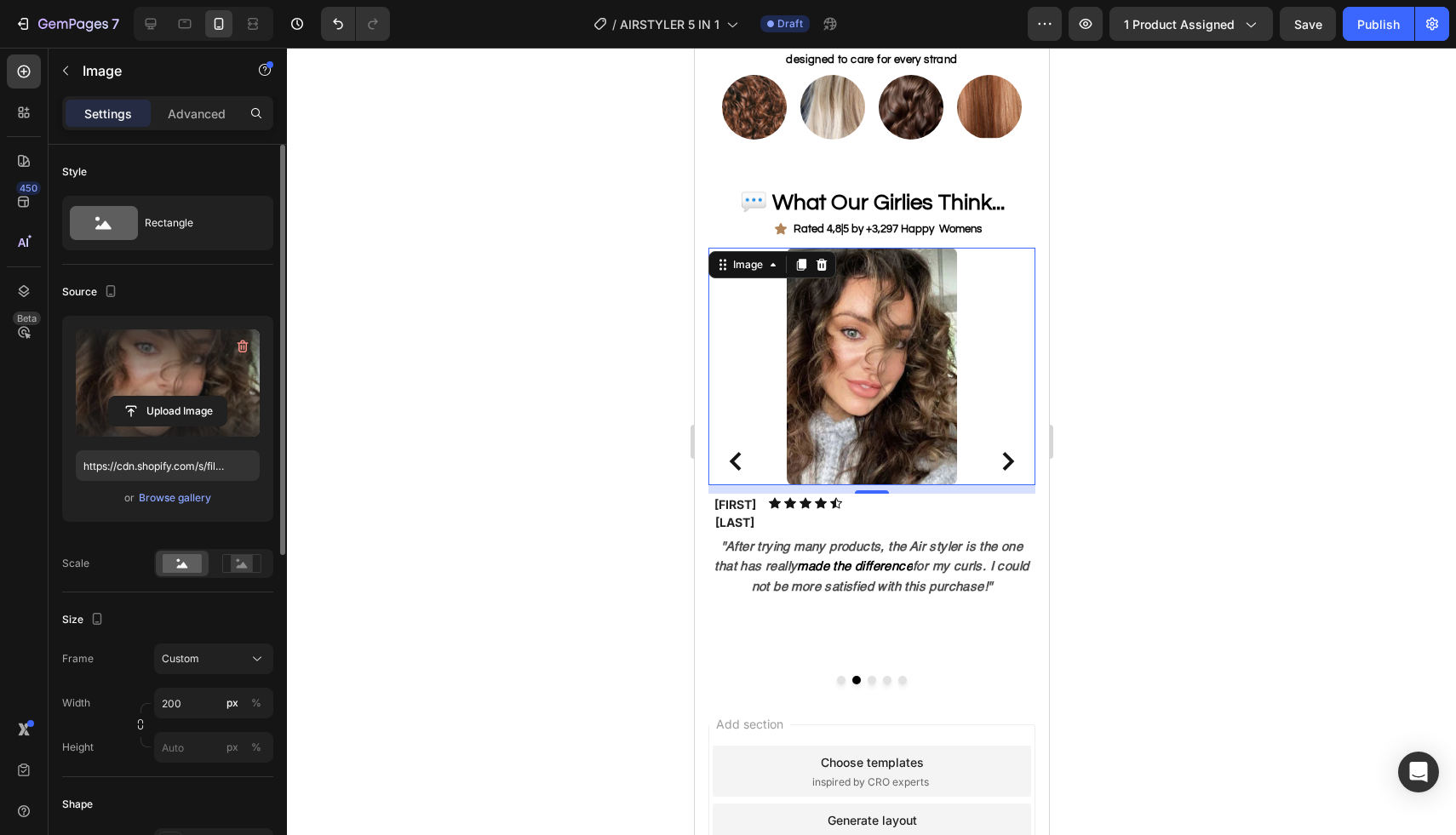 click 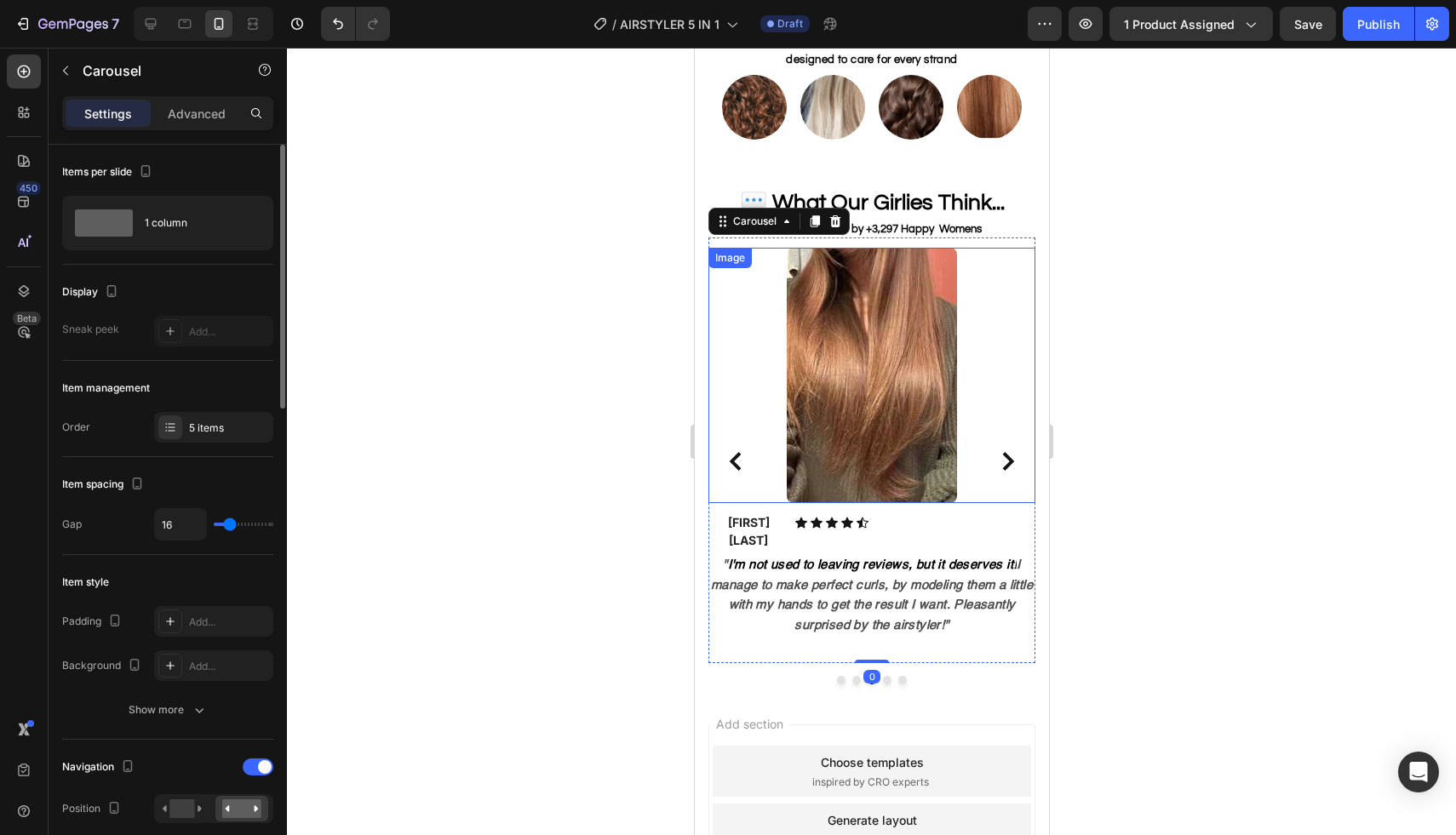 click at bounding box center (871, 375) 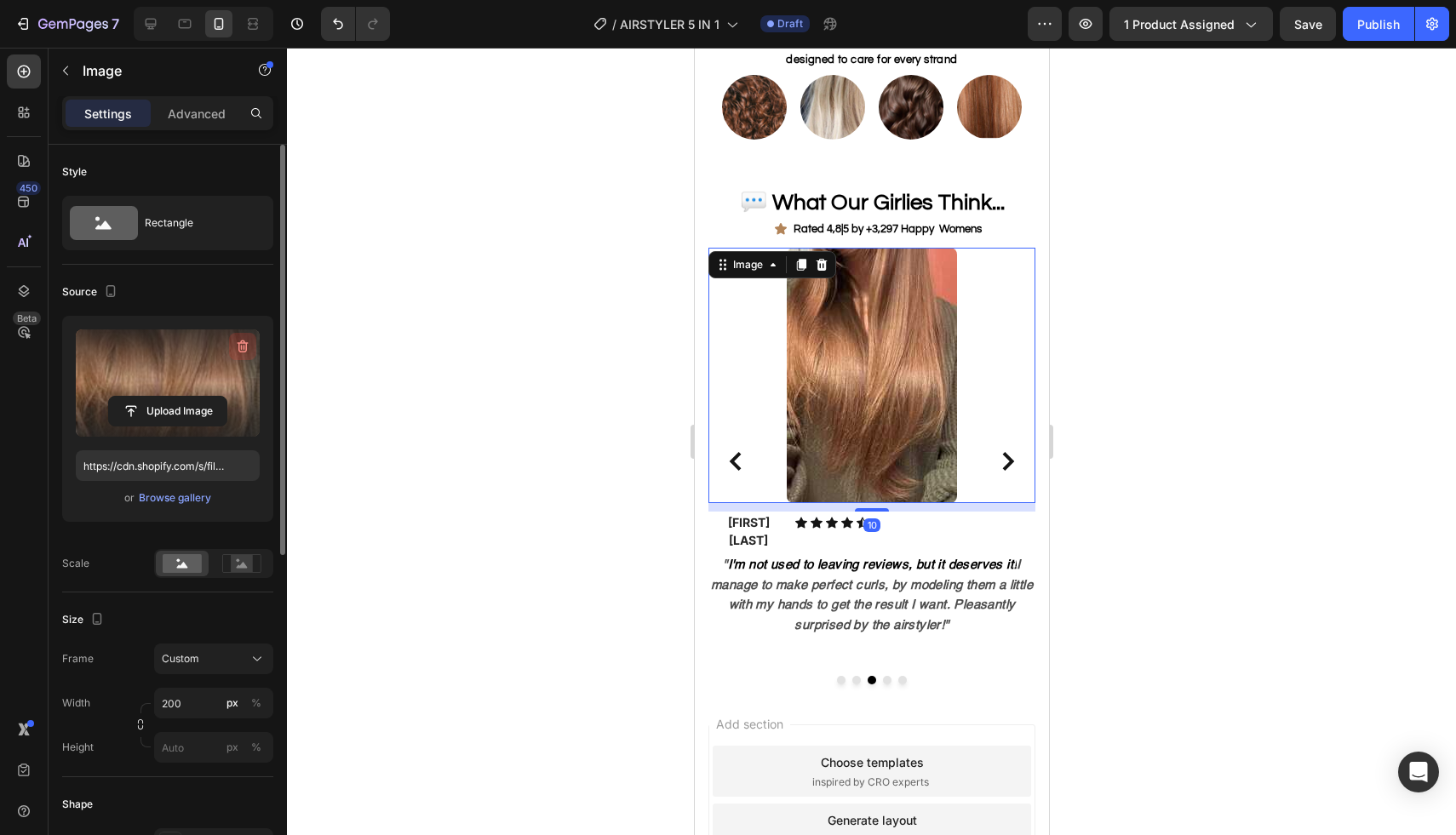 click at bounding box center (243, 346) 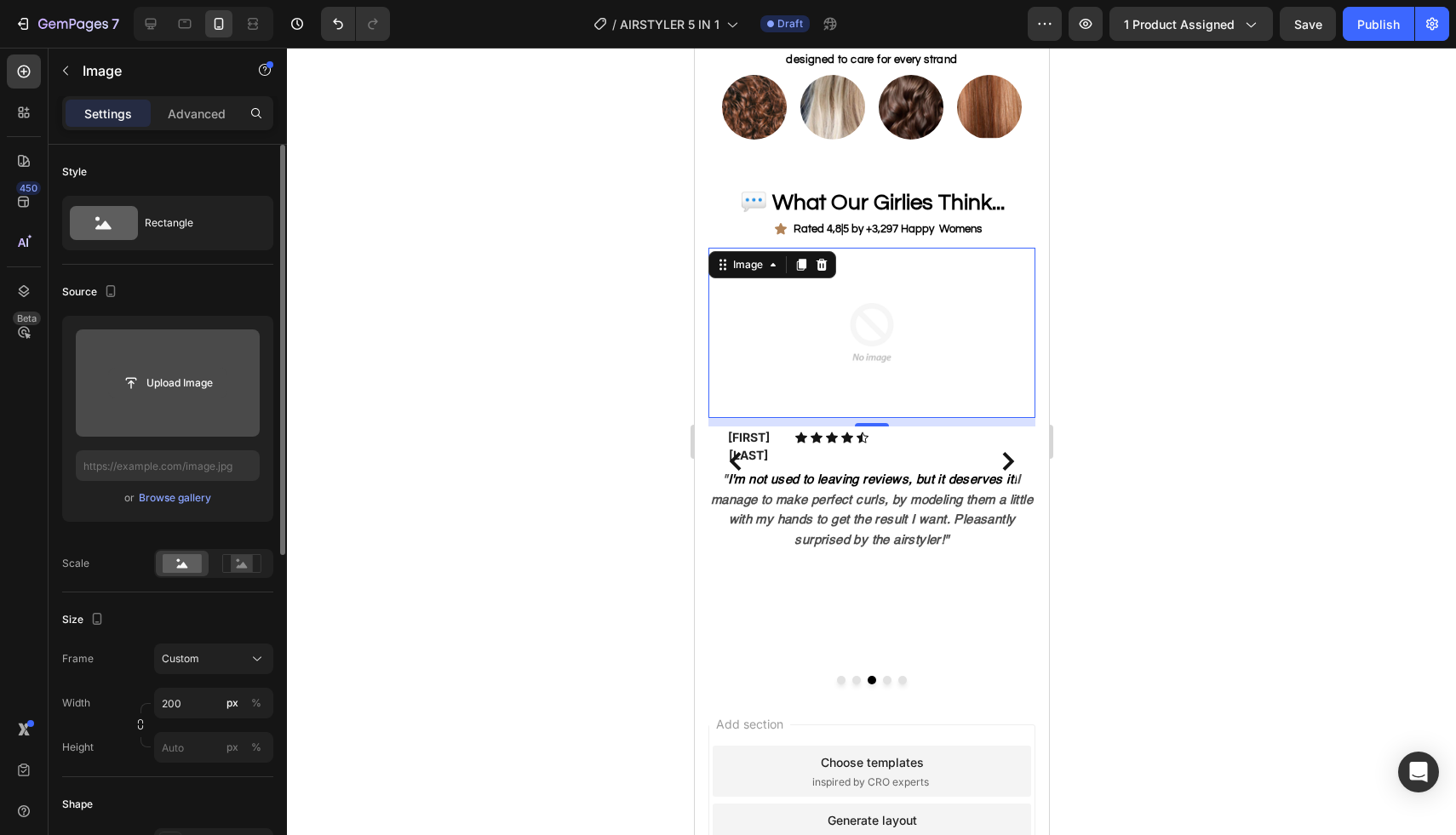 click 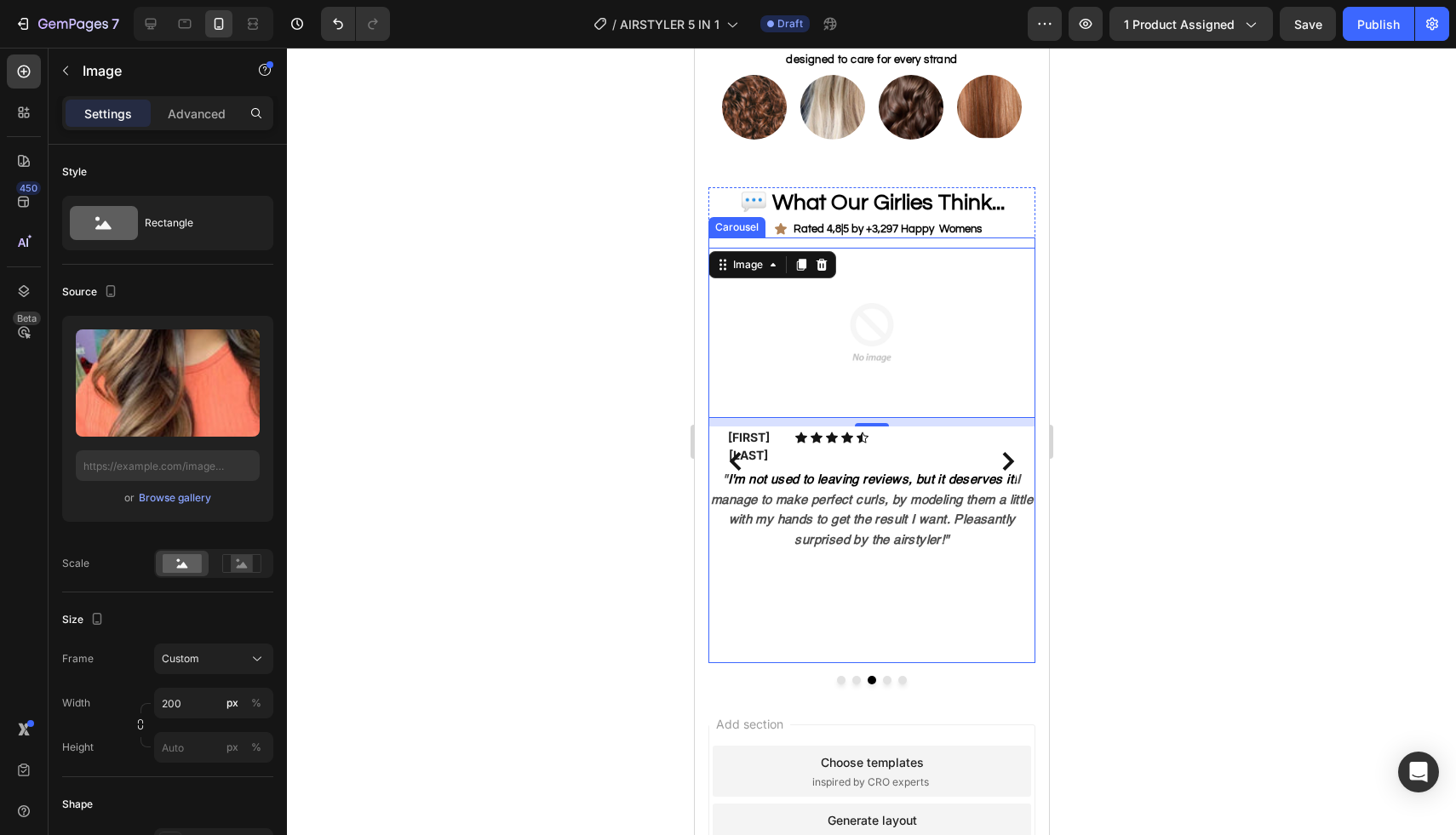 type on "https://cdn.shopify.com/s/files/1/0794/0777/6093/files/gempages_512080177342186632-f6f7a0d6-d348-4f42-9bbd-72c1eeb5f119.webp" 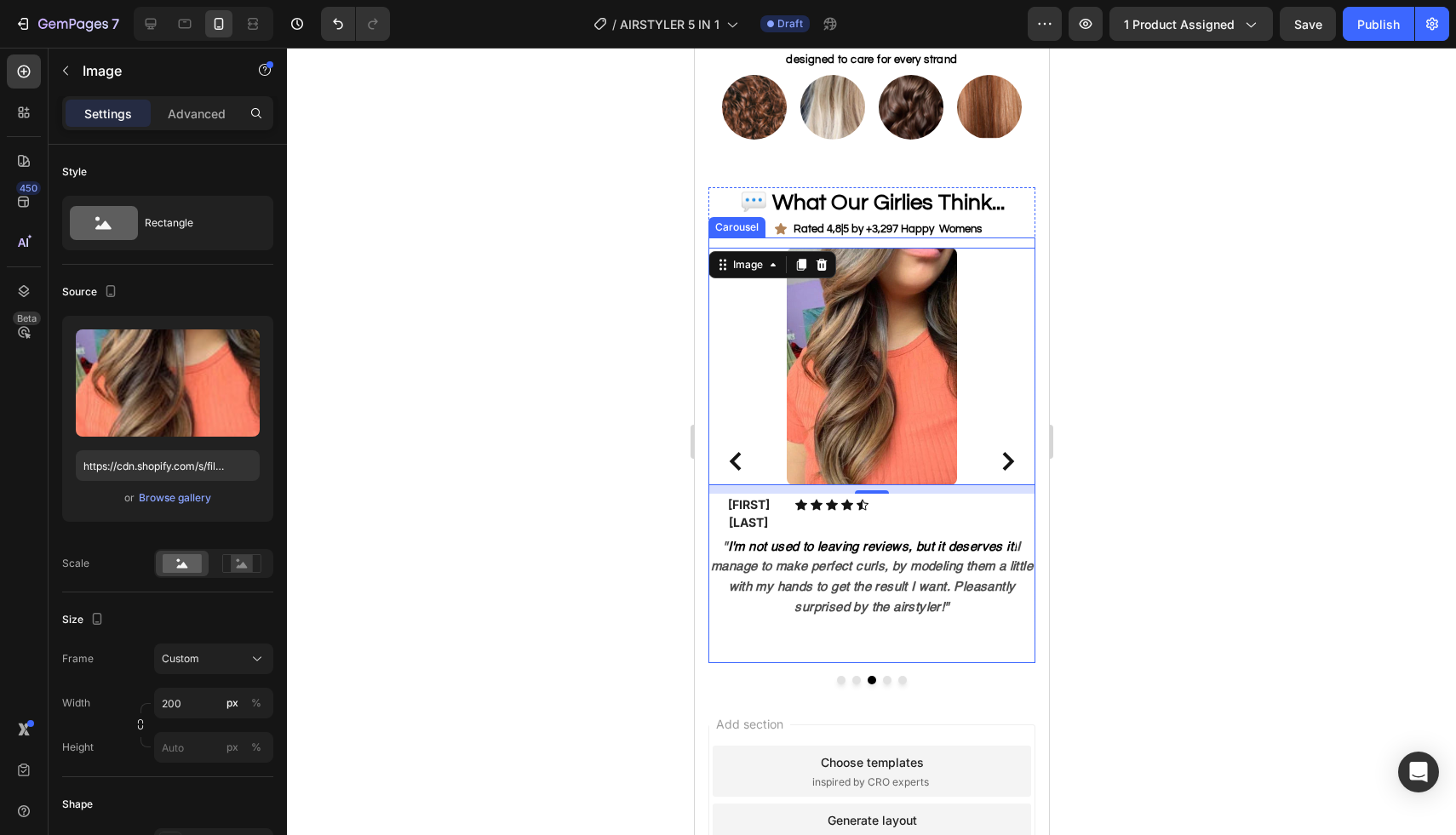 click 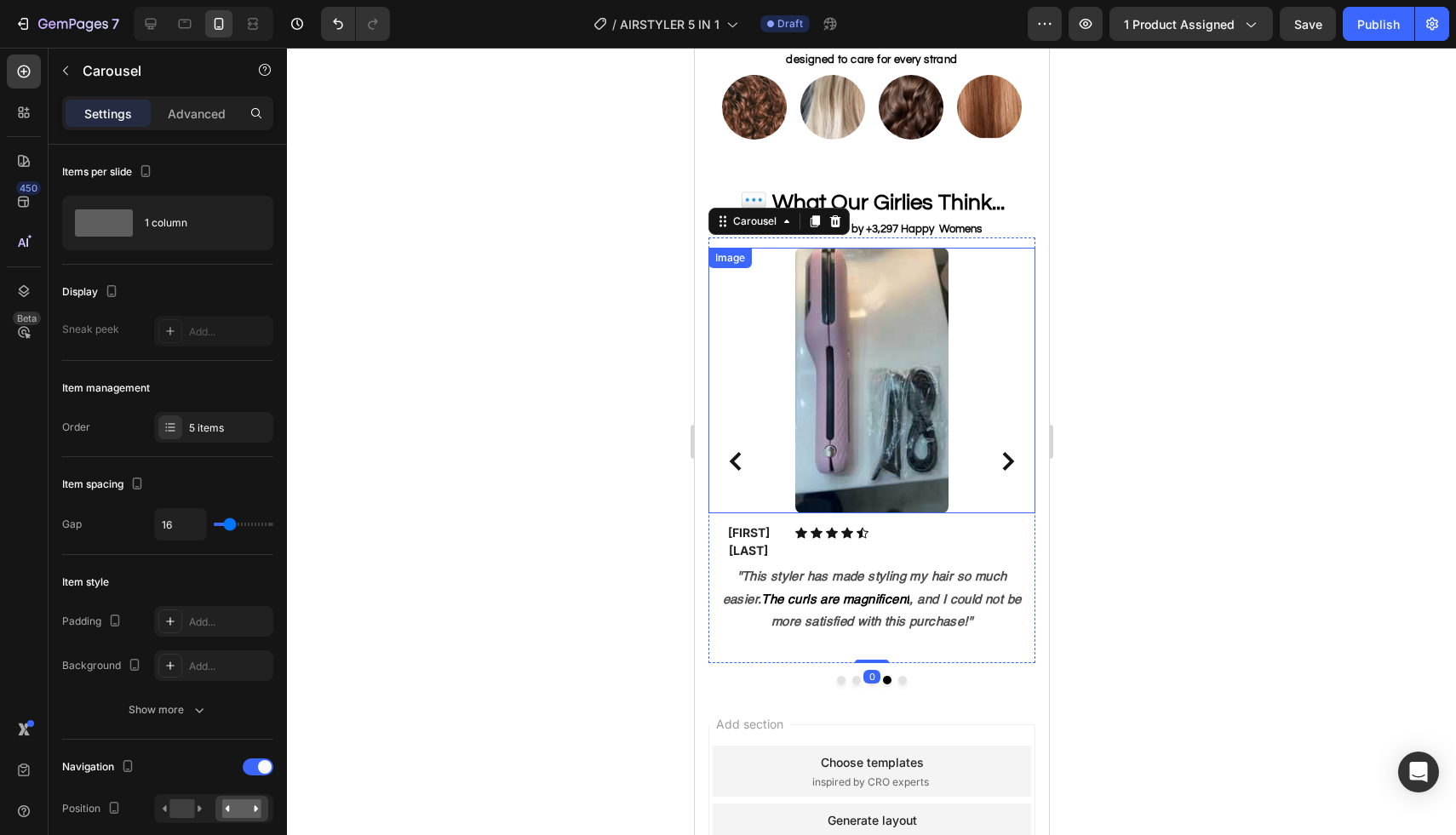 click at bounding box center [871, 380] 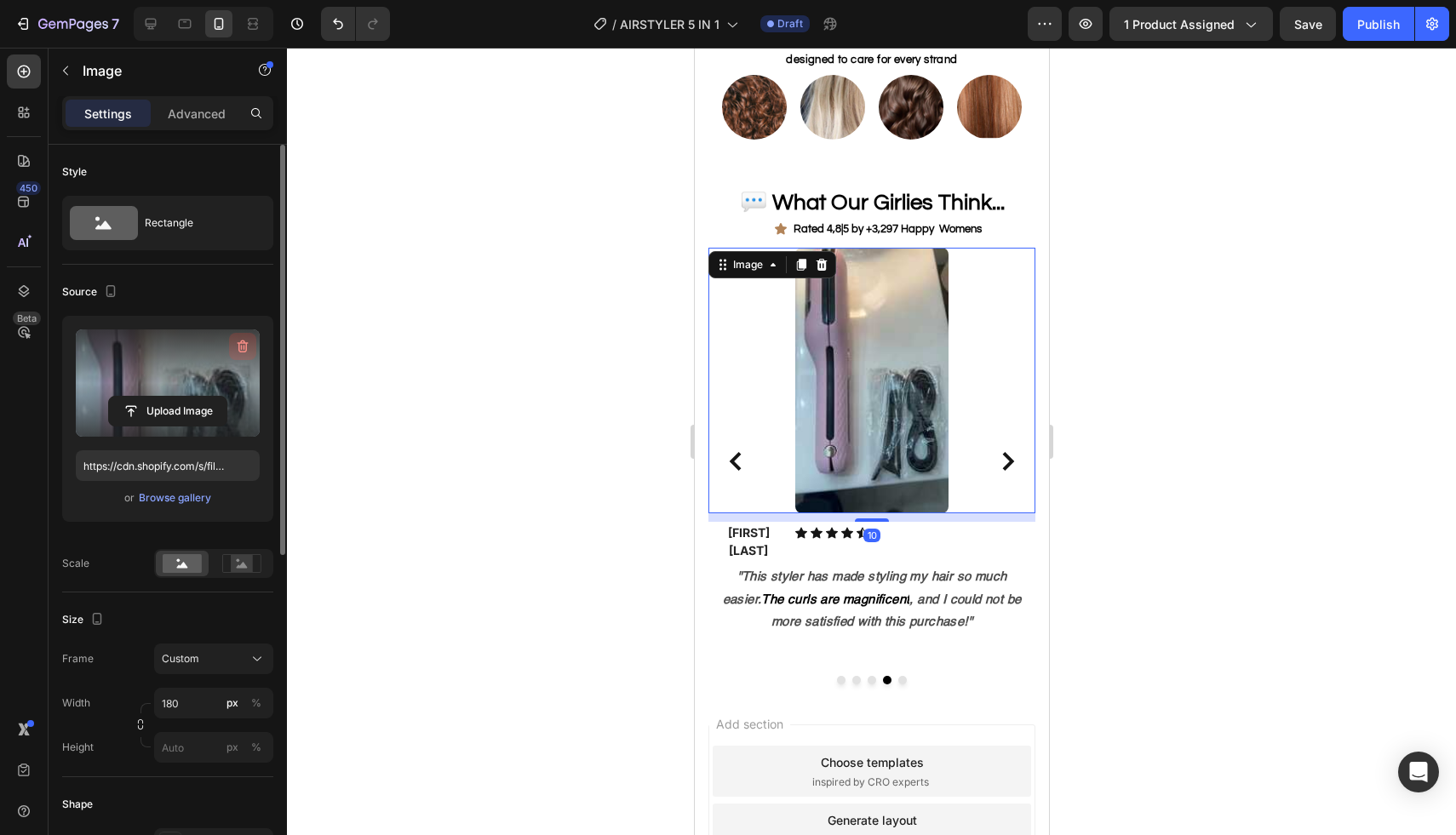 click 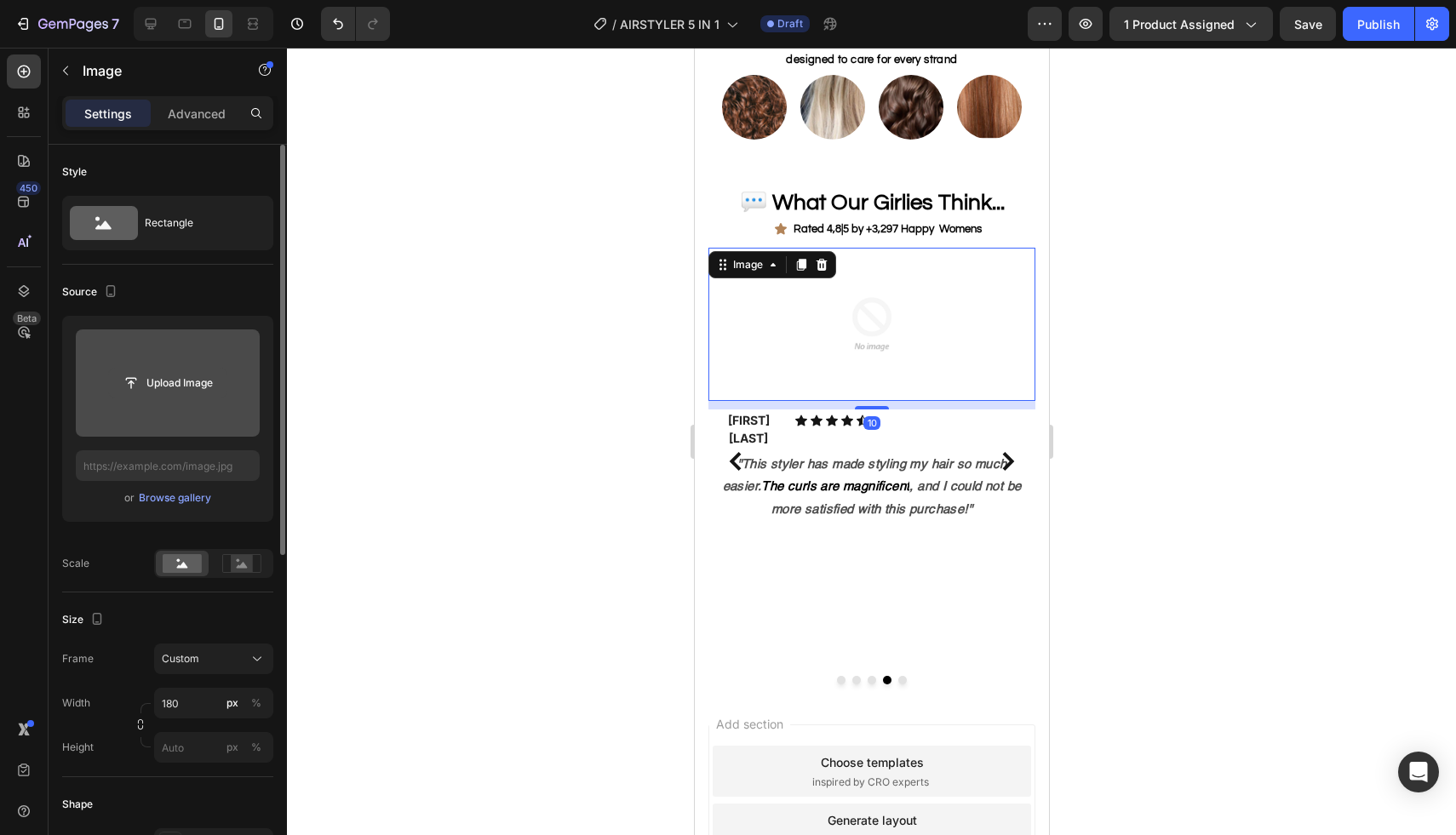 click 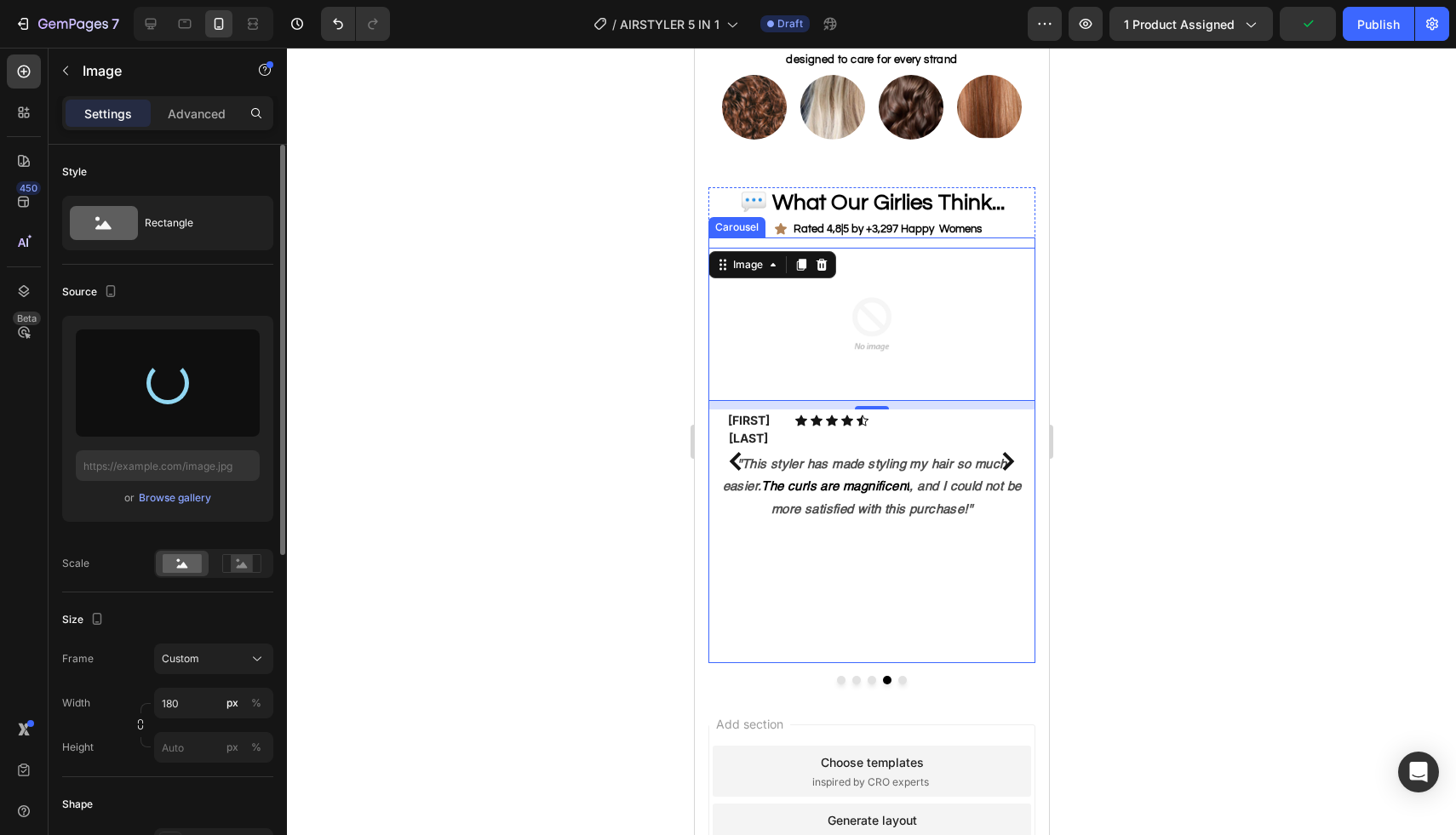type on "https://cdn.shopify.com/s/files/1/0794/0777/6093/files/gempages_512080177342186632-44637b5f-95a2-40ef-863d-20d857c9e9fc.webp" 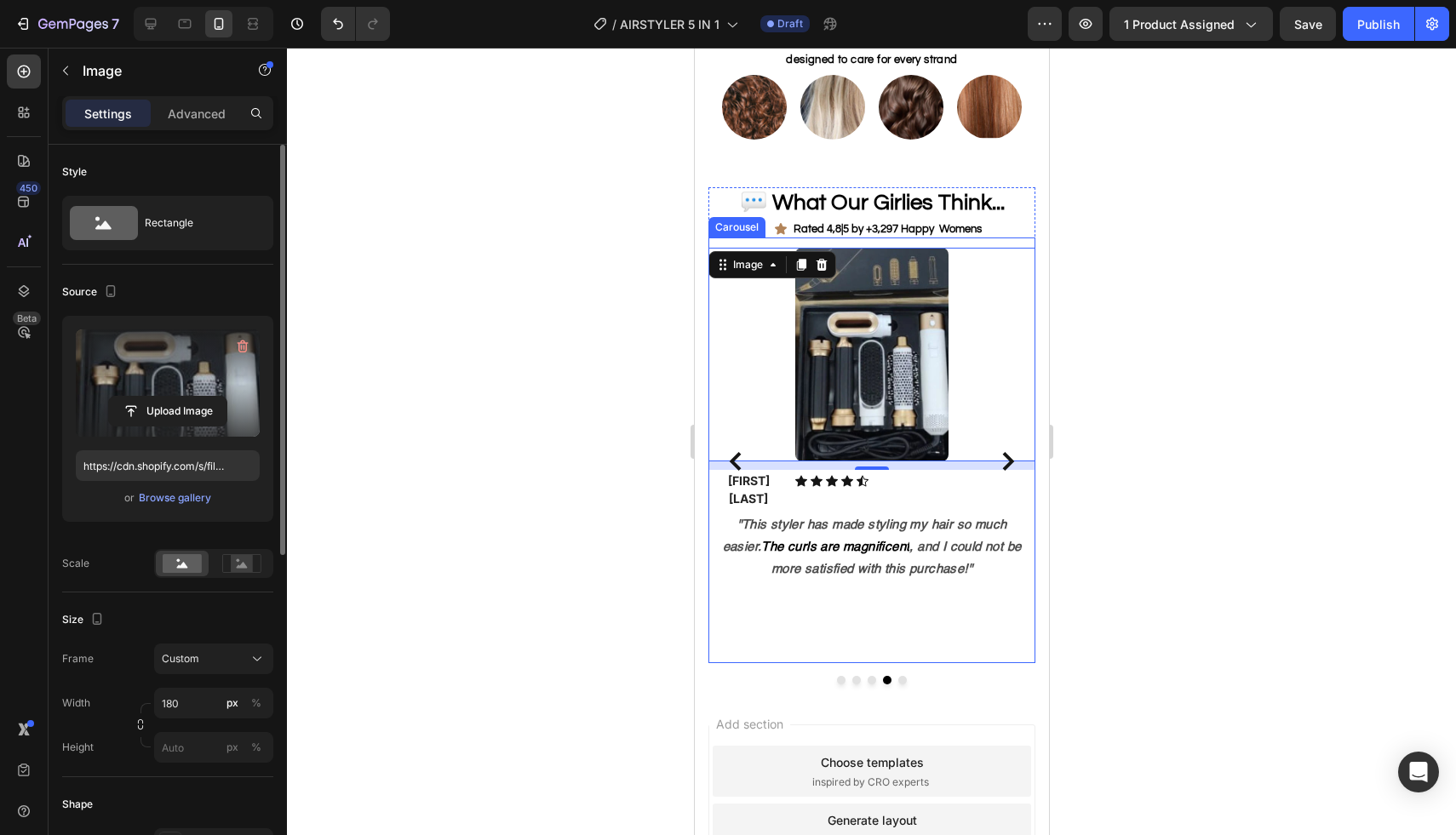click 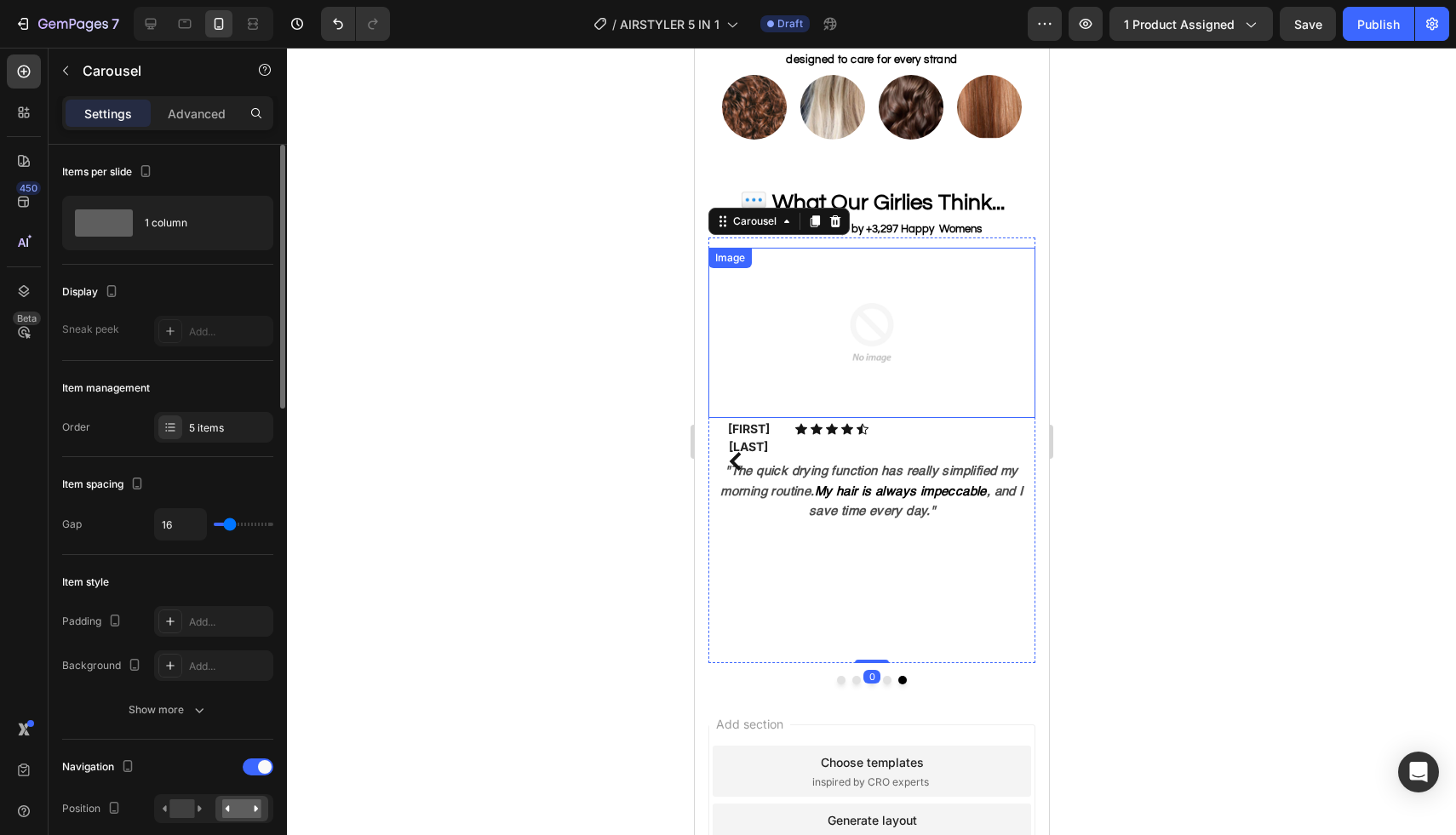 click at bounding box center (871, 333) 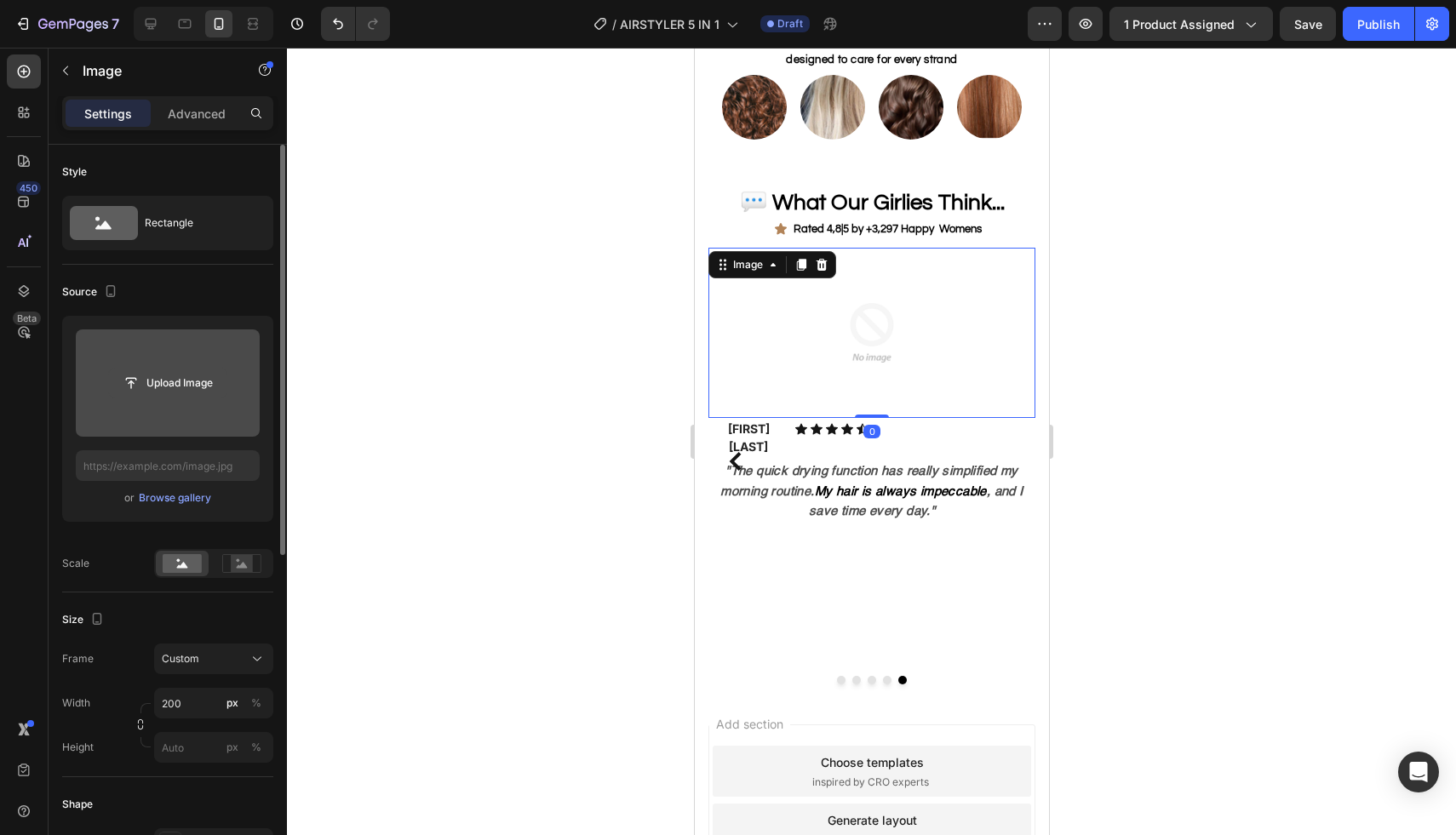 click 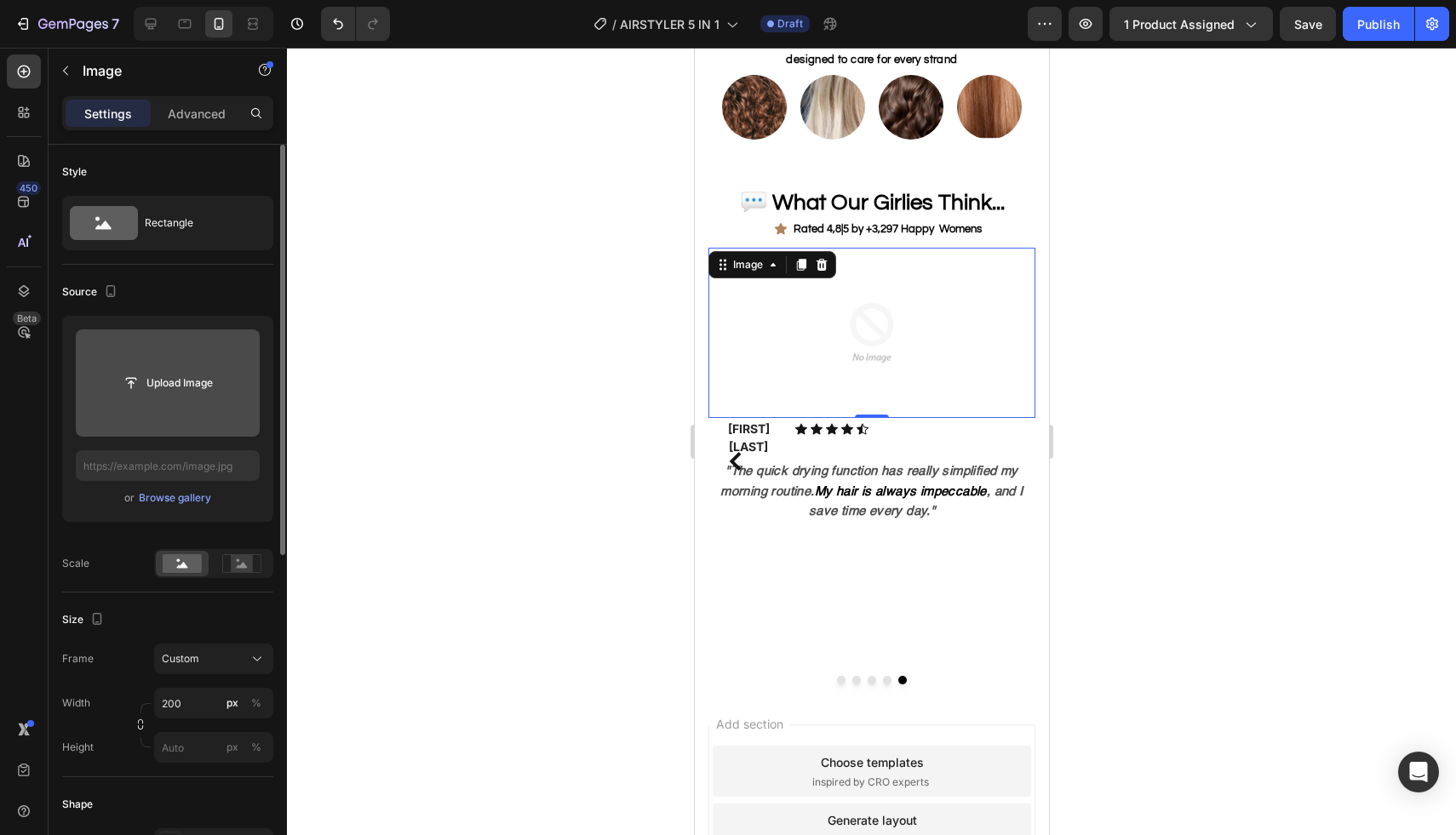 click 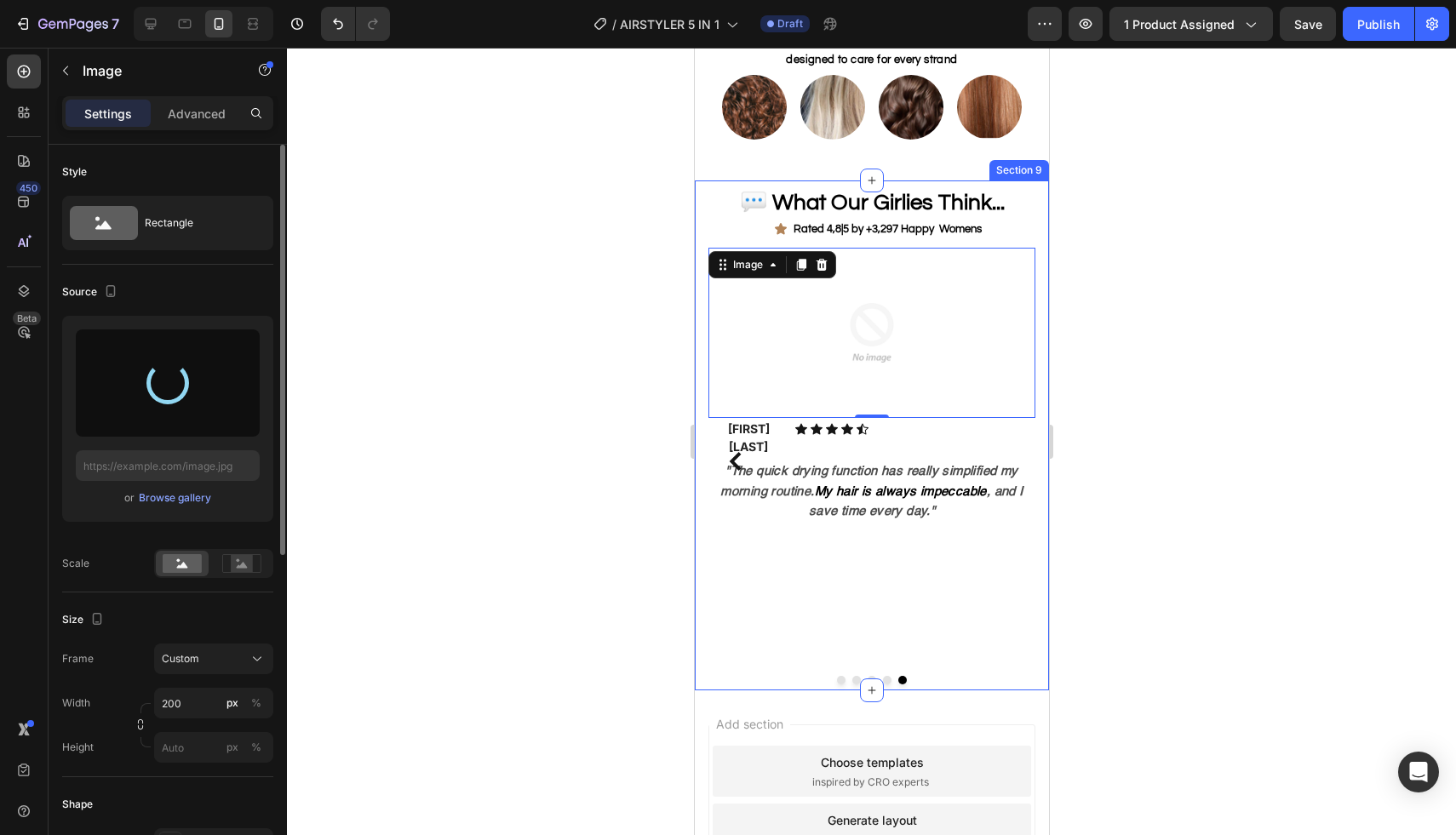 type on "https://cdn.shopify.com/s/files/1/0794/0777/6093/files/gempages_512080177342186632-e24bcf0e-e4a4-46b2-b30f-8a3a19dd39b1.webp" 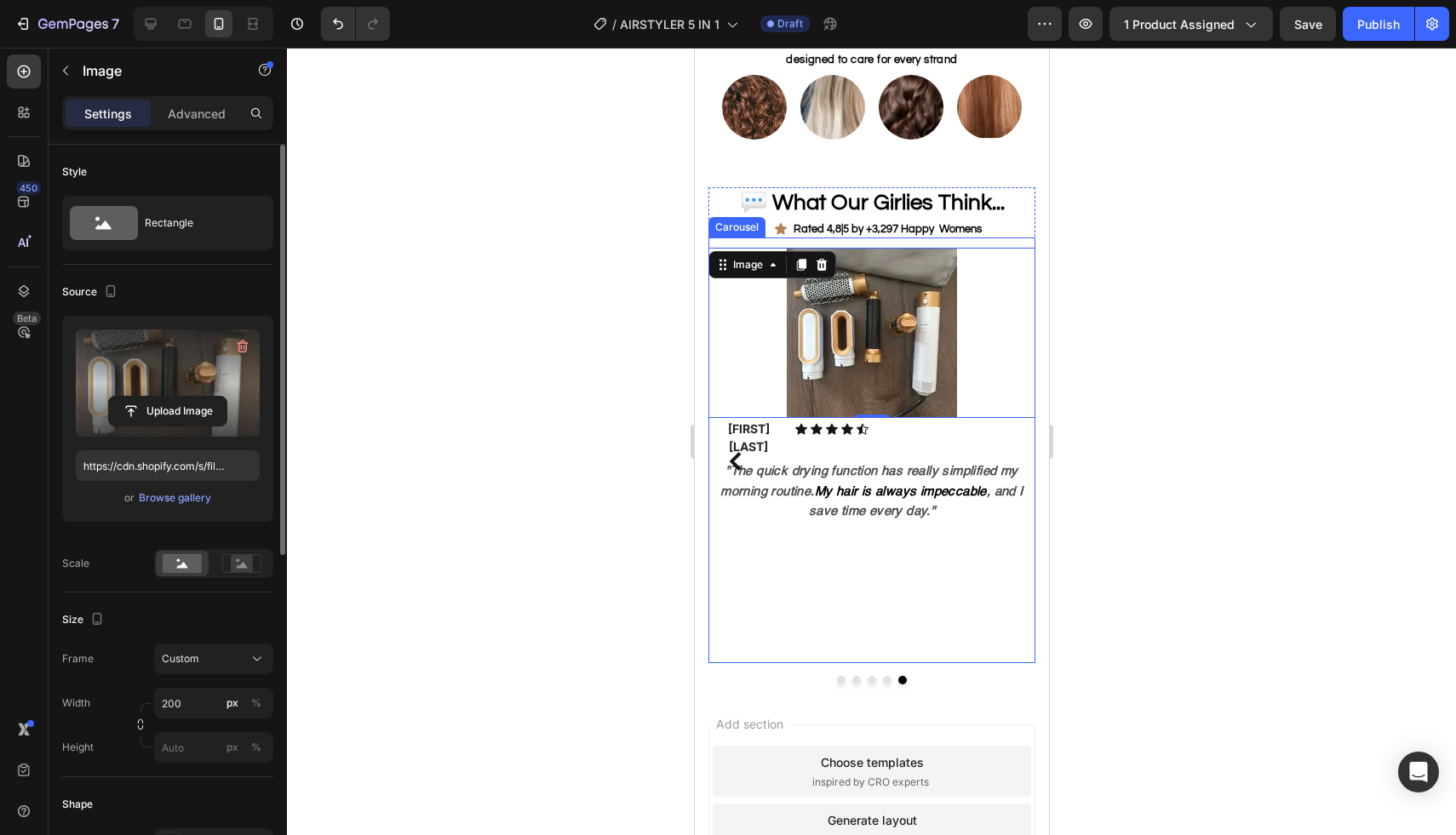 click 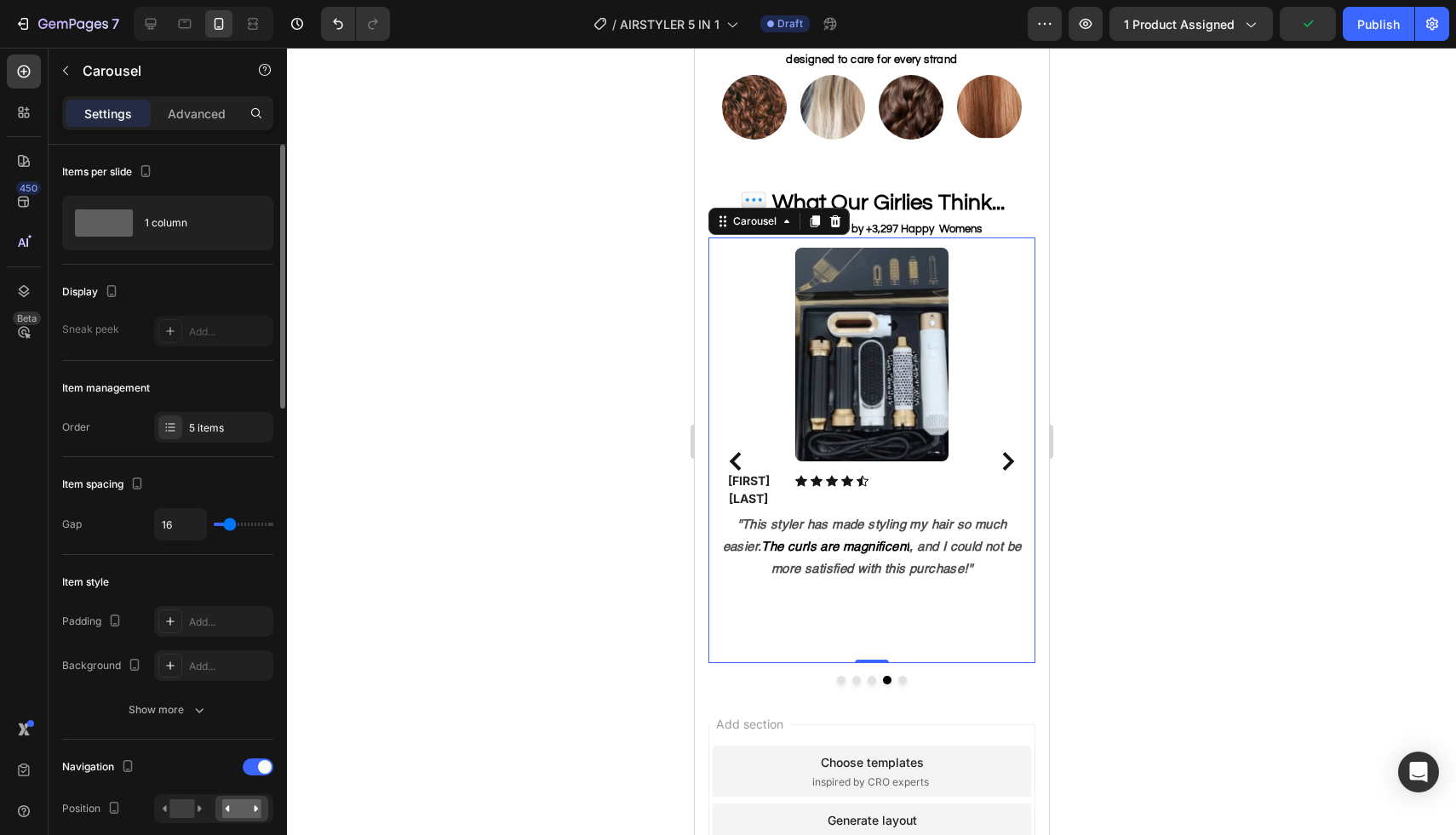 click 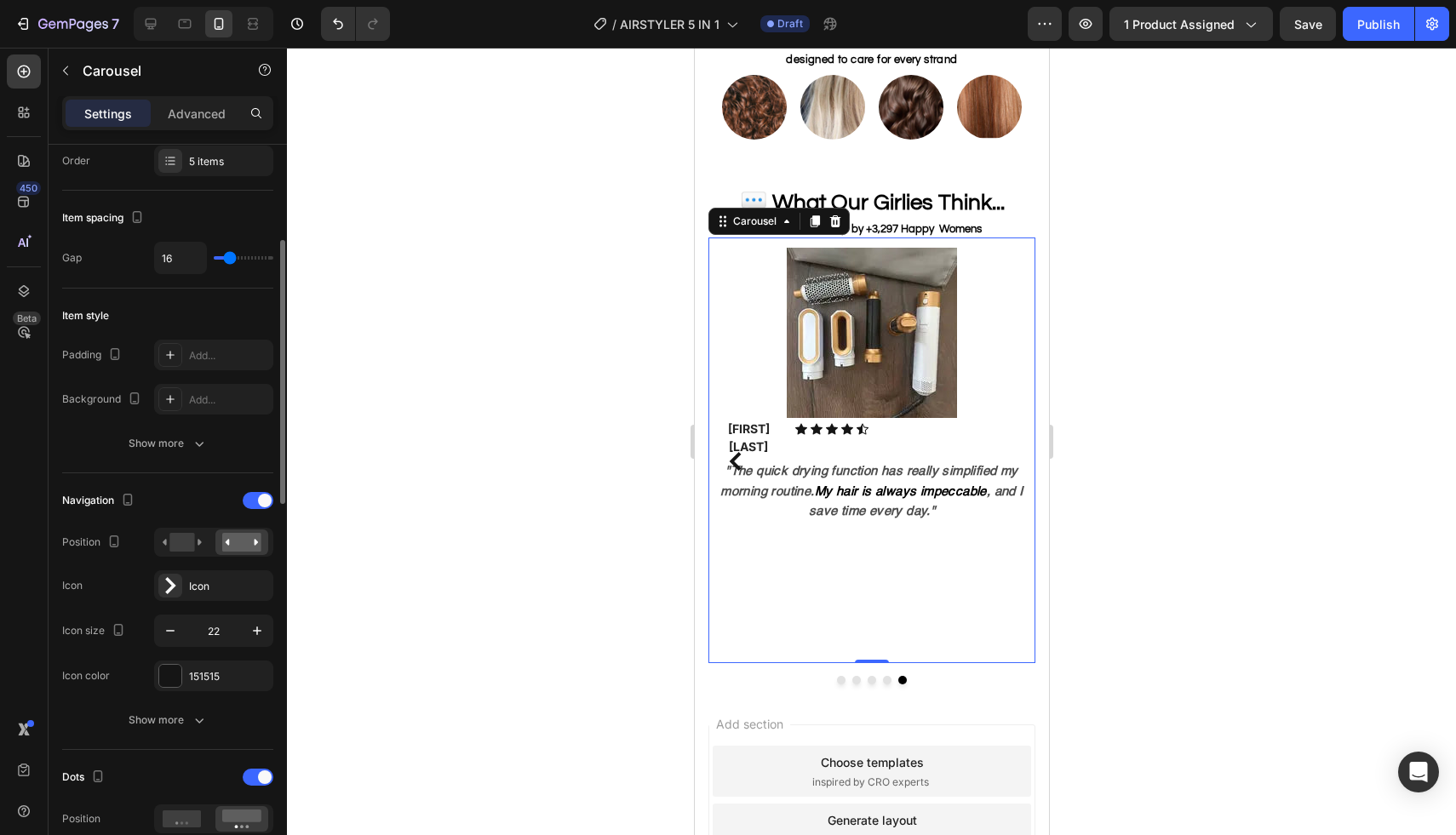 scroll, scrollTop: 272, scrollLeft: 0, axis: vertical 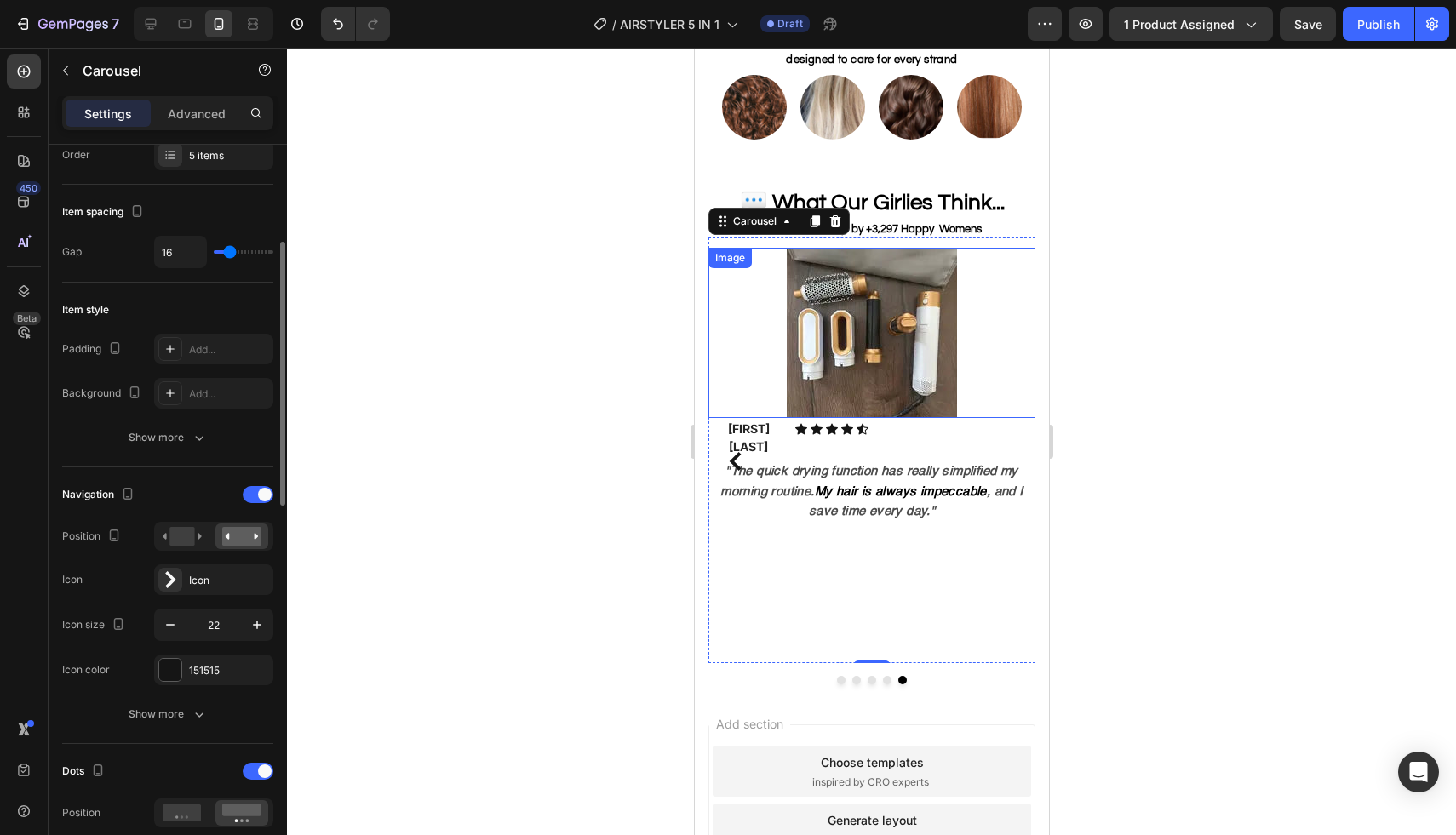 click at bounding box center [871, 333] 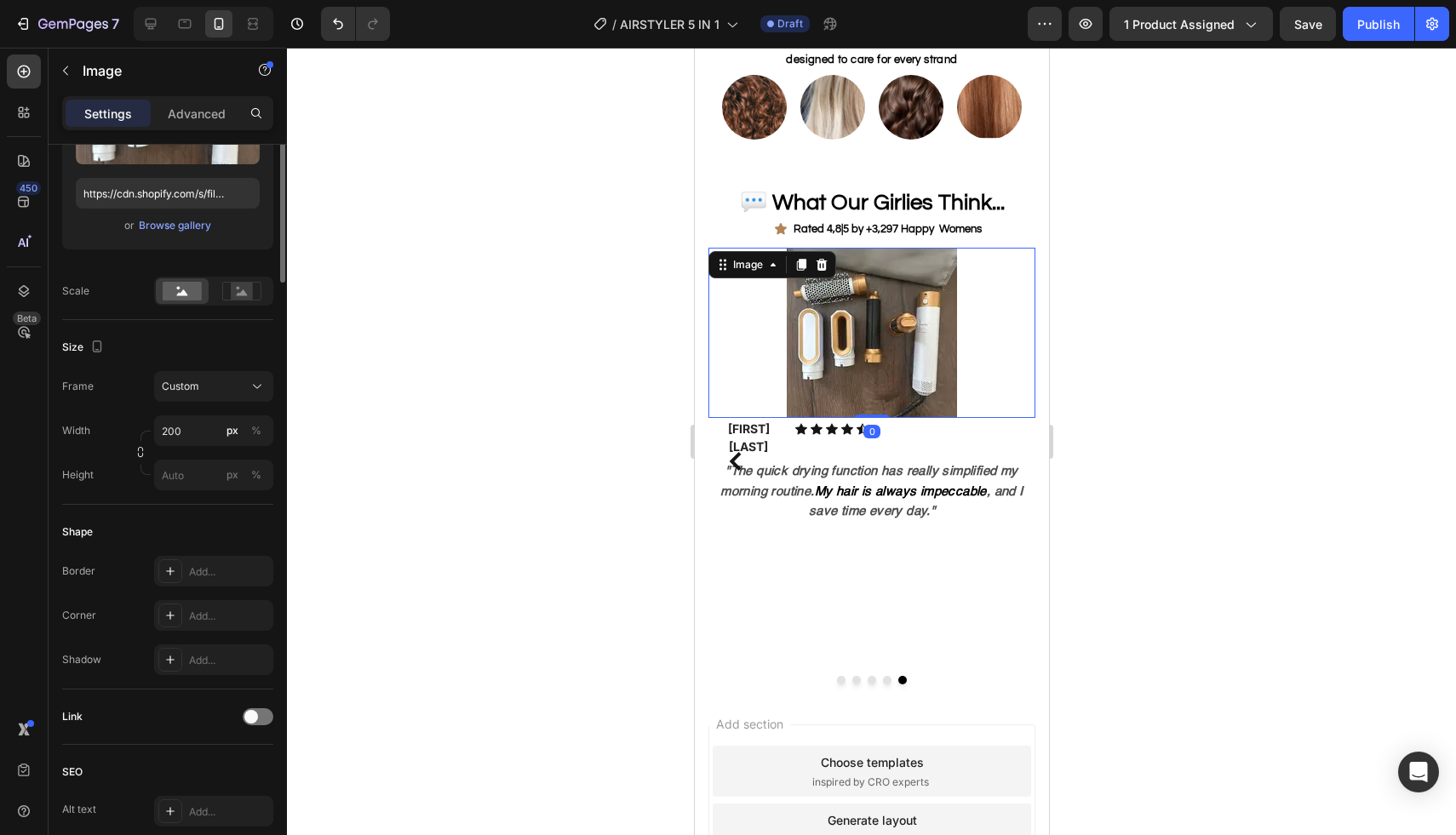 scroll, scrollTop: 0, scrollLeft: 0, axis: both 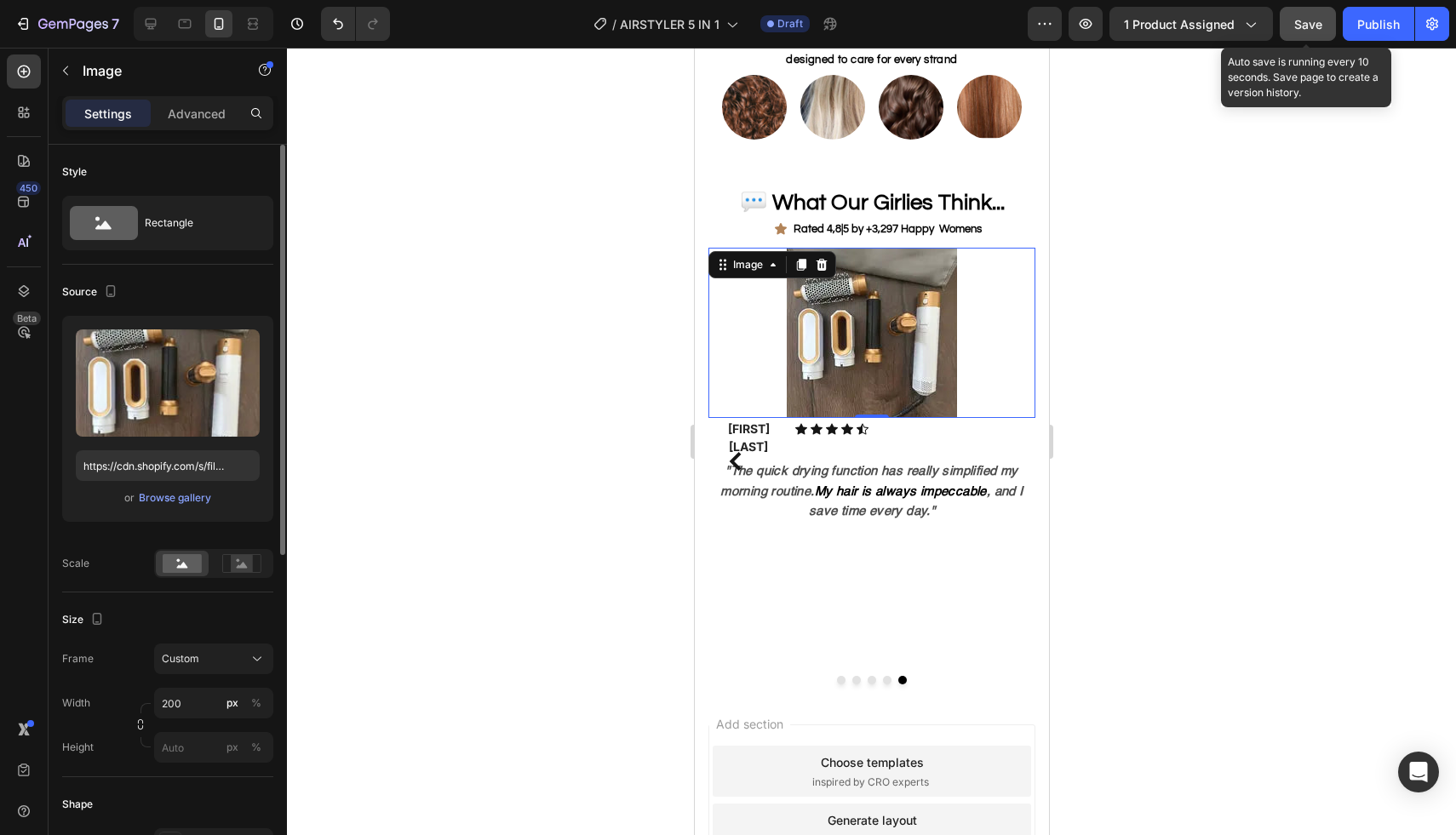 click on "Save" 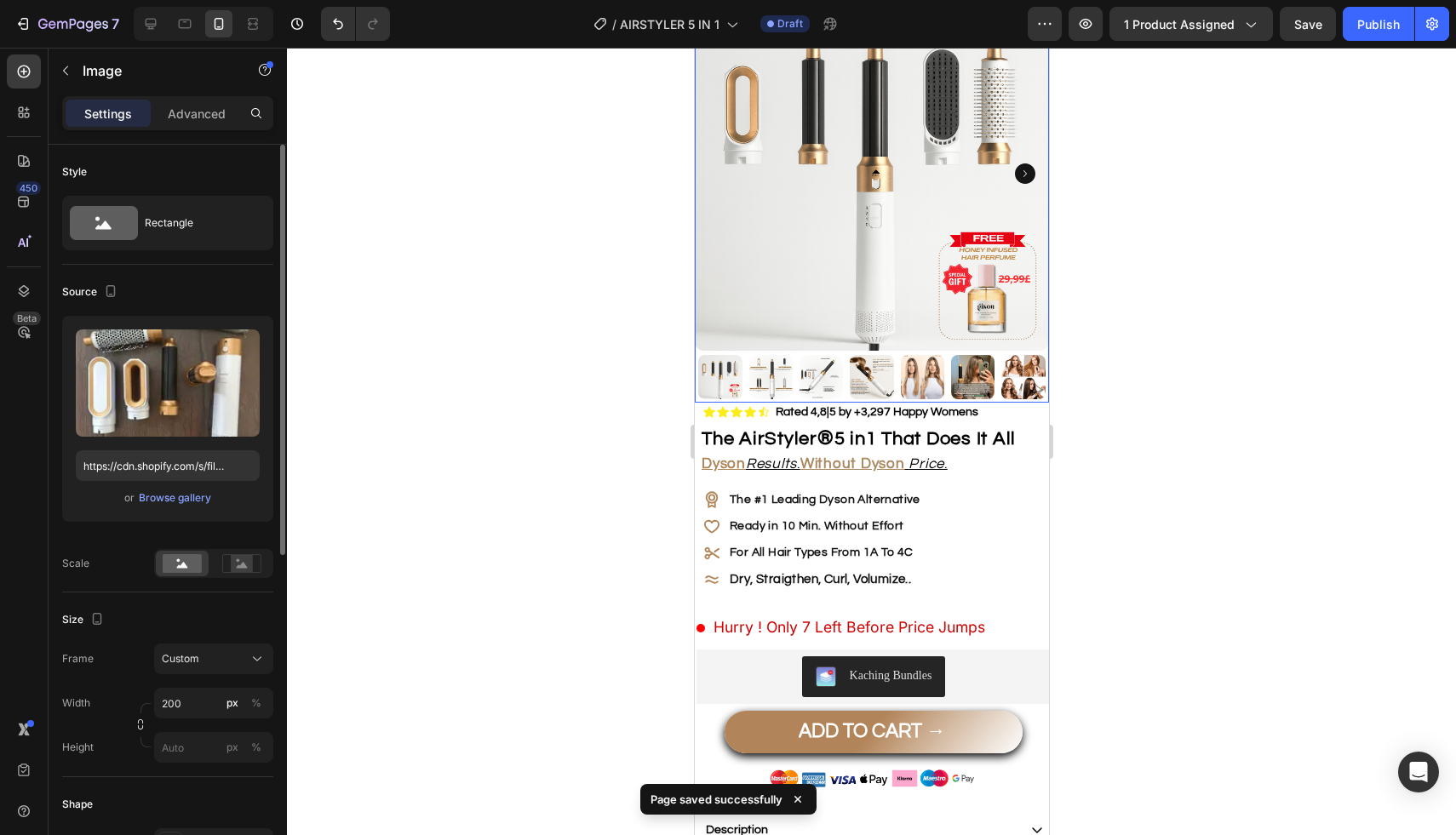 scroll, scrollTop: 0, scrollLeft: 0, axis: both 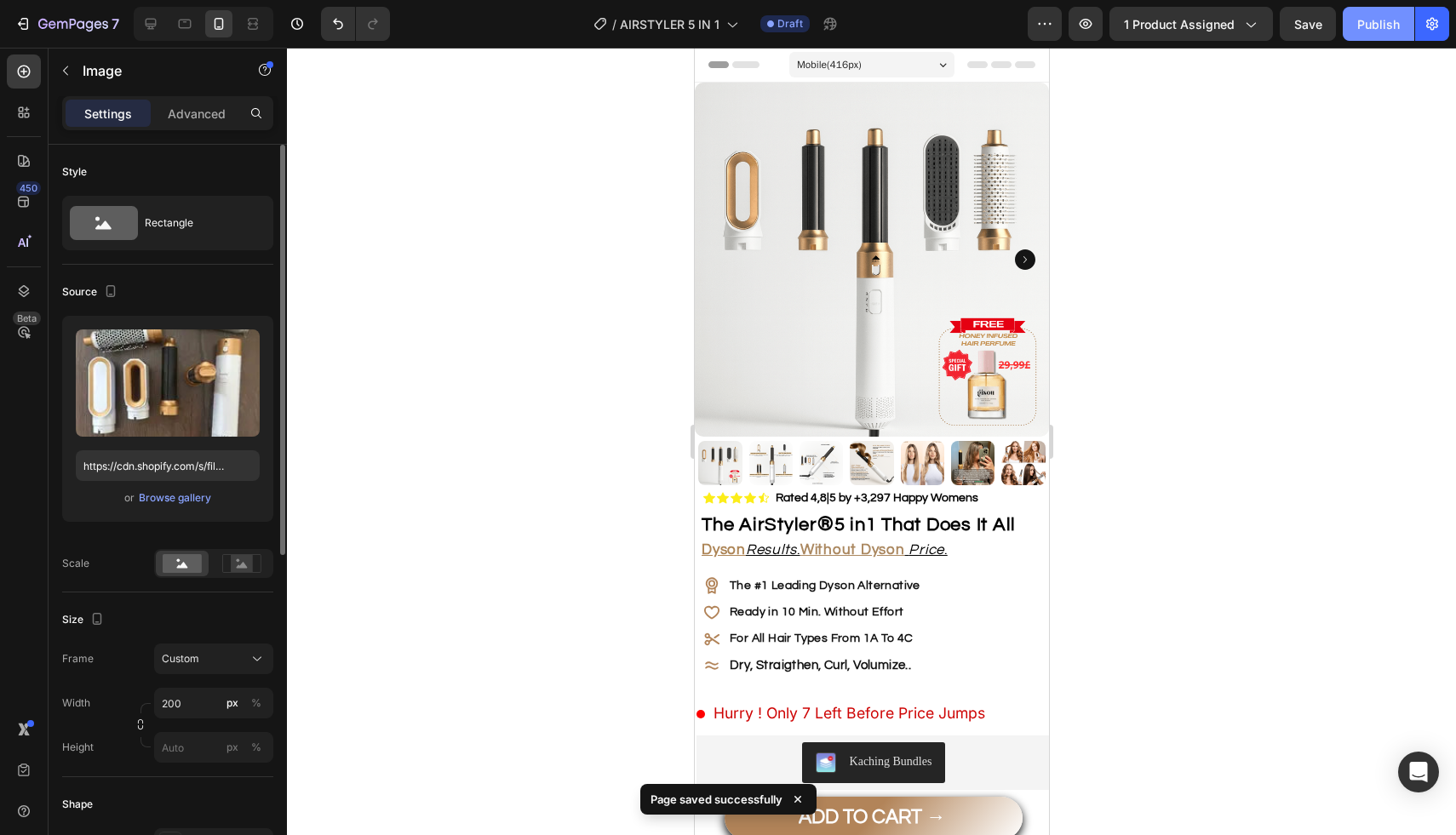 click on "Publish" 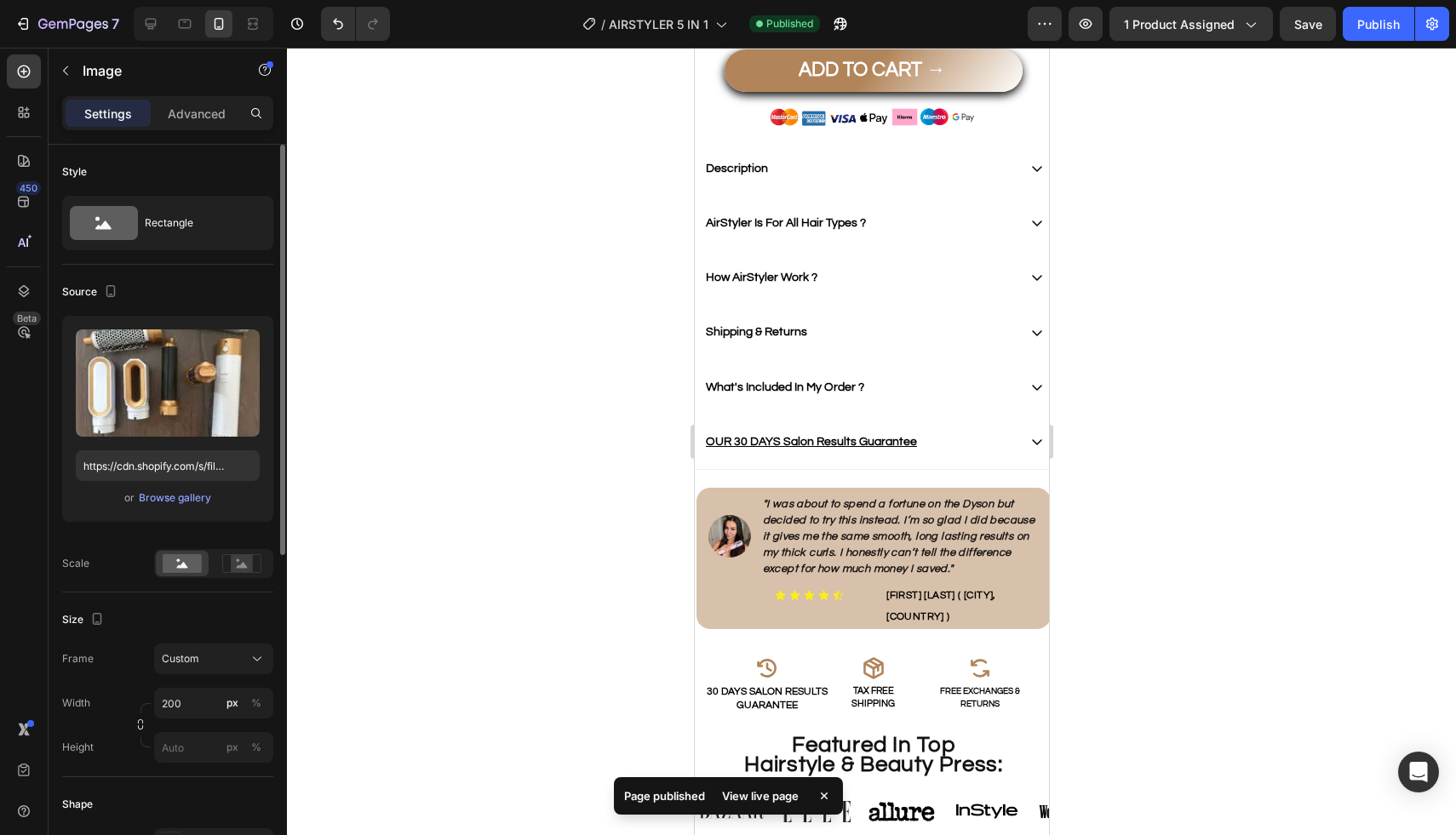scroll, scrollTop: 737, scrollLeft: 0, axis: vertical 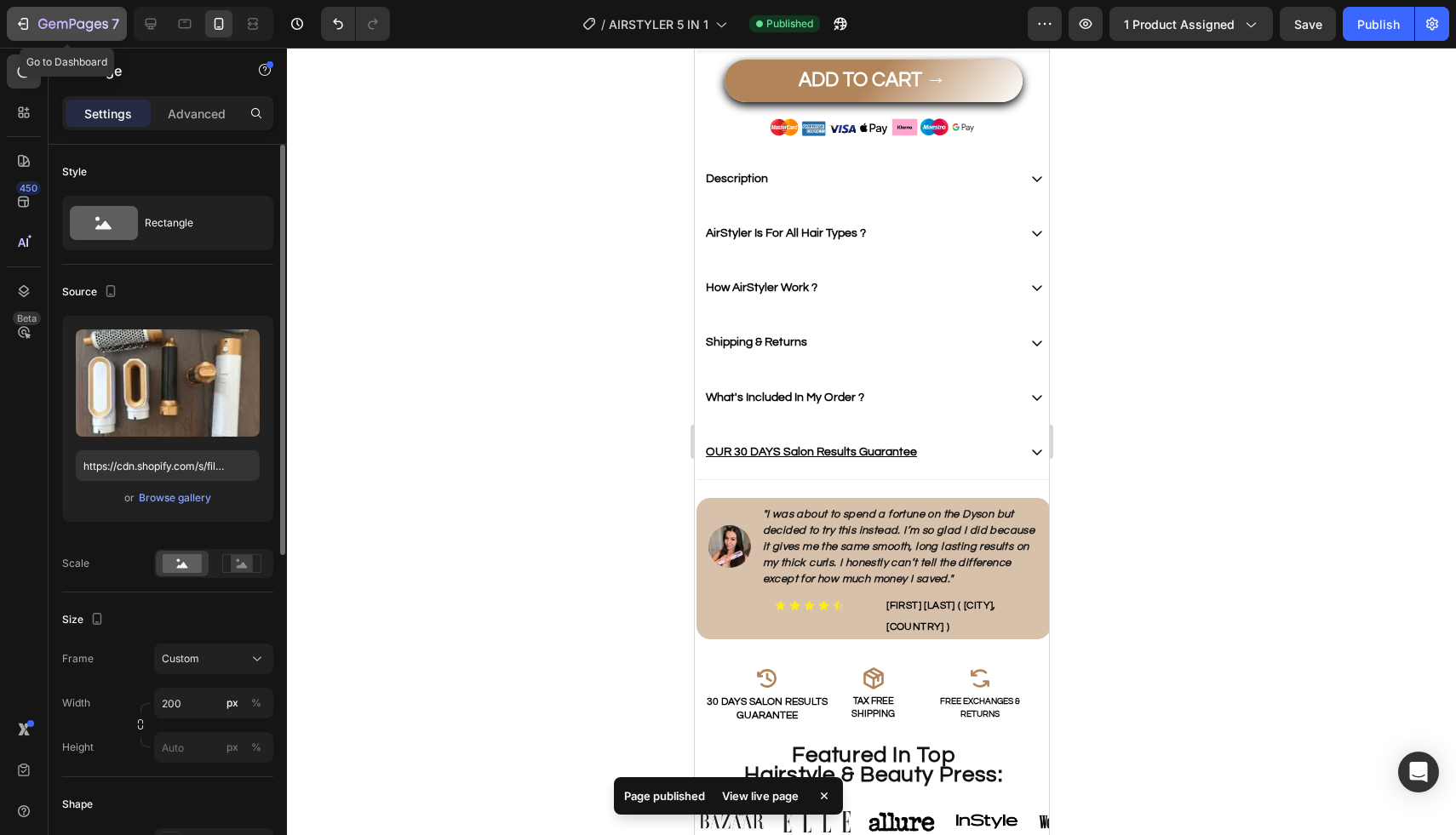 click 